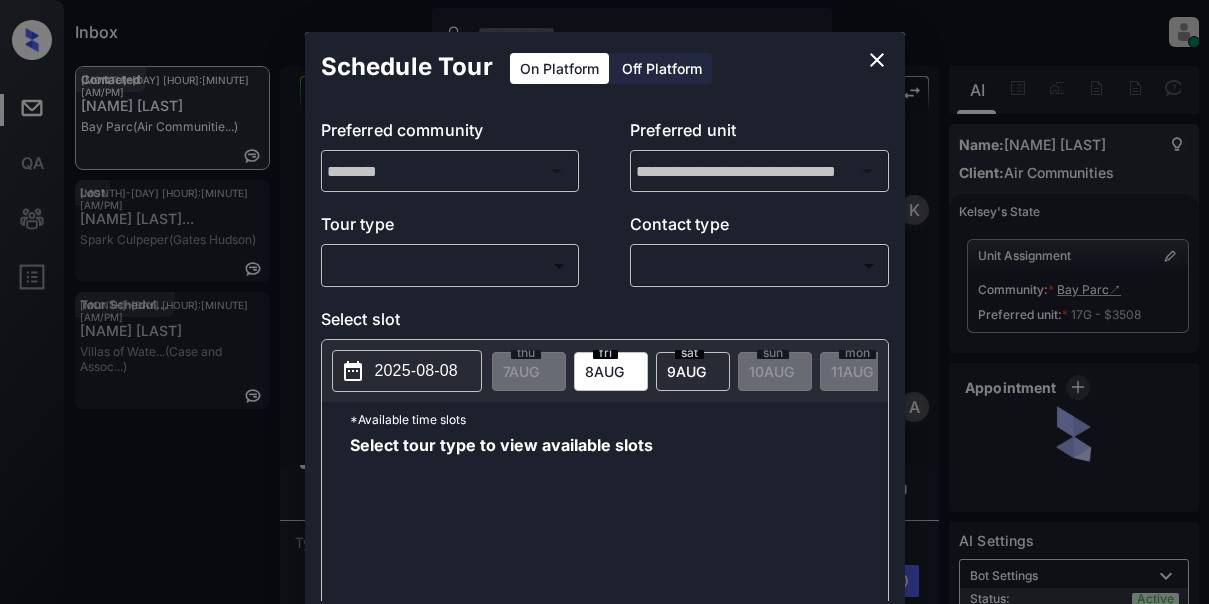 scroll, scrollTop: 0, scrollLeft: 0, axis: both 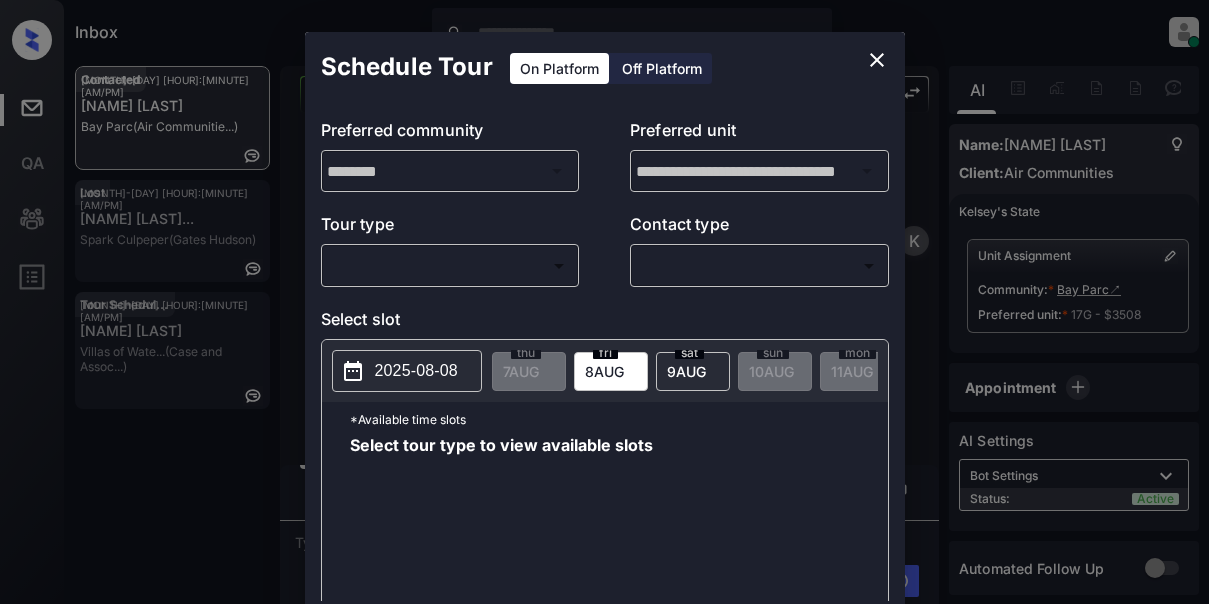 click on "​ ​" at bounding box center (450, 265) 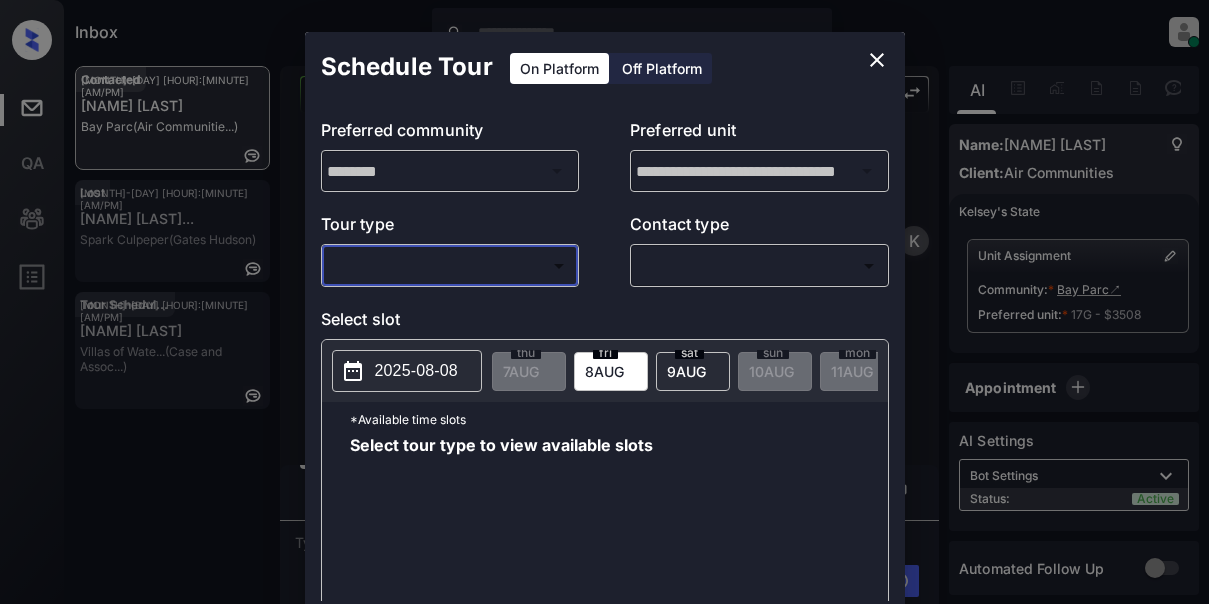 click on "Inbox Lyzzelle M. Ceralde Online Set yourself   offline Set yourself   on break Profile Switch to  light  mode Sign out Contacted Aug-07 09:15 am   John Hazard Bay Parc  (Air Communitie...) Lost Aug-07 09:16 am   Constance Lewi... Spark Culpeper  (Gates Hudson) Tour Scheduled Aug-07 09:17 am   Ciara Alford Villas of Wate...  (Case and Assoc...) Contacted Lost Lead Sentiment: Angry Upon sliding the acknowledgement:  Lead will move to lost stage. * ​ SMS and call option will be set to opt out. AFM will be turned off for the lead. Kelsey New Message Kelsey Notes Note: <a href="https://conversation.getzuma.com/68234a319c7583d4c3bcbf16">https://conversation.getzuma.com/68234a319c7583d4c3bcbf16</a> - Paste this link into your browser to view Kelsey’s conversation with the prospect May 13, 2025 06:33 am  Sync'd w  entrata K New Message Agent Lead created via emailParser in Inbound stage. May 13, 2025 06:33 am A New Message Zuma Lead transferred to leasing agent: kelsey May 13, 2025 06:33 am Z New Message Kelsey" at bounding box center (604, 302) 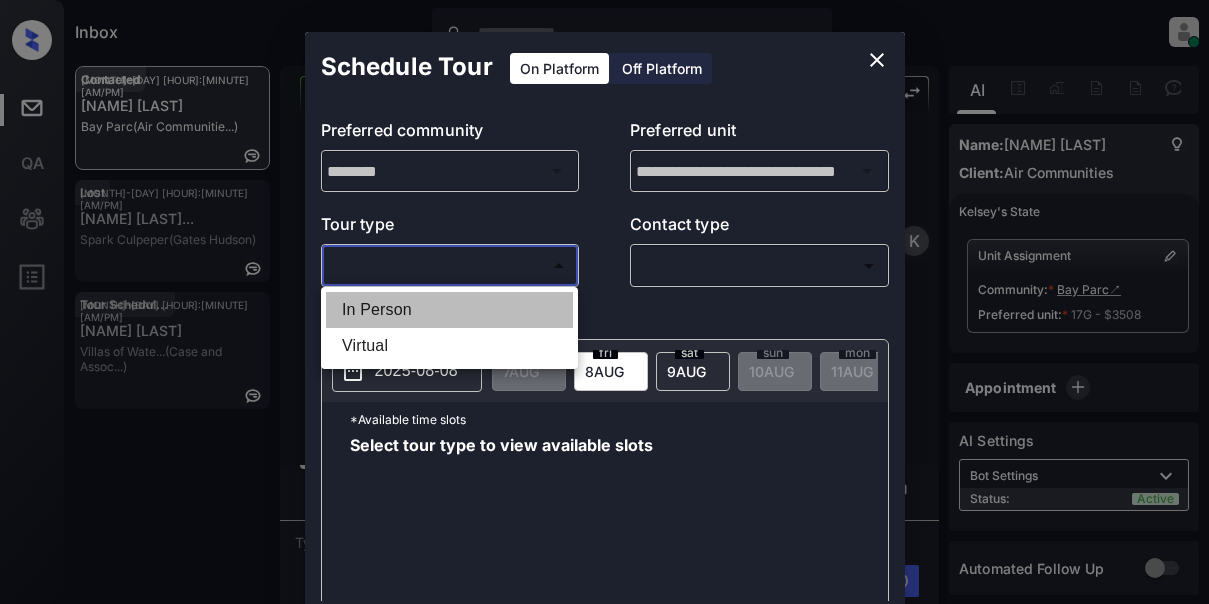 drag, startPoint x: 397, startPoint y: 303, endPoint x: 414, endPoint y: 302, distance: 17.029387 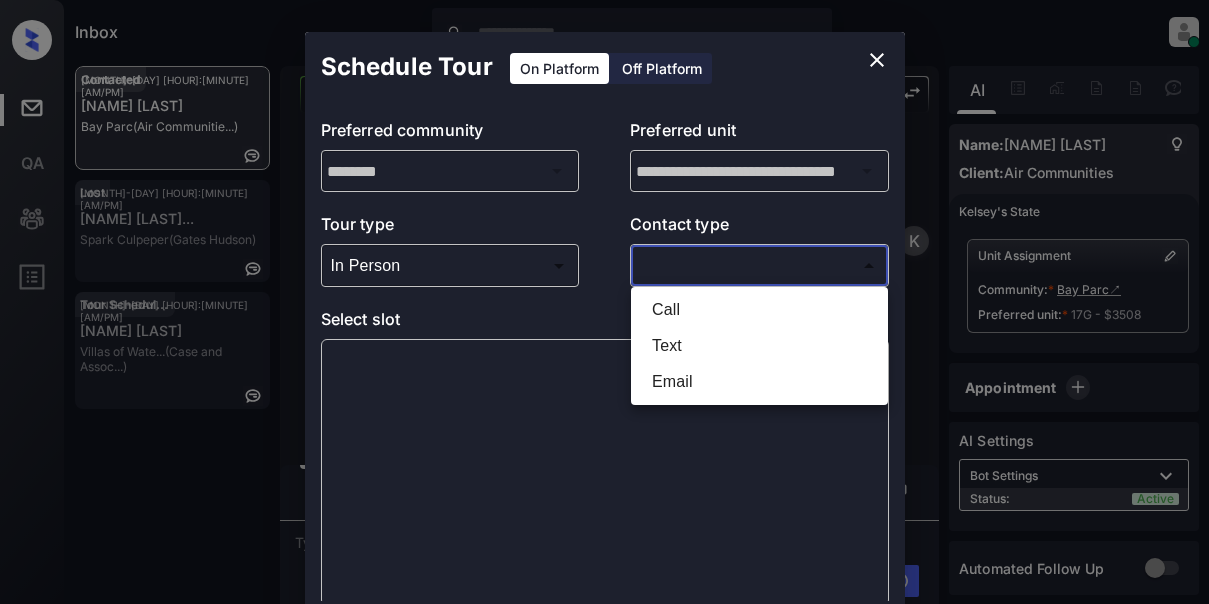 drag, startPoint x: 680, startPoint y: 268, endPoint x: 754, endPoint y: 264, distance: 74.10803 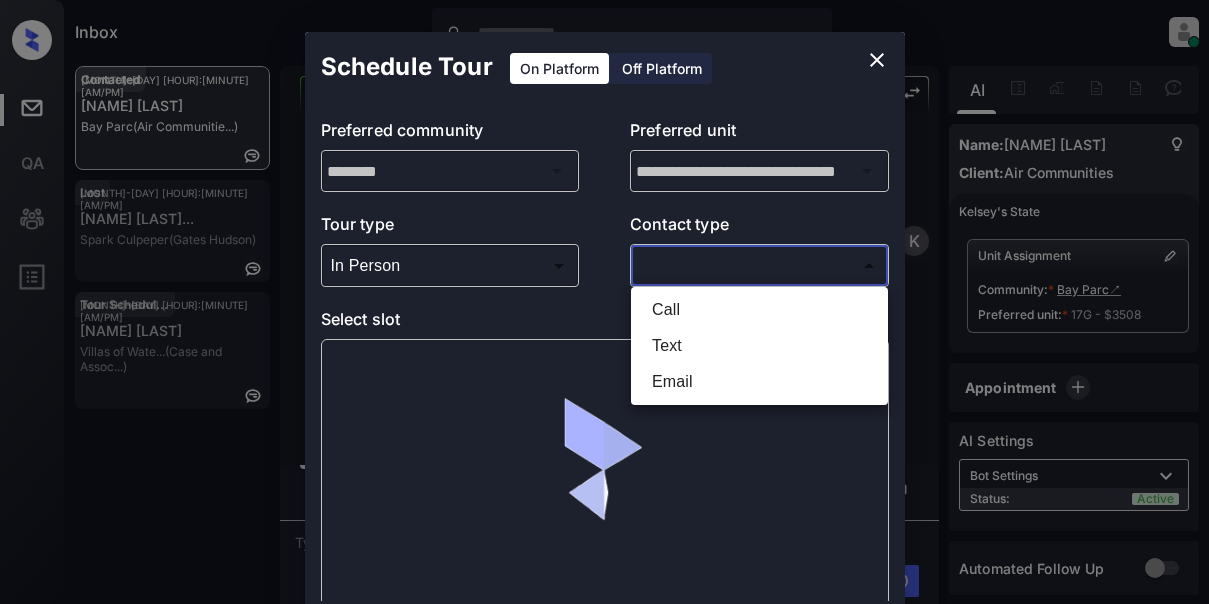 click on "Inbox Lyzzelle M. Ceralde Online Set yourself   offline Set yourself   on break Profile Switch to  light  mode Sign out Contacted Aug-07 09:15 am   John Hazard Bay Parc  (Air Communitie...) Lost Aug-07 09:16 am   Constance Lewi... Spark Culpeper  (Gates Hudson) Tour Scheduled Aug-07 09:17 am   Ciara Alford Villas of Wate...  (Case and Assoc...) Contacted Lost Lead Sentiment: Angry Upon sliding the acknowledgement:  Lead will move to lost stage. * ​ SMS and call option will be set to opt out. AFM will be turned off for the lead. Kelsey New Message Kelsey Notes Note: <a href="https://conversation.getzuma.com/68234a319c7583d4c3bcbf16">https://conversation.getzuma.com/68234a319c7583d4c3bcbf16</a> - Paste this link into your browser to view Kelsey’s conversation with the prospect May 13, 2025 06:33 am  Sync'd w  entrata K New Message Agent Lead created via emailParser in Inbound stage. May 13, 2025 06:33 am A New Message Zuma Lead transferred to leasing agent: kelsey May 13, 2025 06:33 am Z New Message Kelsey" at bounding box center [604, 302] 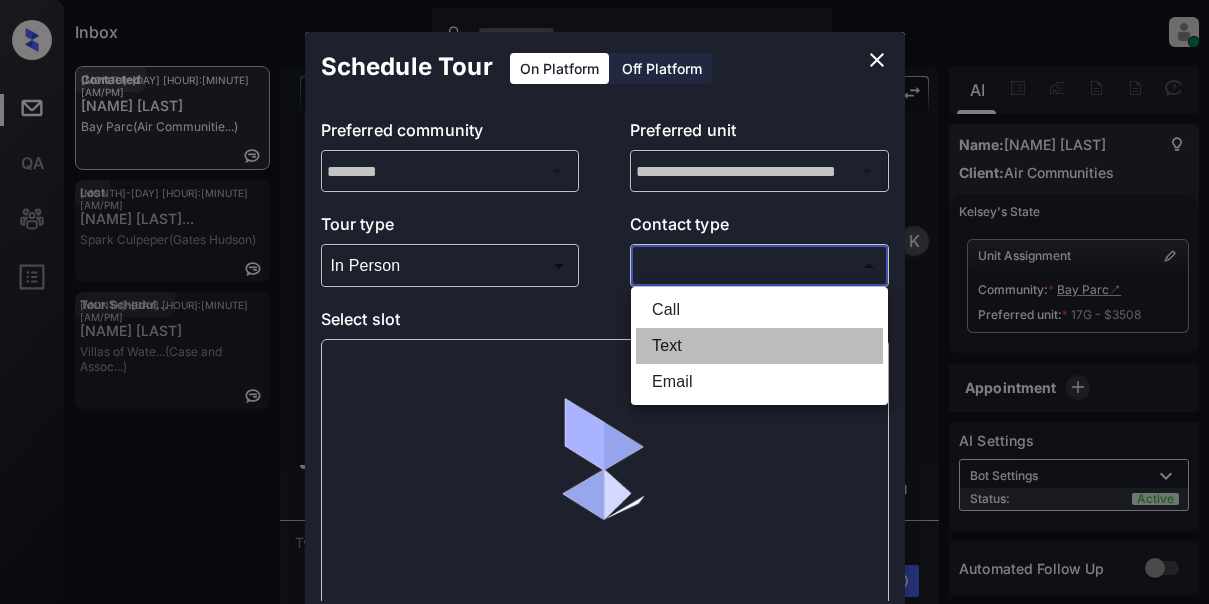 click on "Text" at bounding box center (759, 346) 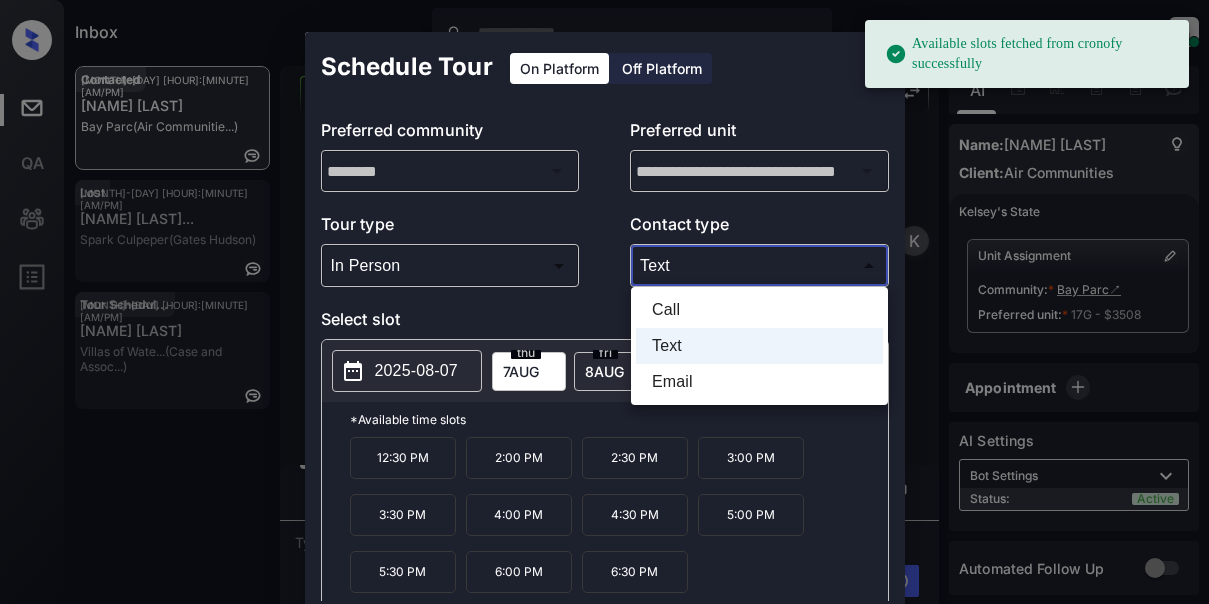 click on "Available slots fetched from cronofy successfully Inbox Lyzzelle M. Ceralde Online Set yourself   offline Set yourself   on break Profile Switch to  light  mode Sign out Contacted Aug-07 09:15 am   John Hazard Bay Parc  (Air Communitie...) Lost Aug-07 09:16 am   Constance Lewi... Spark Culpeper  (Gates Hudson) Tour Scheduled Aug-07 09:17 am   Ciara Alford Villas of Wate...  (Case and Assoc...) Contacted Lost Lead Sentiment: Angry Upon sliding the acknowledgement:  Lead will move to lost stage. * ​ SMS and call option will be set to opt out. AFM will be turned off for the lead. Kelsey New Message Kelsey Notes Note: <a href="https://conversation.getzuma.com/68234a319c7583d4c3bcbf16">https://conversation.getzuma.com/68234a319c7583d4c3bcbf16</a> - Paste this link into your browser to view Kelsey’s conversation with the prospect May 13, 2025 06:33 am  Sync'd w  entrata K New Message Agent Lead created via emailParser in Inbound stage. May 13, 2025 06:33 am A New Message Zuma May 13, 2025 06:33 am Z New Message" at bounding box center [604, 302] 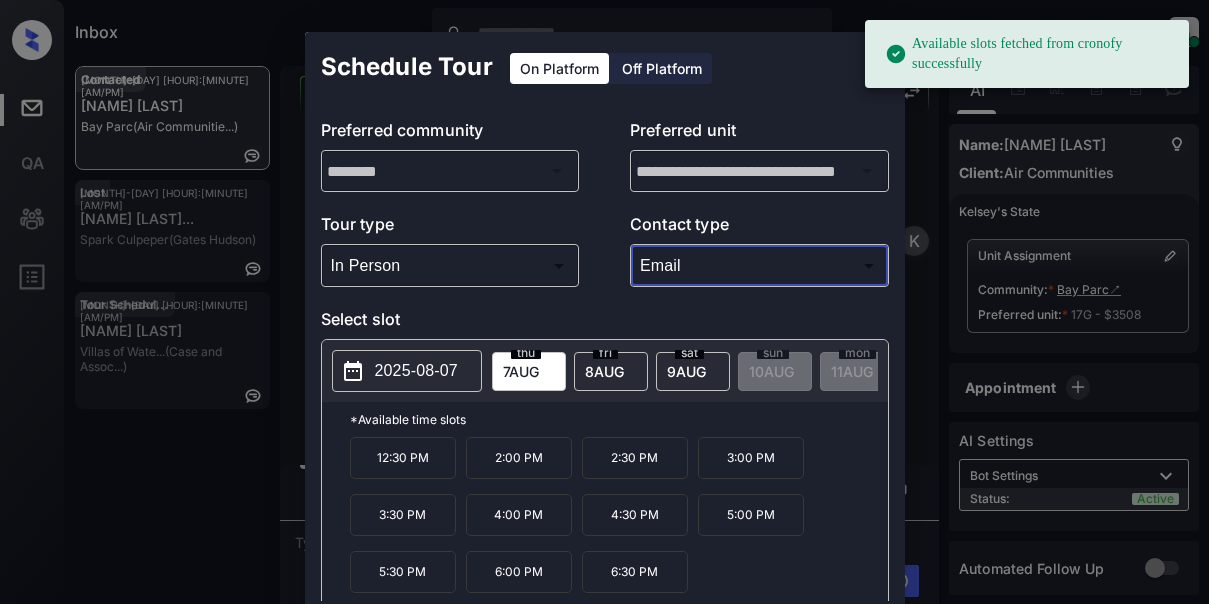 click on "2025-08-07" at bounding box center (416, 371) 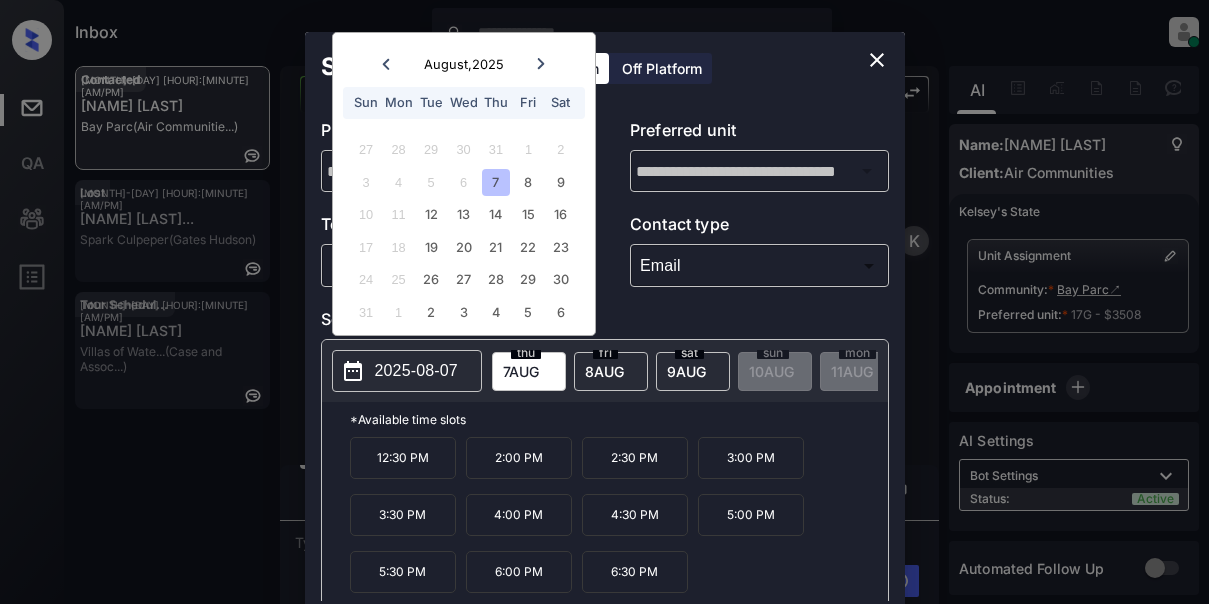click on "7" at bounding box center (495, 182) 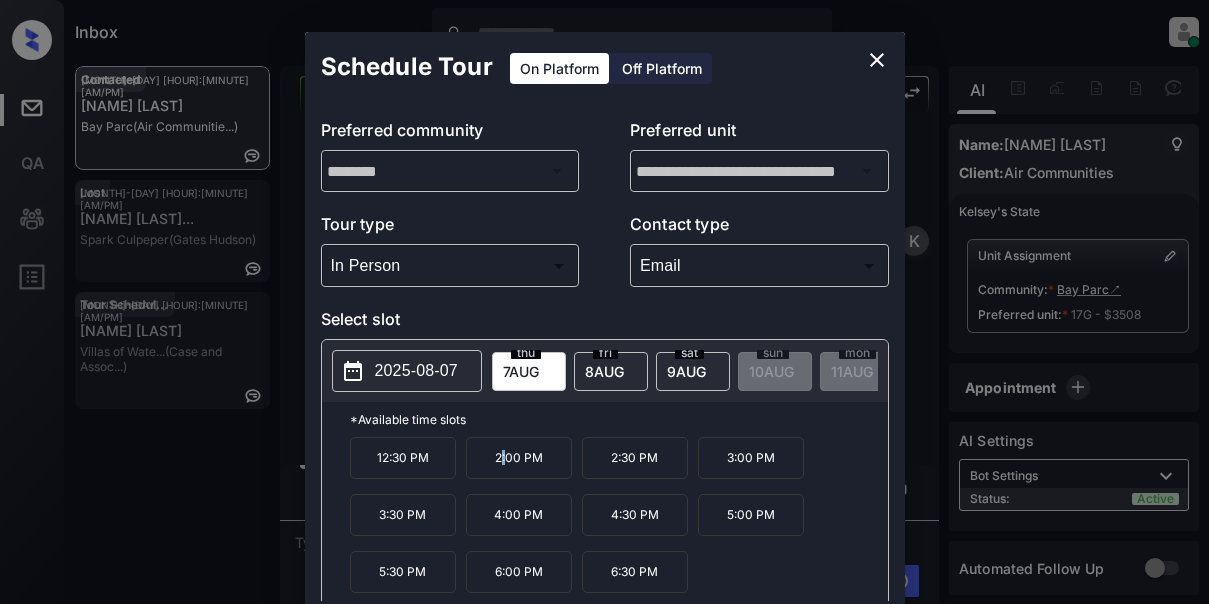 drag, startPoint x: 504, startPoint y: 471, endPoint x: 523, endPoint y: 460, distance: 21.954498 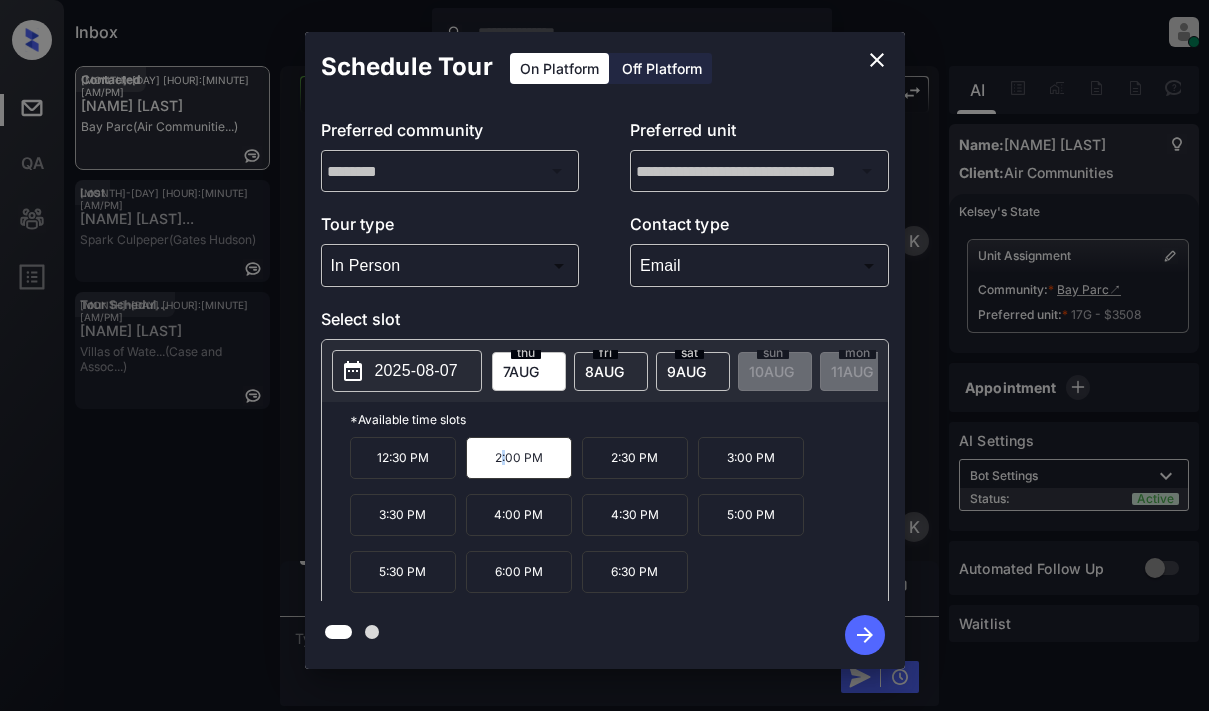click 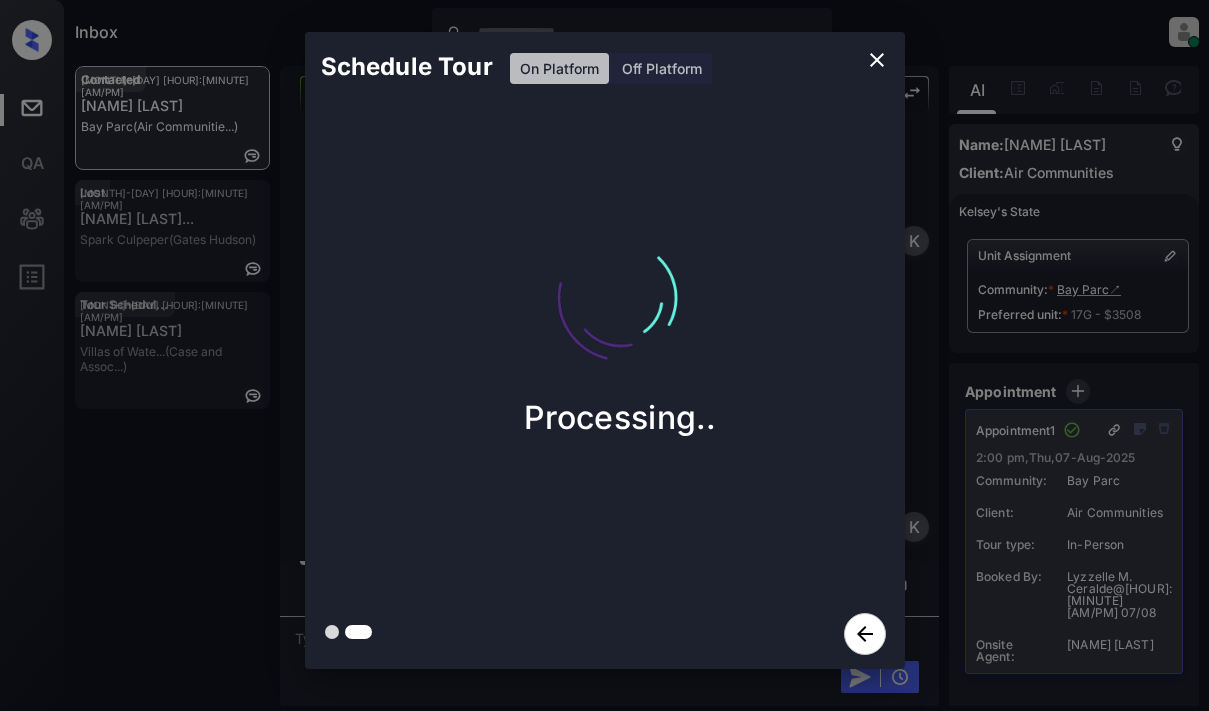 click 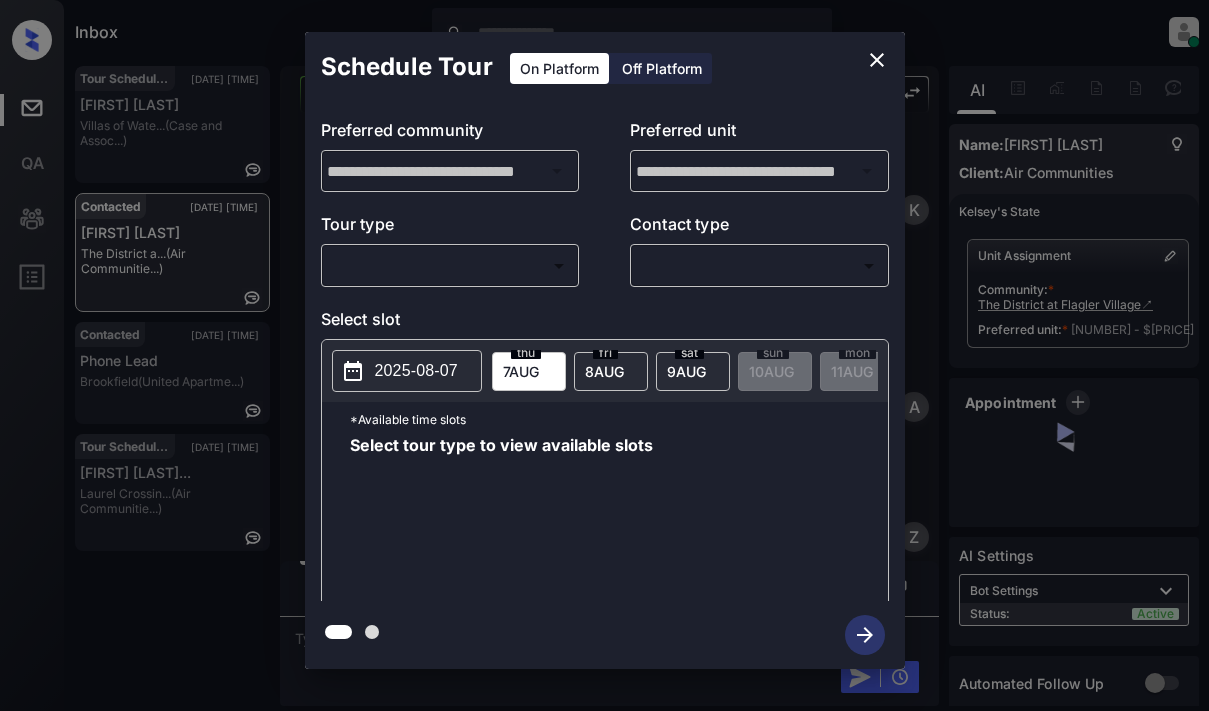 scroll, scrollTop: 0, scrollLeft: 0, axis: both 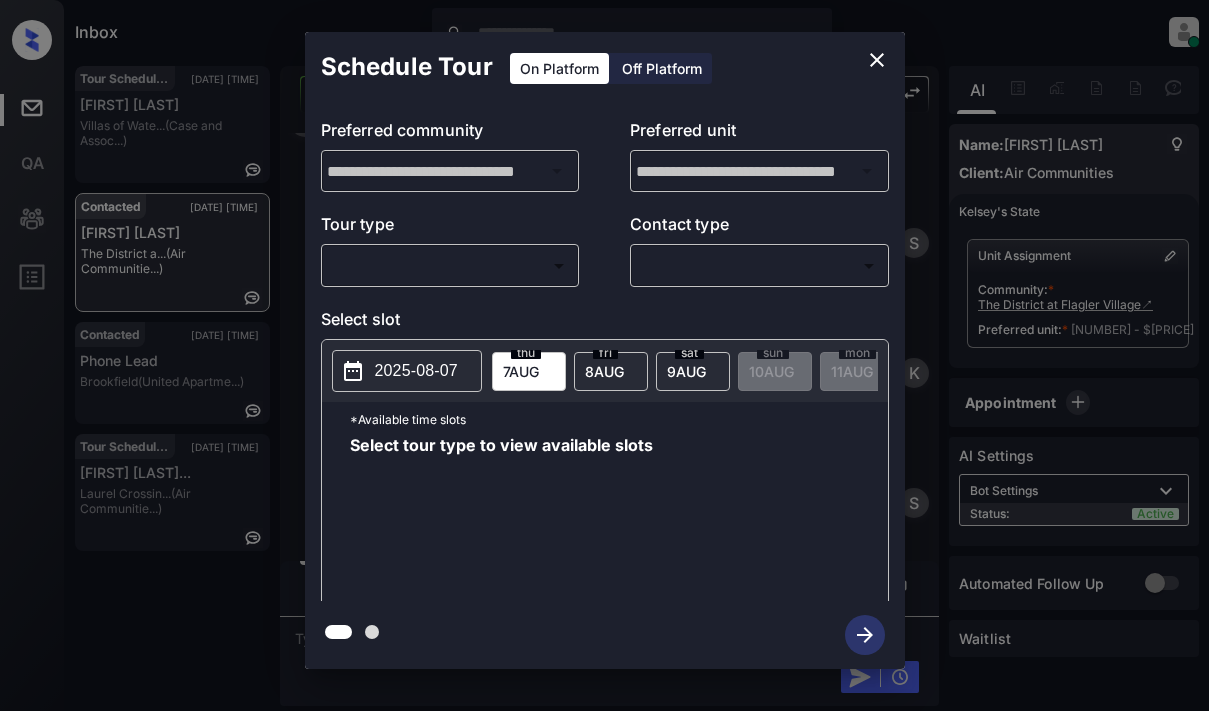 click on "Inbox Lyzzelle M. Ceralde Online Set yourself   offline Set yourself   on break Profile Switch to  light  mode Sign out Tour Scheduled Aug-07 09:17 am   Ciara Alford Villas of Wate...  (Case and Assoc...) Contacted Aug-07 09:24 am   Michele Mayne The District a...  (Air Communitie...) Contacted Aug-07 09:25 am   Phone Lead Brookfield  (United Apartme...) Tour Scheduled Aug-07 09:25 am   Mohammad Gheit... Laurel Crossin...  (Air Communitie...) Contacted Lost Lead Sentiment: Angry Upon sliding the acknowledgement:  Lead will move to lost stage. * ​ SMS and call option will be set to opt out. AFM will be turned off for the lead. Kelsey New Message Kelsey Notes Note: <a href="https://conversation.getzuma.com/6894c4f1e33322cf6e80b3a2">https://conversation.getzuma.com/6894c4f1e33322cf6e80b3a2</a> - Paste this link into your browser to view Kelsey’s conversation with the prospect Aug 07, 2025 08:23 am  Sync'd w  entrata K New Message Agent Lead created via emailParser in Inbound stage. Aug 07, 2025 08:23 am A Z" at bounding box center (604, 355) 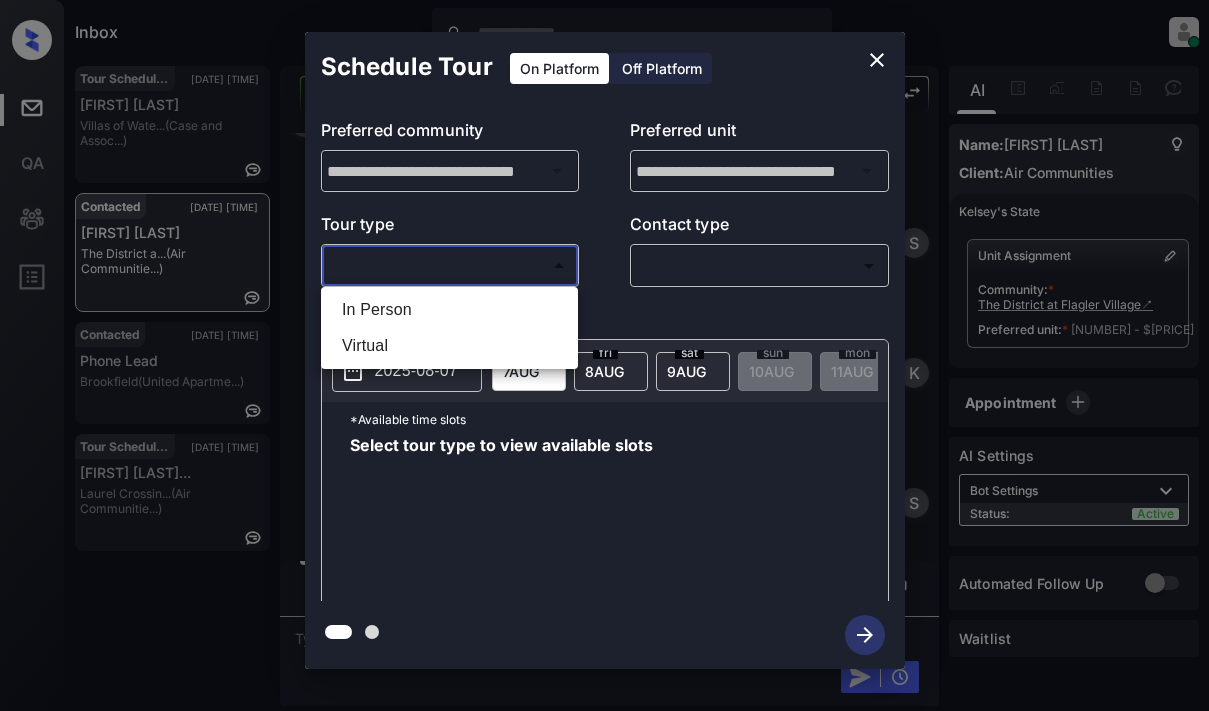 click on "Virtual" at bounding box center [449, 346] 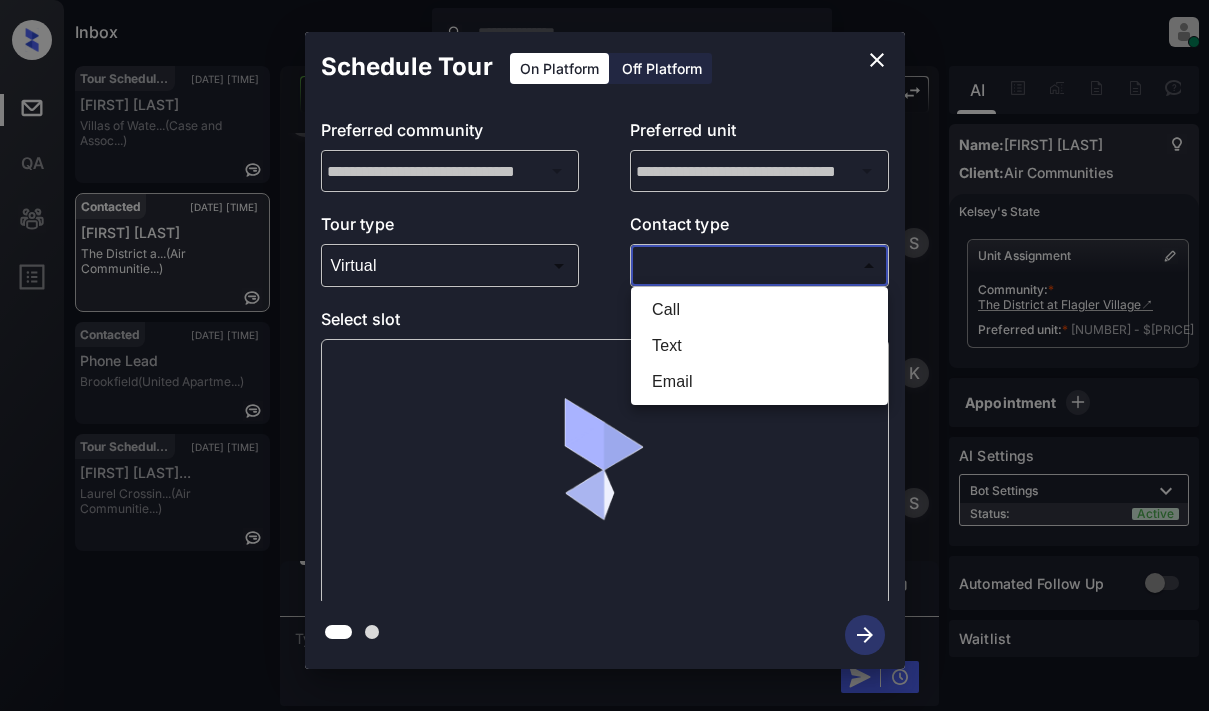 click on "Inbox Lyzzelle M. Ceralde Online Set yourself   offline Set yourself   on break Profile Switch to  light  mode Sign out Tour Scheduled Aug-07 09:17 am   Ciara Alford Villas of Wate...  (Case and Assoc...) Contacted Aug-07 09:24 am   Michele Mayne The District a...  (Air Communitie...) Contacted Aug-07 09:25 am   Phone Lead Brookfield  (United Apartme...) Tour Scheduled Aug-07 09:25 am   Mohammad Gheit... Laurel Crossin...  (Air Communitie...) Contacted Lost Lead Sentiment: Angry Upon sliding the acknowledgement:  Lead will move to lost stage. * ​ SMS and call option will be set to opt out. AFM will be turned off for the lead. Kelsey New Message Kelsey Notes Note: <a href="https://conversation.getzuma.com/6894c4f1e33322cf6e80b3a2">https://conversation.getzuma.com/6894c4f1e33322cf6e80b3a2</a> - Paste this link into your browser to view Kelsey’s conversation with the prospect Aug 07, 2025 08:23 am  Sync'd w  entrata K New Message Agent Lead created via emailParser in Inbound stage. Aug 07, 2025 08:23 am A Z" at bounding box center [604, 355] 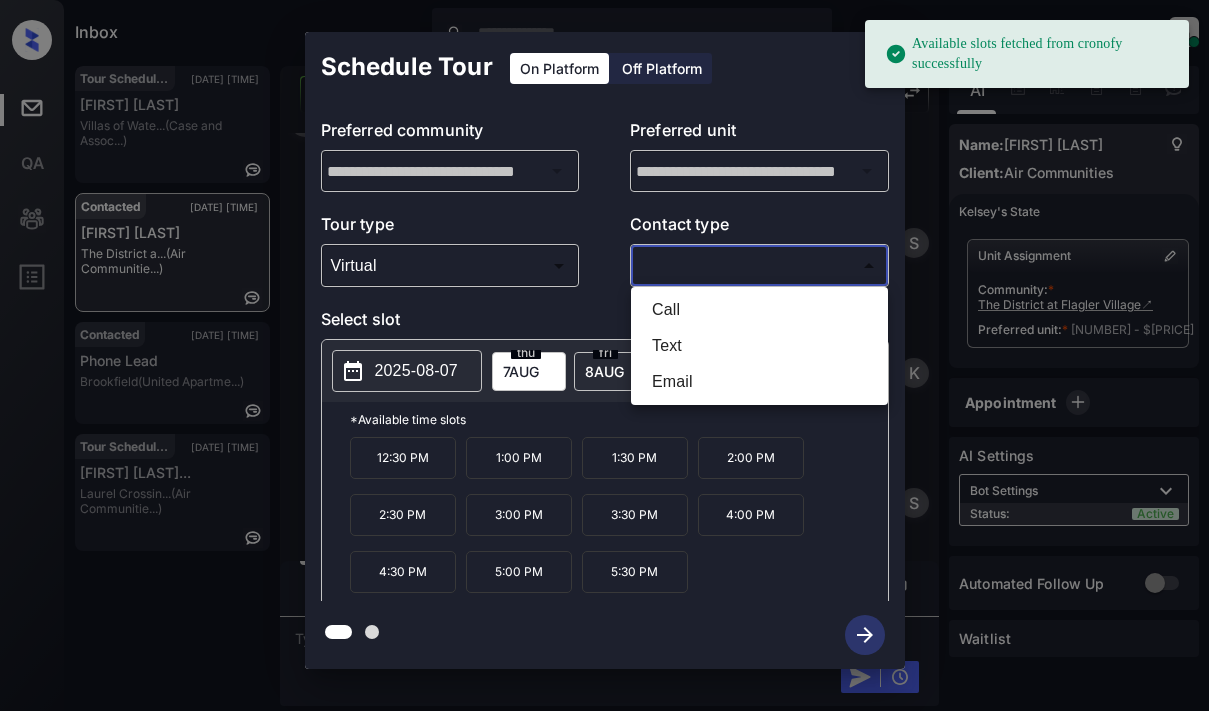 click on "Text" at bounding box center [759, 346] 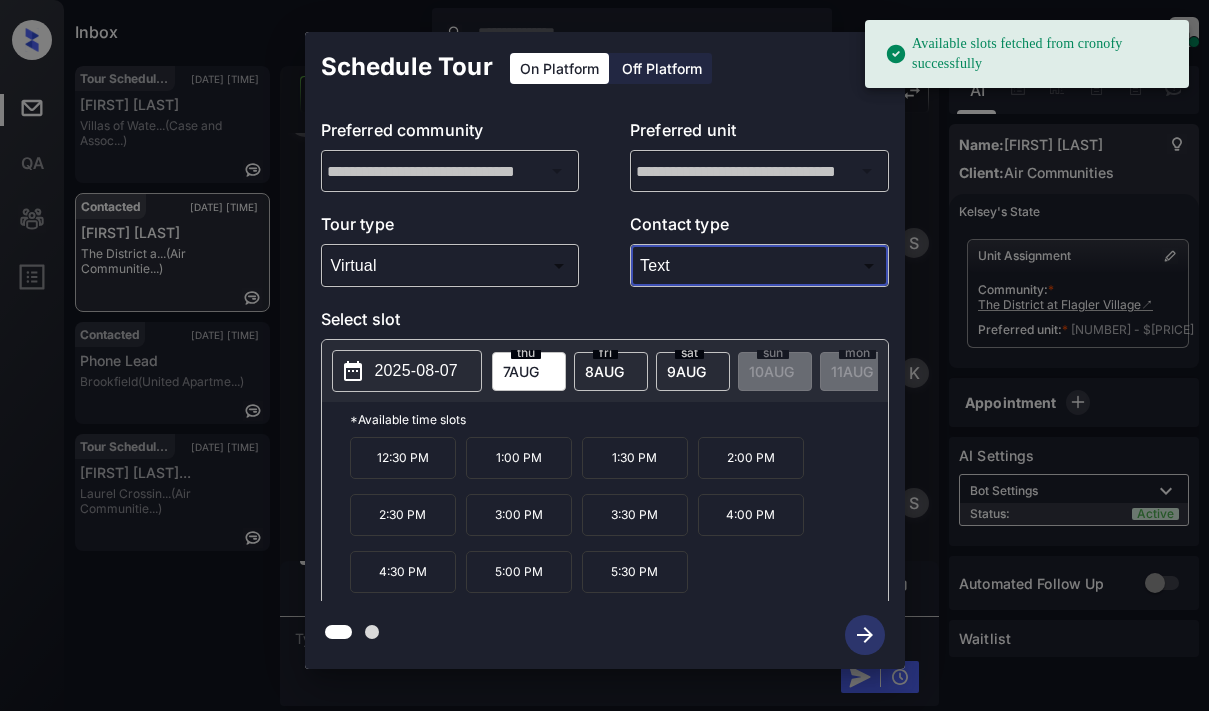 click on "2025-08-07" at bounding box center [407, 371] 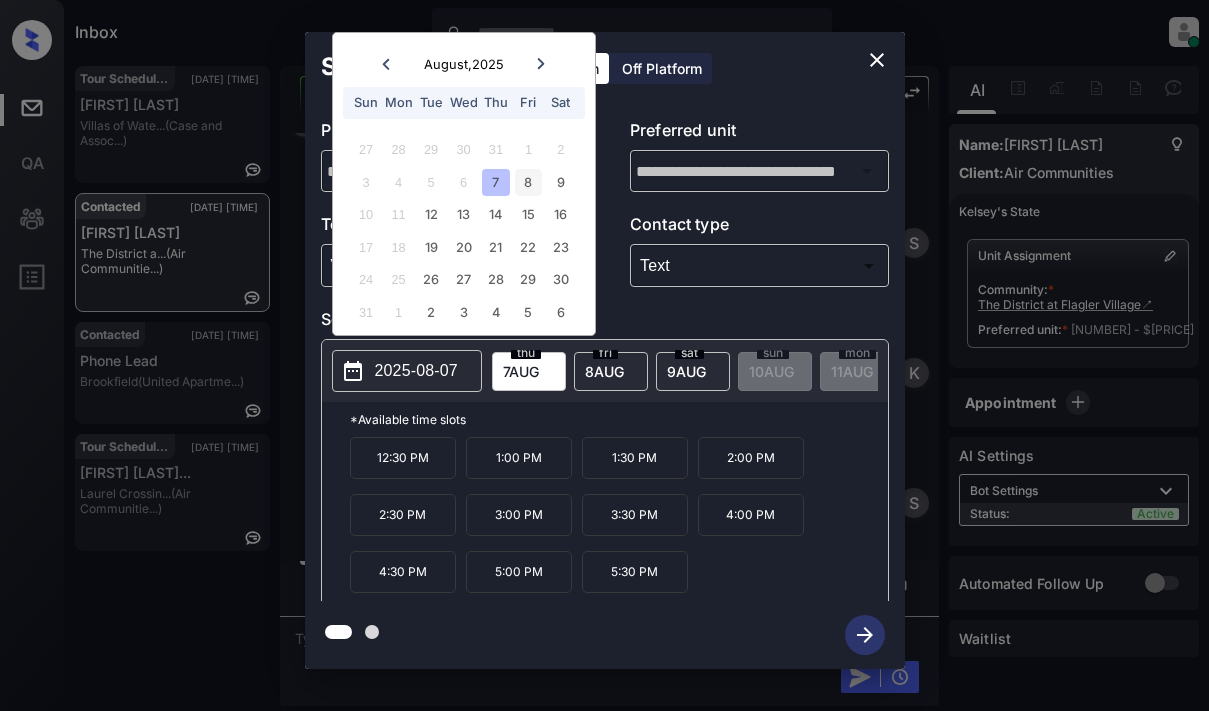 click on "8" at bounding box center (528, 182) 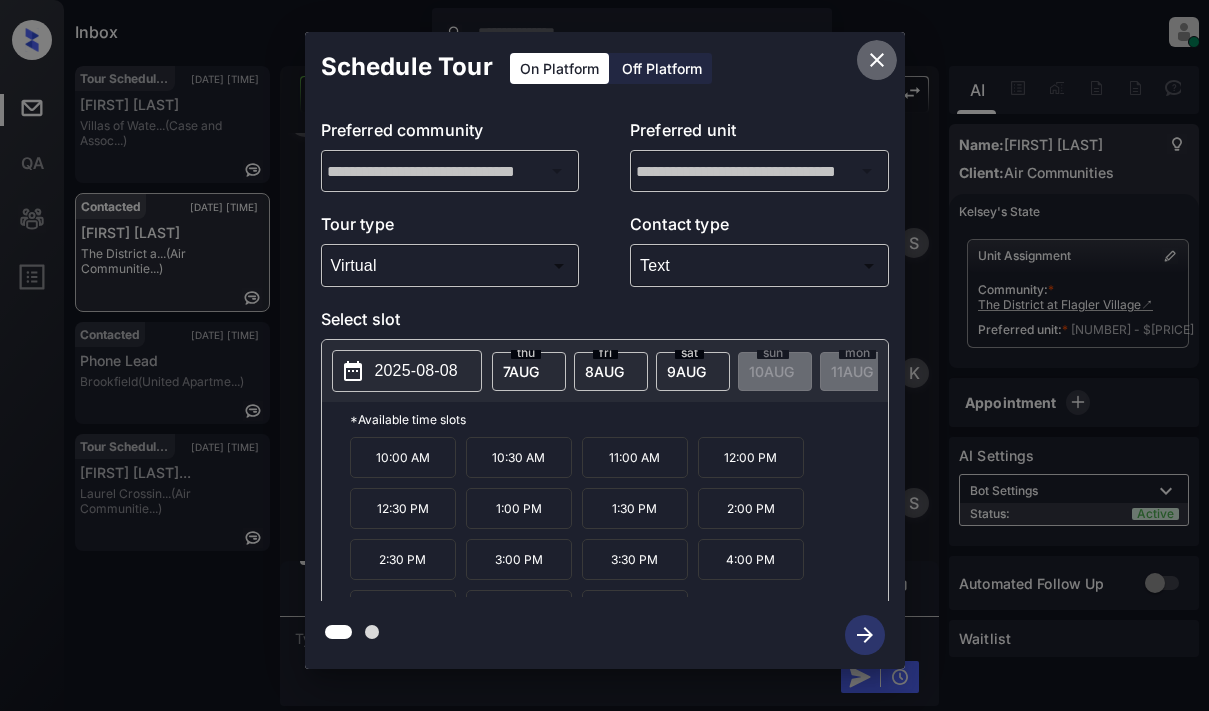 click at bounding box center (877, 60) 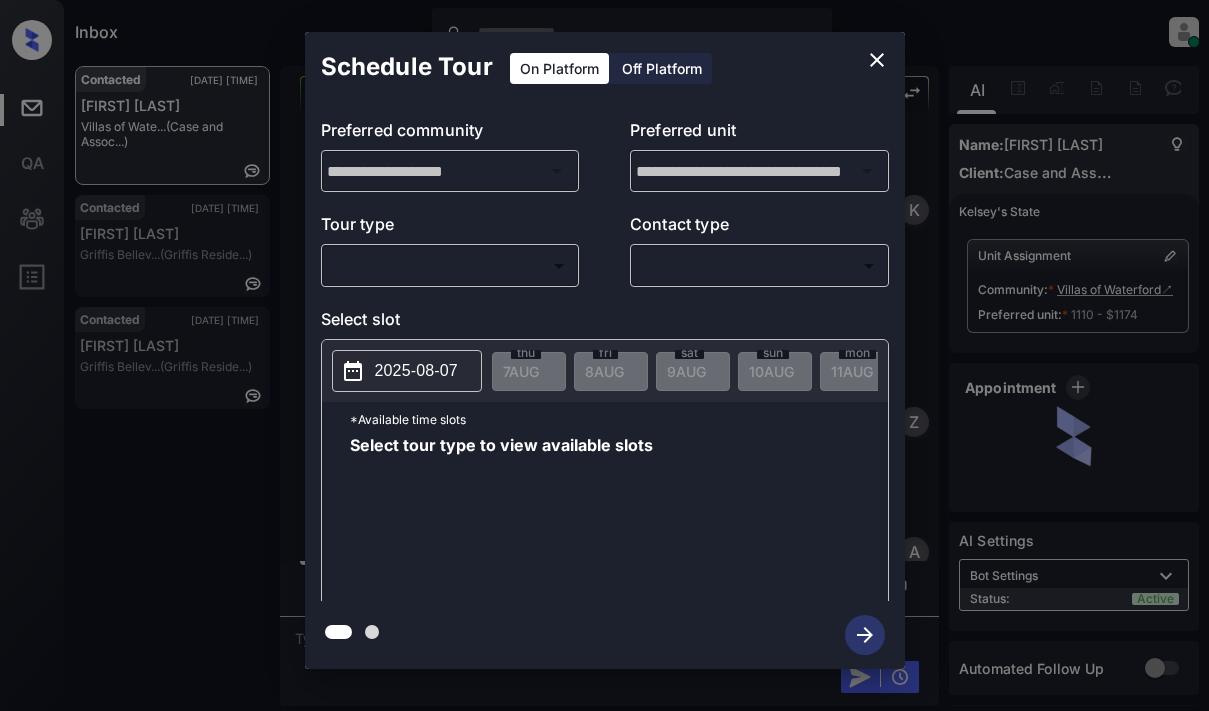 scroll, scrollTop: 0, scrollLeft: 0, axis: both 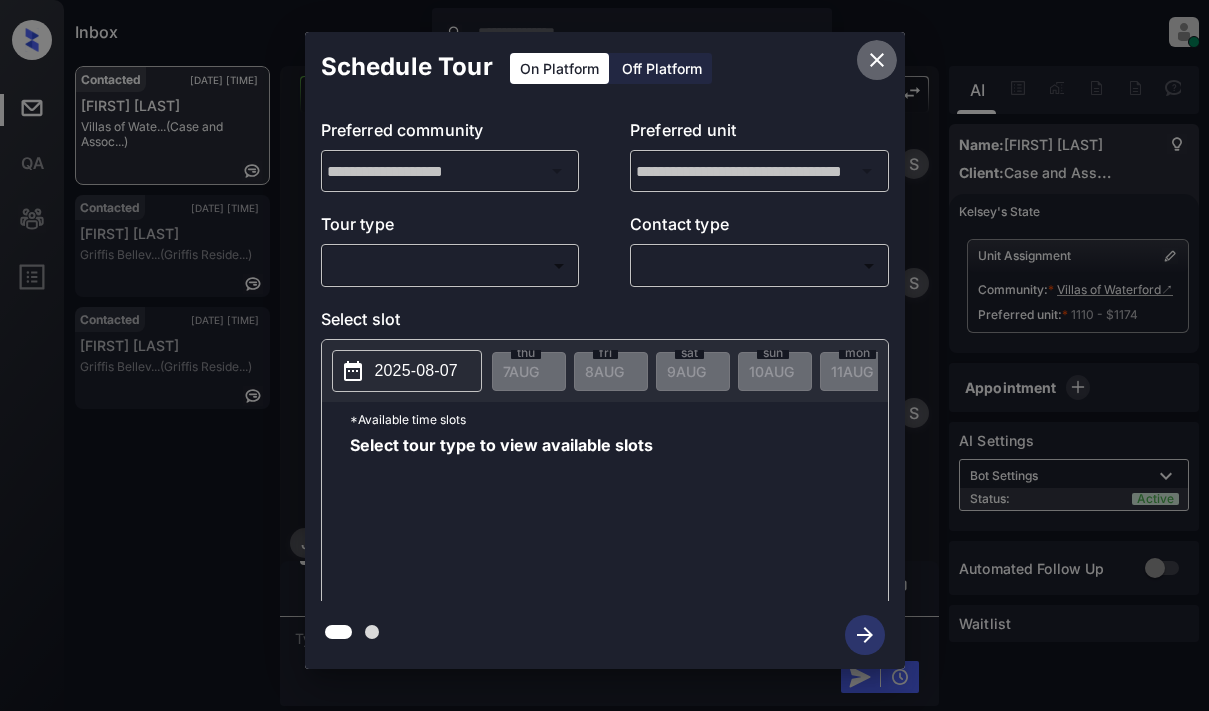 click 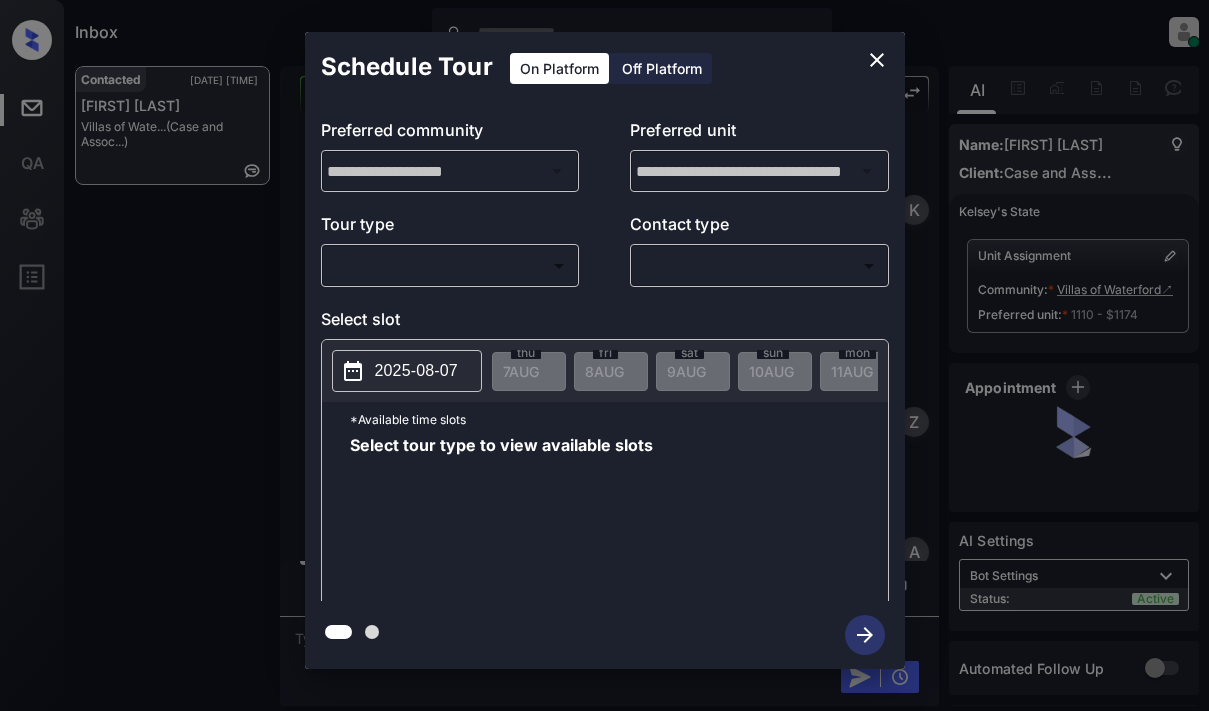 scroll, scrollTop: 0, scrollLeft: 0, axis: both 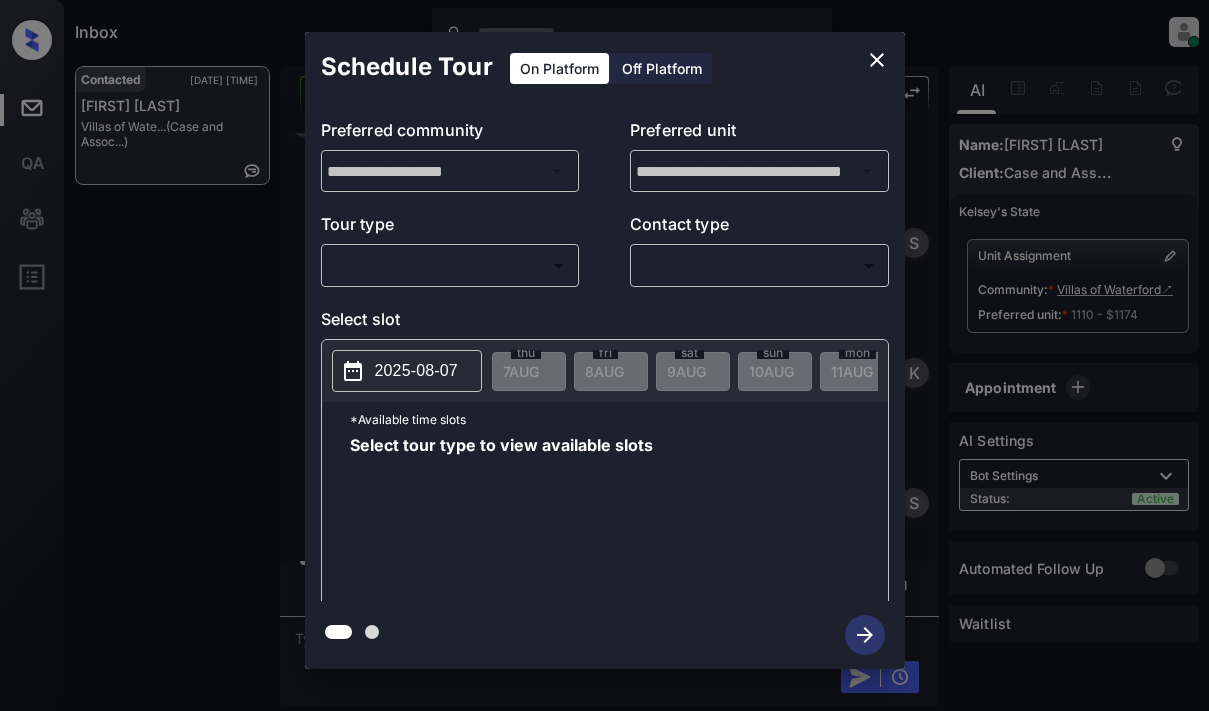 click on "Inbox Lyzzelle M. Ceralde Online Set yourself   offline Set yourself   on break Profile Switch to  light  mode Sign out Contacted [DATE] [TIME]   [FIRST] [LAST] Villas of Wate...  (Case and Assoc...) Contacted Lost Lead Sentiment: Angry Upon sliding the acknowledgement:  Lead will move to lost stage. * ​ SMS and call option will be set to opt out. AFM will be turned off for the lead. Kelsey New Message Kelsey Notes Note: https://conversation.getzuma.com/68940f5448d250b492b1ef81 - Paste this link into your browser to view Kelsey’s conversation with the prospect [DATE] [TIME] K New Message Zuma Lead transferred to leasing agent: kelsey [DATE] [TIME]  Sync'd w  yardi Z New Message Agent Lead created via leadPoller in Inbound stage. [DATE] [TIME] A New Message Agent AFM Request sent to Kelsey. [DATE] [TIME] A New Message Agent Notes Note: [DATE] [TIME] A New Message Kelsey [DATE] [TIME]   | TemplateAFMSms K New Message Kelsey Lead archived by Kelsey! K   J S K" at bounding box center [604, 355] 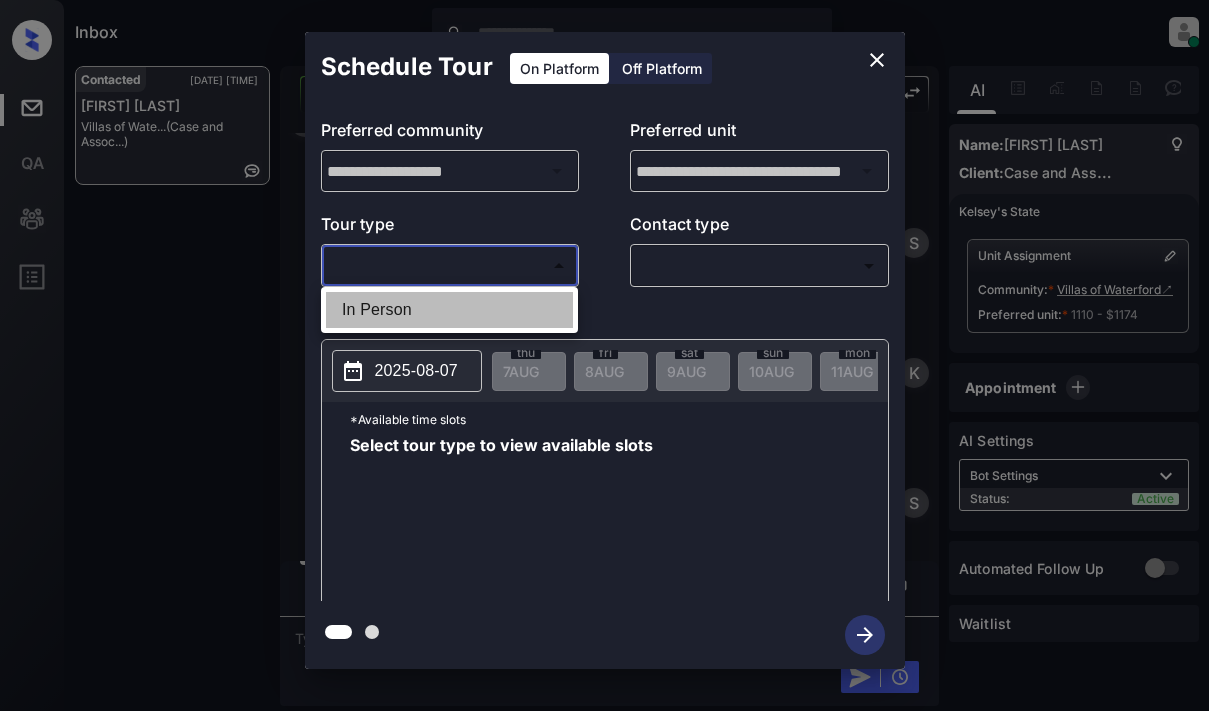 drag, startPoint x: 419, startPoint y: 317, endPoint x: 435, endPoint y: 304, distance: 20.615528 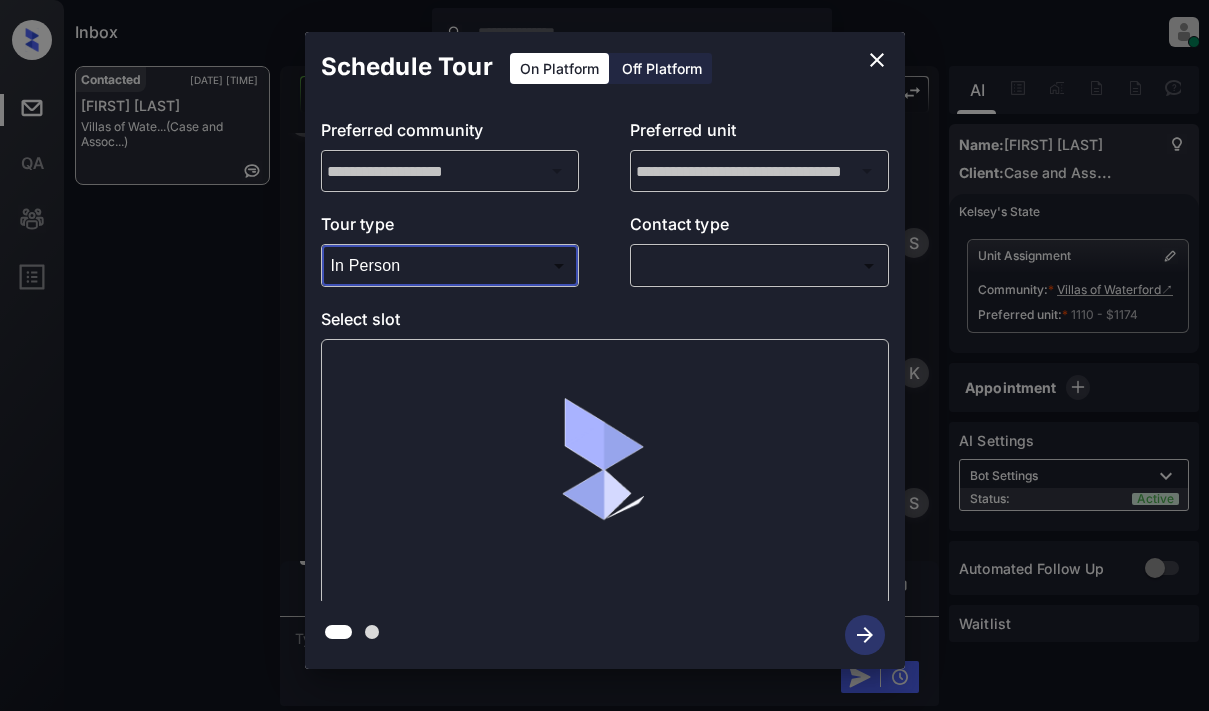 click on "Inbox Lyzzelle M. Ceralde Online Set yourself   offline Set yourself   on break Profile Switch to  light  mode Sign out Contacted Aug-07 09:30 am   Jeffrey Brown Villas of Wate...  (Case and Assoc...) Contacted Lost Lead Sentiment: Angry Upon sliding the acknowledgement:  Lead will move to lost stage. * ​ SMS and call option will be set to opt out. AFM will be turned off for the lead. Kelsey New Message Kelsey Notes Note: https://conversation.getzuma.com/68940f5448d250b492b1ef81 - Paste this link into your browser to view Kelsey’s conversation with the prospect Aug 06, 2025 07:28 pm K New Message Zuma Lead transferred to leasing agent: kelsey Aug 06, 2025 07:28 pm  Sync'd w  yardi Z New Message Agent Lead created via leadPoller in Inbound stage. Aug 06, 2025 07:28 pm A New Message Agent AFM Request sent to Kelsey. Aug 06, 2025 07:28 pm A New Message Agent Notes Note: Aug 06, 2025 07:28 pm A New Message Kelsey Aug 06, 2025 07:28 pm   | TemplateAFMSms K New Message Kelsey Lead archived by Kelsey! K   J S K" at bounding box center [604, 355] 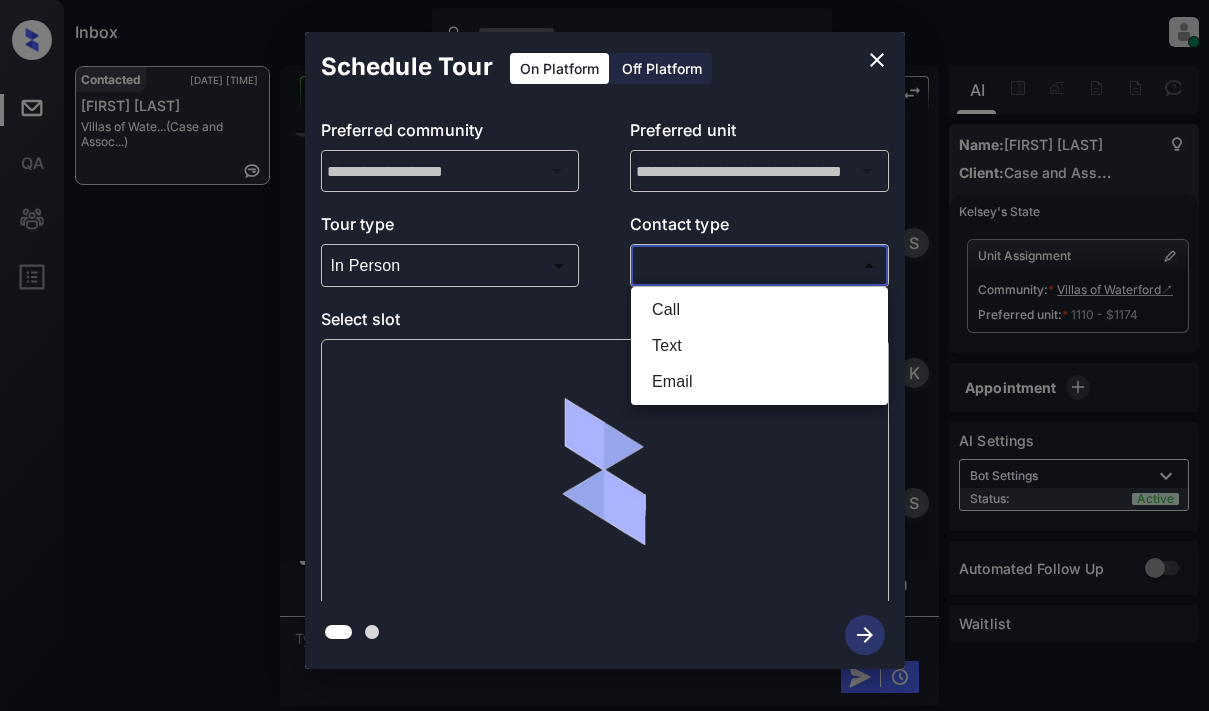 drag, startPoint x: 675, startPoint y: 340, endPoint x: 687, endPoint y: 340, distance: 12 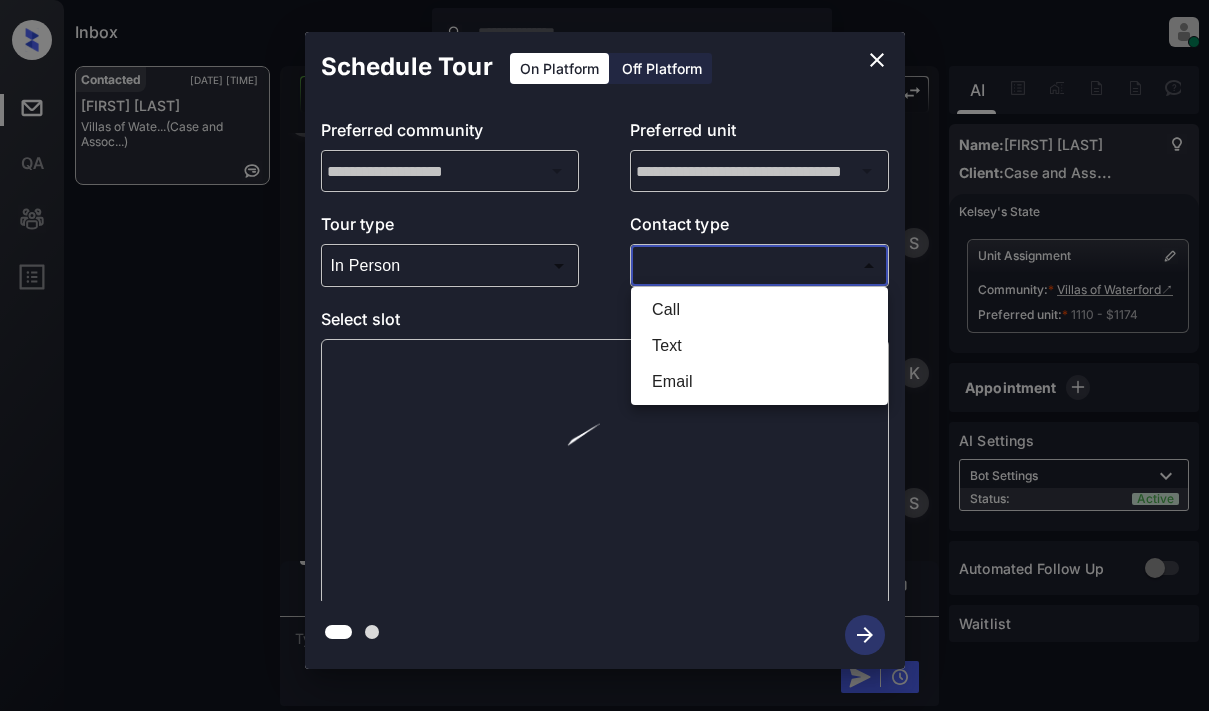 click on "Text" at bounding box center [759, 346] 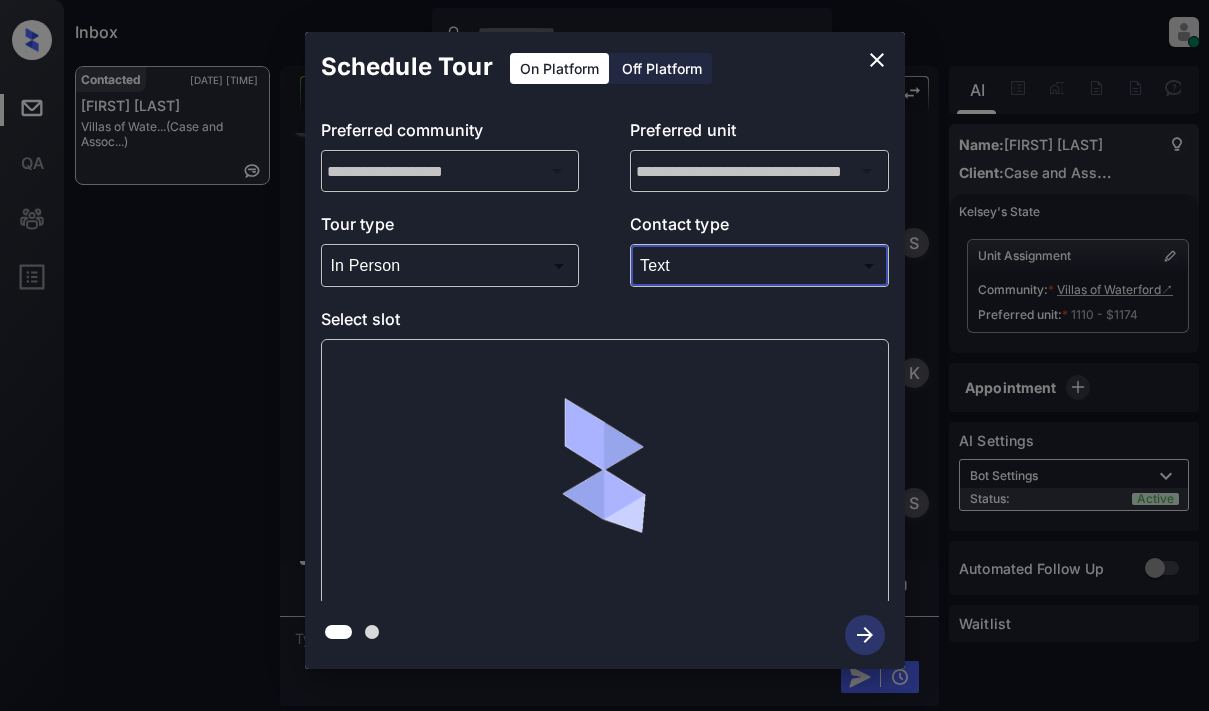 type on "****" 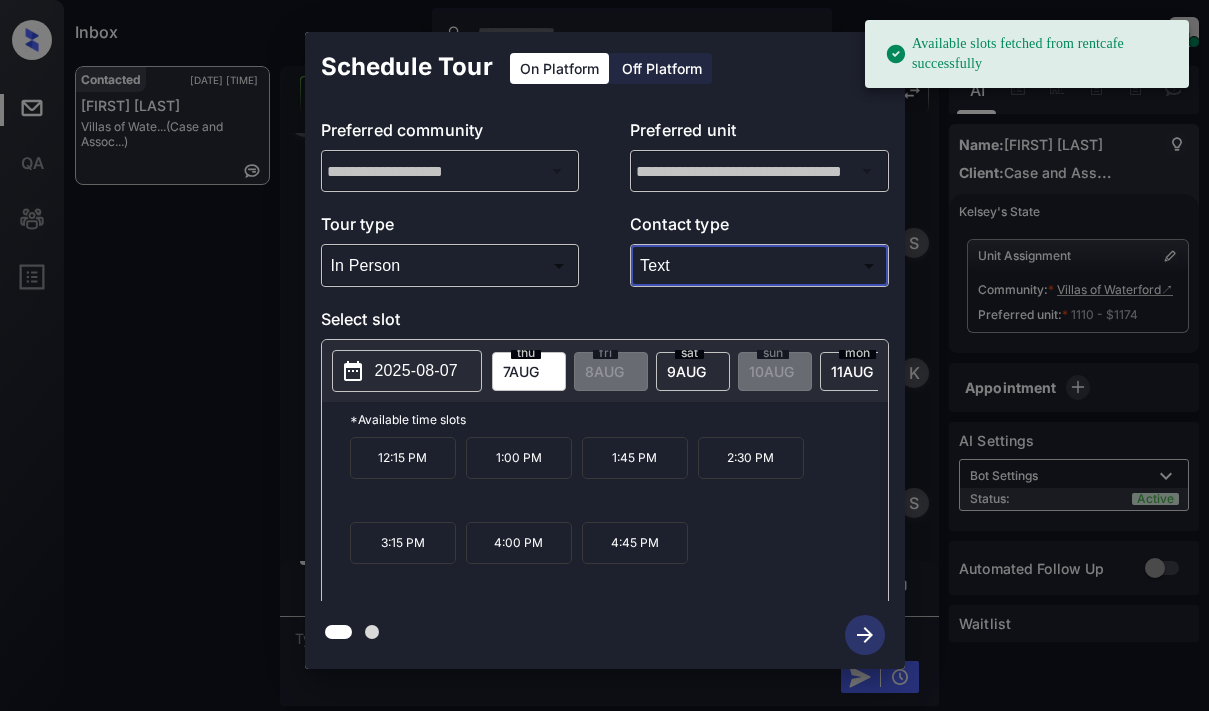 click on "2025-08-07" at bounding box center (416, 371) 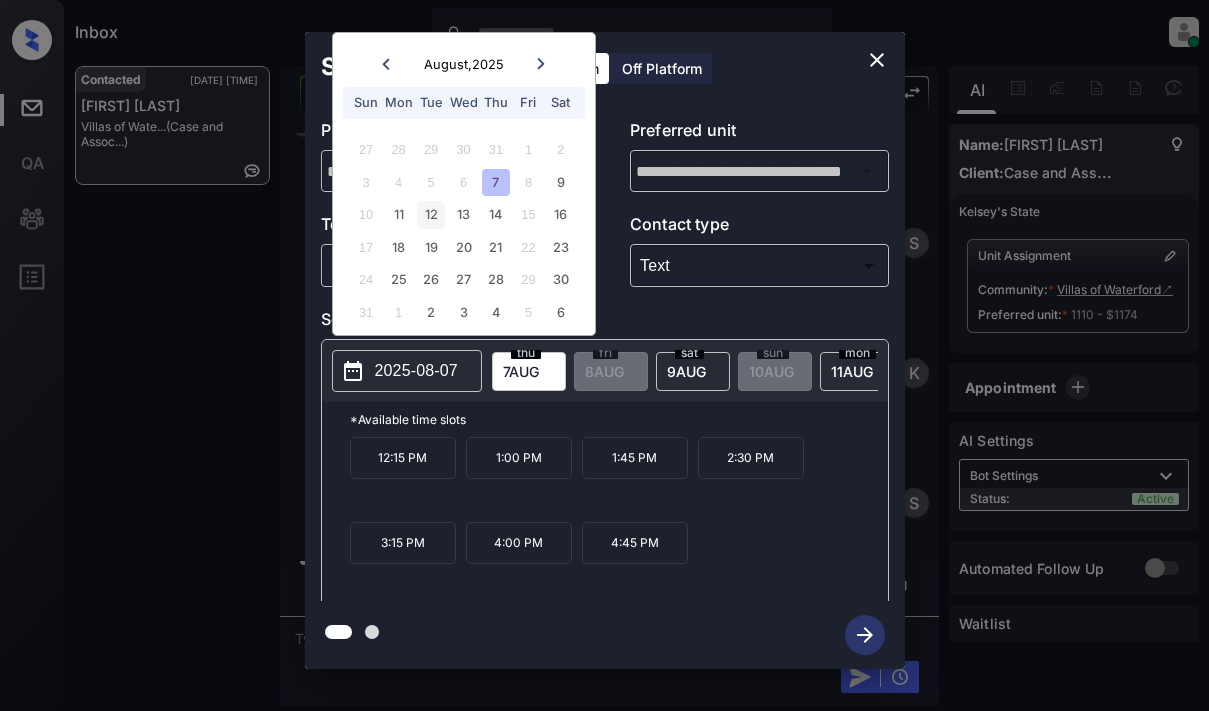 click on "12" at bounding box center (430, 214) 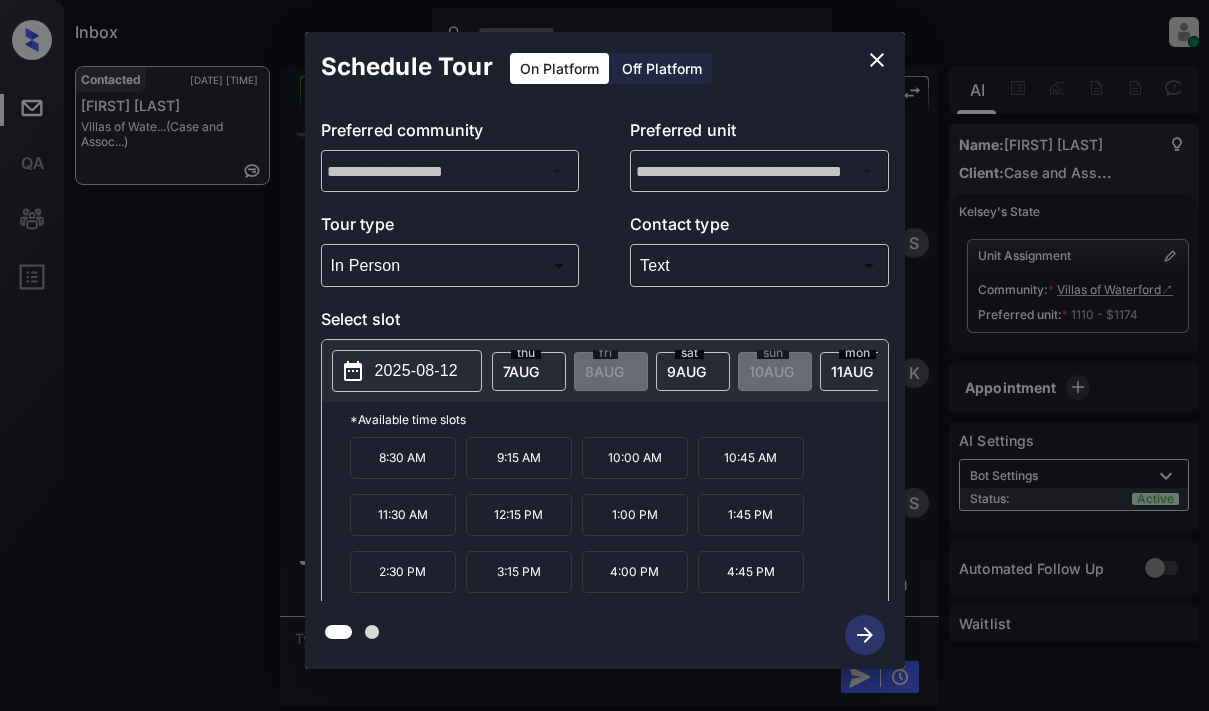 click on "4:00 PM" at bounding box center [635, 572] 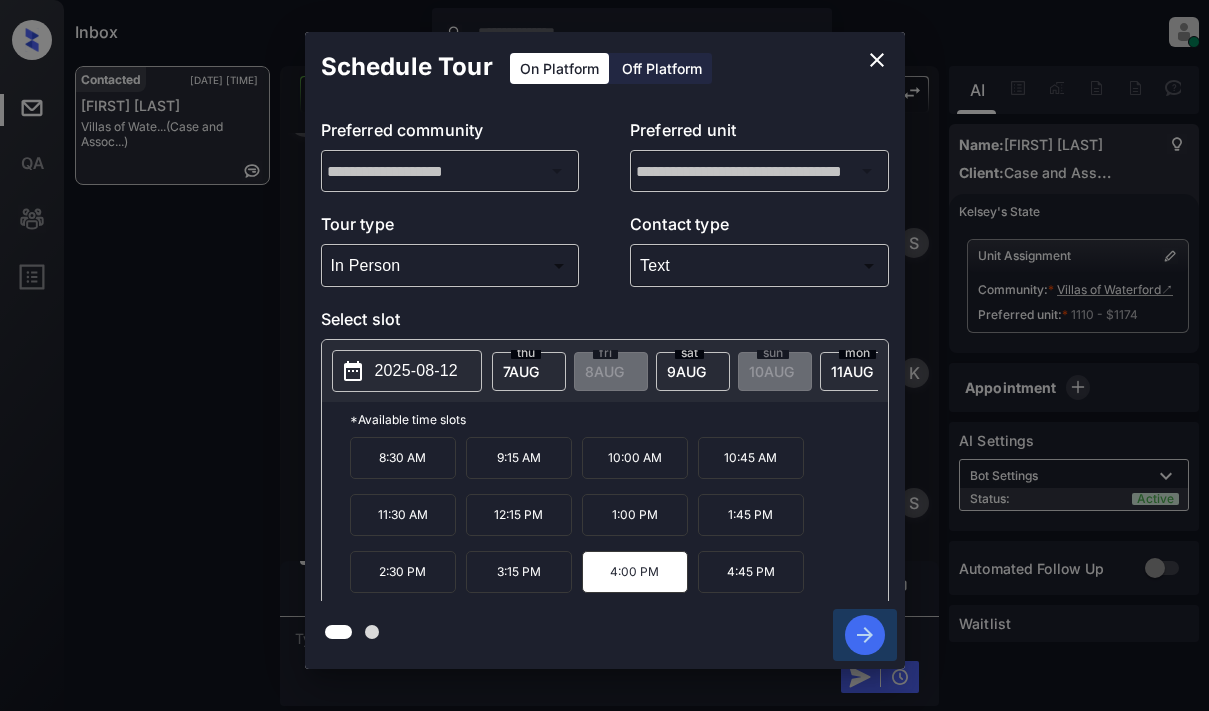 click 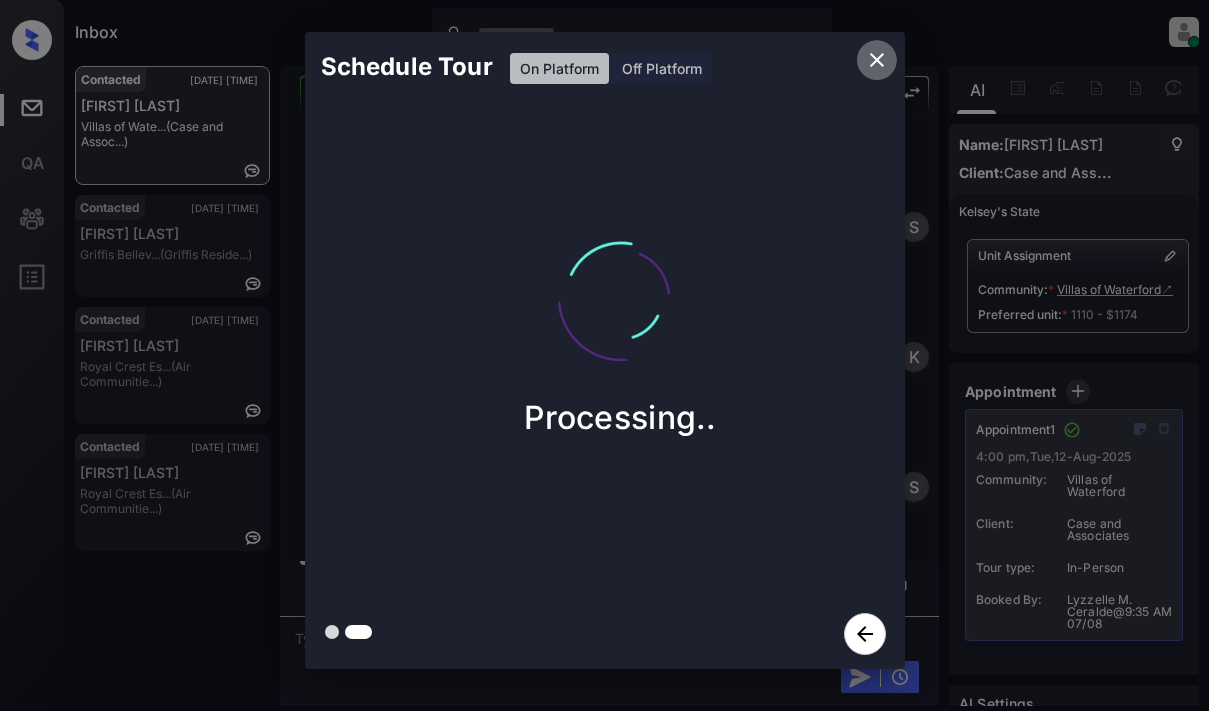 click 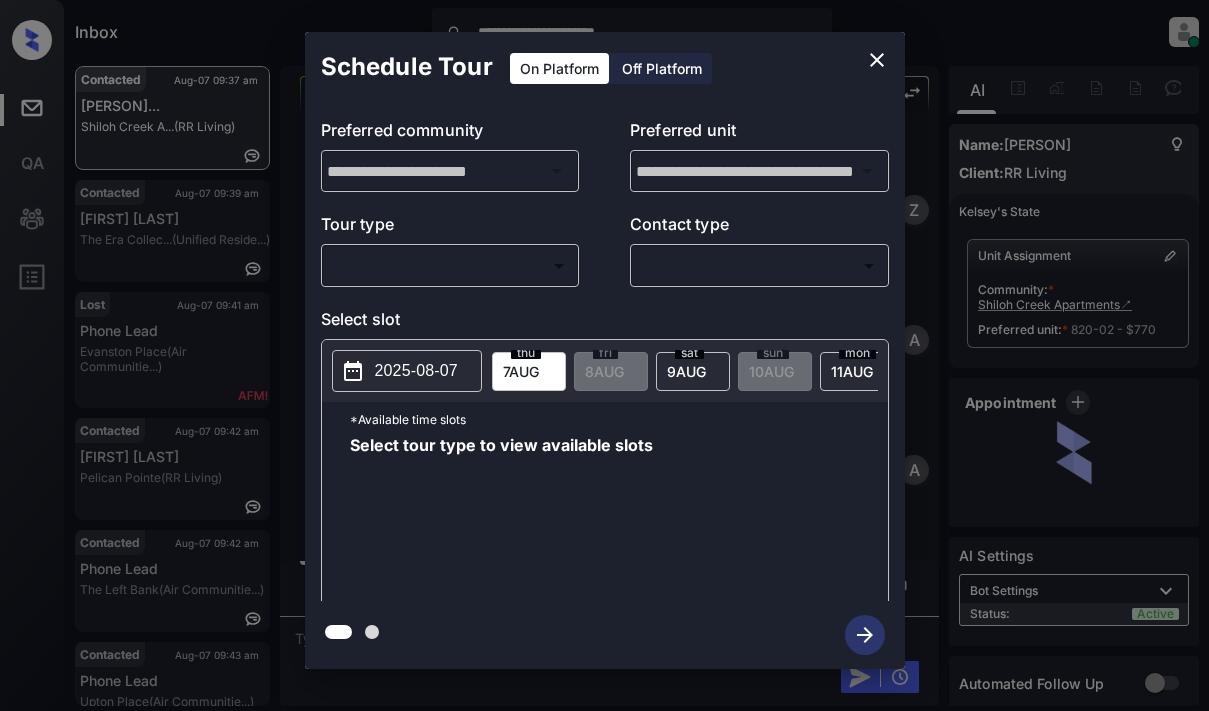scroll, scrollTop: 0, scrollLeft: 0, axis: both 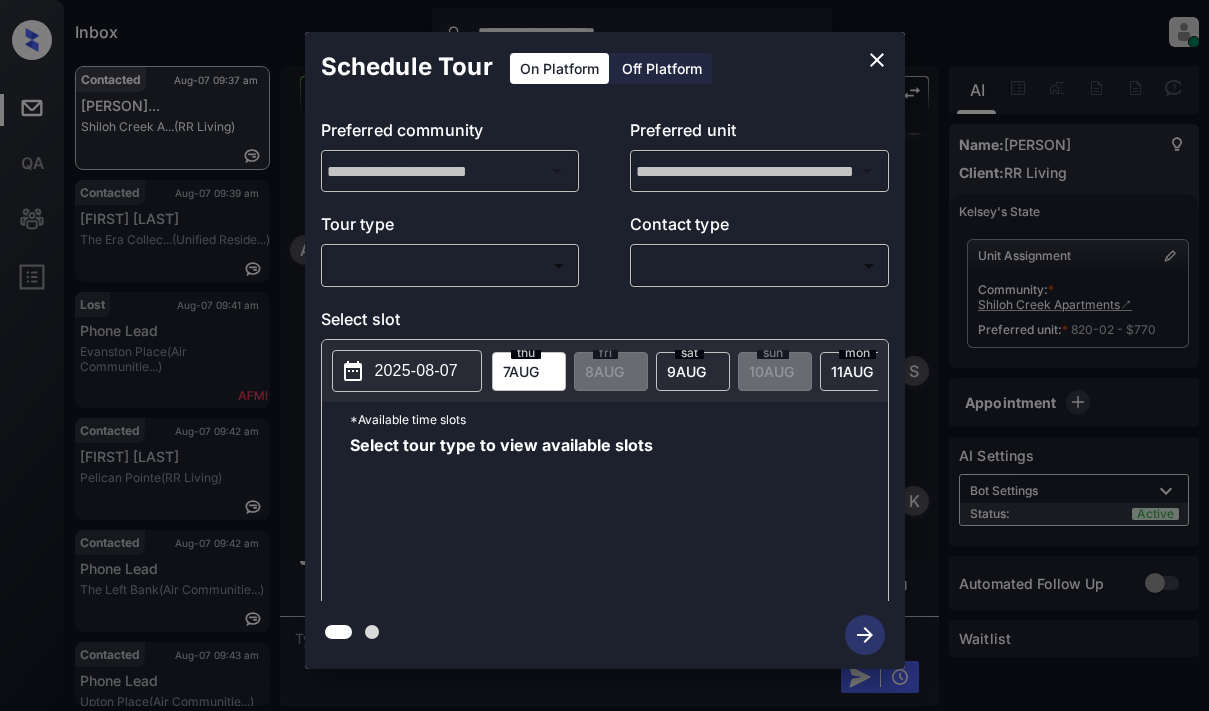 click on "**********" at bounding box center (604, 355) 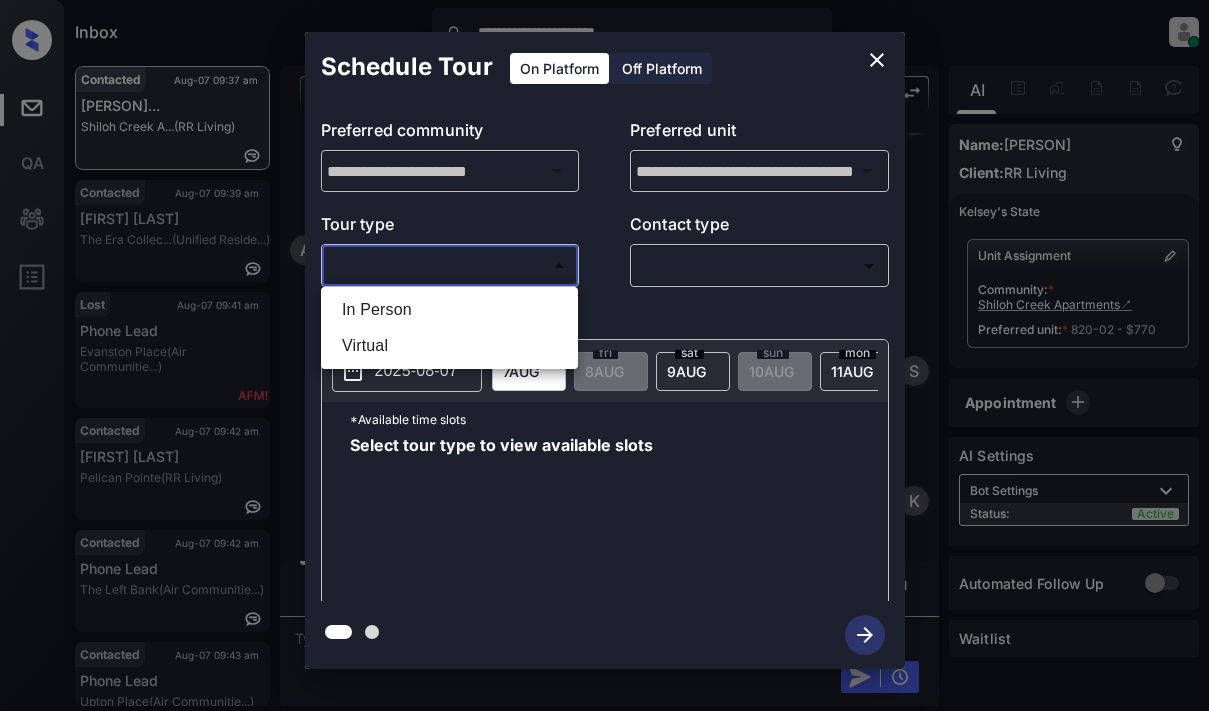click on "In Person" at bounding box center [449, 310] 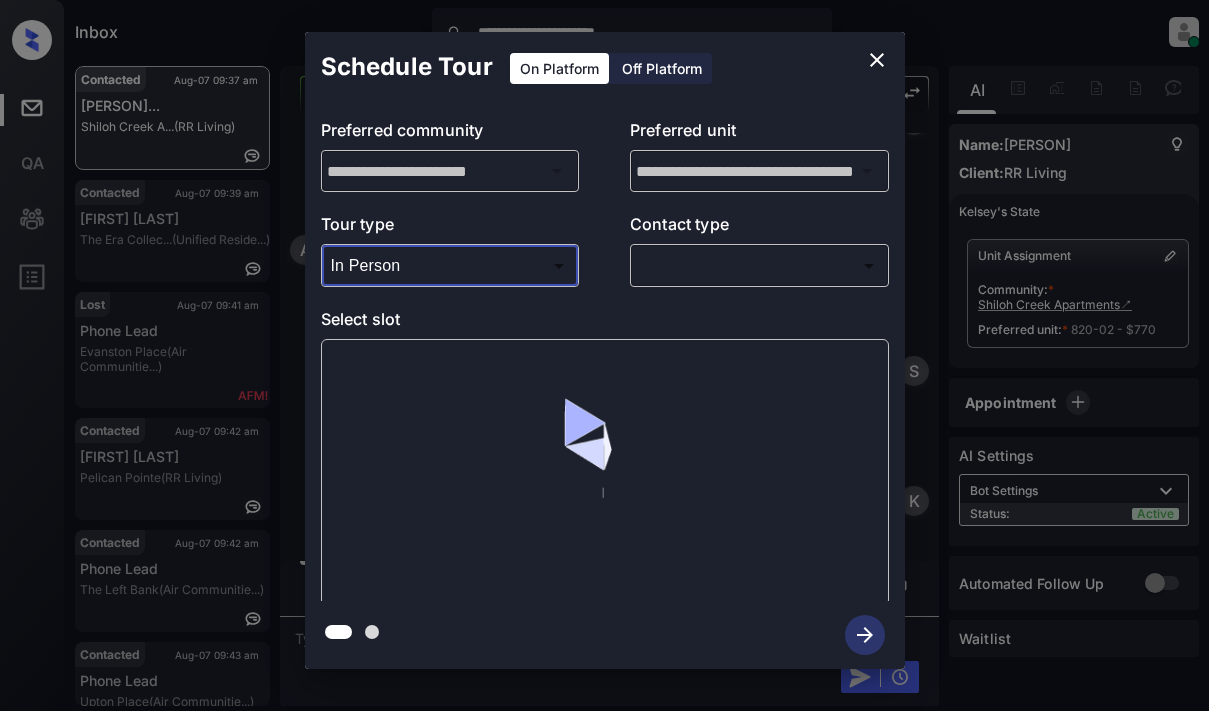 click on "​ ​" at bounding box center (759, 265) 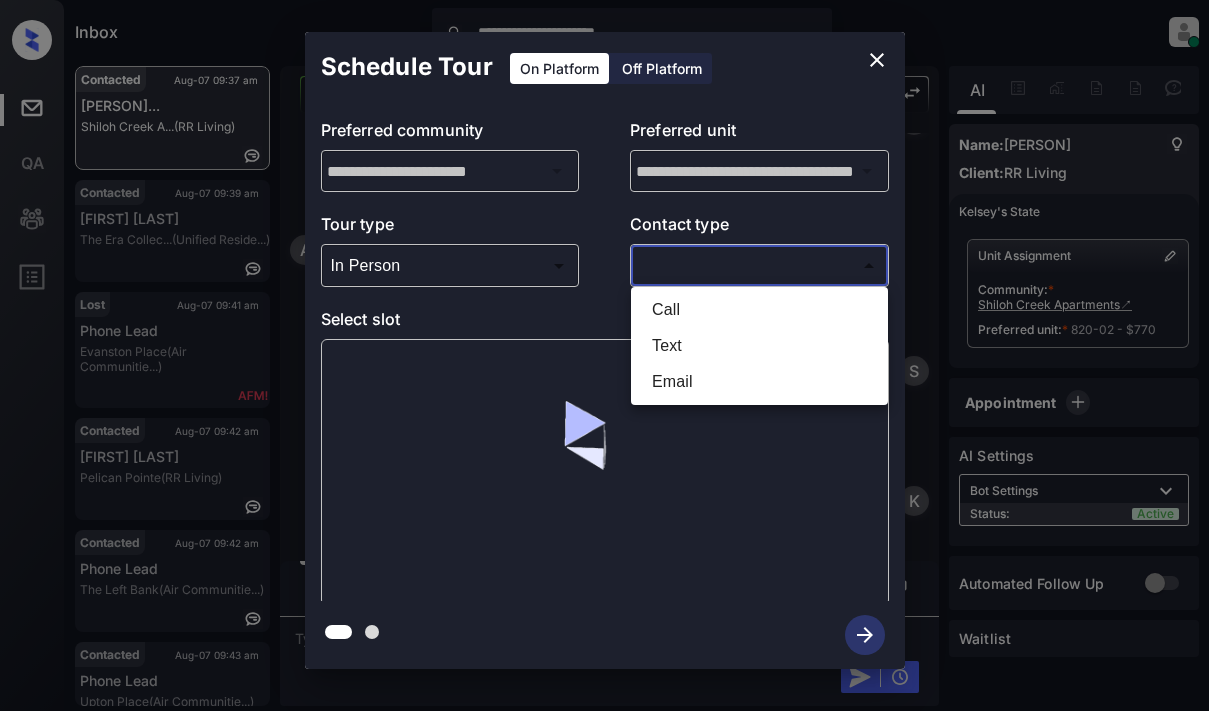 click on "**********" at bounding box center (604, 355) 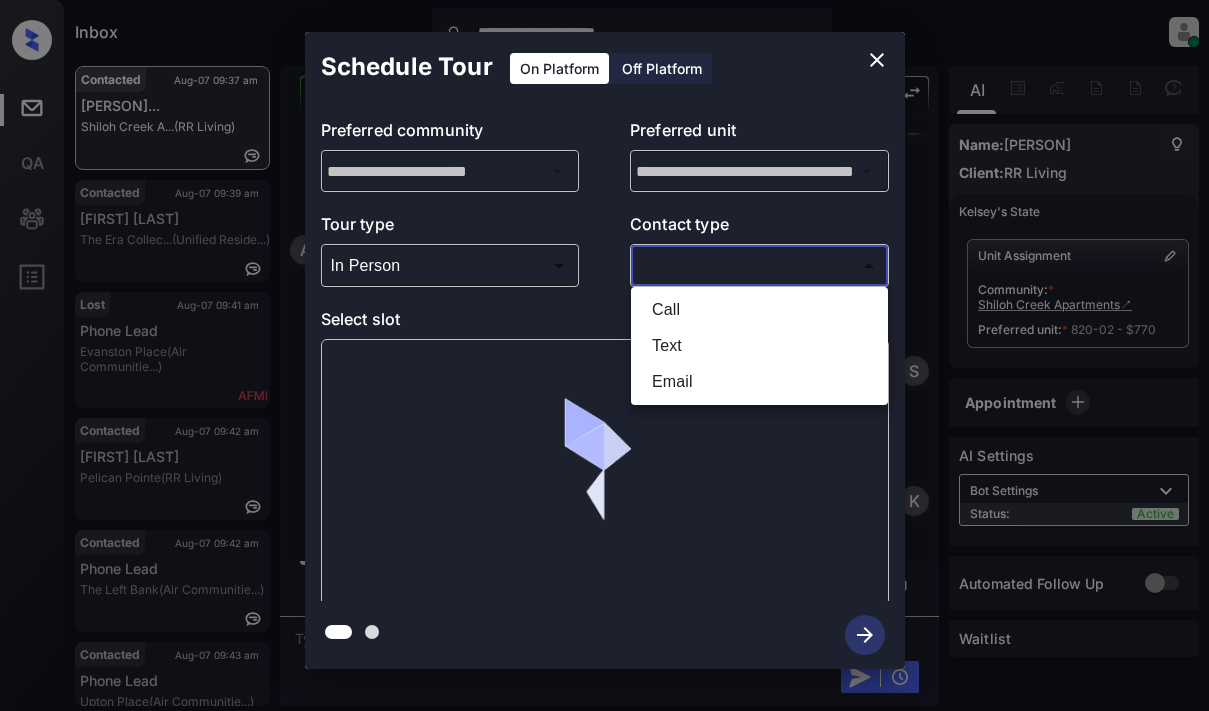 click on "Text" at bounding box center (759, 346) 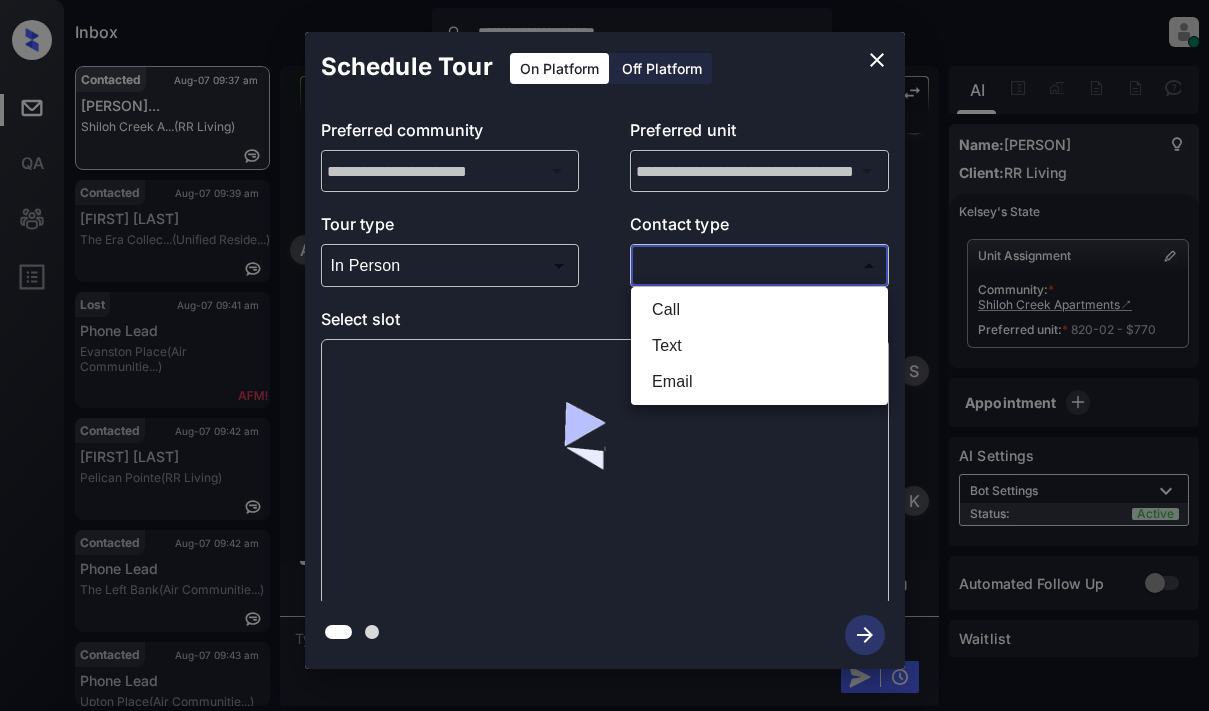 type on "****" 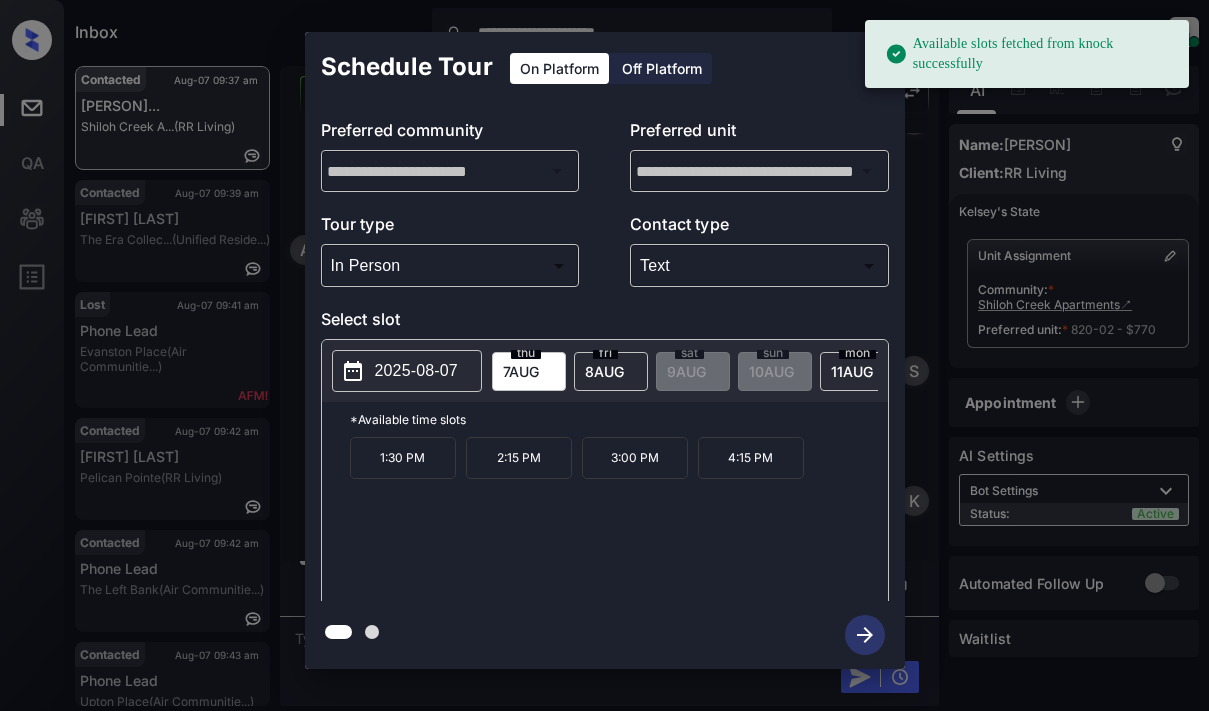 click on "2025-08-07" at bounding box center (416, 371) 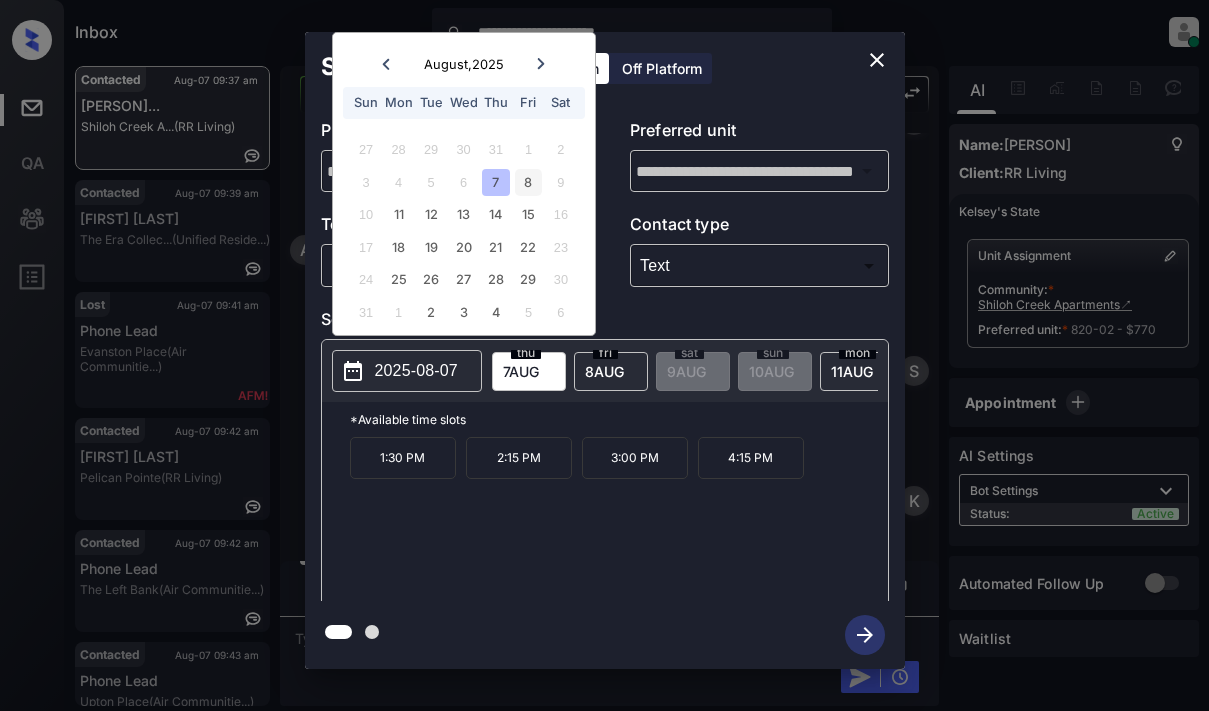 click on "8" at bounding box center [528, 182] 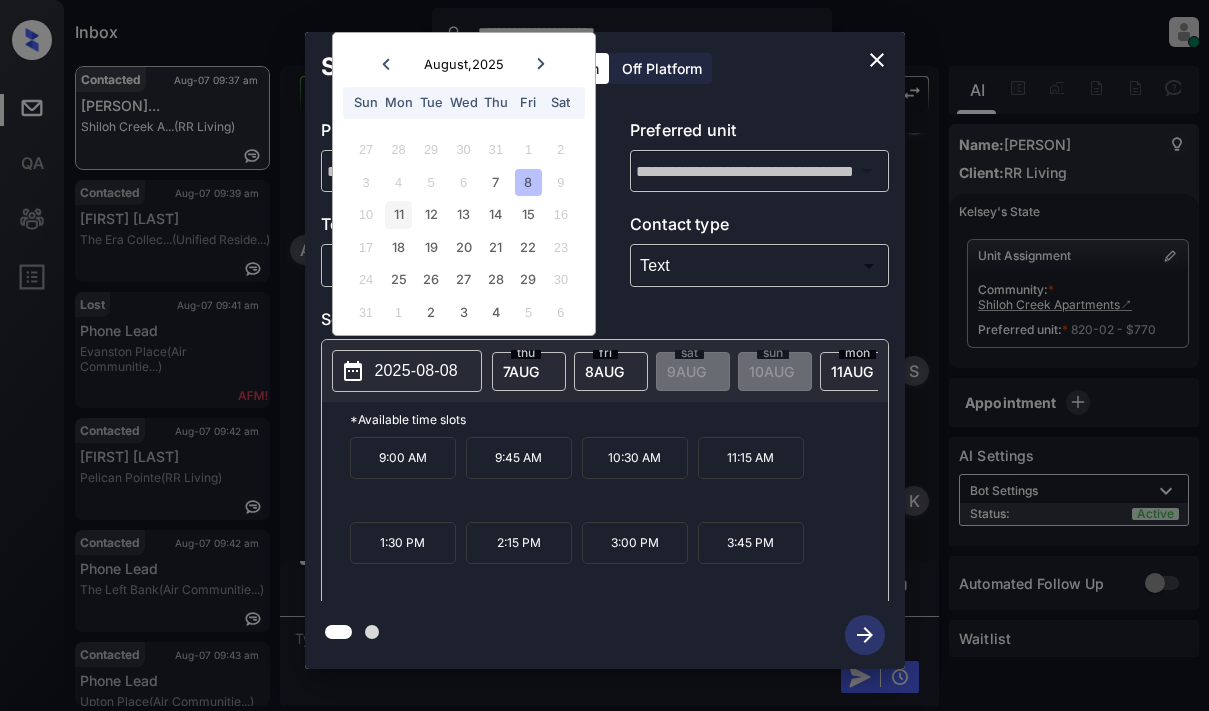 click on "11" at bounding box center [398, 214] 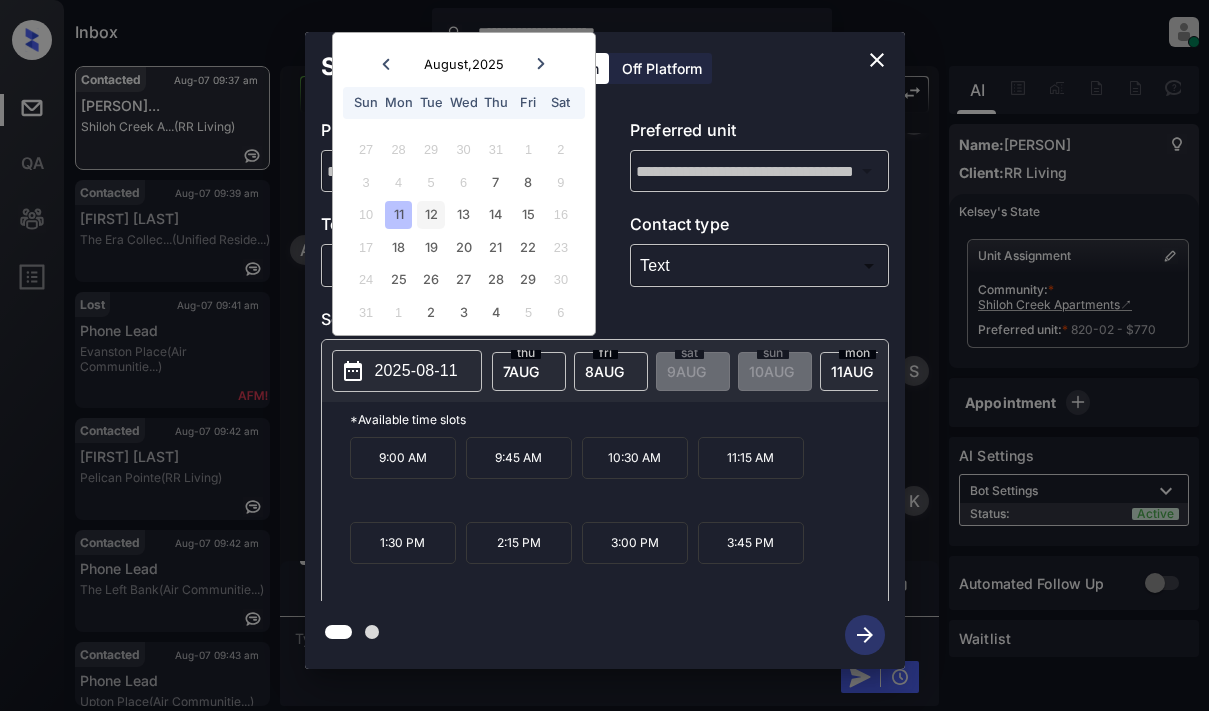 click on "12" at bounding box center [430, 214] 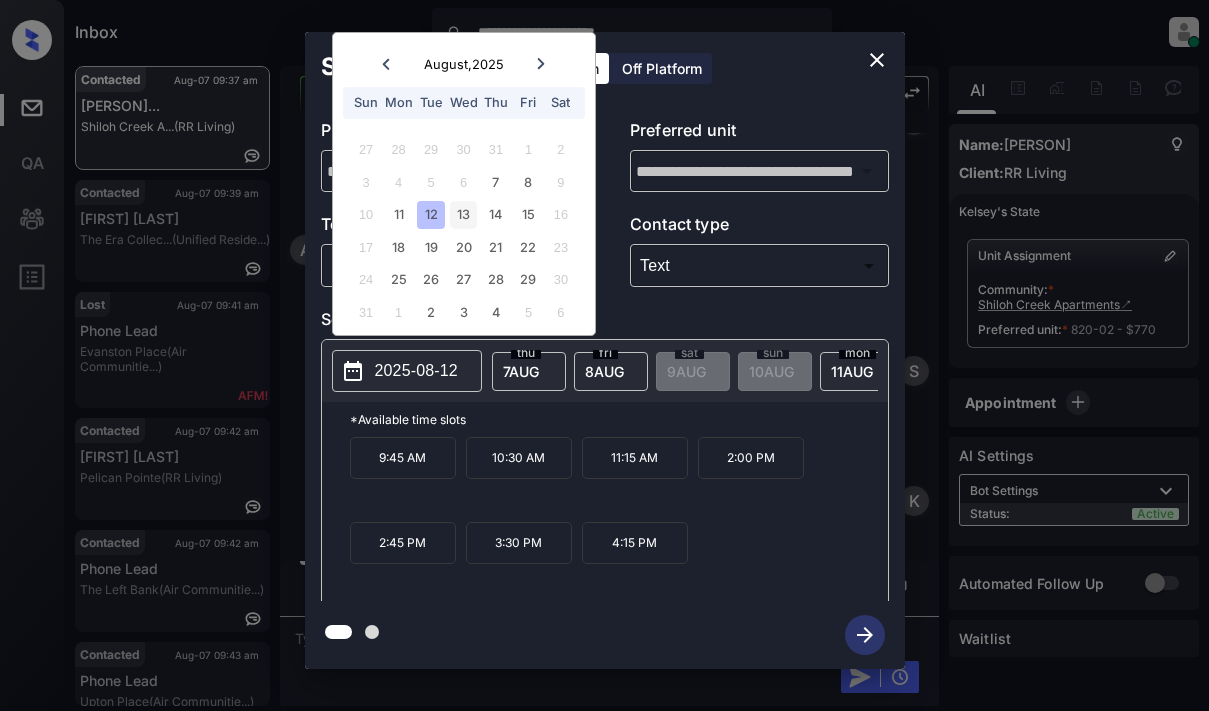 click on "13" at bounding box center [463, 214] 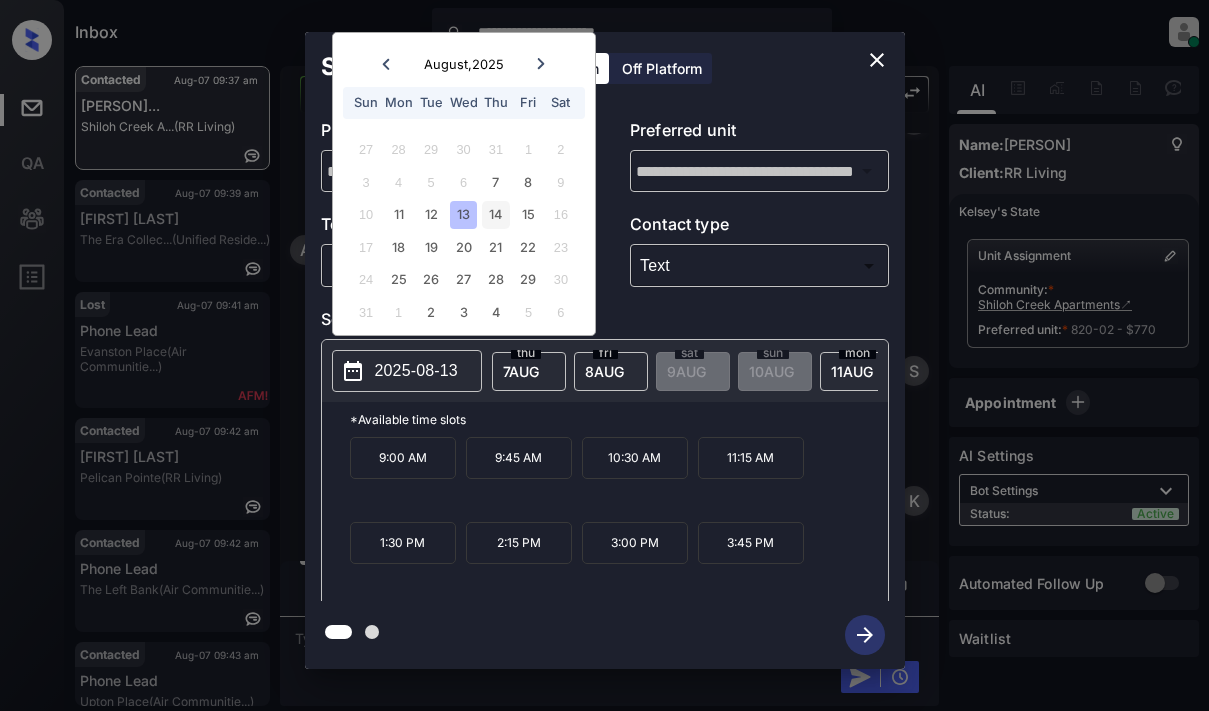 click on "14" at bounding box center [495, 214] 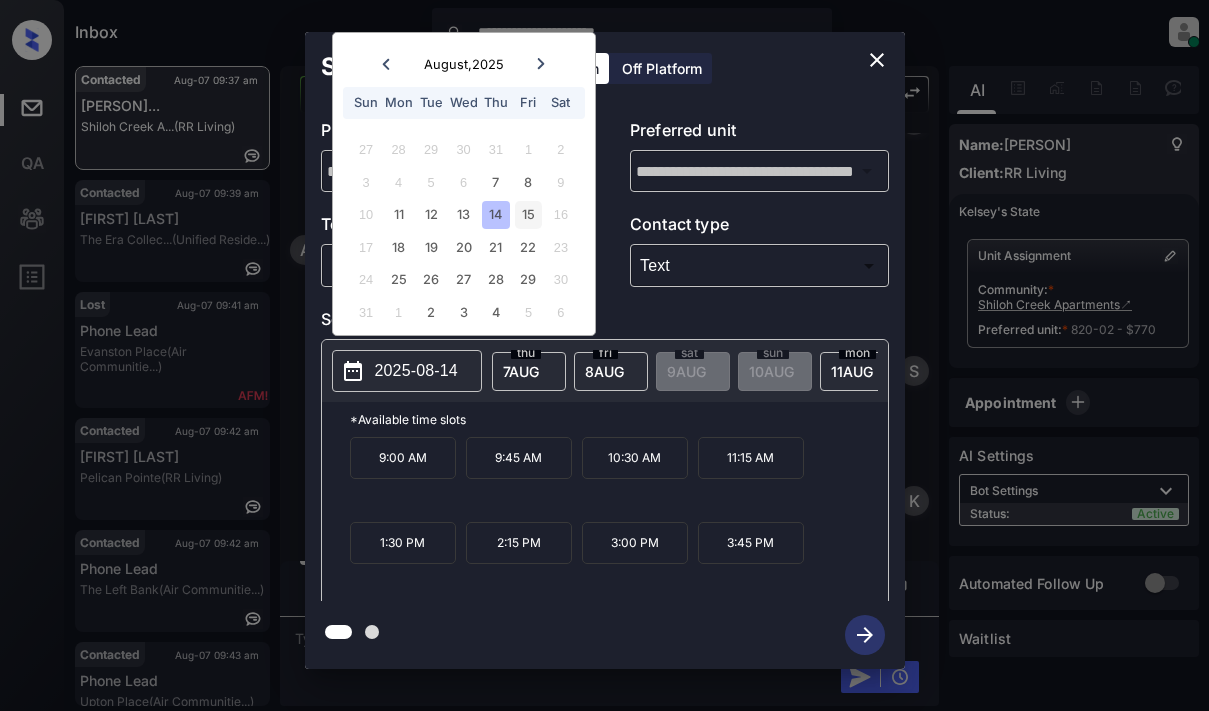click on "15" at bounding box center (528, 214) 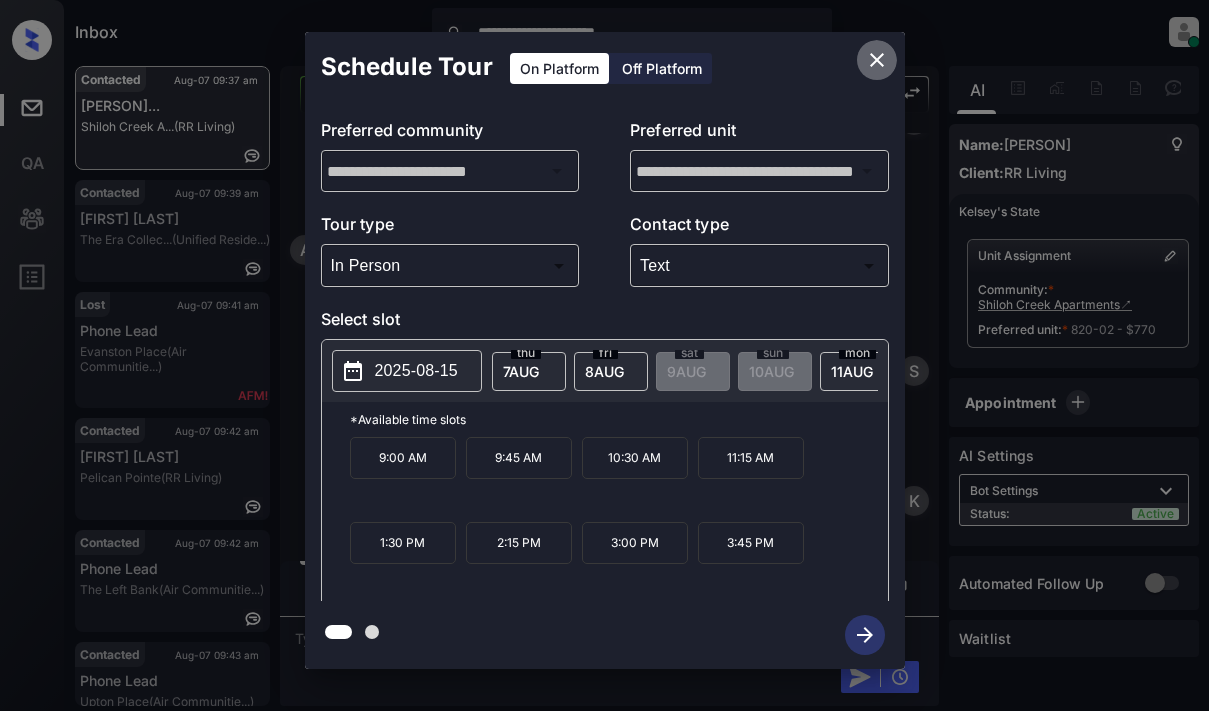click 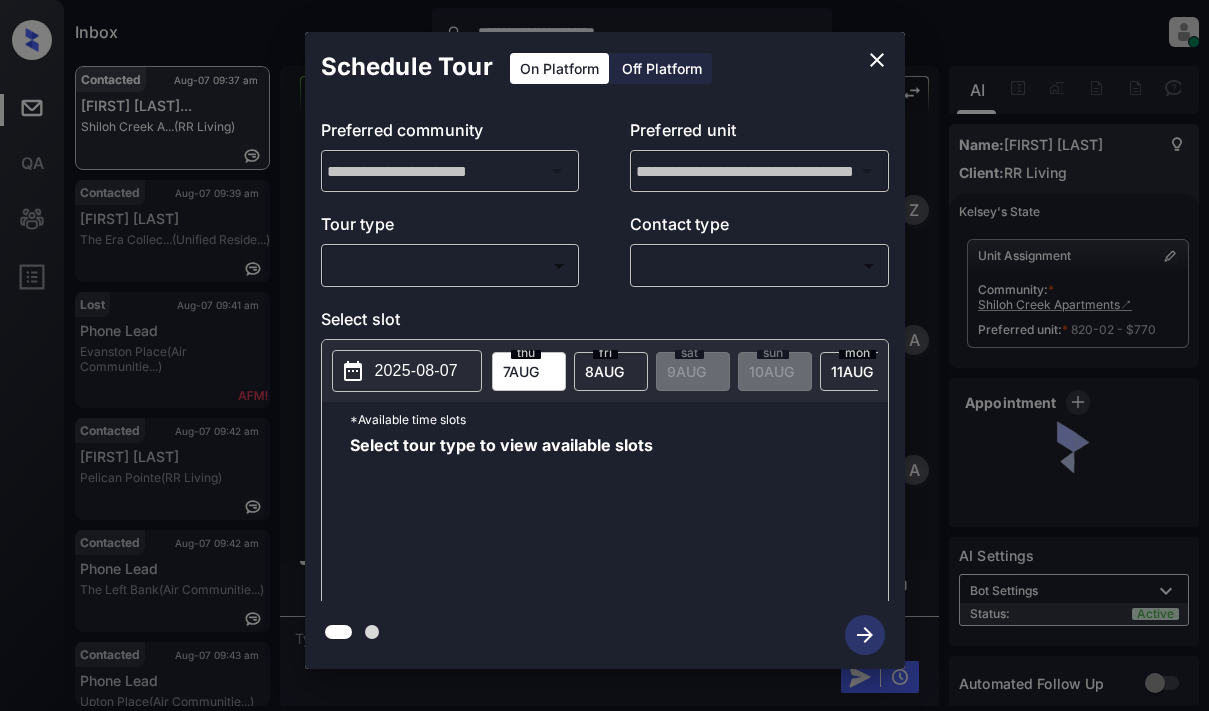 scroll, scrollTop: 0, scrollLeft: 0, axis: both 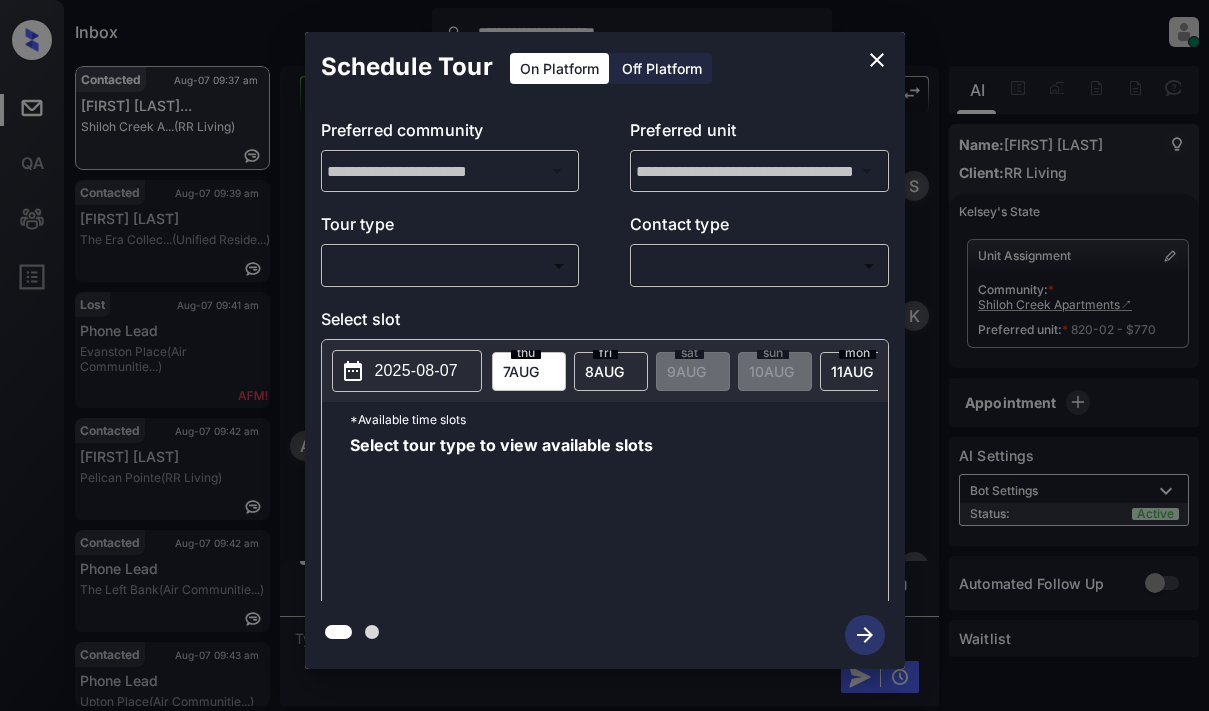 click on "**********" at bounding box center [604, 355] 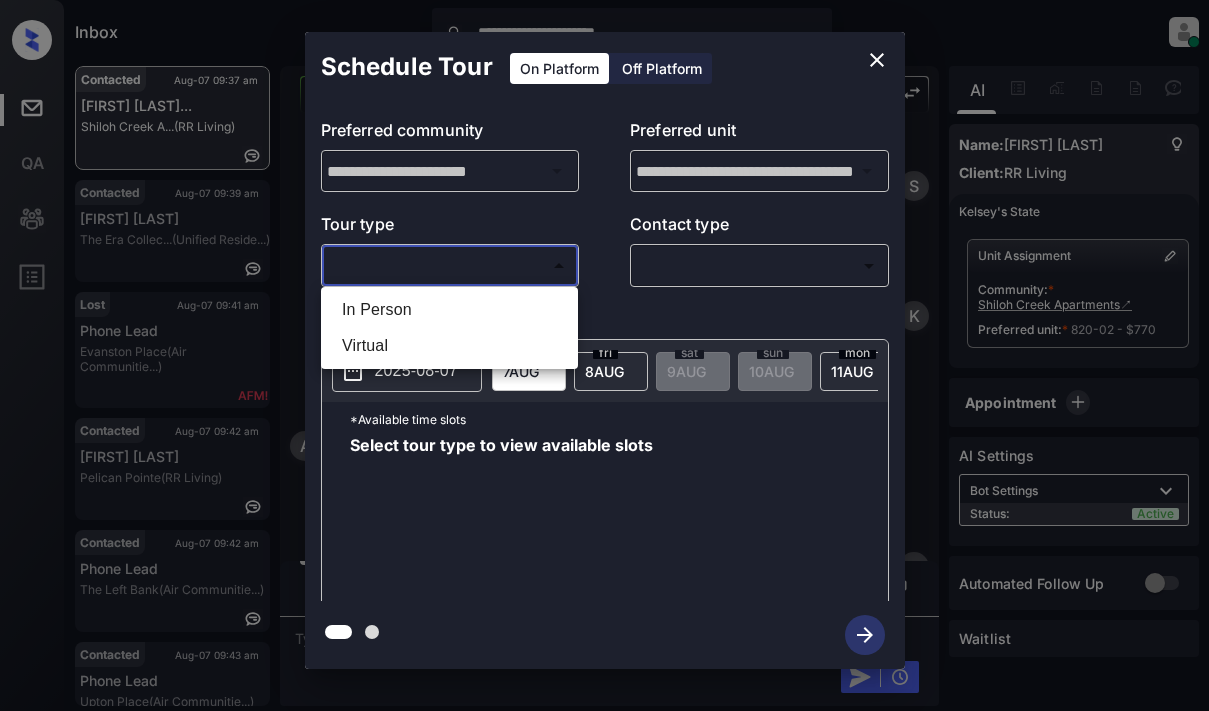drag, startPoint x: 389, startPoint y: 313, endPoint x: 482, endPoint y: 299, distance: 94.04786 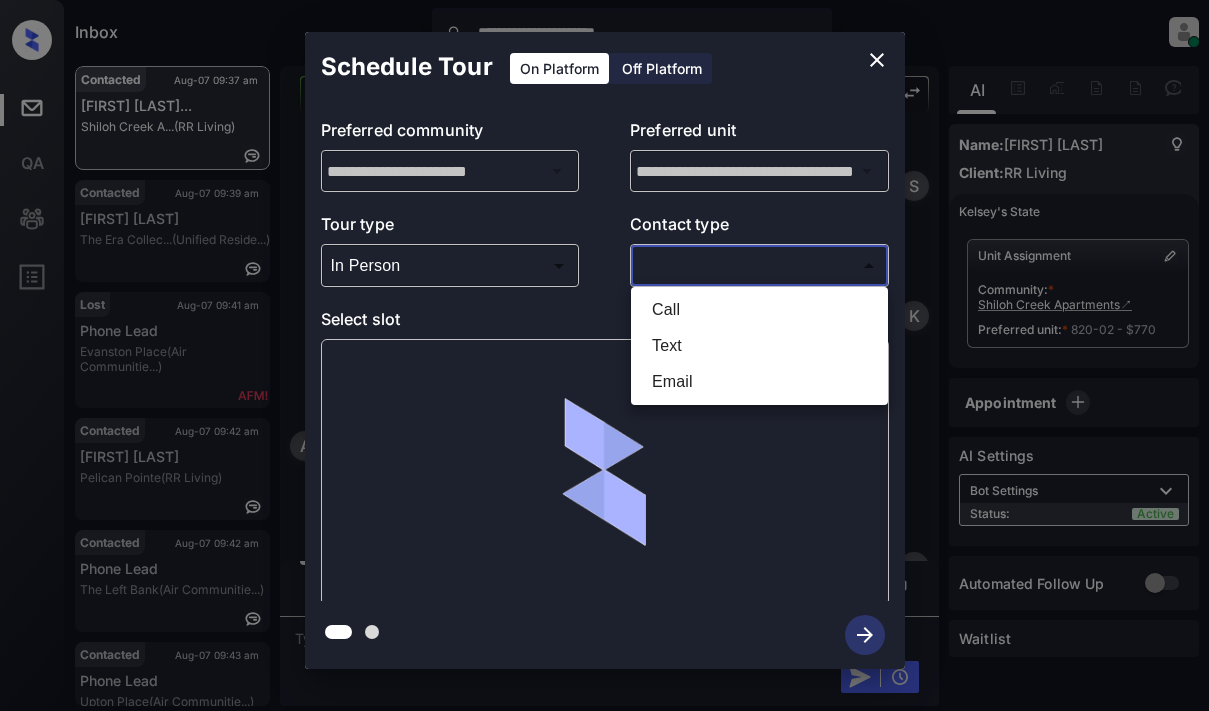 drag, startPoint x: 705, startPoint y: 251, endPoint x: 744, endPoint y: 253, distance: 39.051247 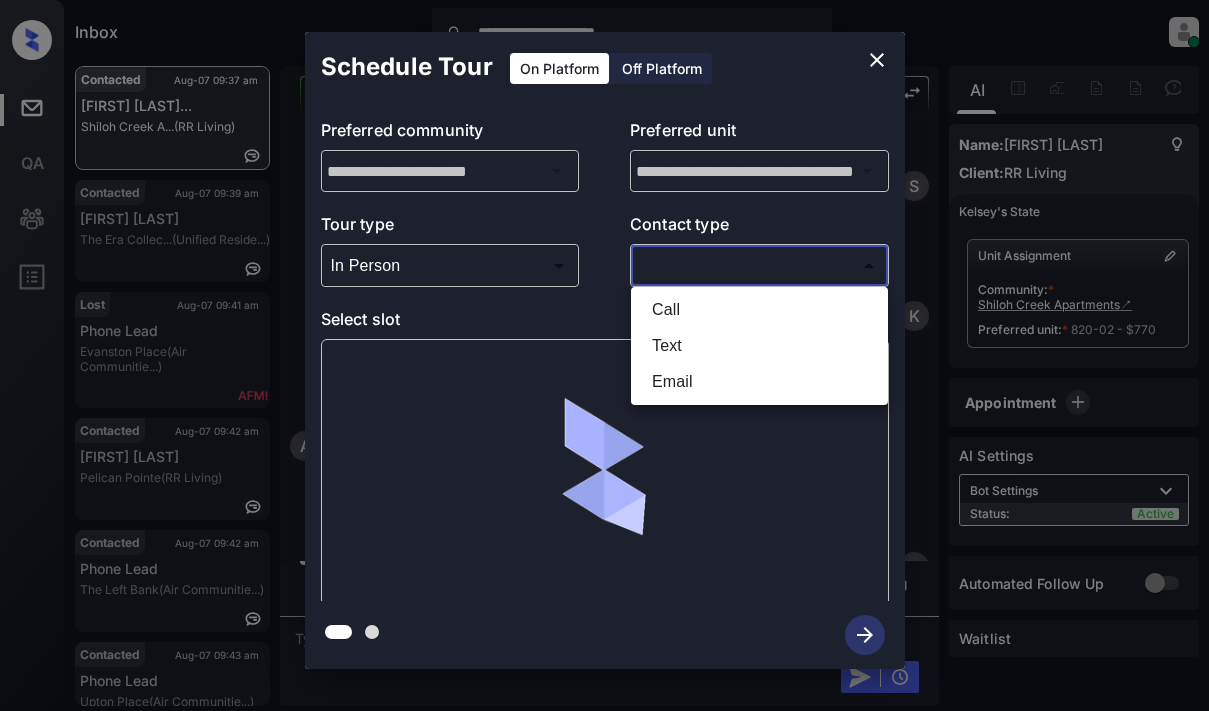 click on "**********" at bounding box center [604, 355] 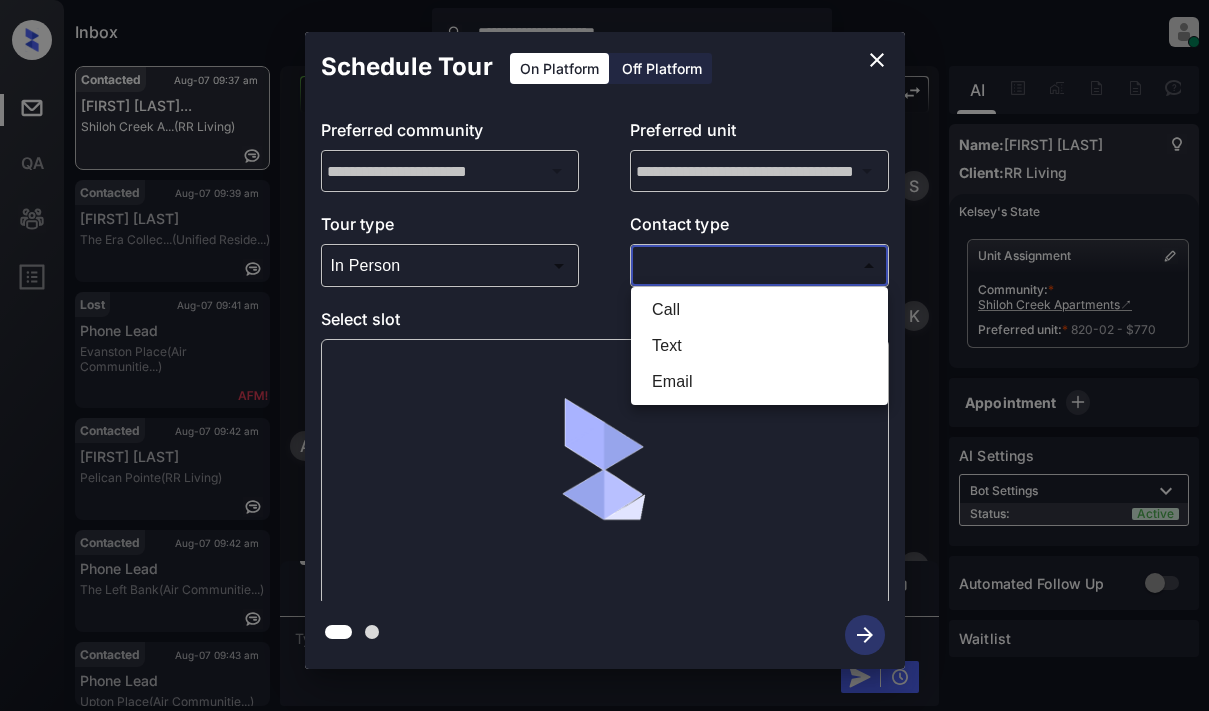 click on "Text" at bounding box center [759, 346] 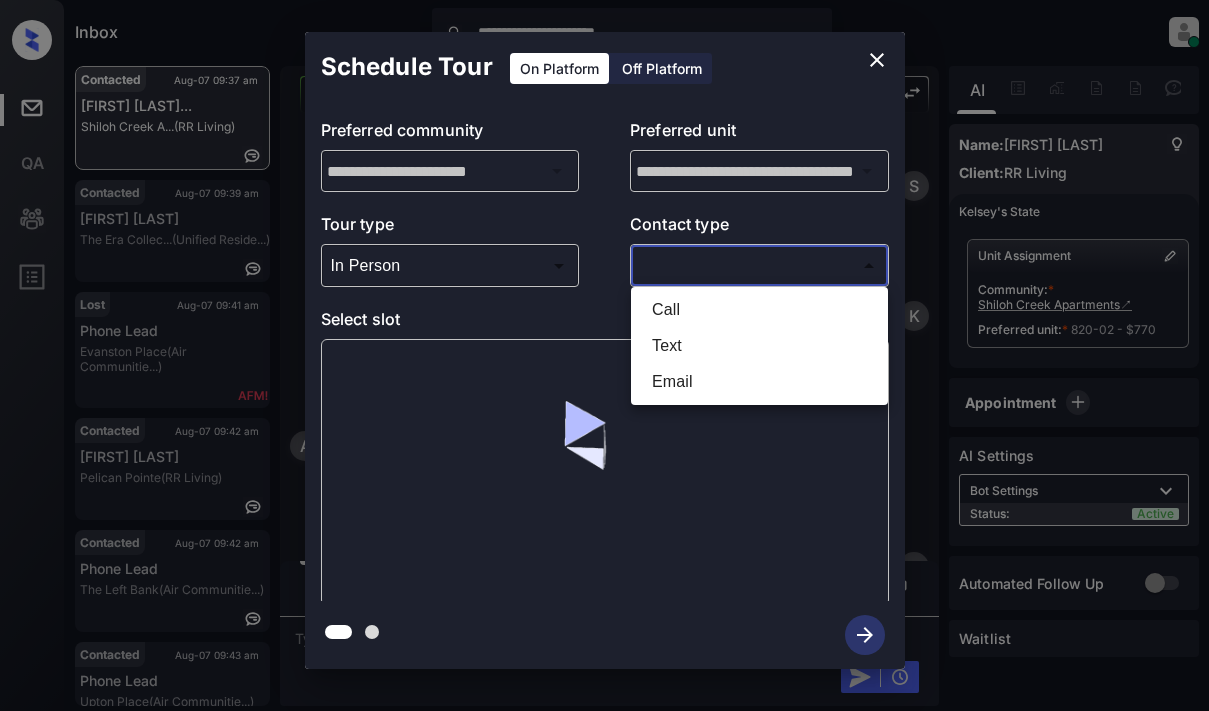 type on "****" 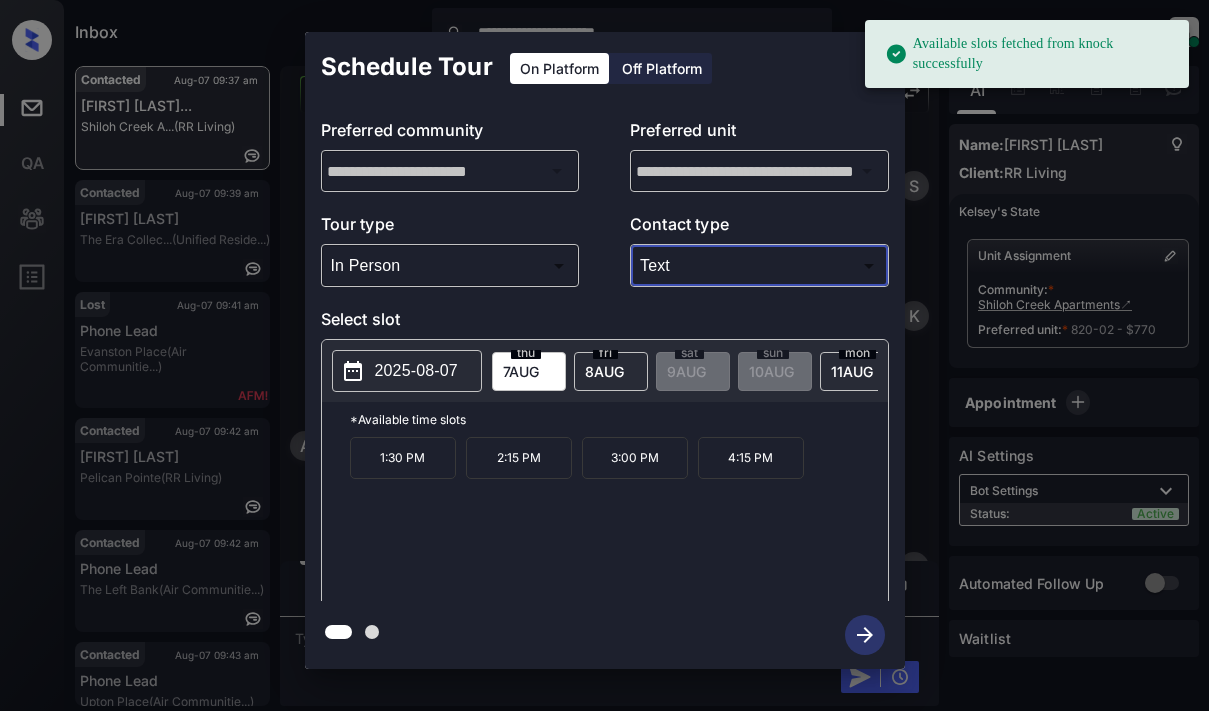 click on "2025-08-07" at bounding box center [416, 371] 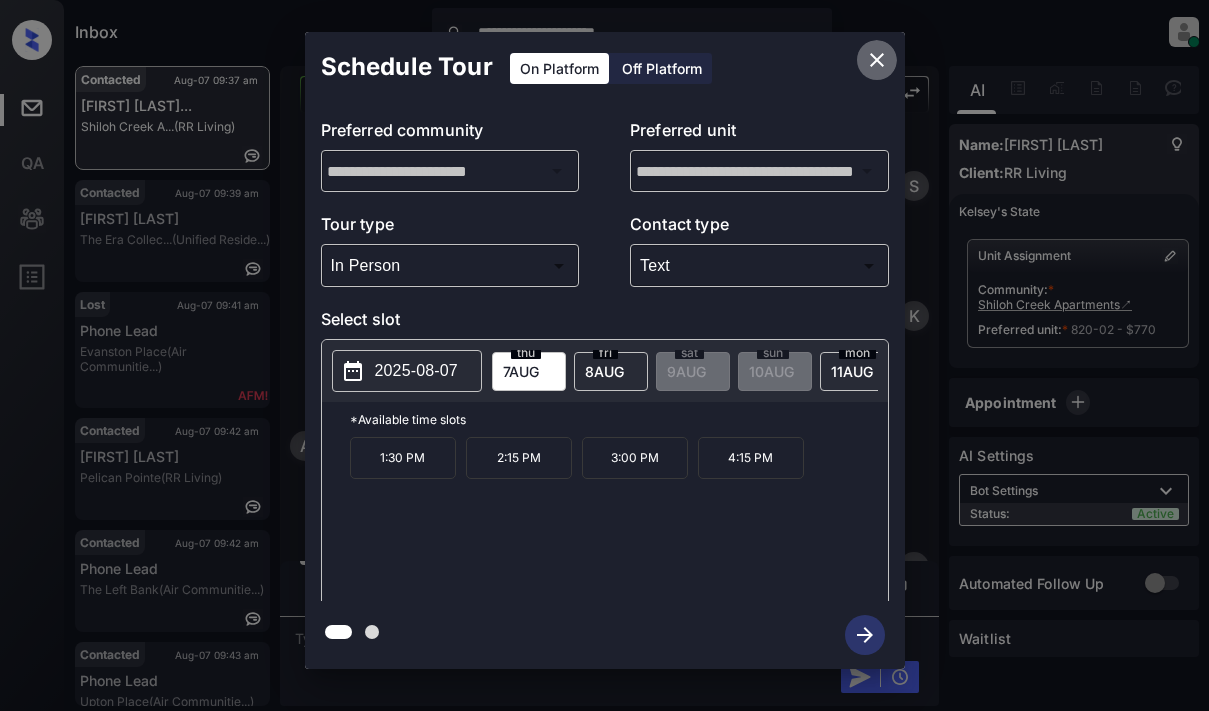 click 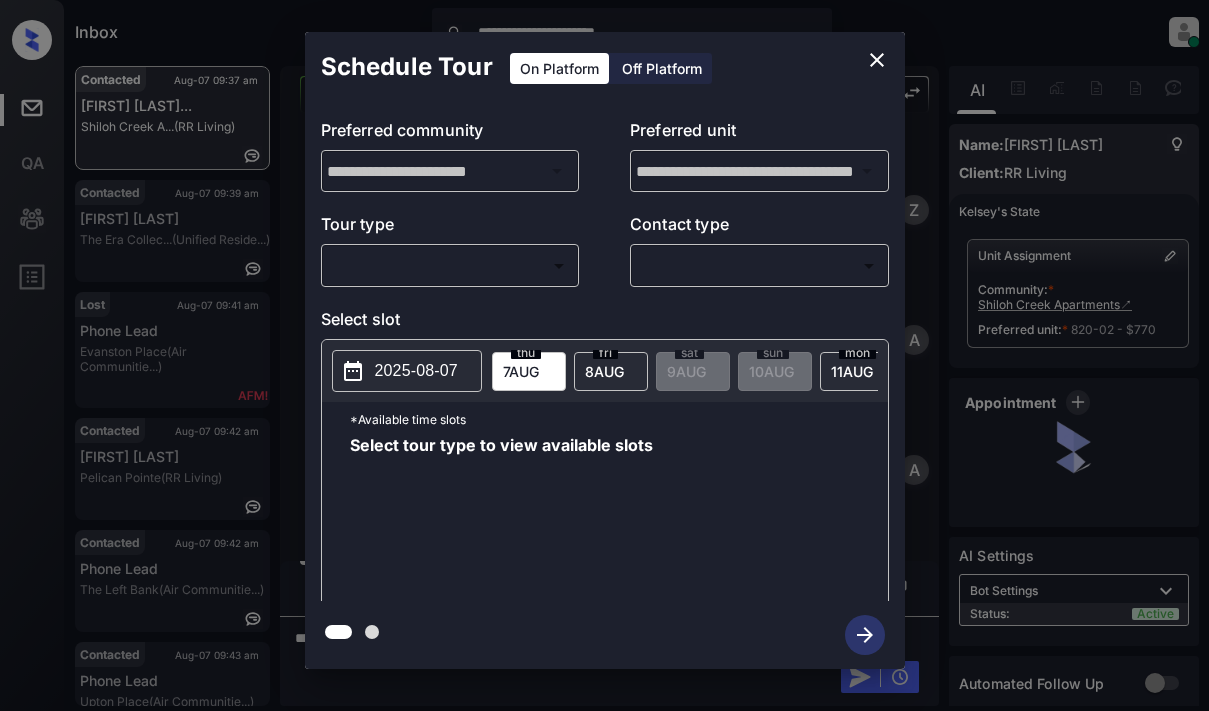 scroll, scrollTop: 0, scrollLeft: 0, axis: both 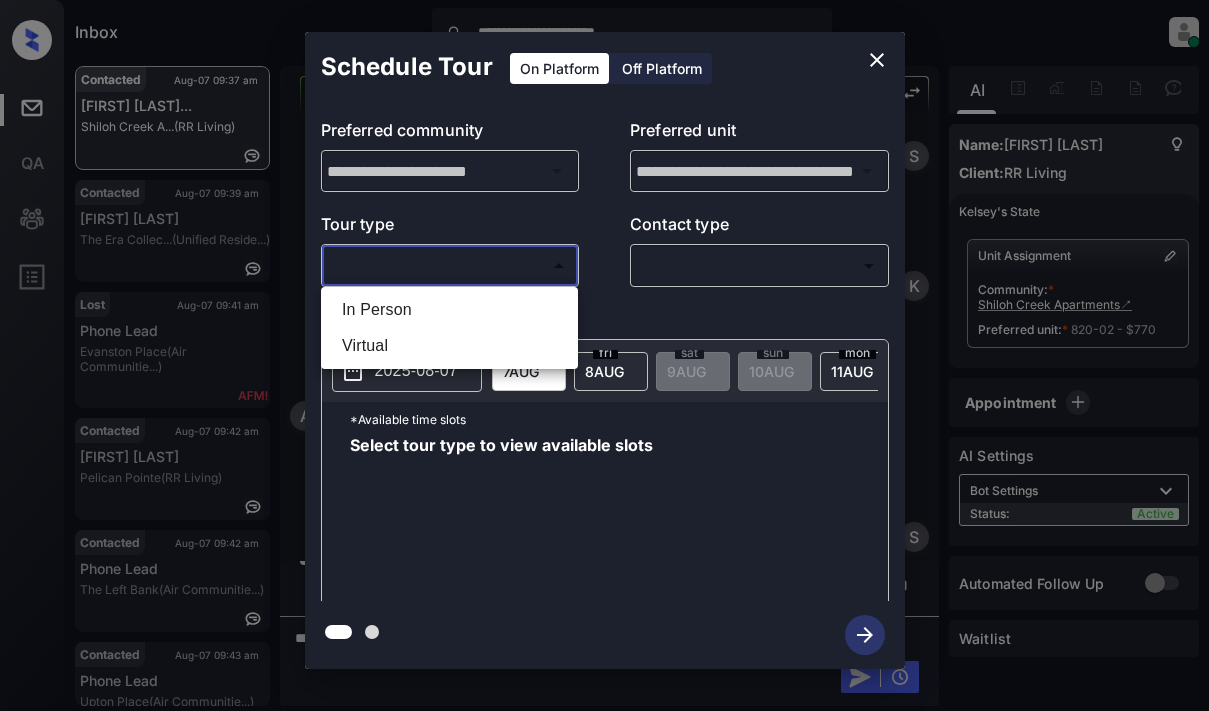 click on "**********" at bounding box center [604, 355] 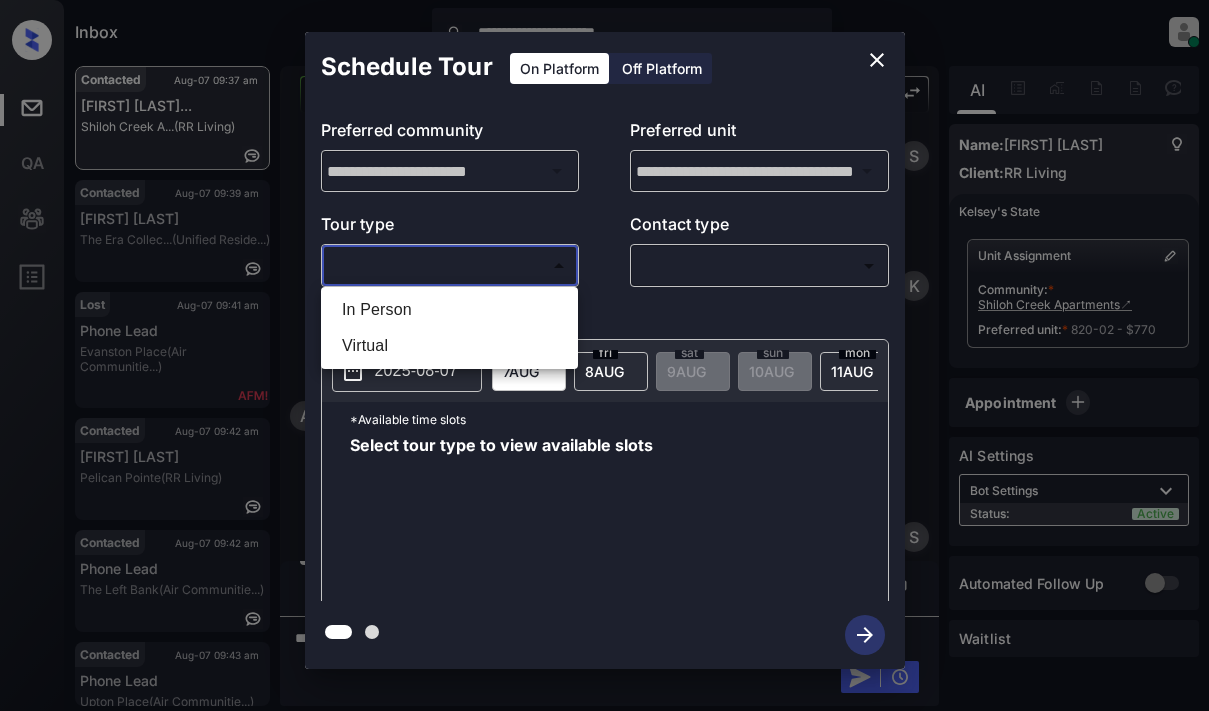 click on "Virtual" at bounding box center (449, 346) 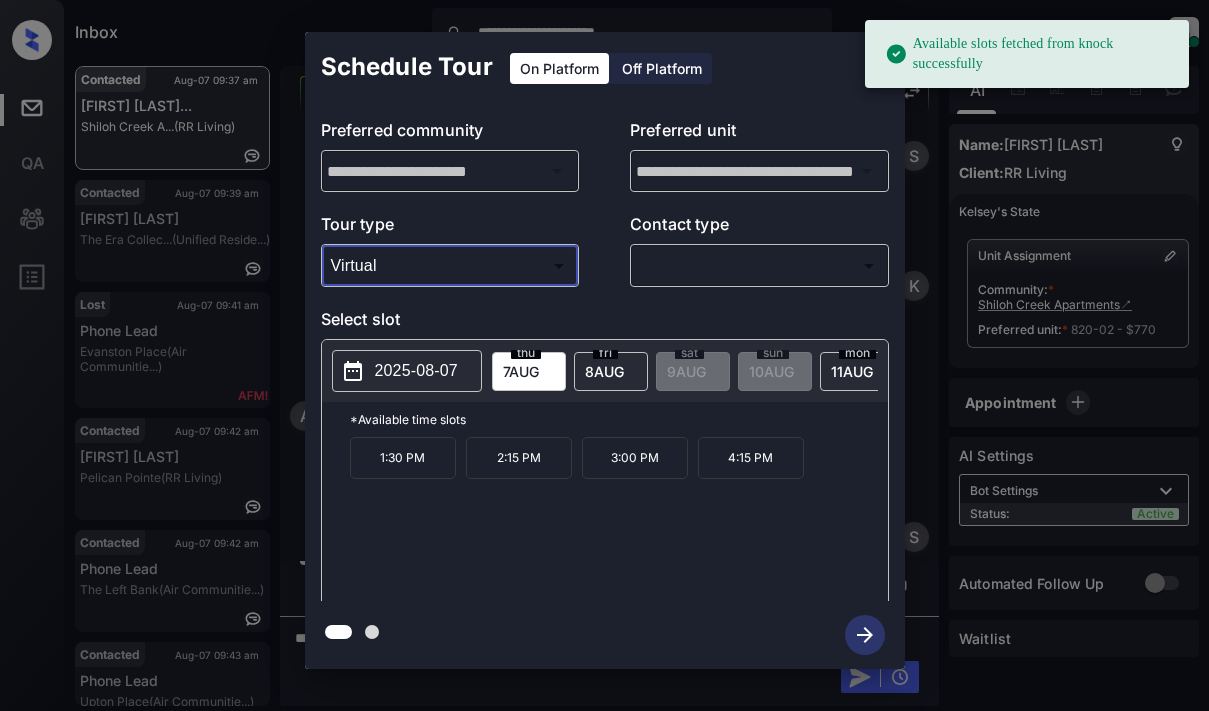 click on "Schedule Tour On Platform Off Platform" at bounding box center (605, 67) 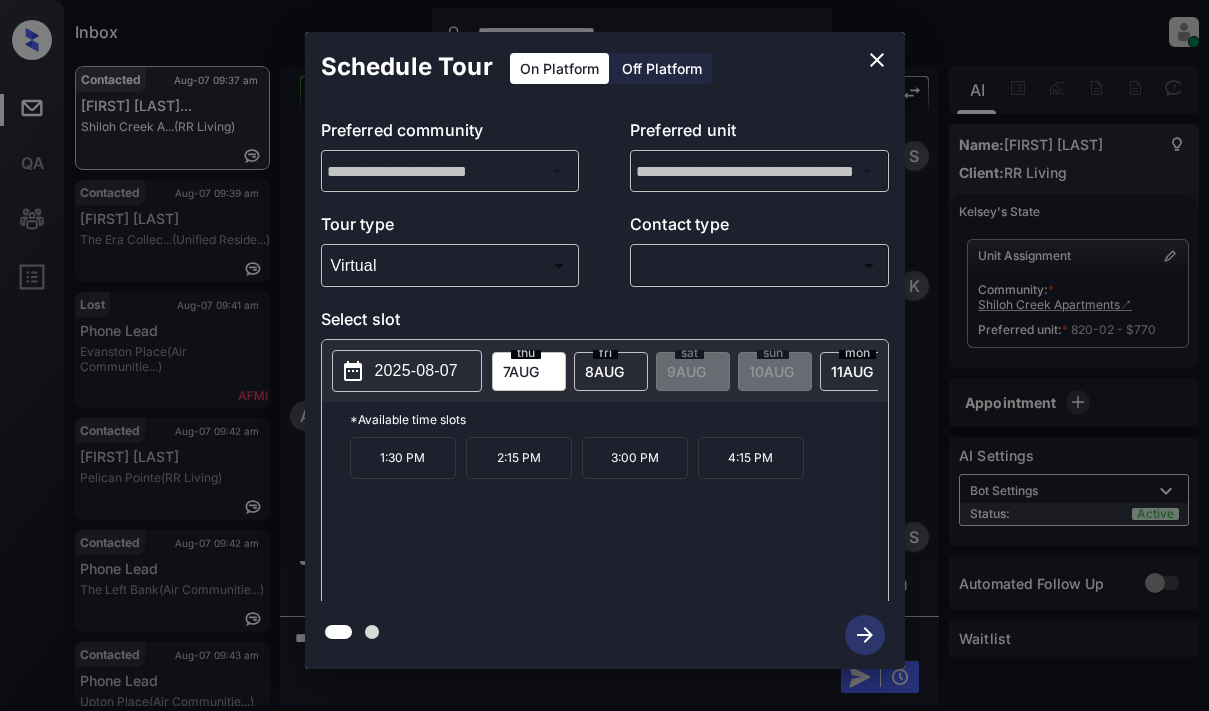 click on "**********" at bounding box center (604, 350) 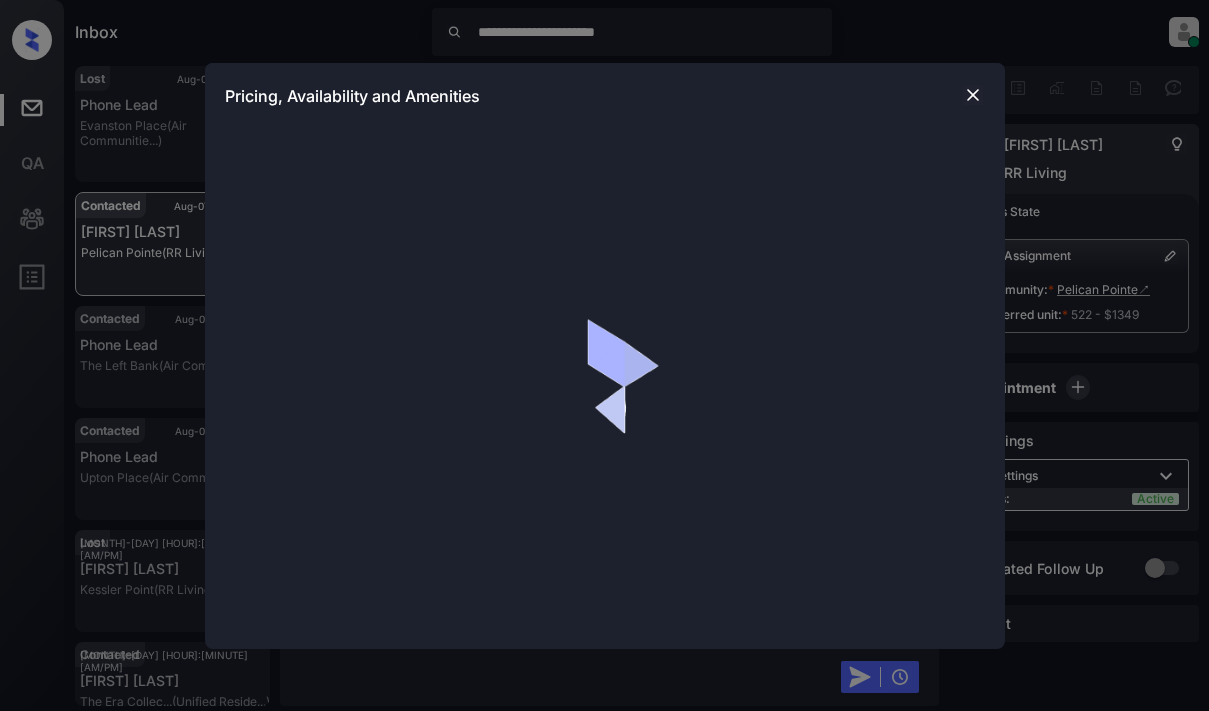 scroll, scrollTop: 0, scrollLeft: 0, axis: both 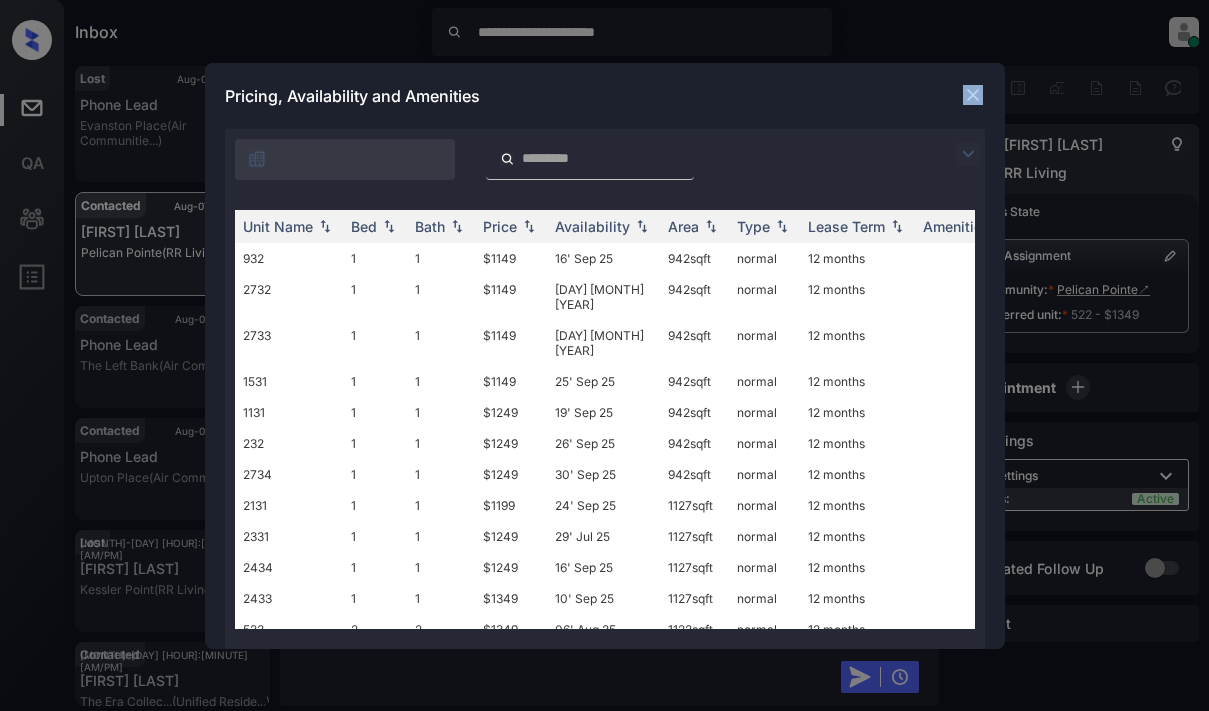drag, startPoint x: 968, startPoint y: 76, endPoint x: 969, endPoint y: 88, distance: 12.0415945 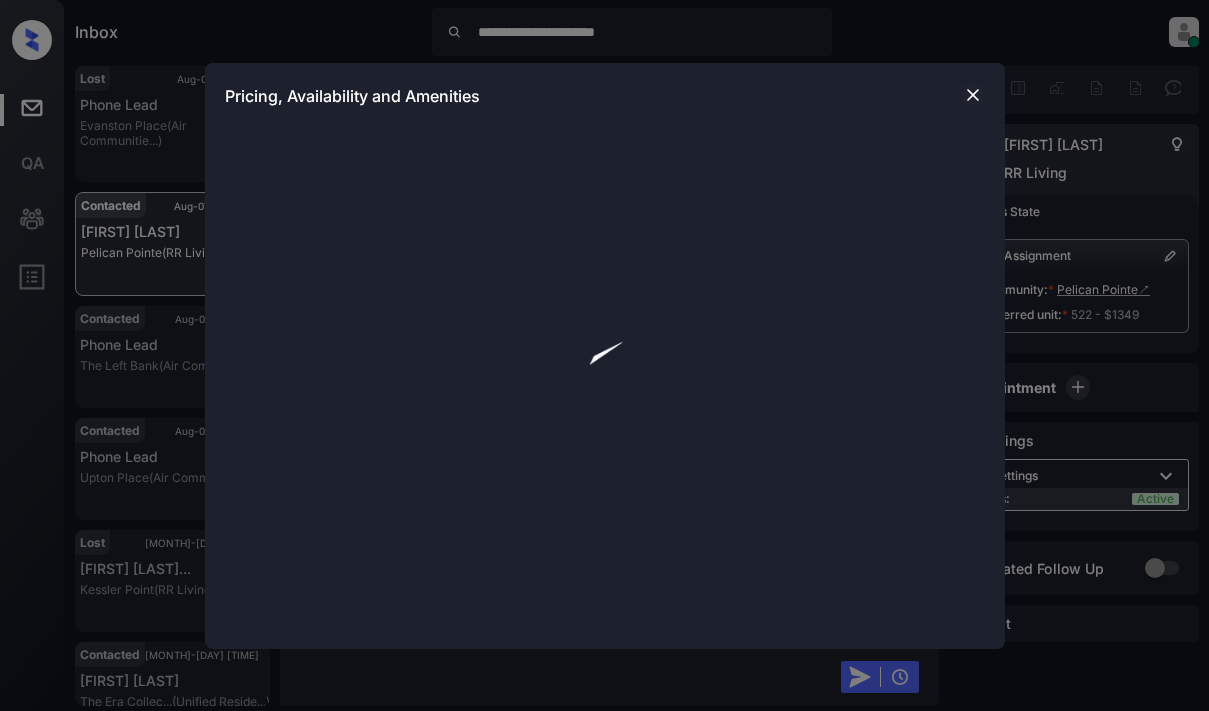 scroll, scrollTop: 0, scrollLeft: 0, axis: both 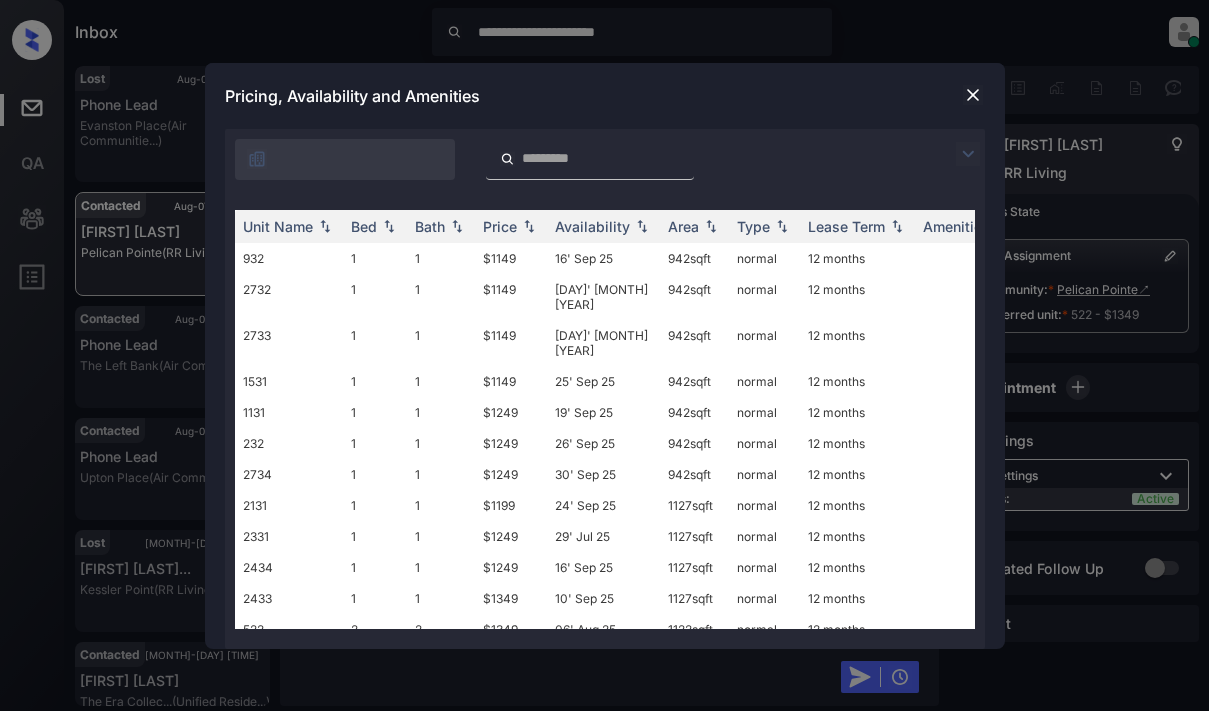 click at bounding box center [968, 154] 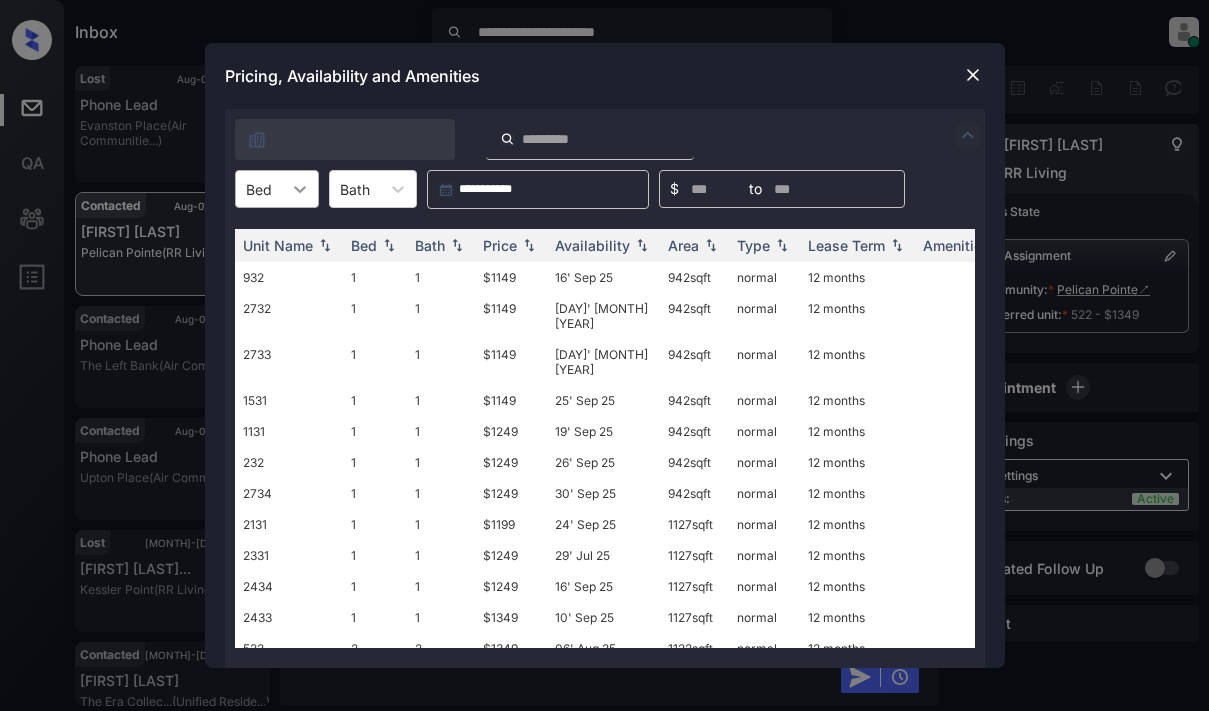 click at bounding box center (300, 189) 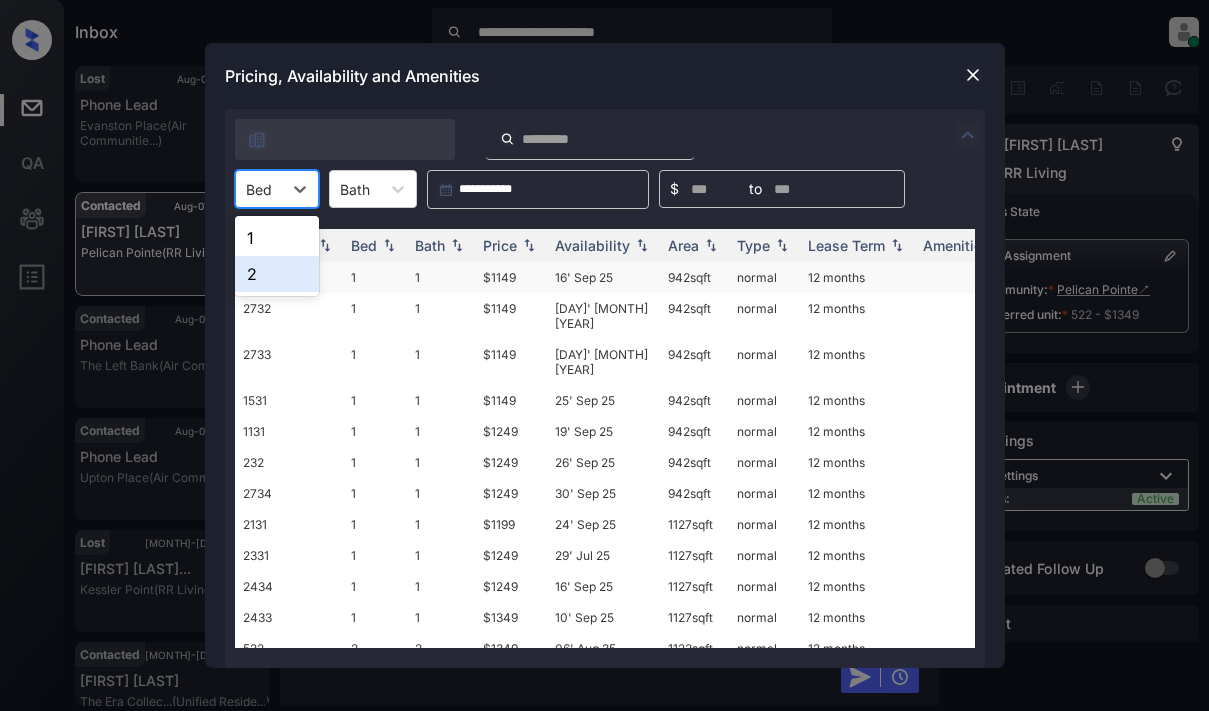 drag, startPoint x: 276, startPoint y: 278, endPoint x: 284, endPoint y: 269, distance: 12.0415945 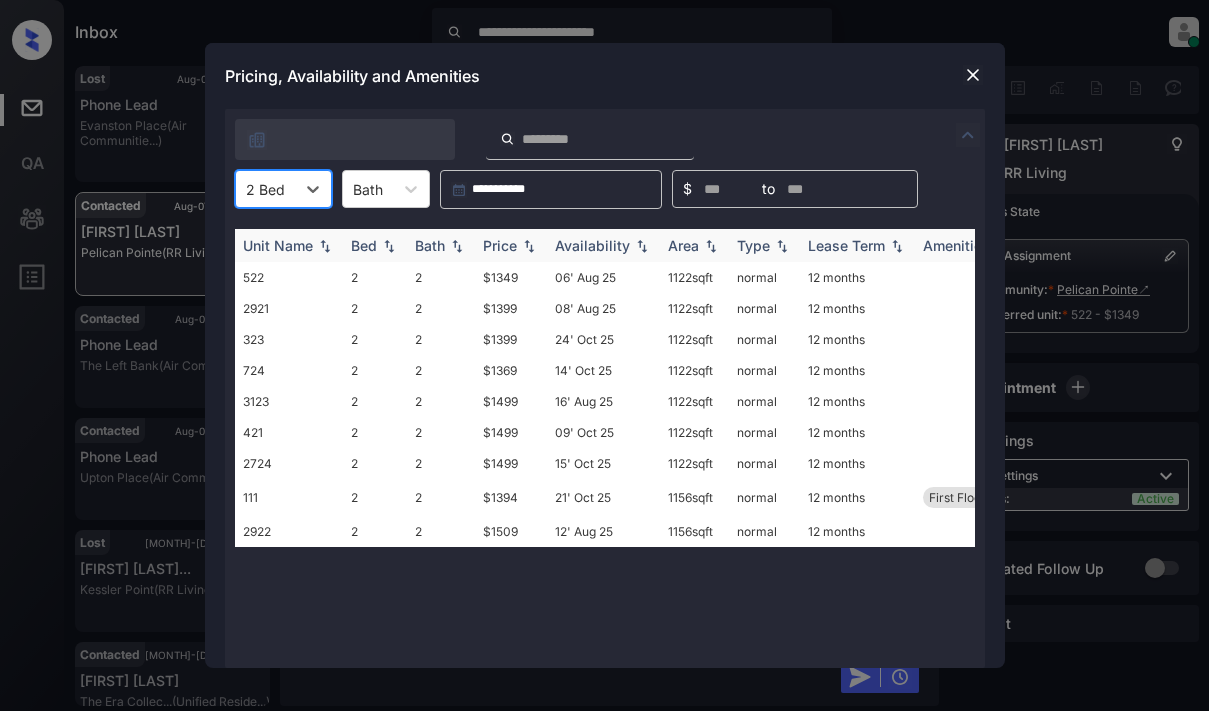 click on "Price" at bounding box center [500, 245] 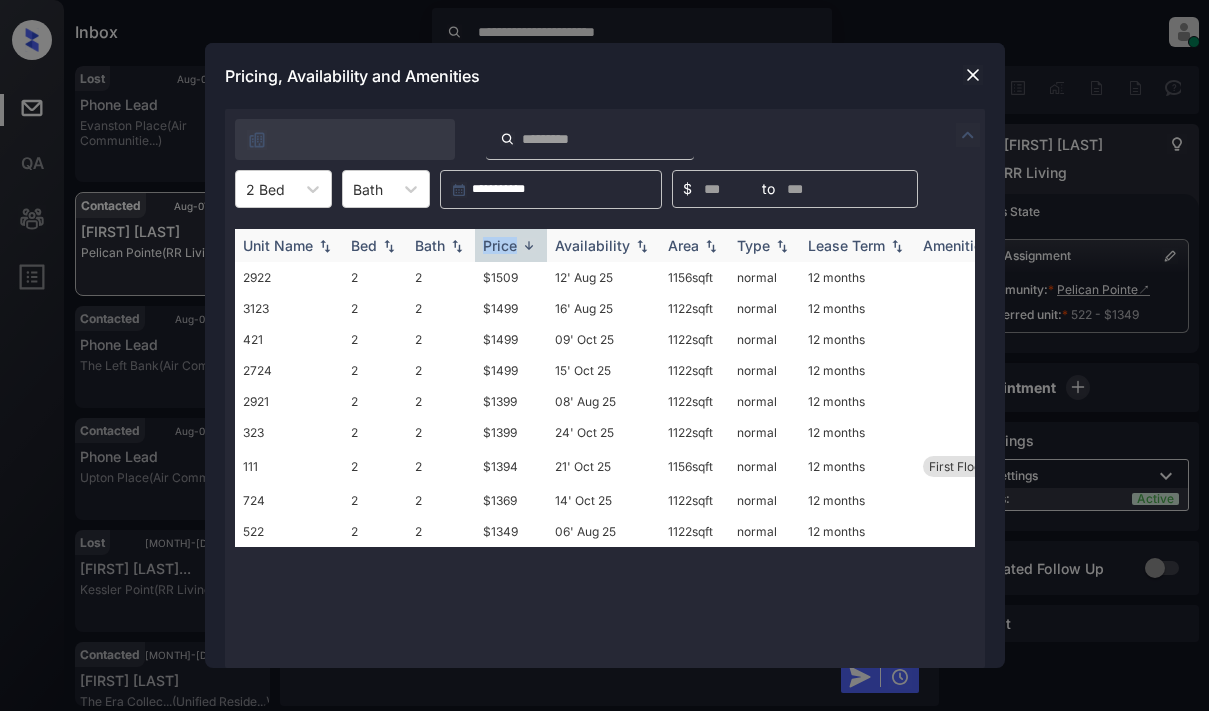 click on "Price" at bounding box center (500, 245) 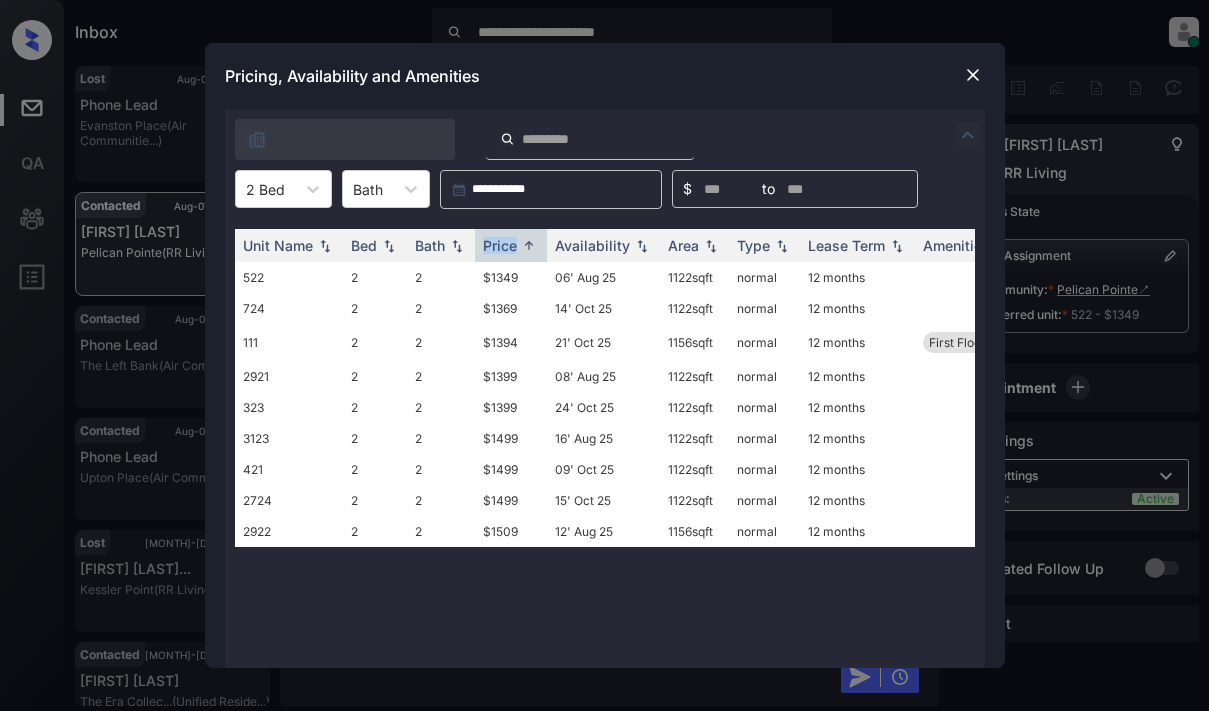 click at bounding box center [973, 75] 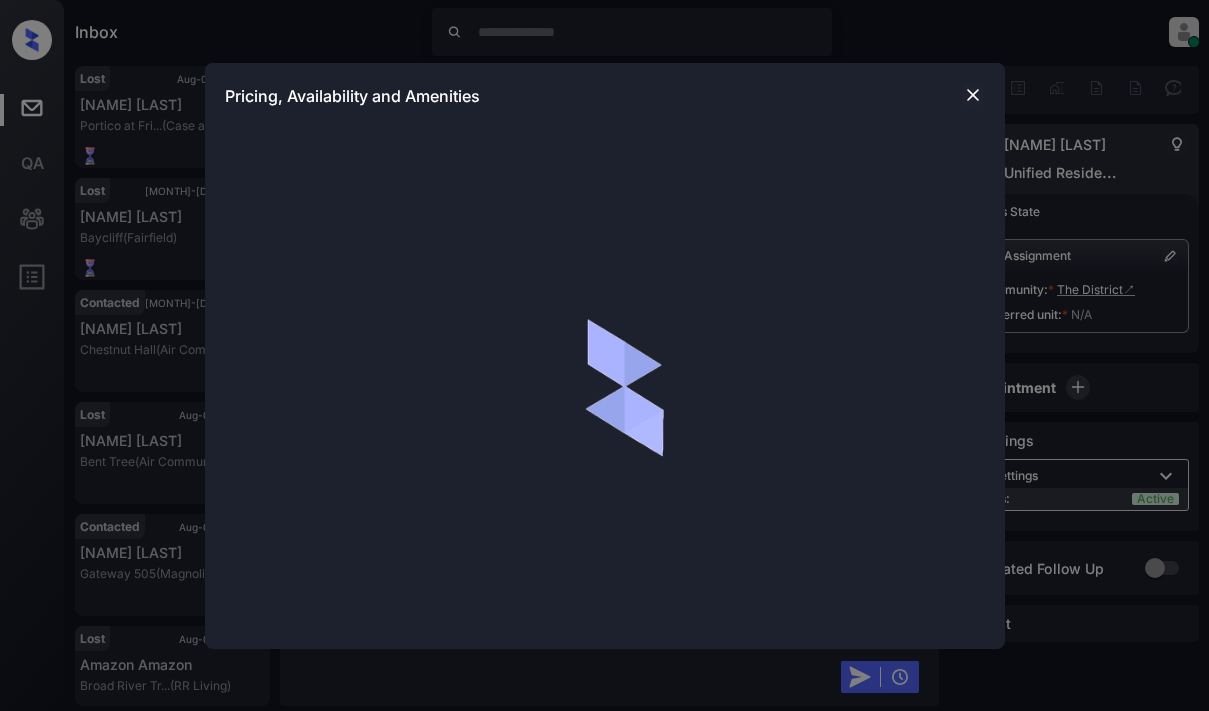 scroll, scrollTop: 0, scrollLeft: 0, axis: both 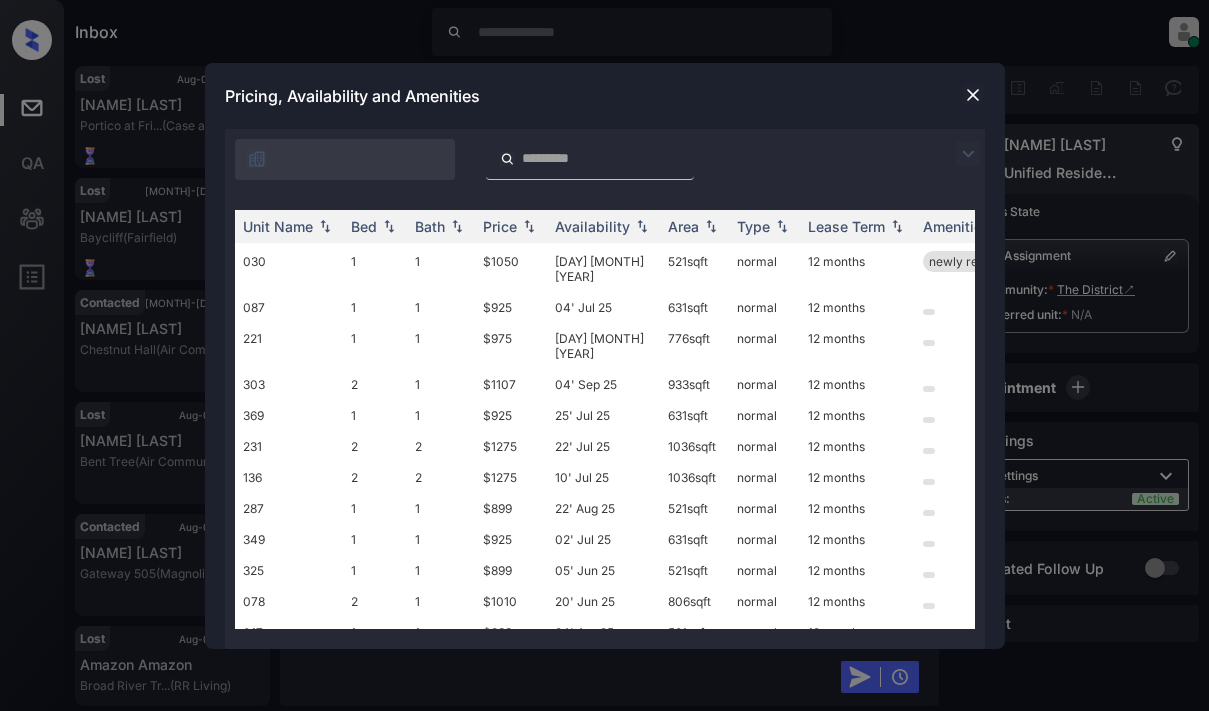 click at bounding box center (968, 154) 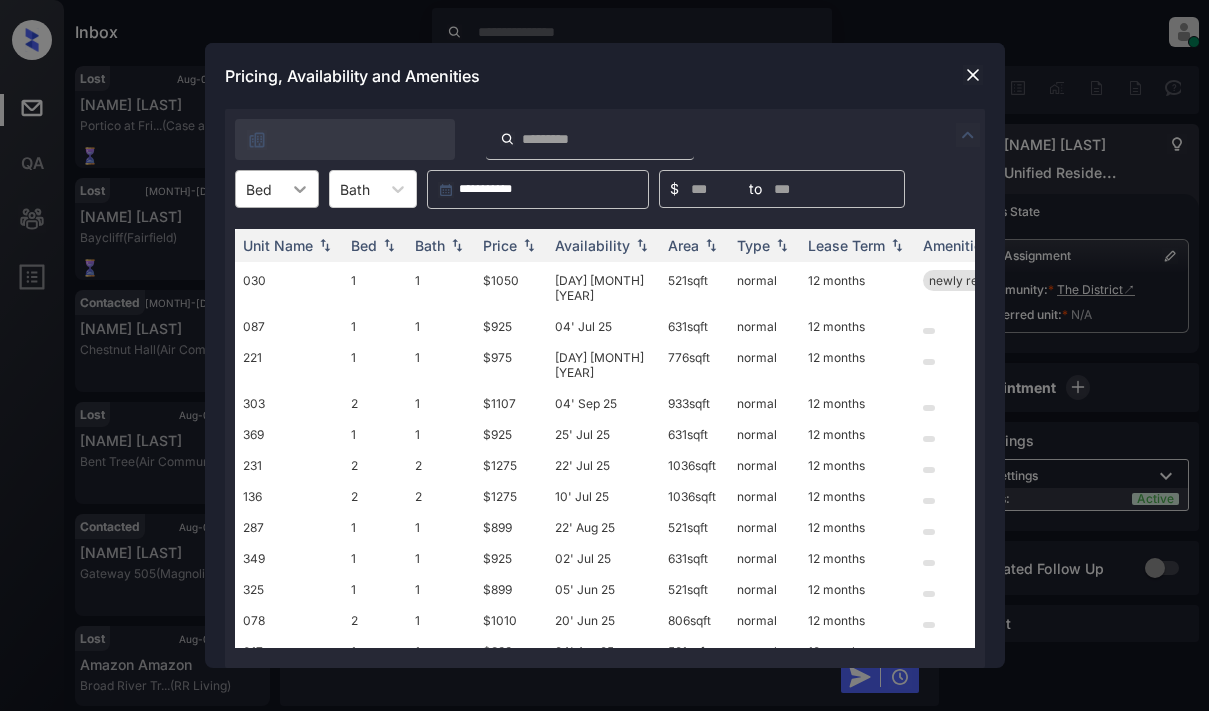 click at bounding box center (300, 189) 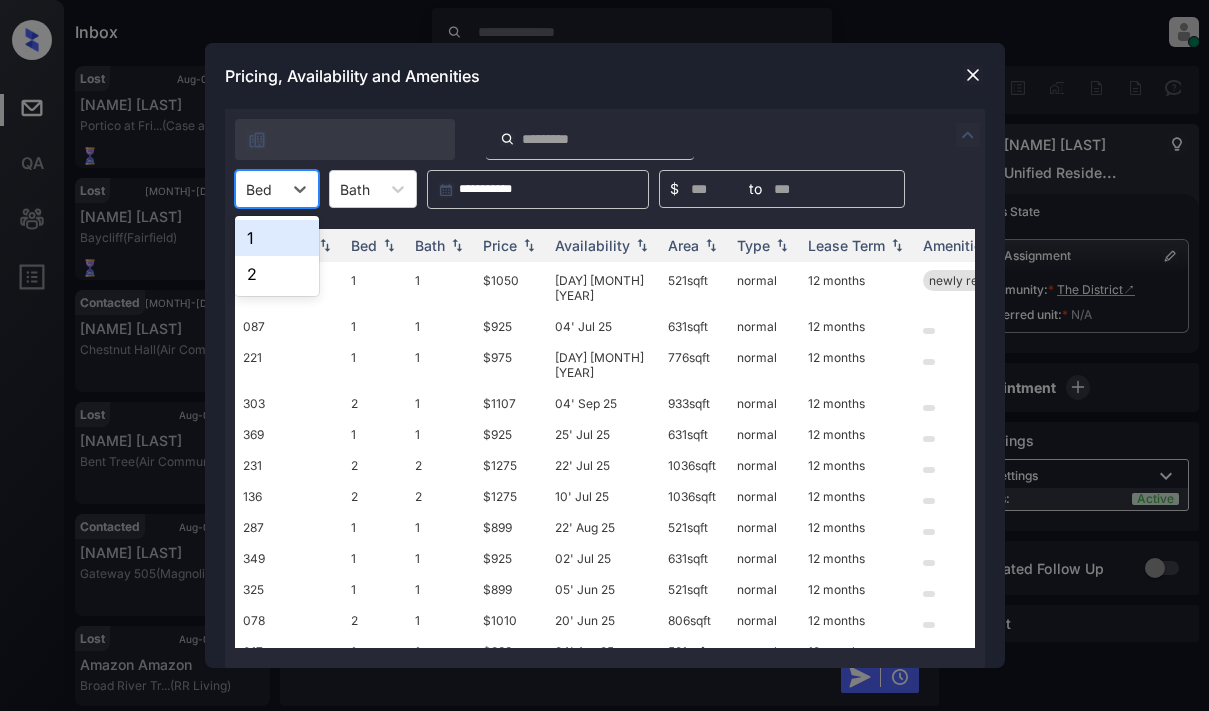 click on "1" at bounding box center [277, 238] 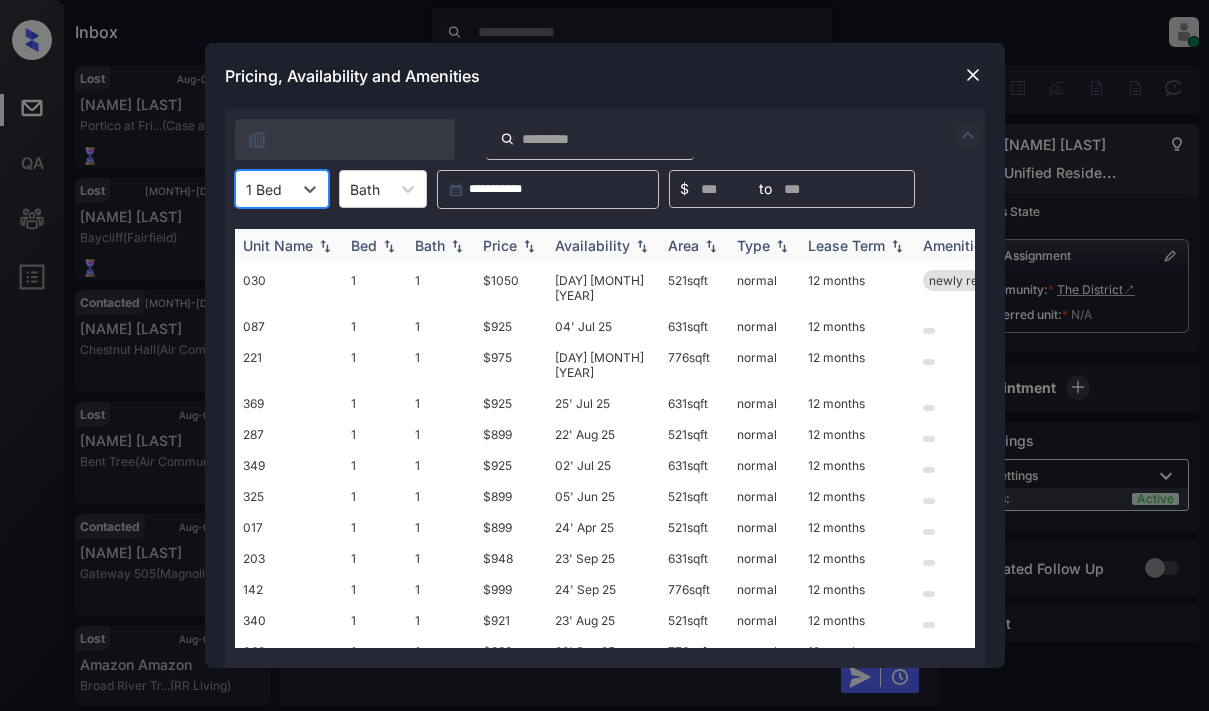 click on "Price" at bounding box center [511, 245] 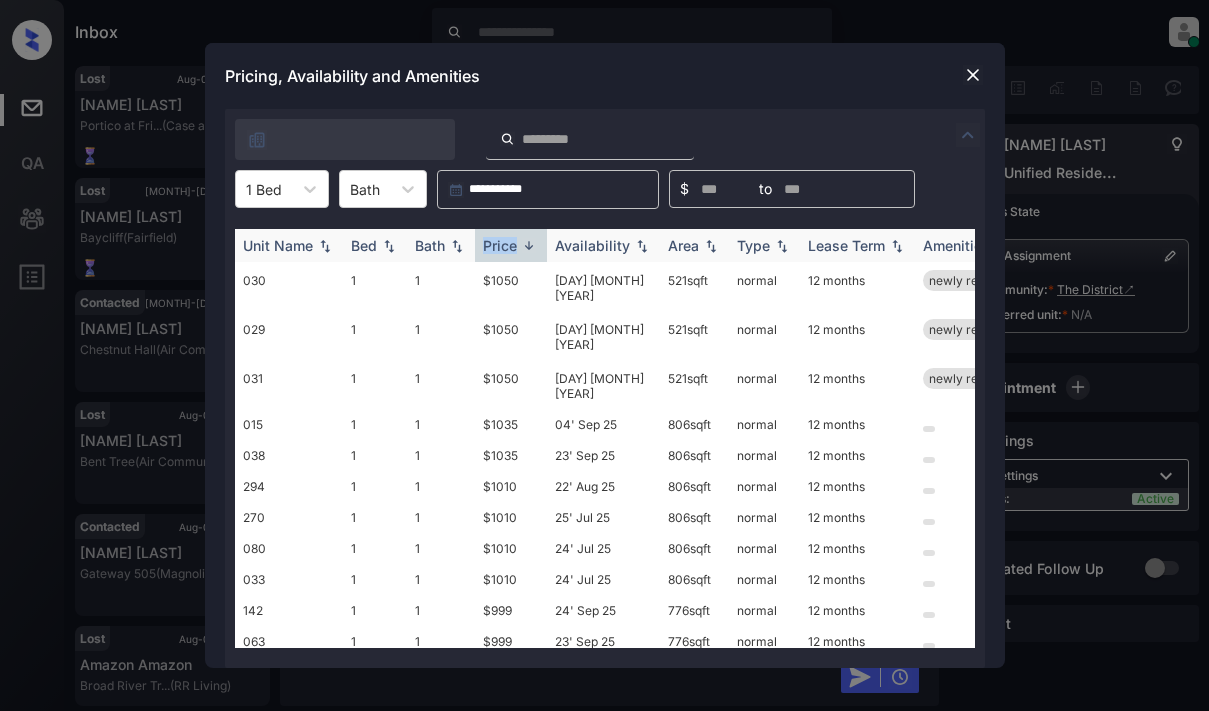 click on "Price" at bounding box center [511, 245] 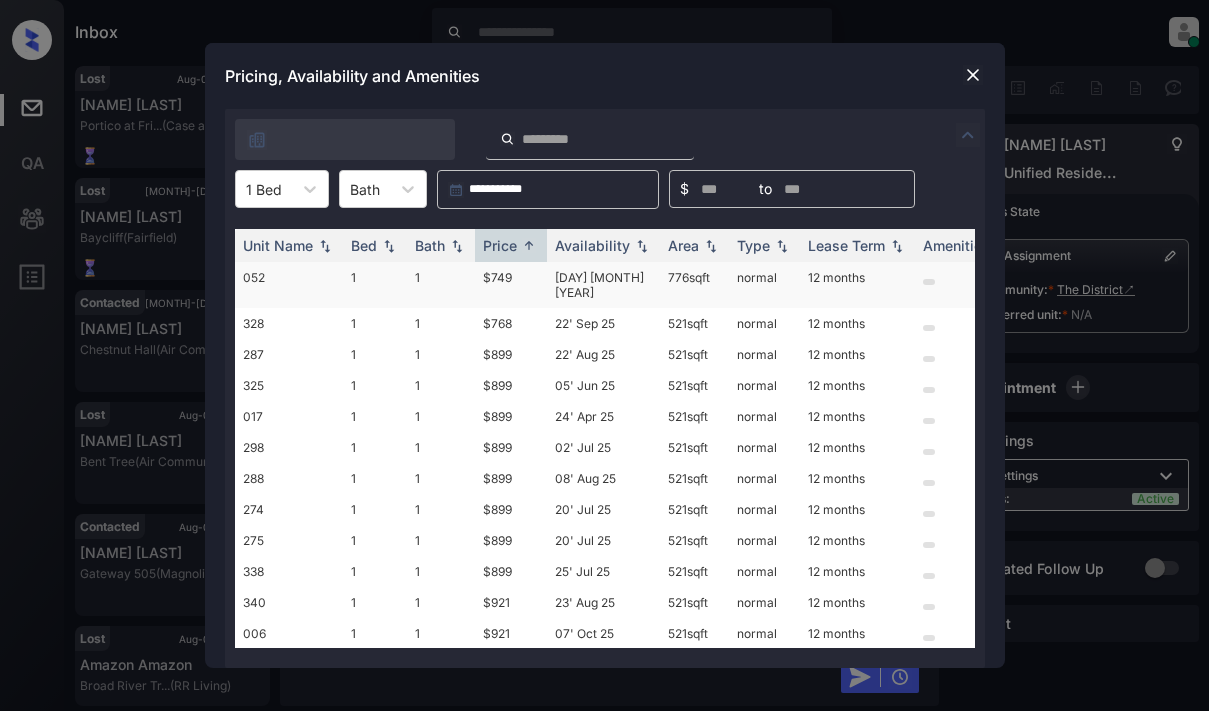 click on "$749" at bounding box center (511, 285) 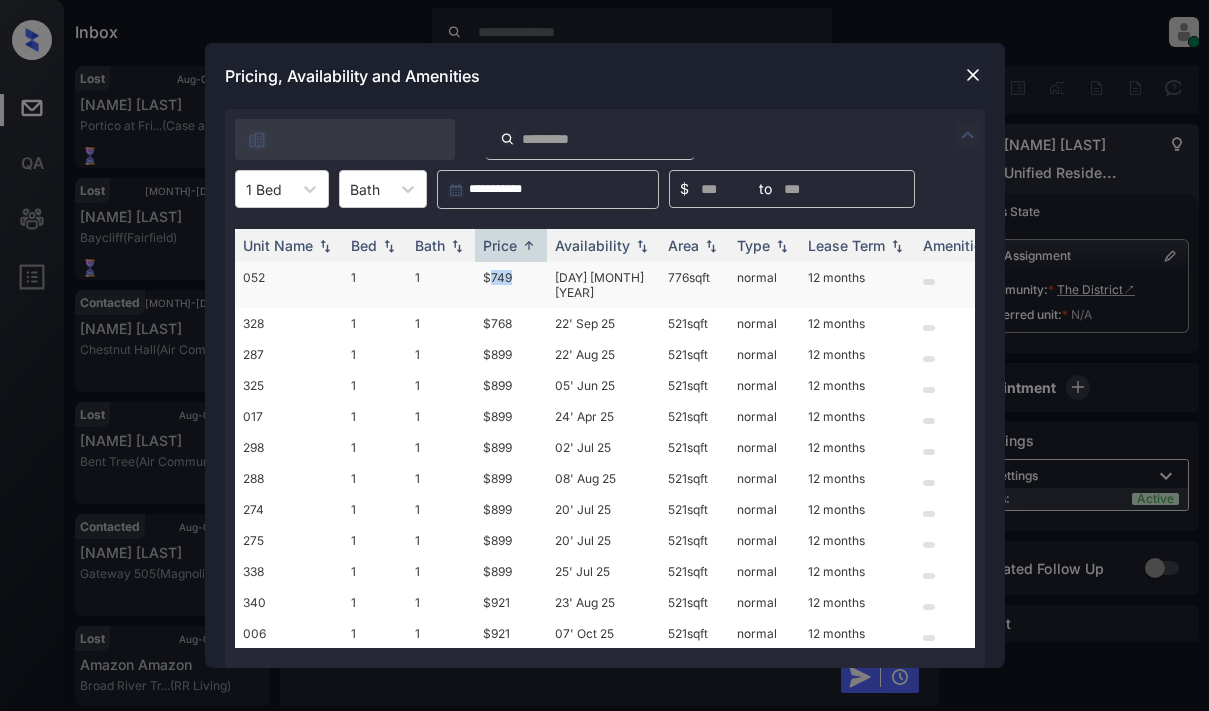 click on "$749" at bounding box center (511, 285) 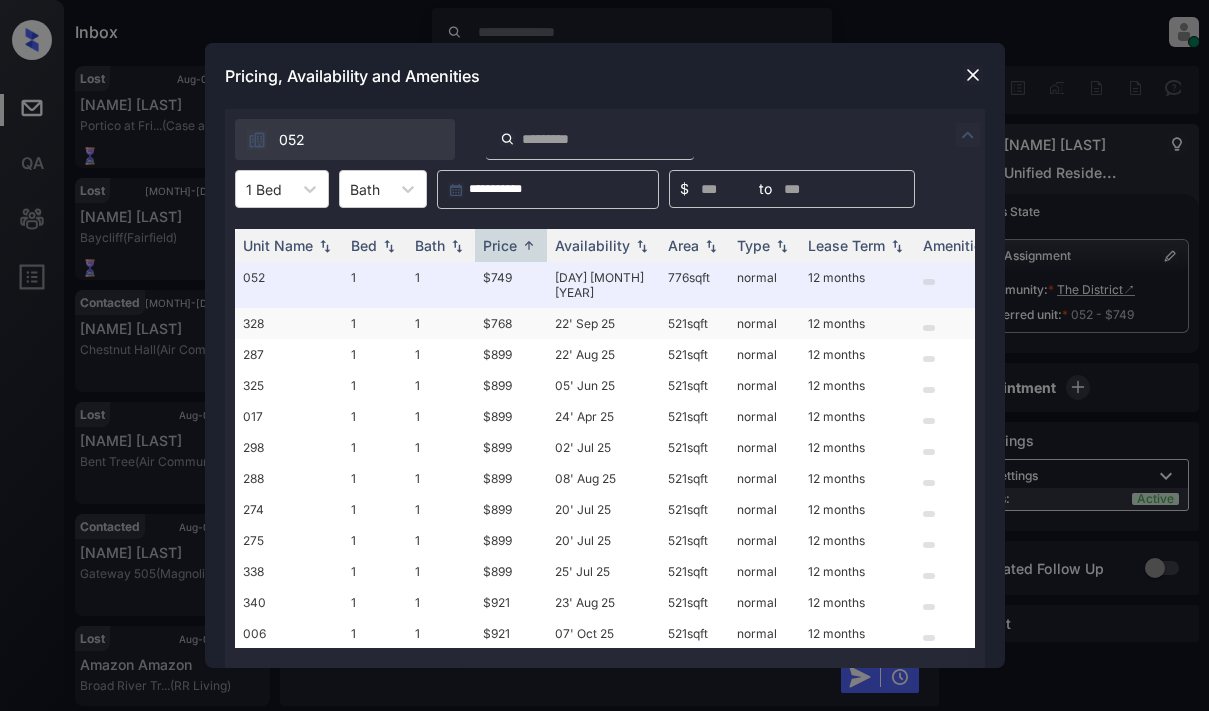 click on "$768" at bounding box center [511, 323] 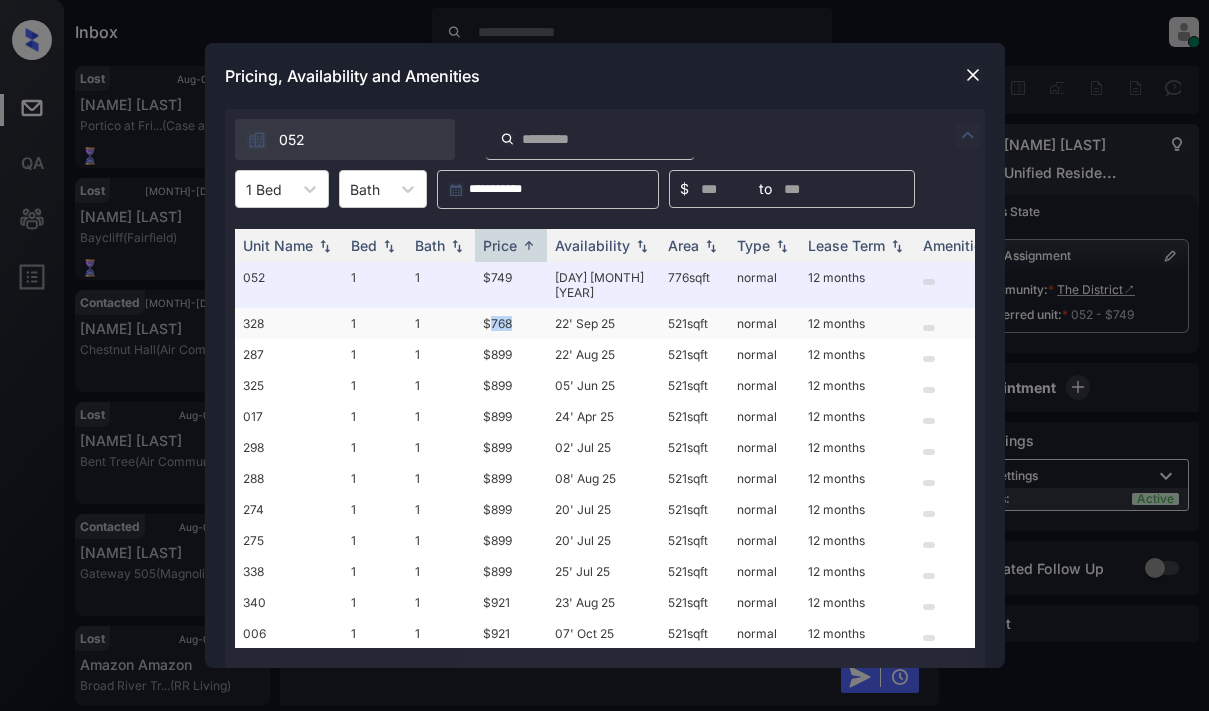click on "$768" at bounding box center [511, 323] 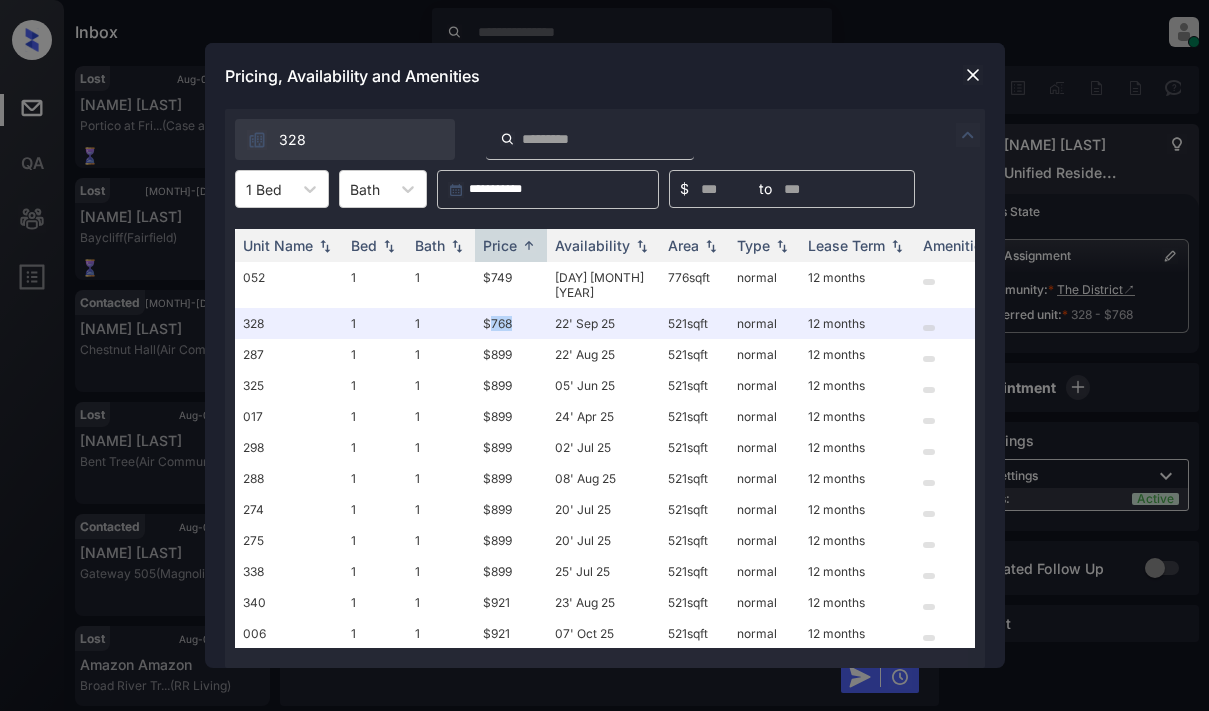 click at bounding box center [973, 75] 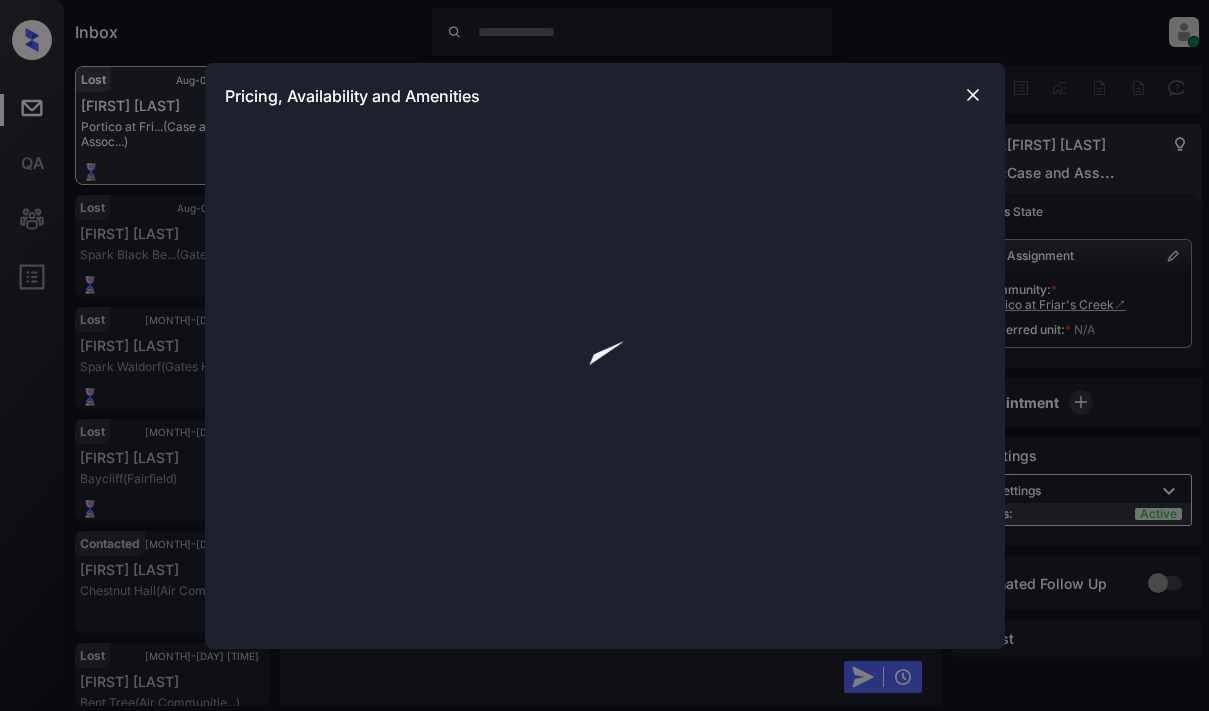 scroll, scrollTop: 0, scrollLeft: 0, axis: both 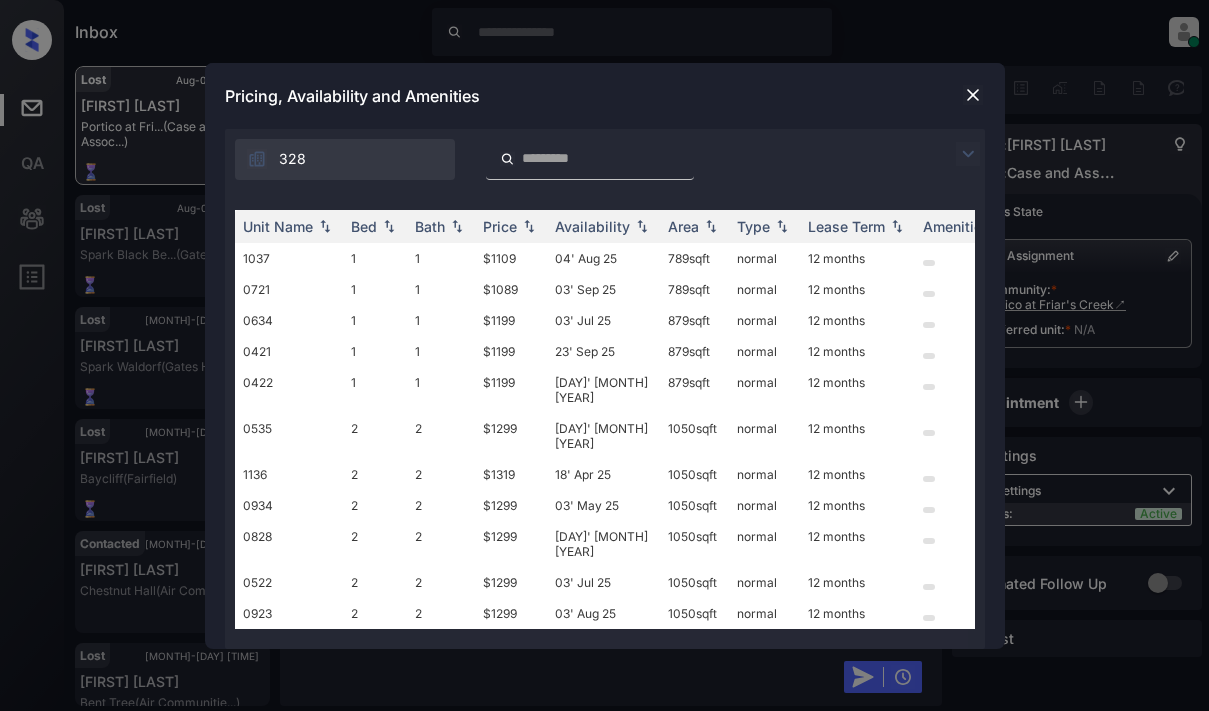 click at bounding box center [968, 154] 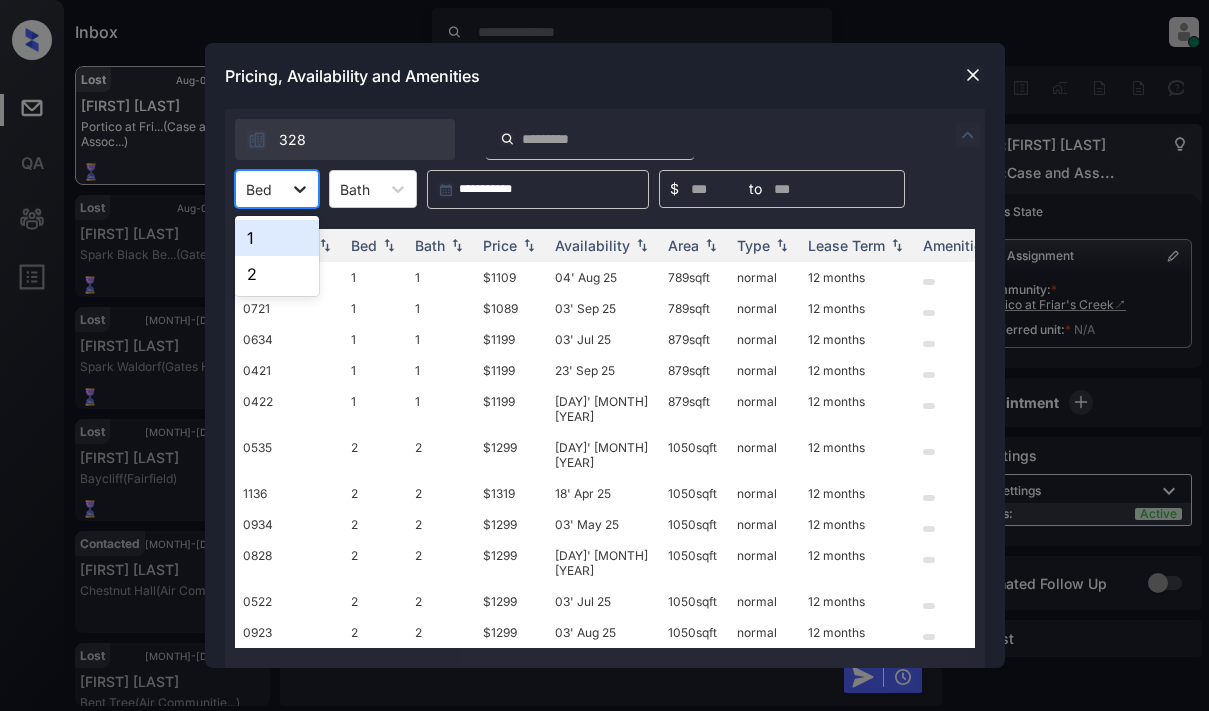 click 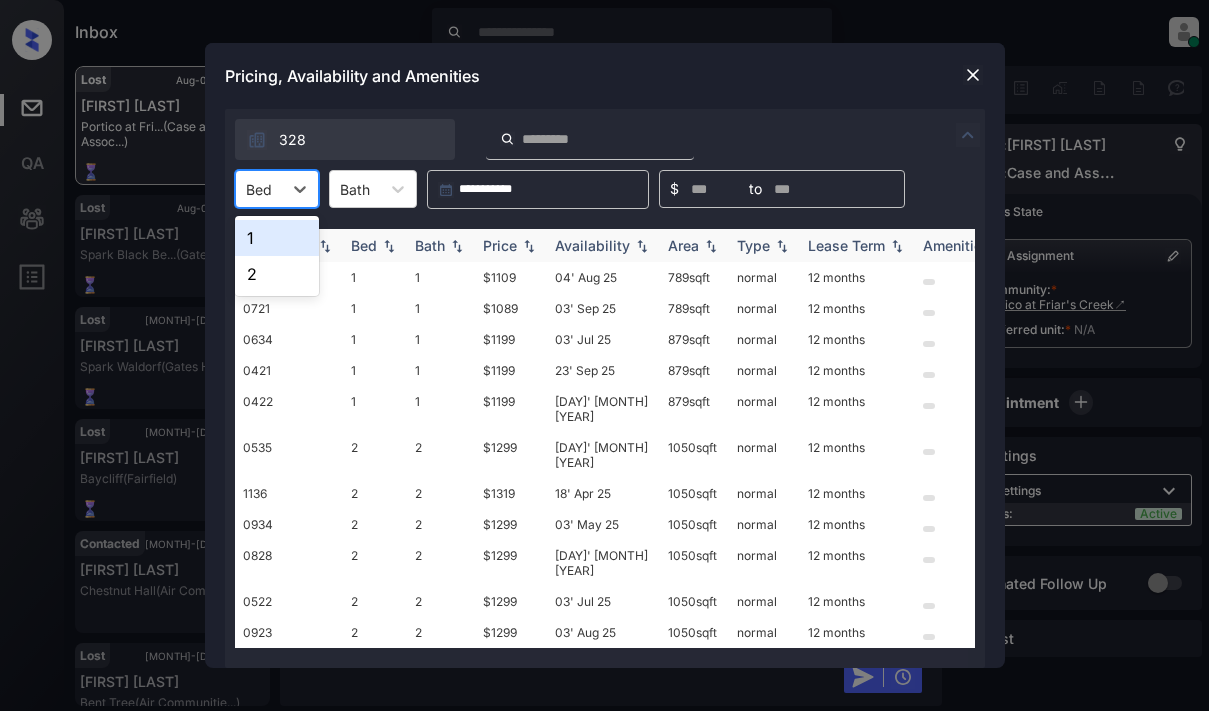 click on "1" at bounding box center [277, 238] 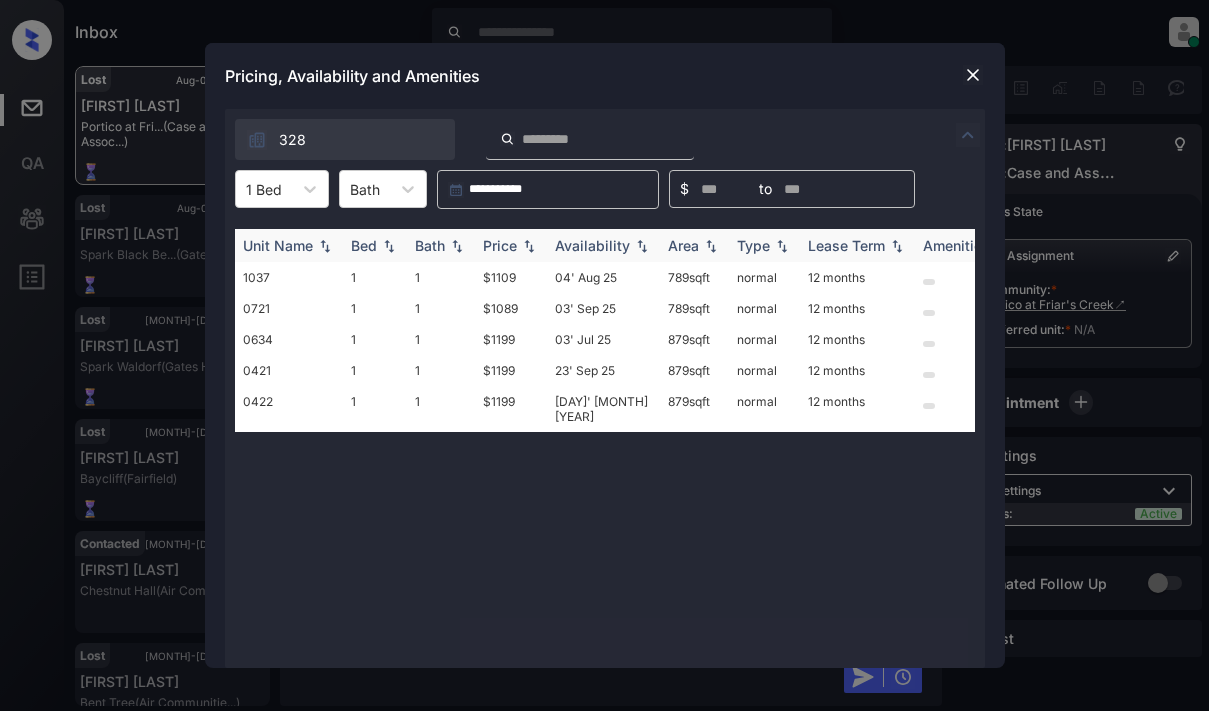 click on "Bed" at bounding box center (375, 245) 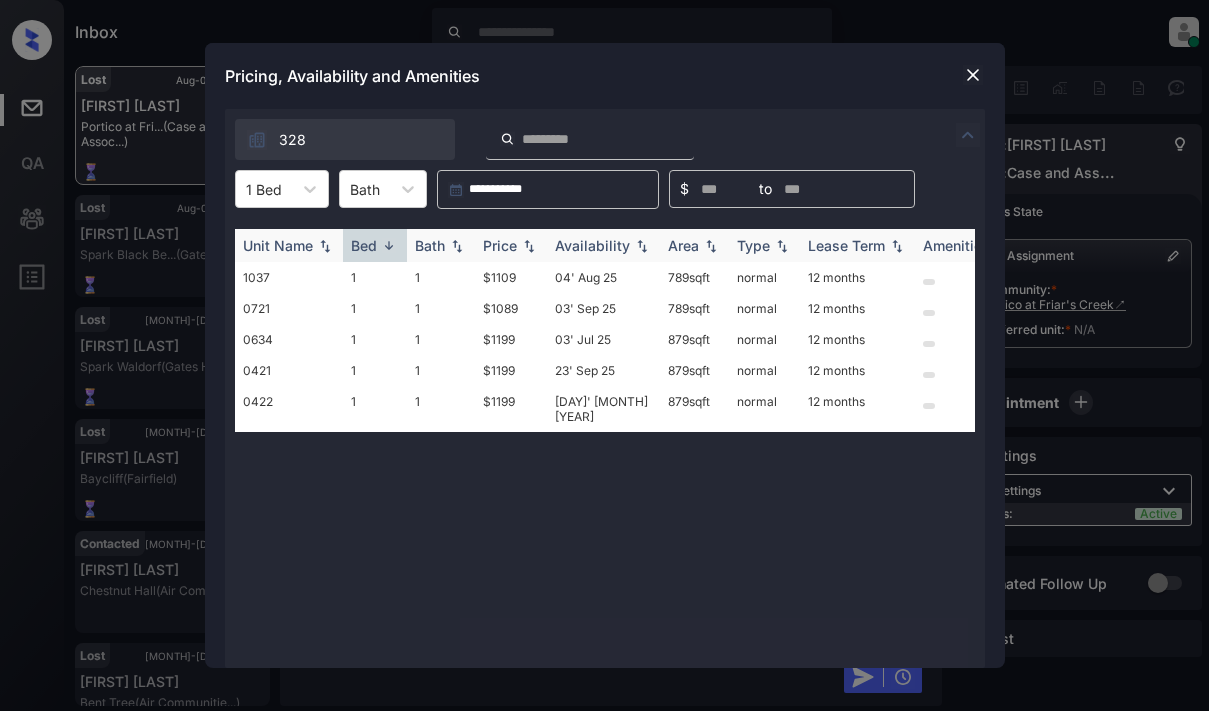 click on "Bed" at bounding box center (375, 245) 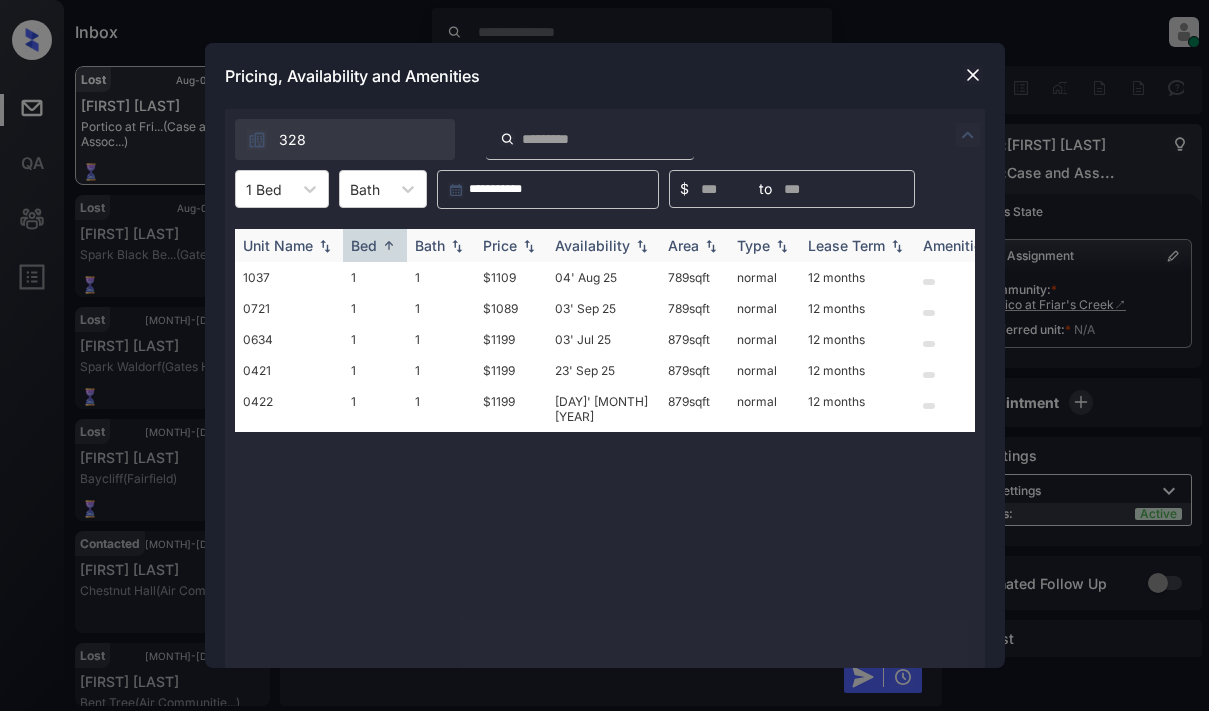 click on "Price" at bounding box center (500, 245) 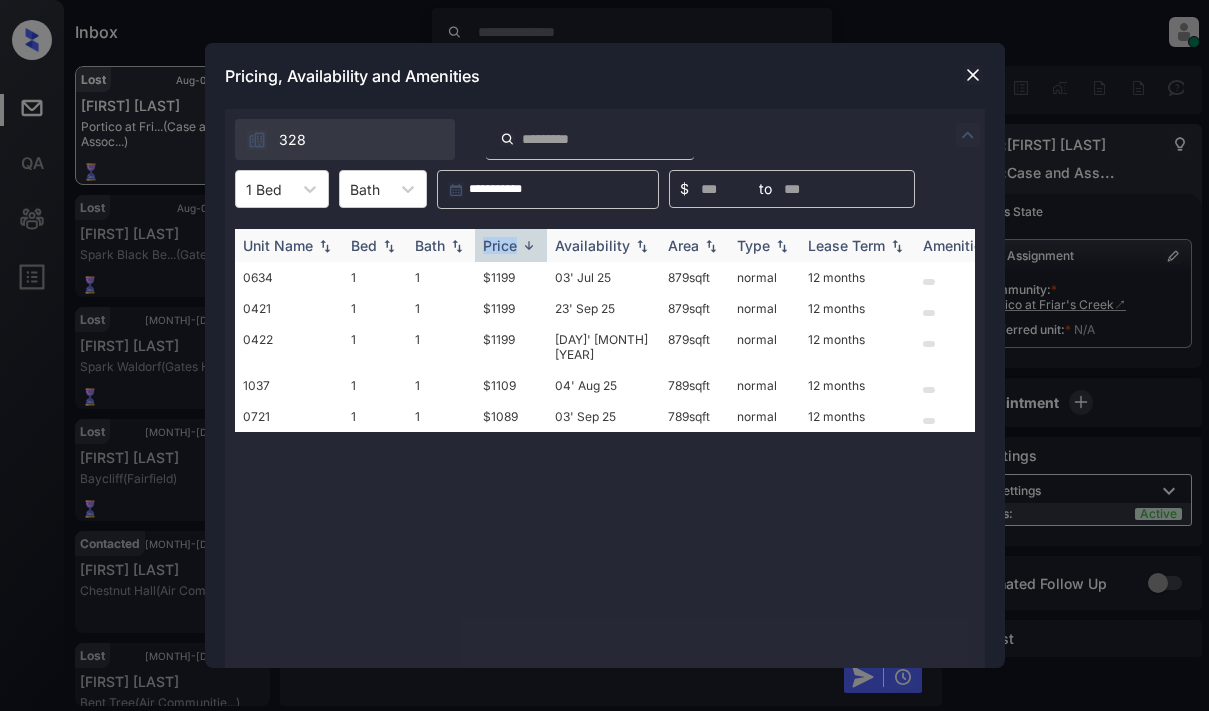 click on "Price" at bounding box center [500, 245] 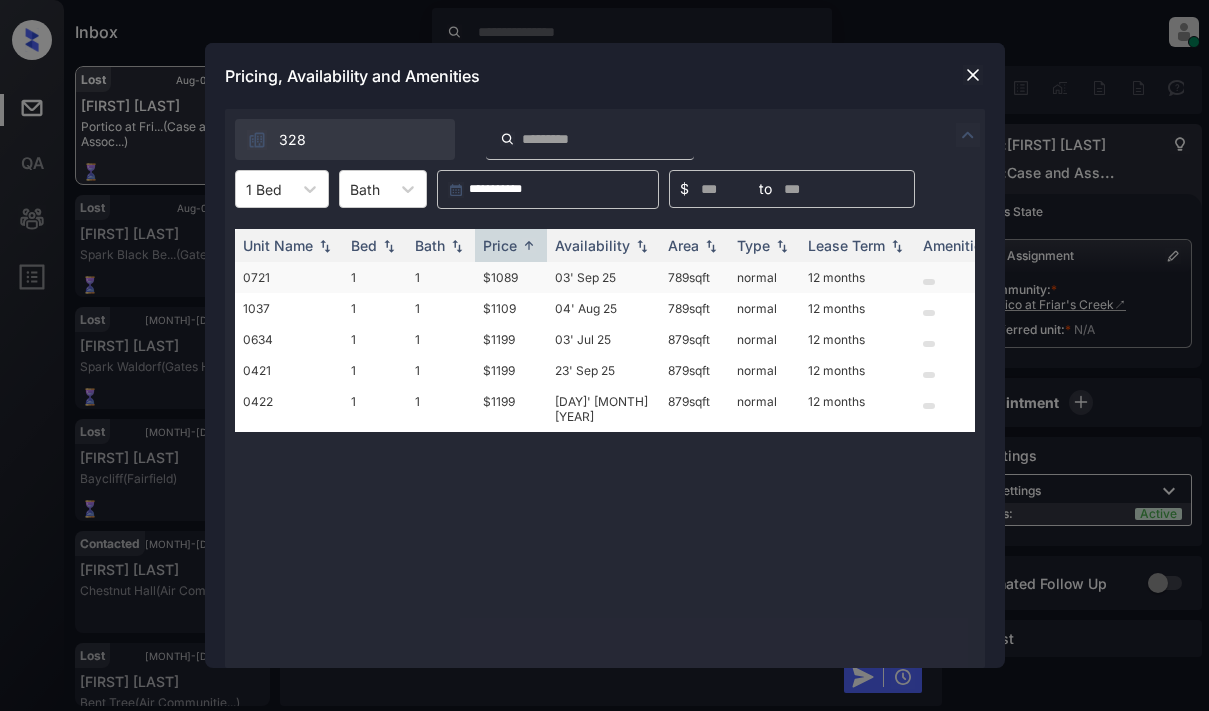 click on "$1089" at bounding box center [511, 277] 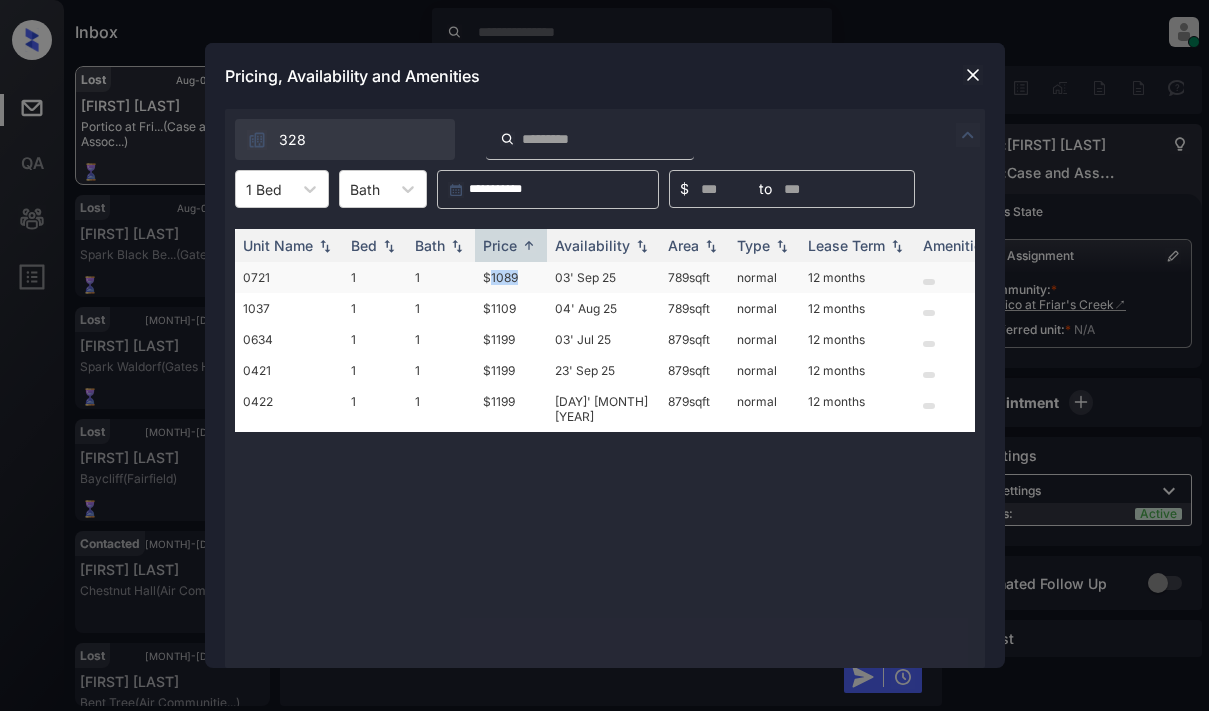 click on "$1089" at bounding box center (511, 277) 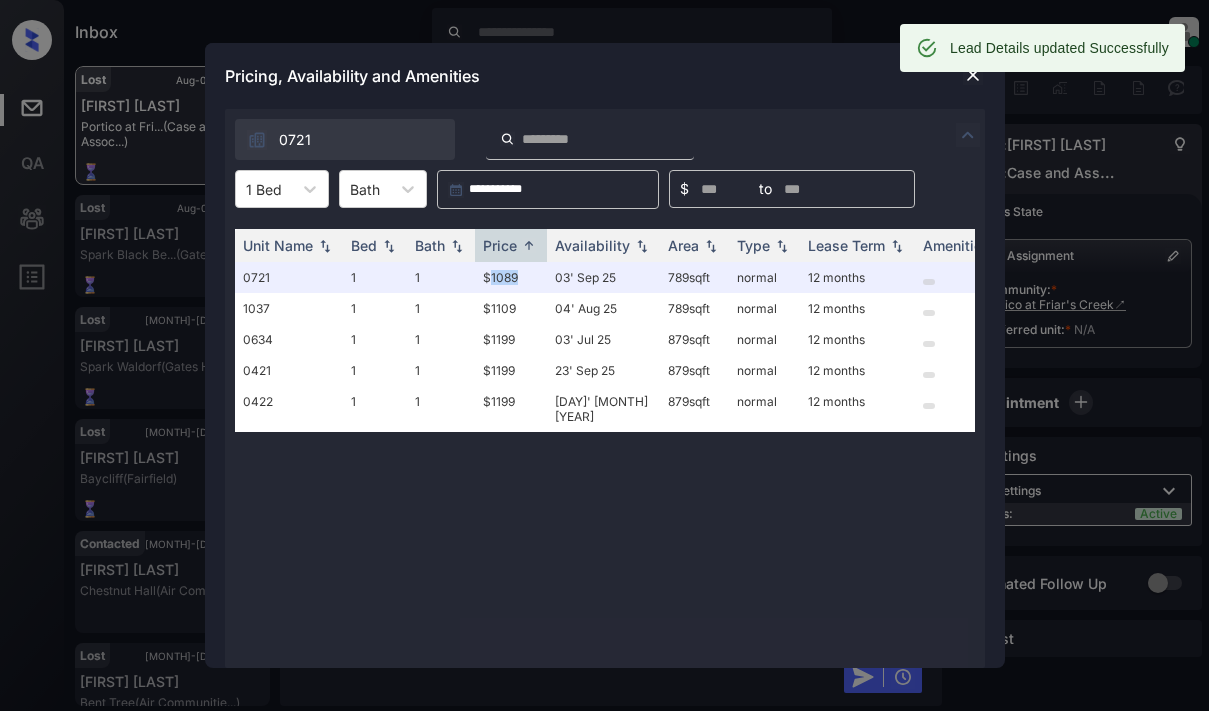 click at bounding box center [973, 75] 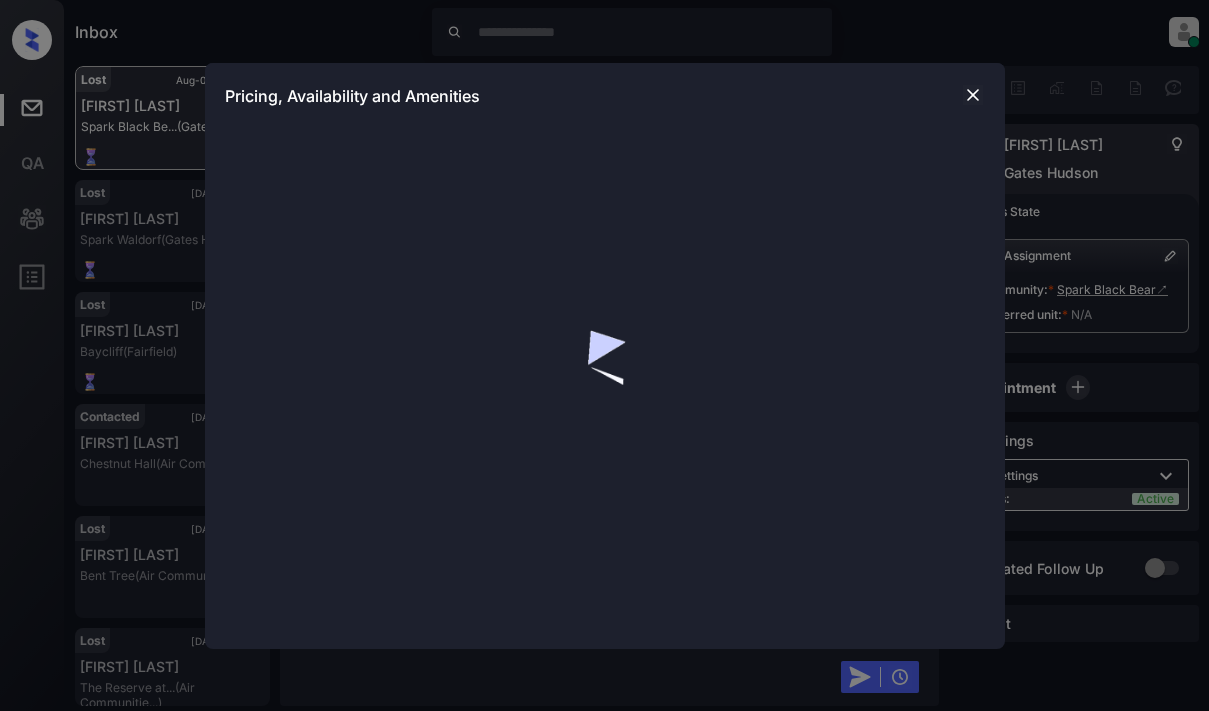 scroll, scrollTop: 0, scrollLeft: 0, axis: both 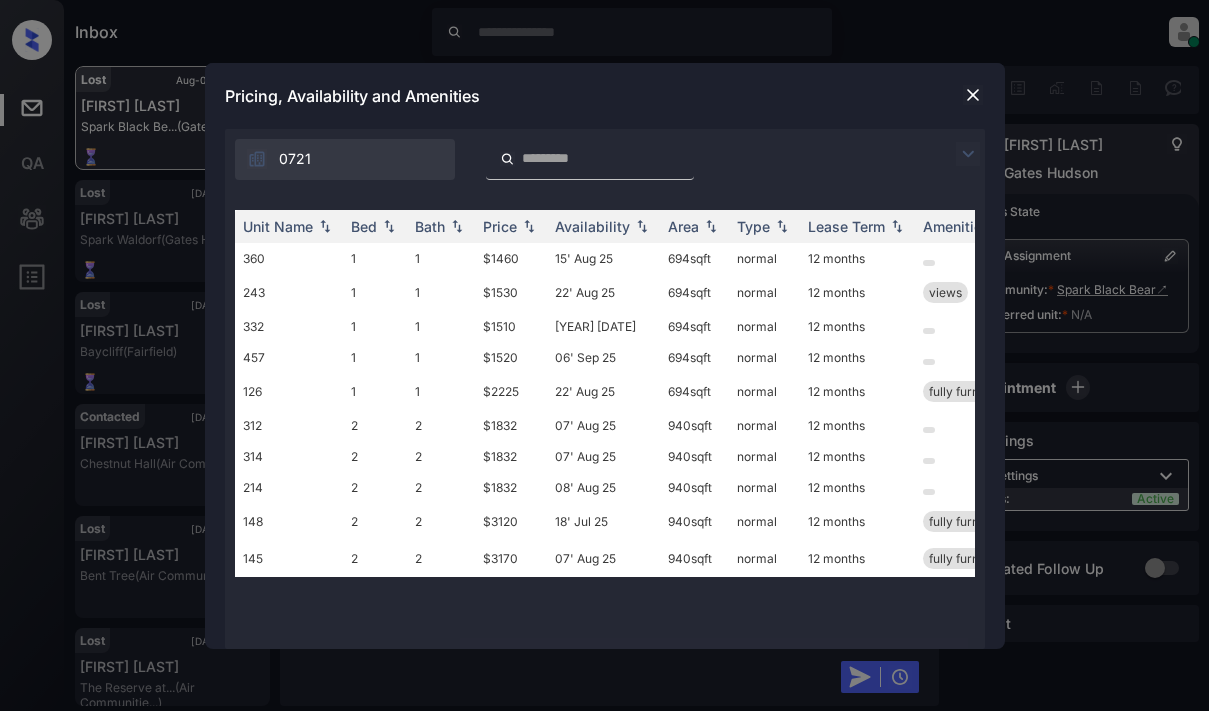 click at bounding box center (968, 154) 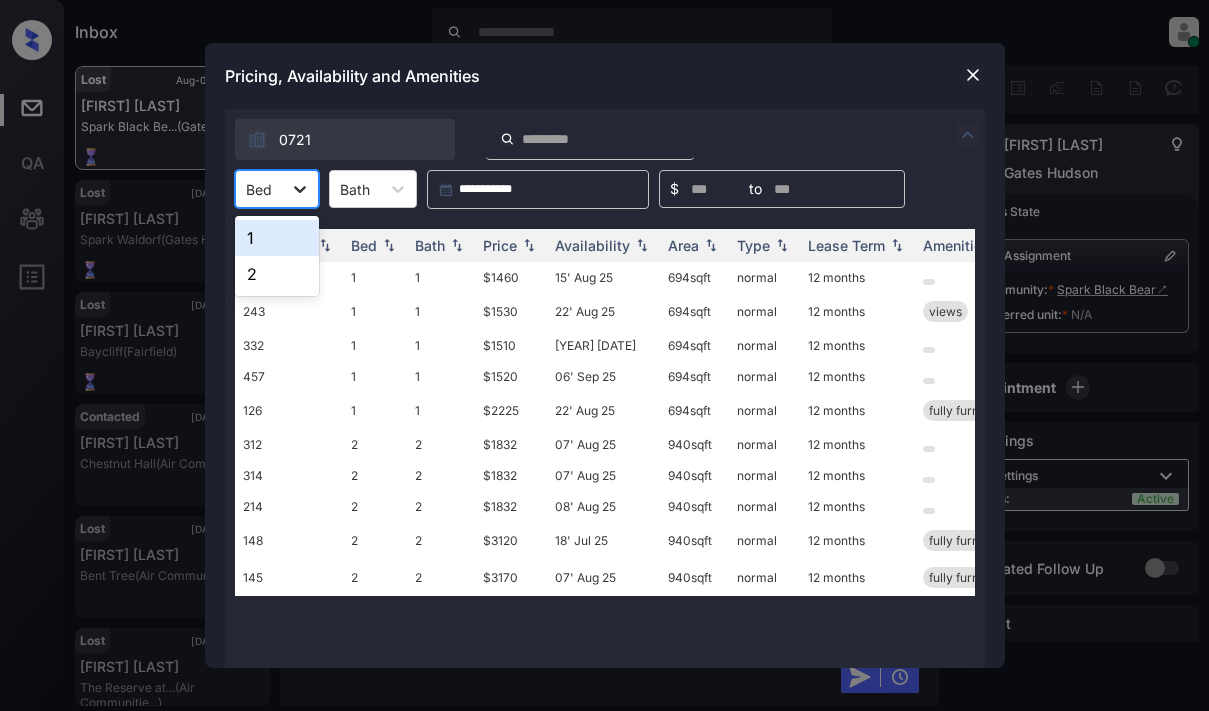 click 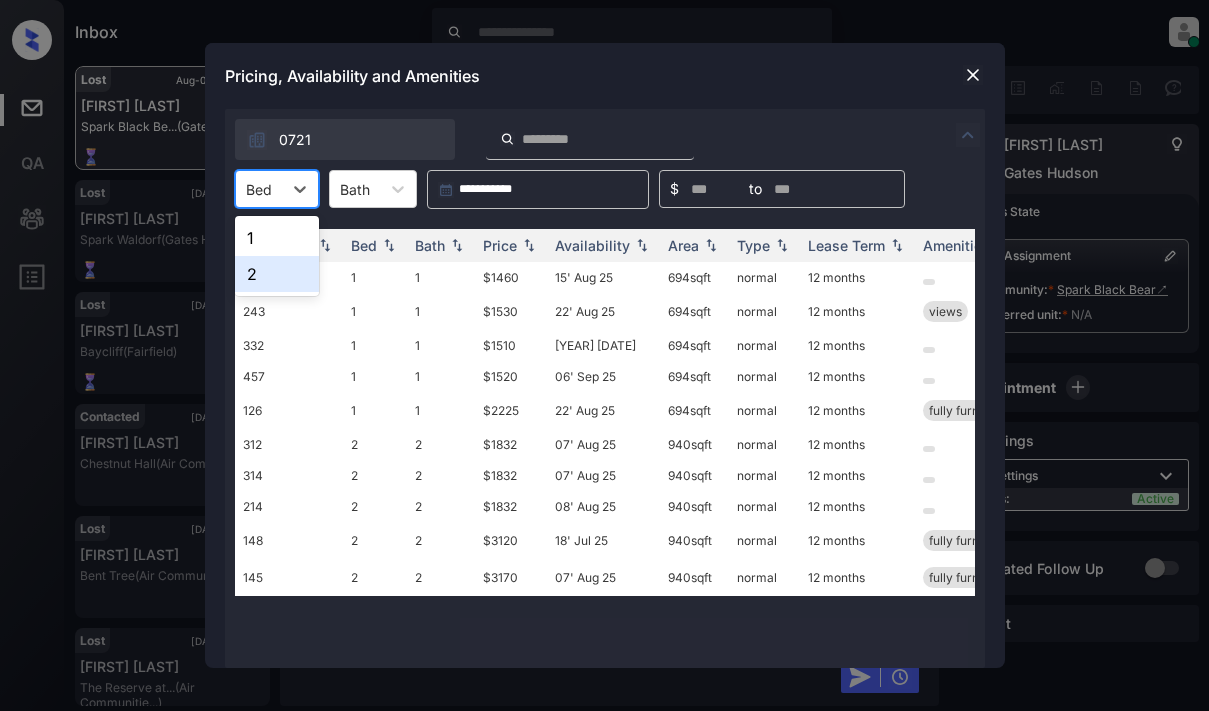 click on "2" at bounding box center (277, 274) 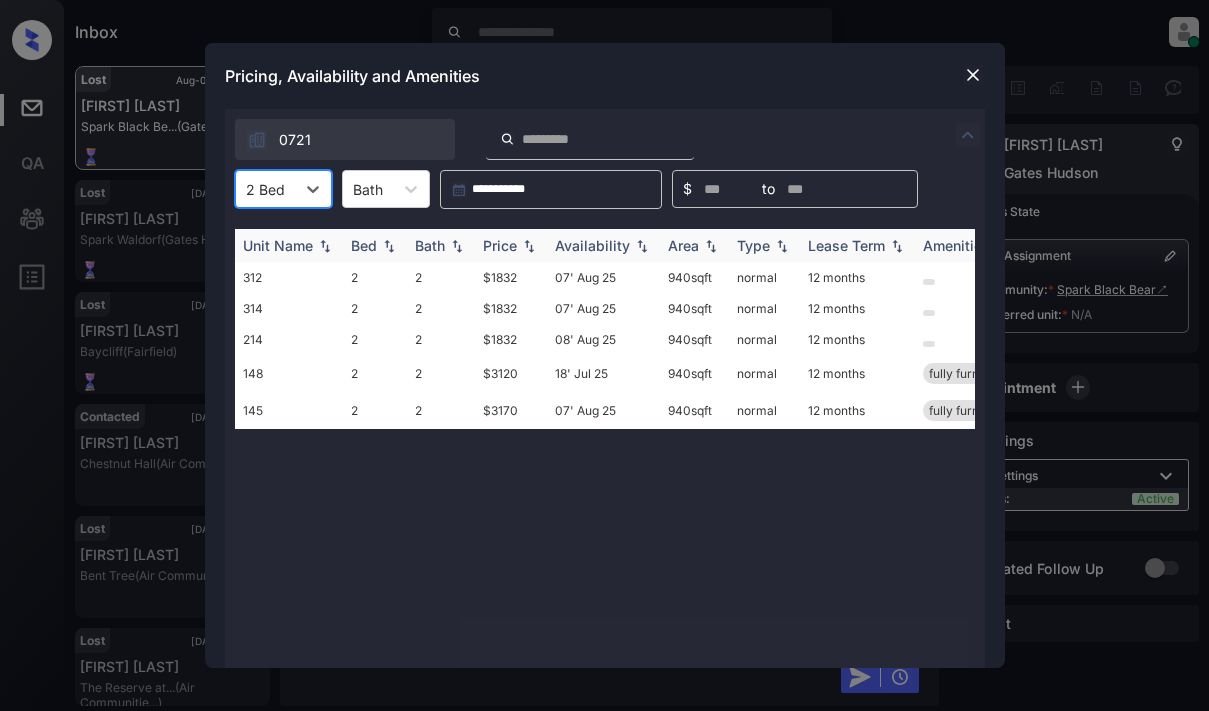click on "Bed" at bounding box center [364, 245] 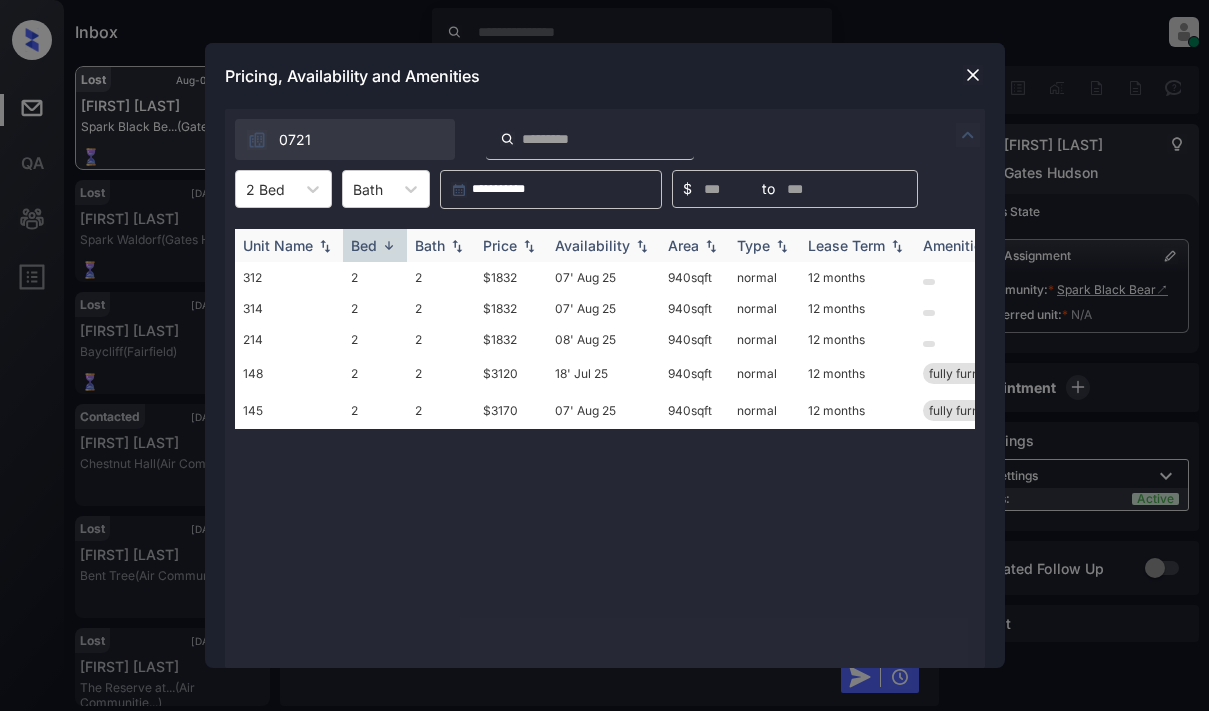 click on "Bed" at bounding box center (364, 245) 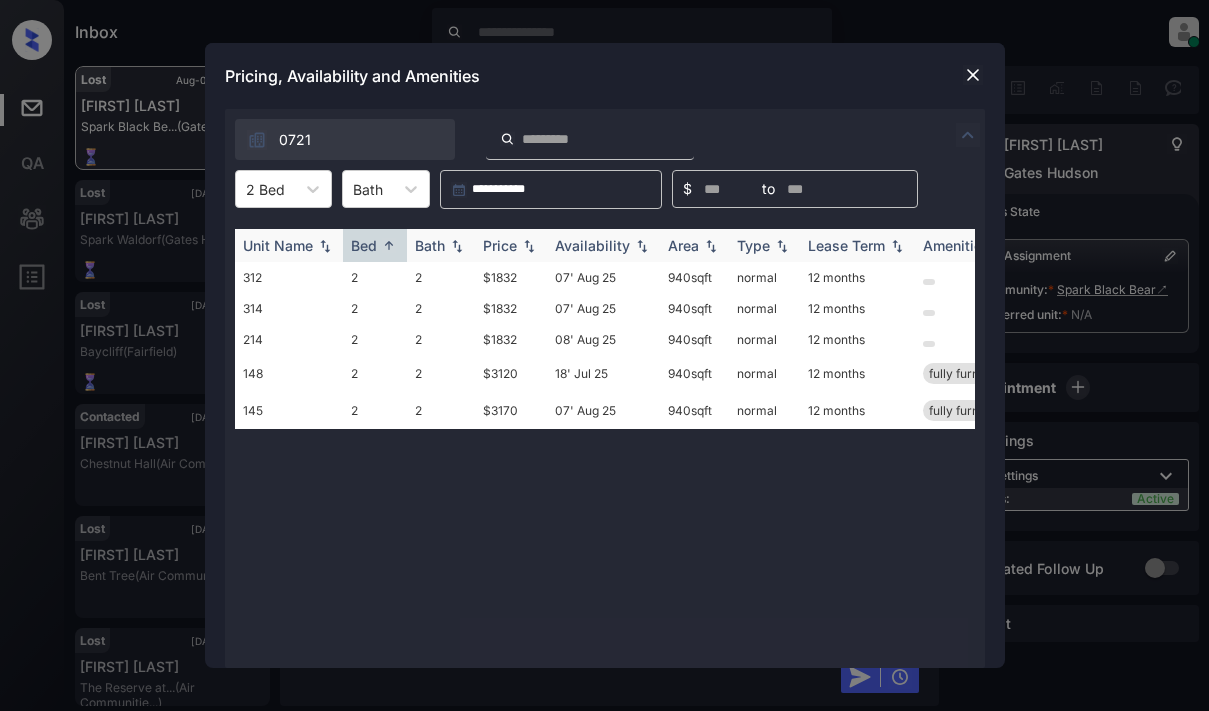click on "Bed" at bounding box center (364, 245) 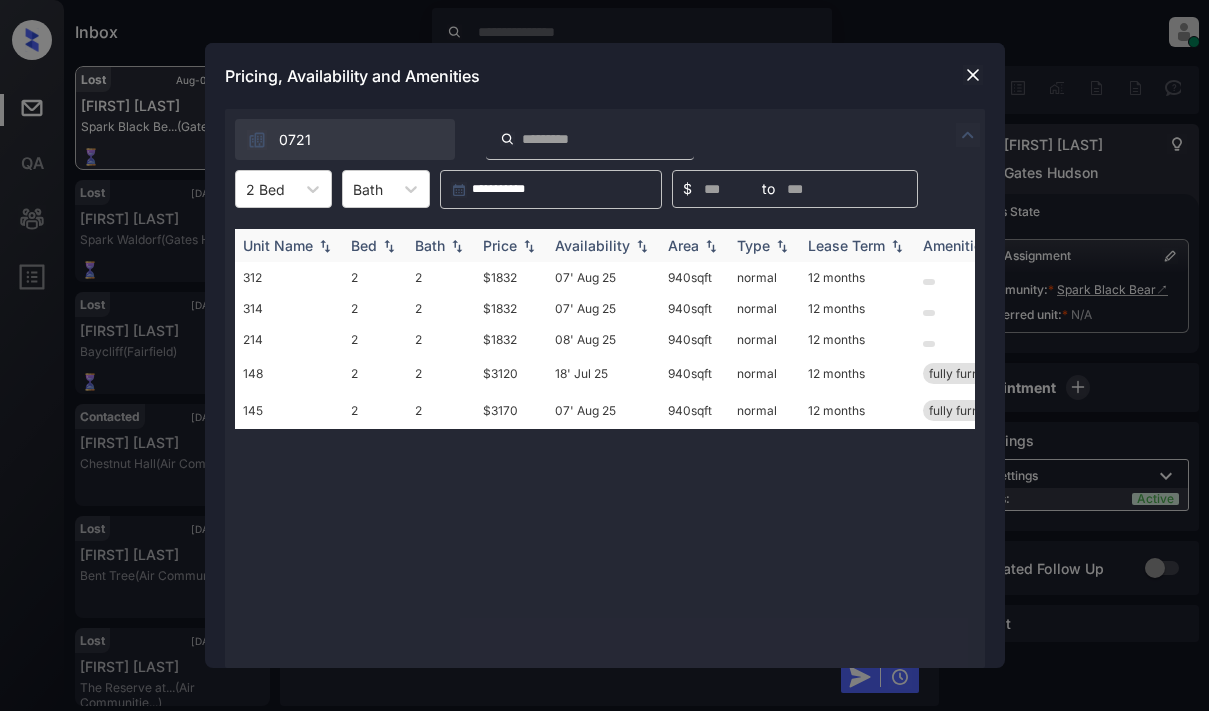 click on "Bed" at bounding box center [364, 245] 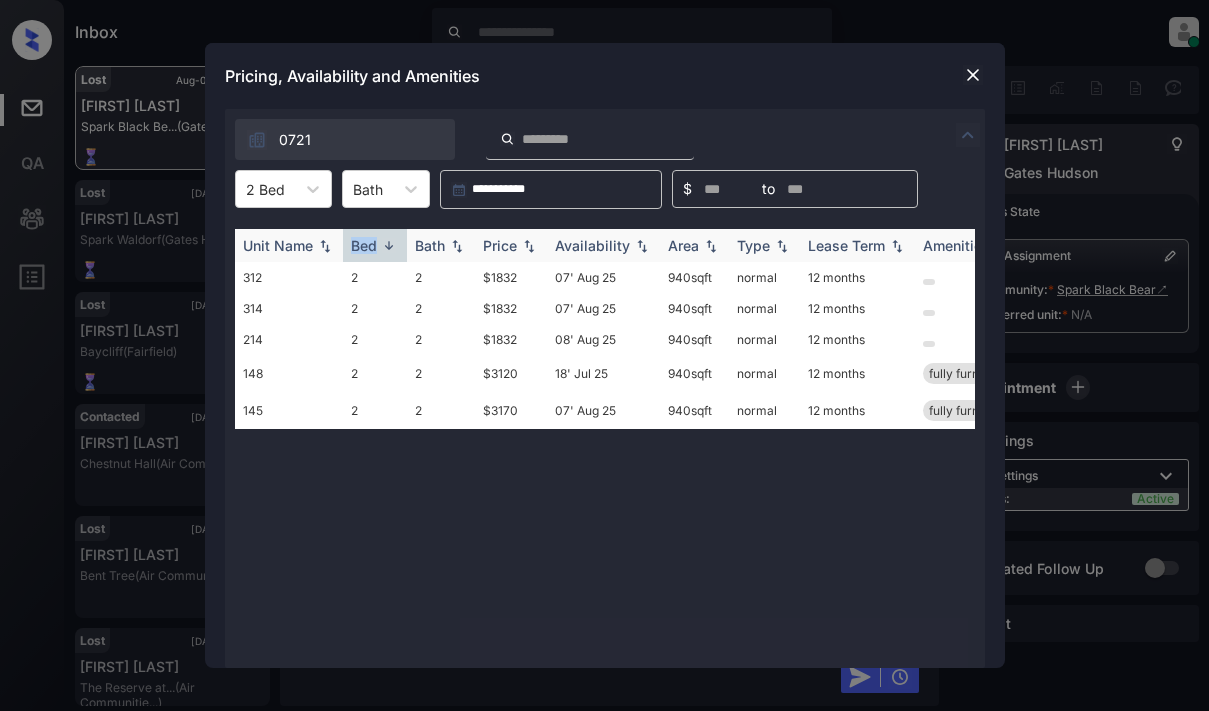 click on "Bed" at bounding box center [364, 245] 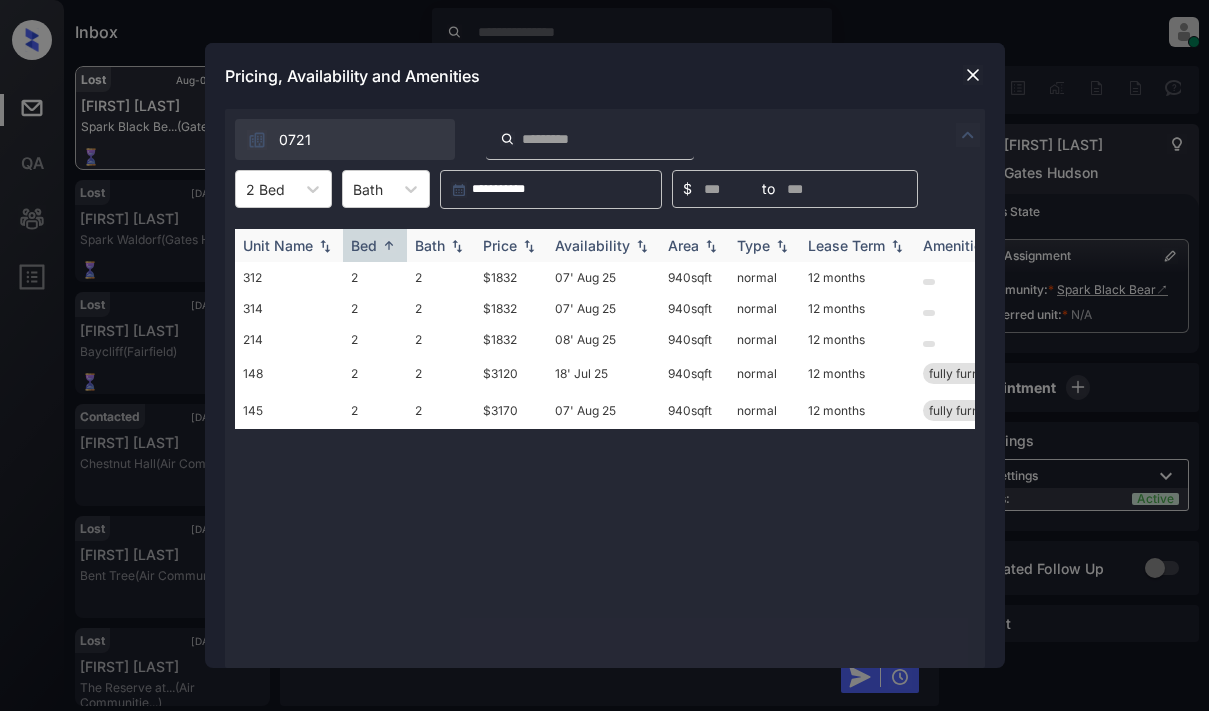 click on "Bath" at bounding box center [430, 245] 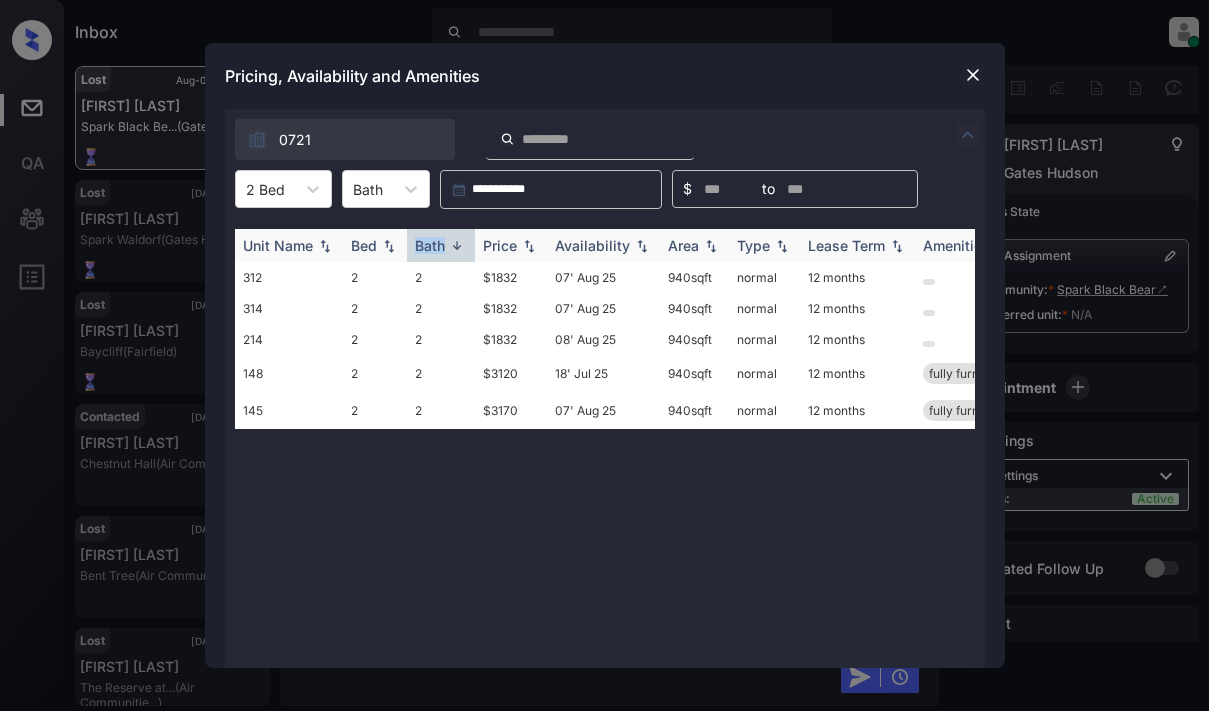 click on "Bath" at bounding box center [430, 245] 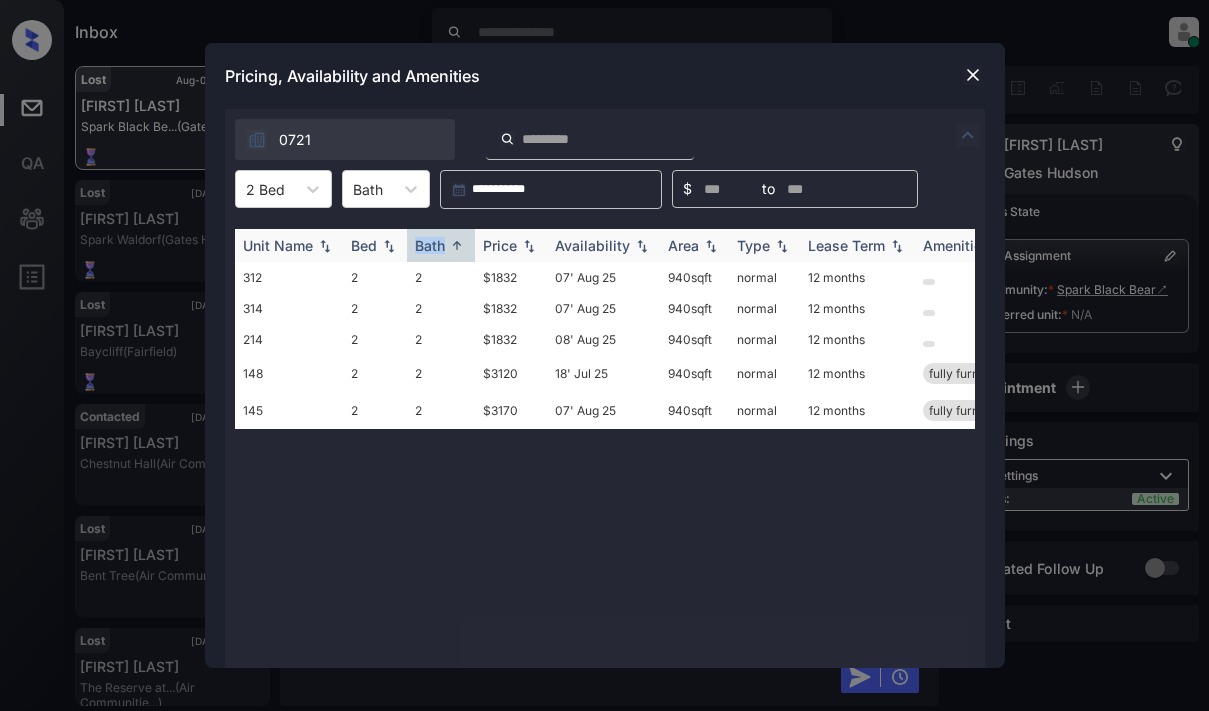 click on "Bath" at bounding box center [430, 245] 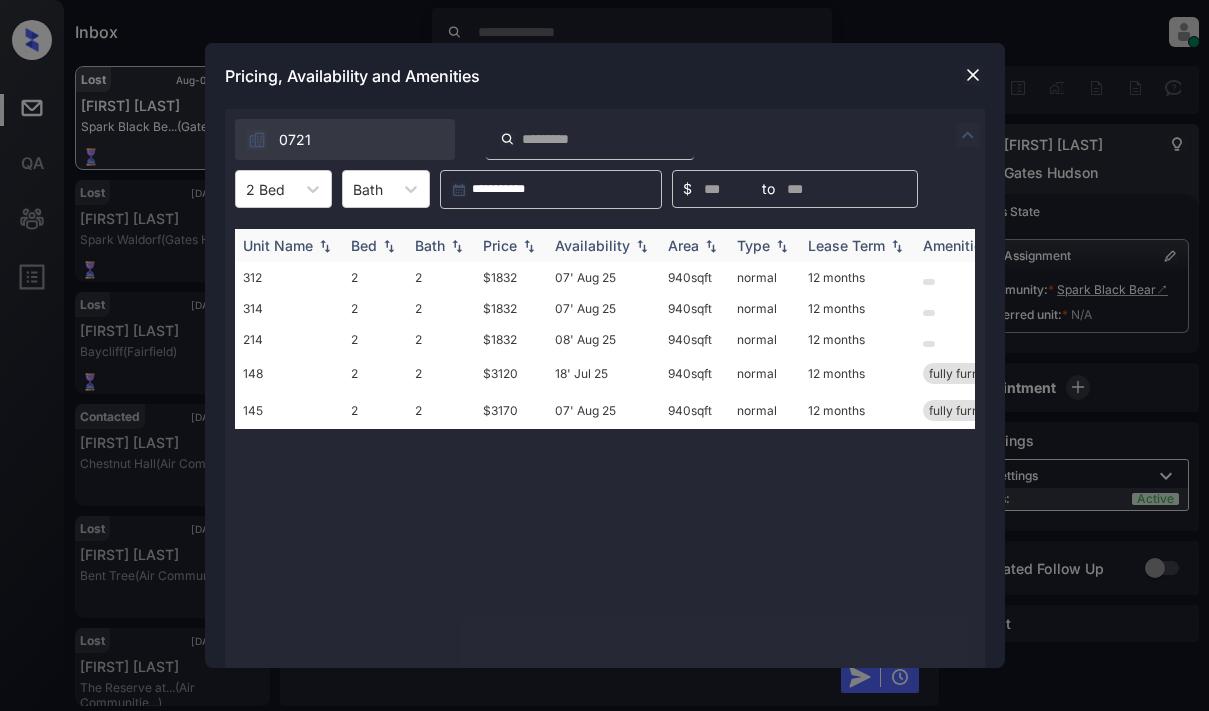 click on "Bath" at bounding box center [430, 245] 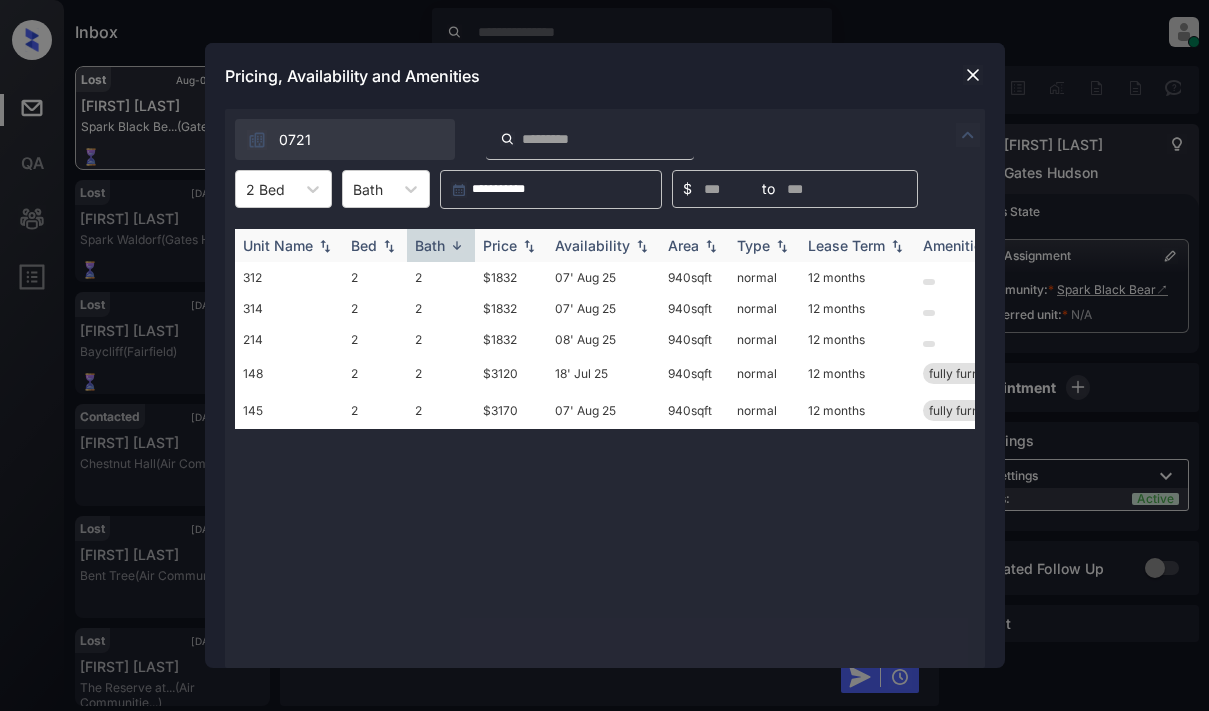 click on "Bath" at bounding box center [430, 245] 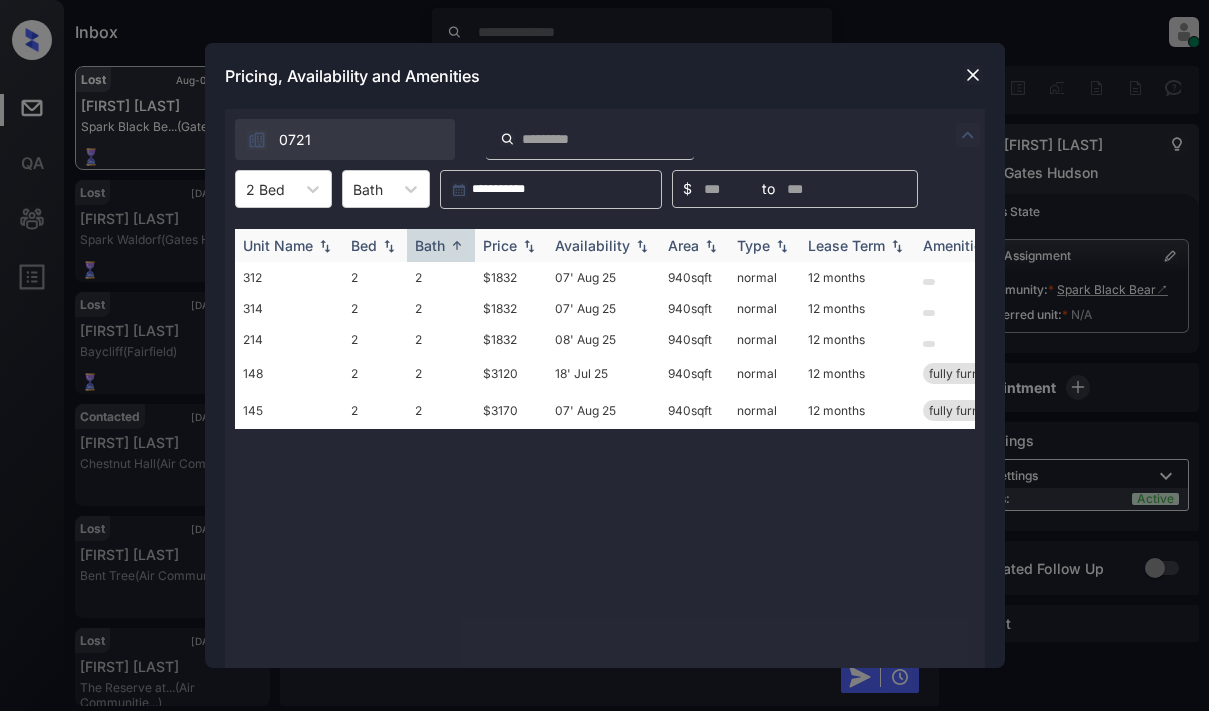 click on "Bed" at bounding box center (364, 245) 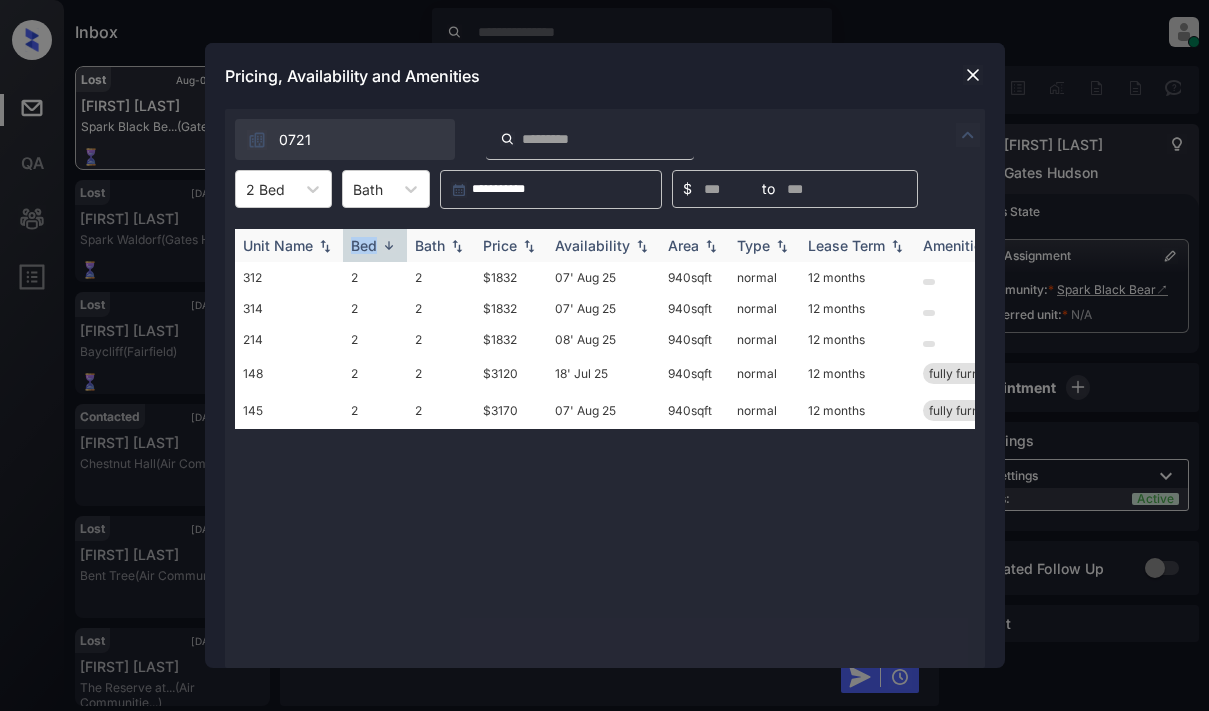 click on "Bed" at bounding box center [364, 245] 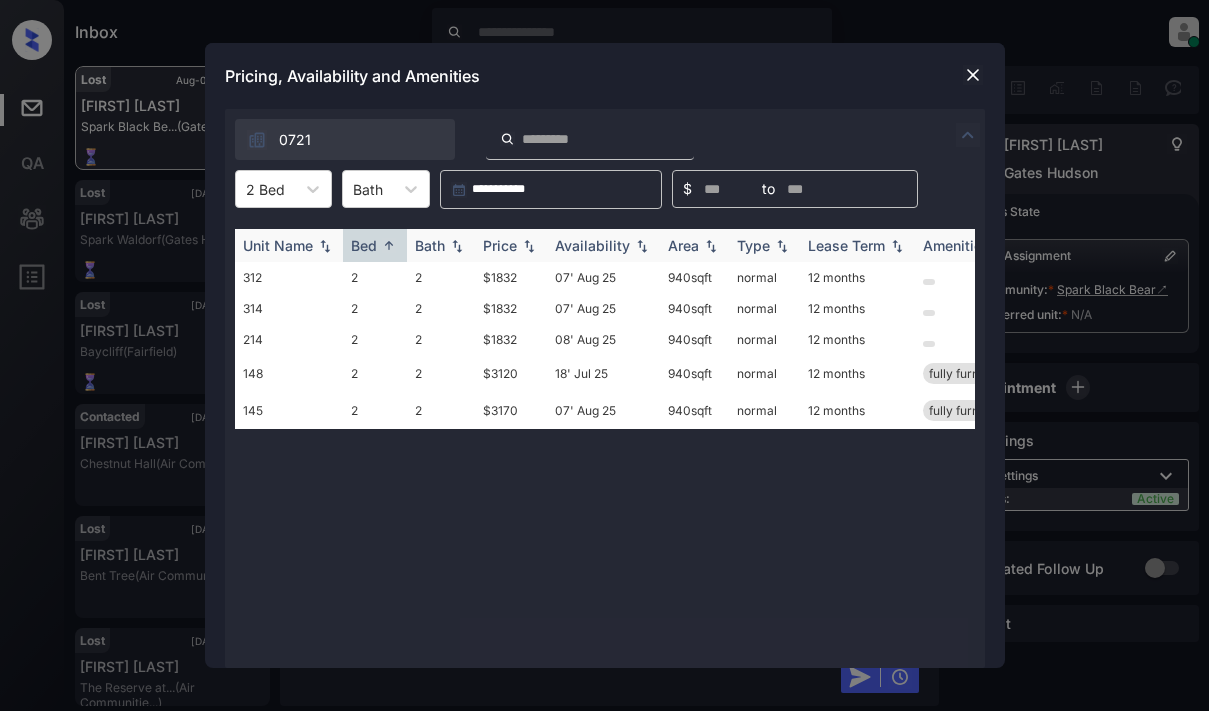 click on "Price" at bounding box center [500, 245] 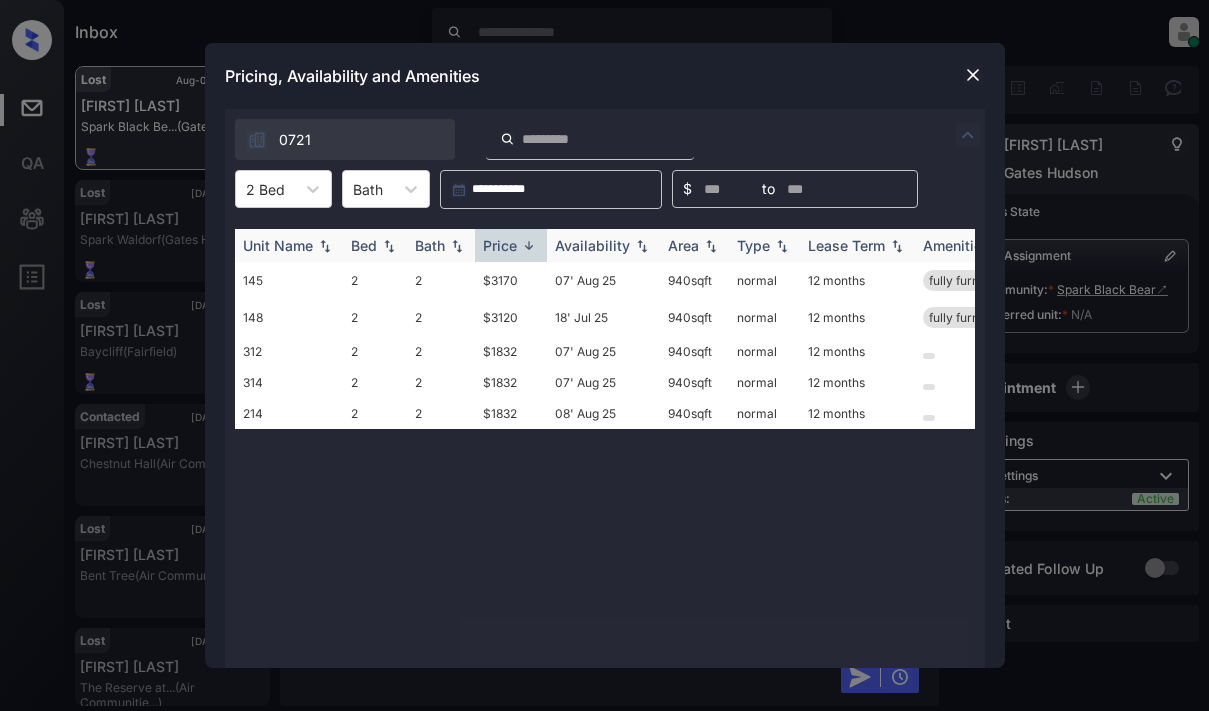 click on "Price" at bounding box center (500, 245) 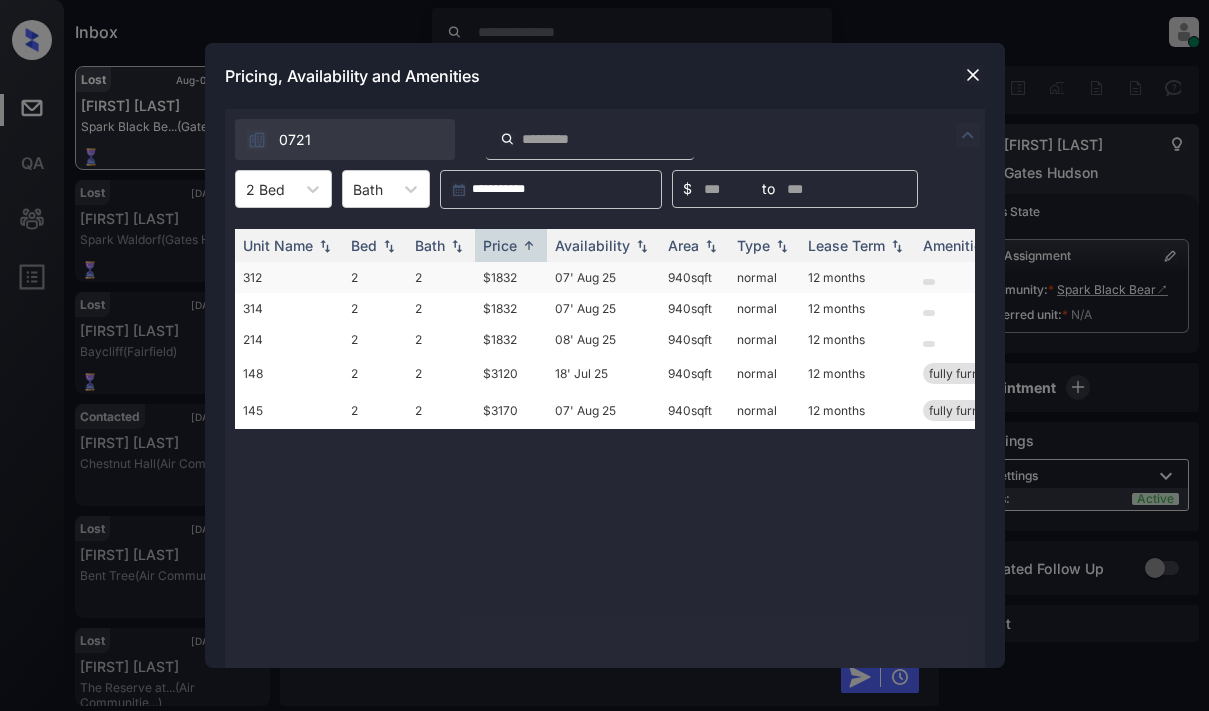 click on "$1832" at bounding box center (511, 277) 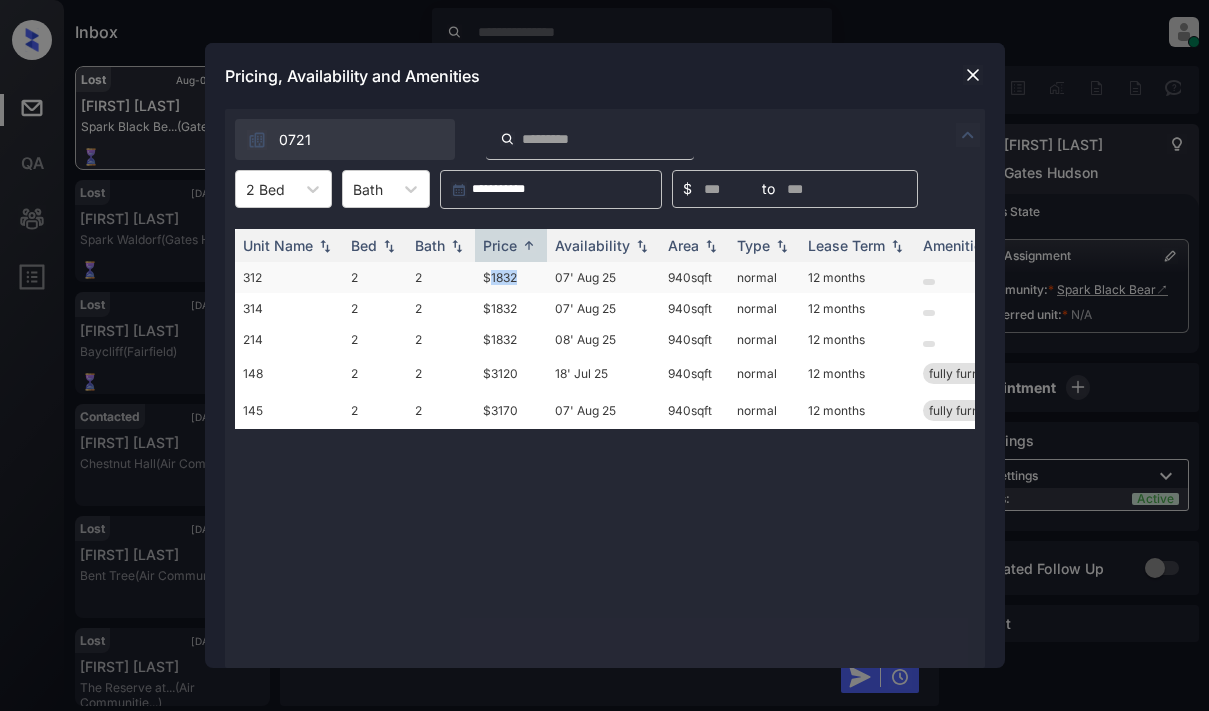 click on "$1832" at bounding box center [511, 277] 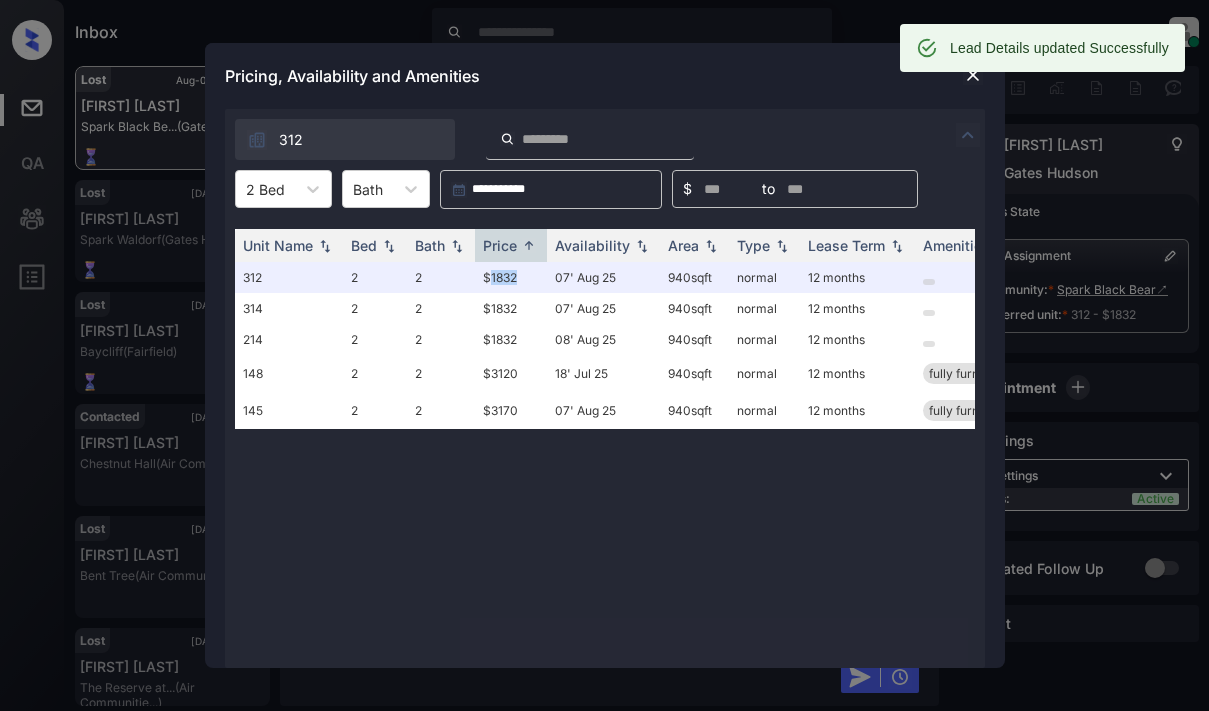 click at bounding box center [973, 75] 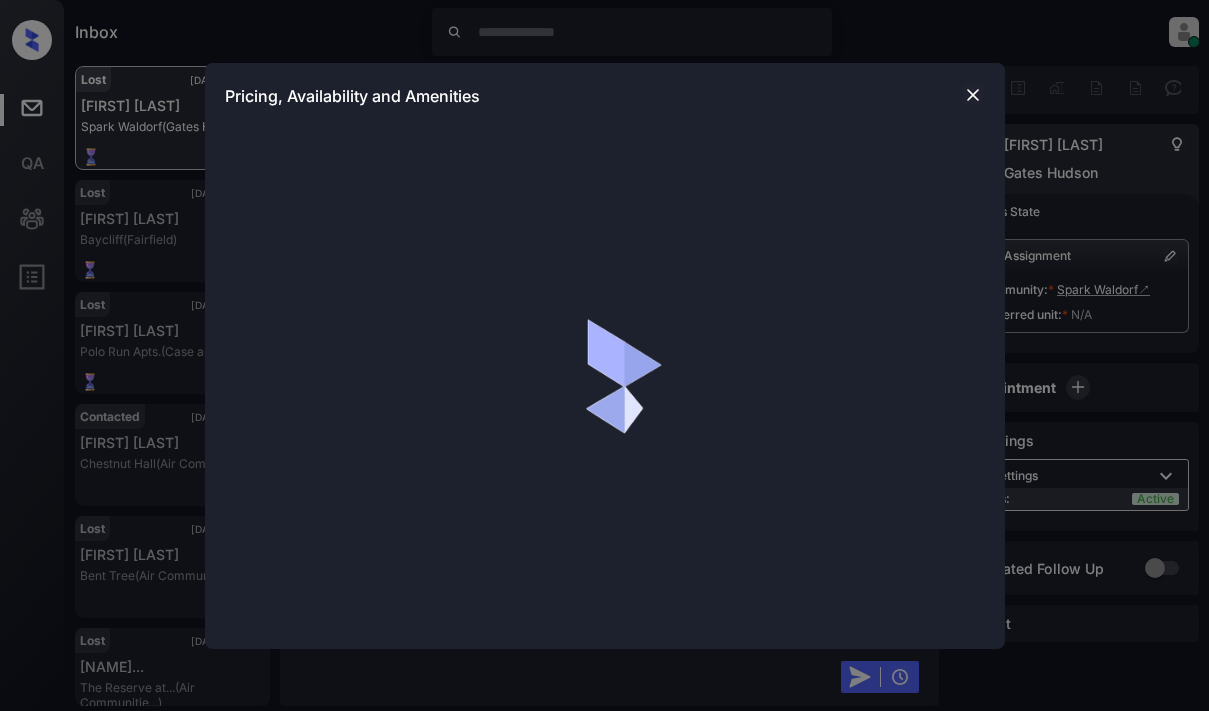 scroll, scrollTop: 0, scrollLeft: 0, axis: both 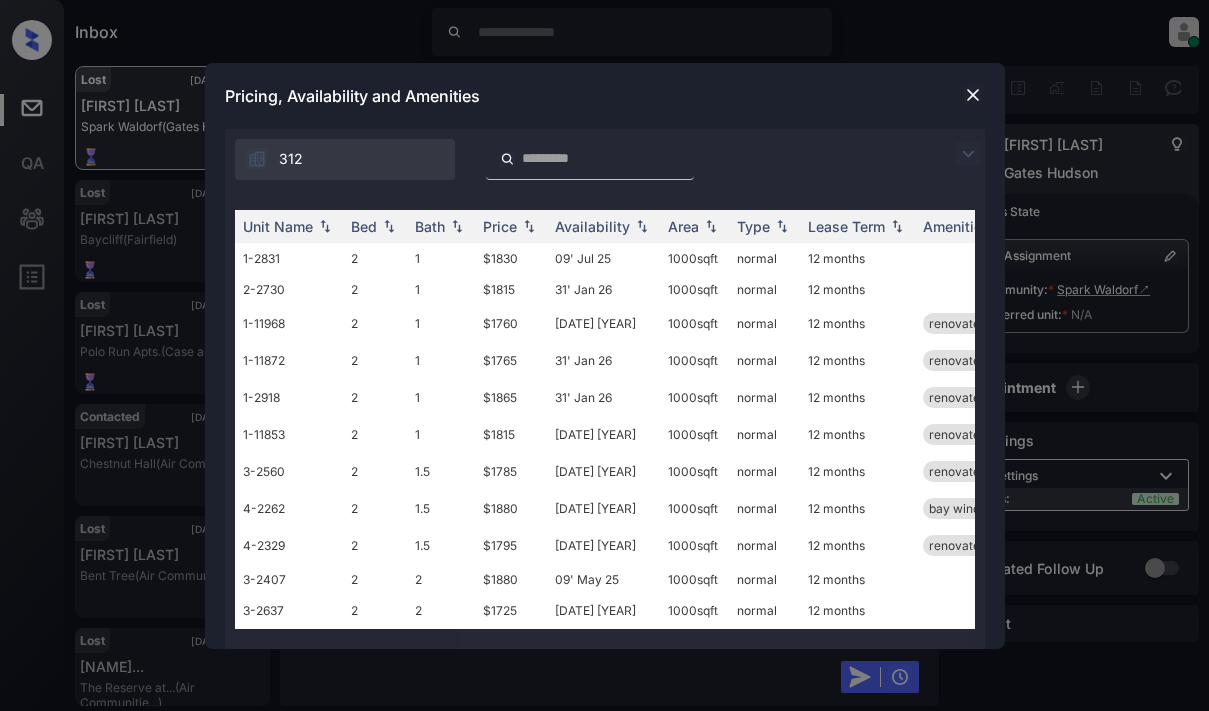 click at bounding box center (968, 154) 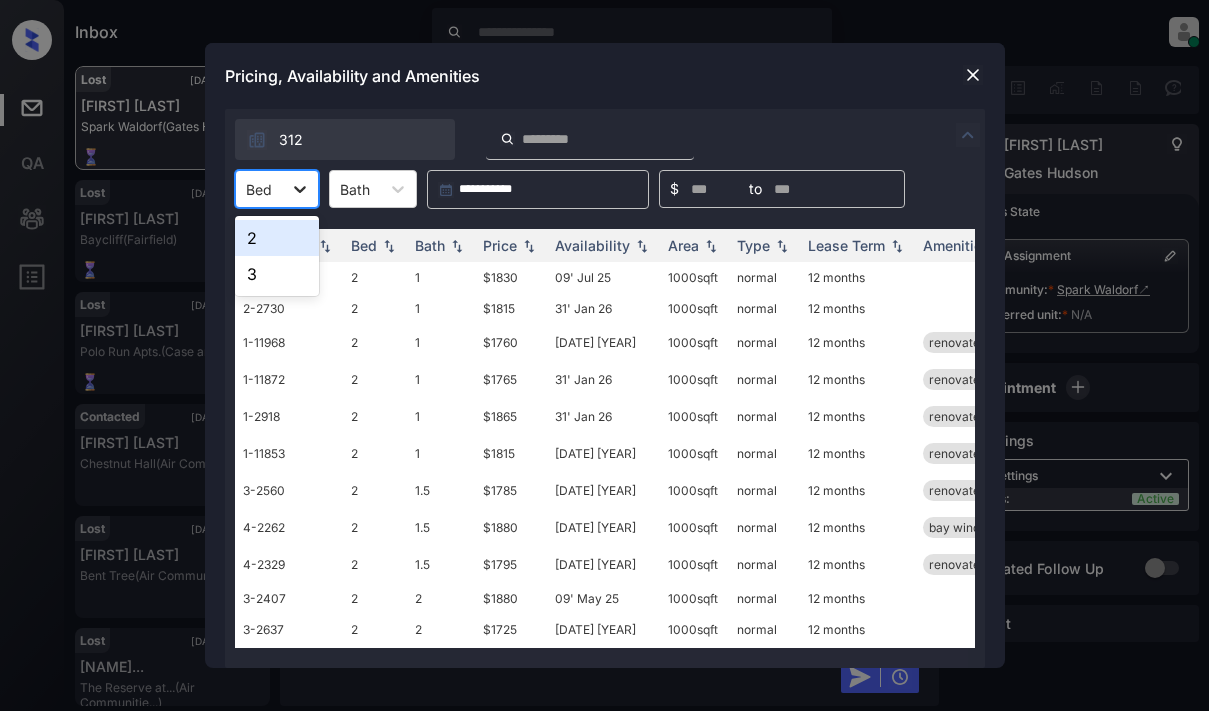 click 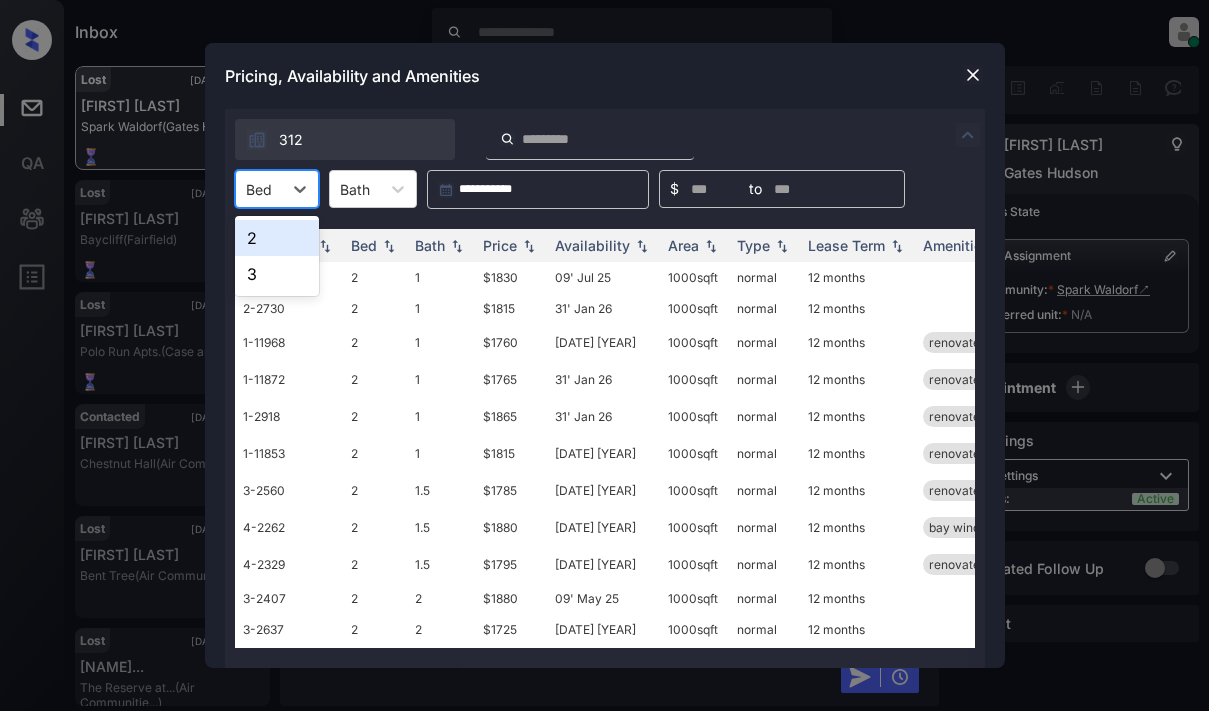 click on "2" at bounding box center (277, 238) 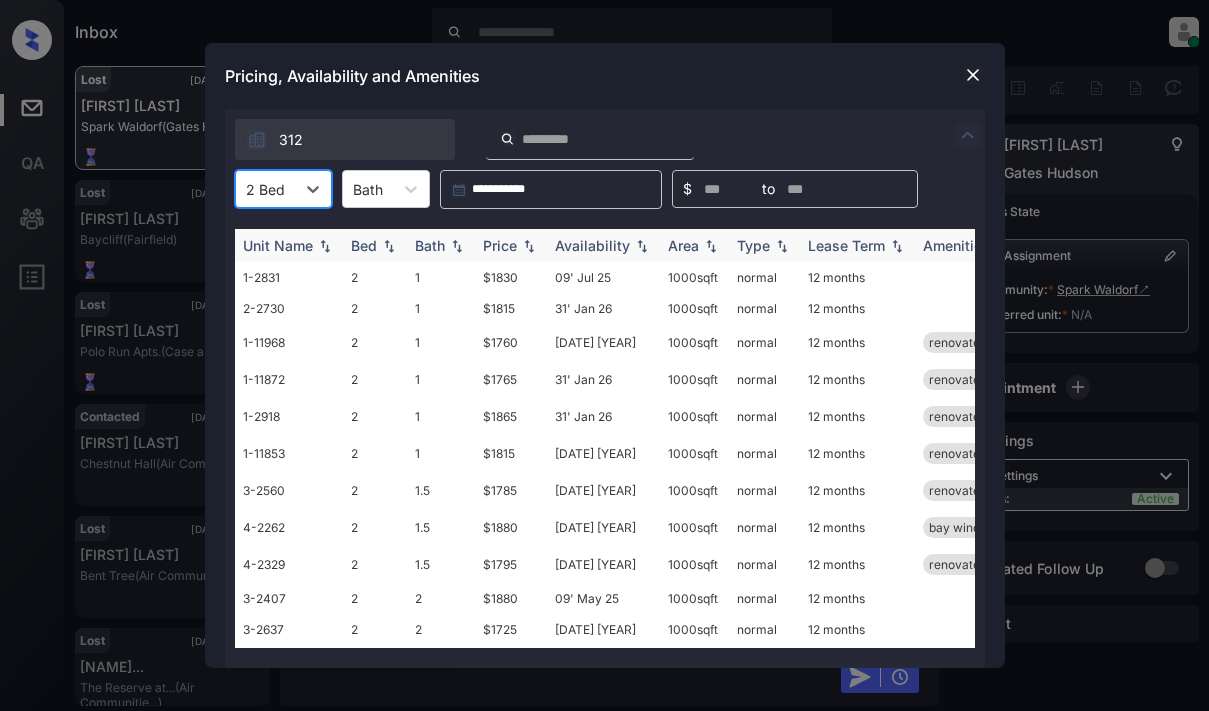 click on "Bed" at bounding box center [364, 245] 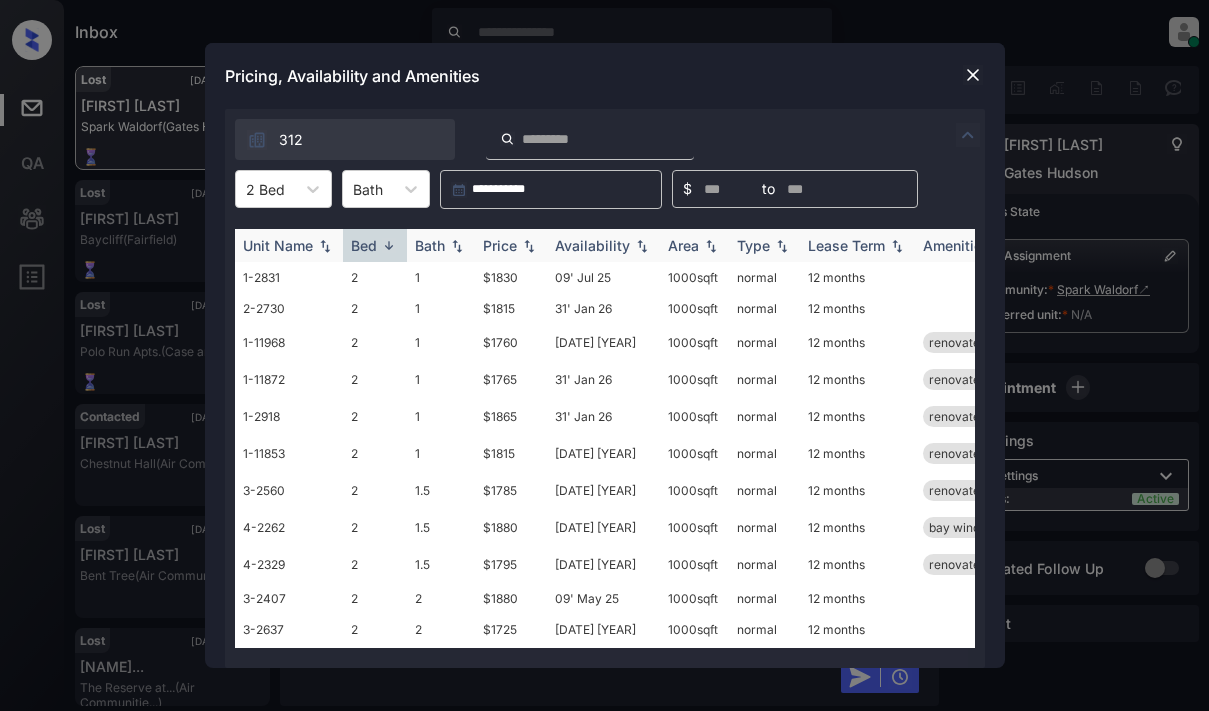 click at bounding box center [389, 245] 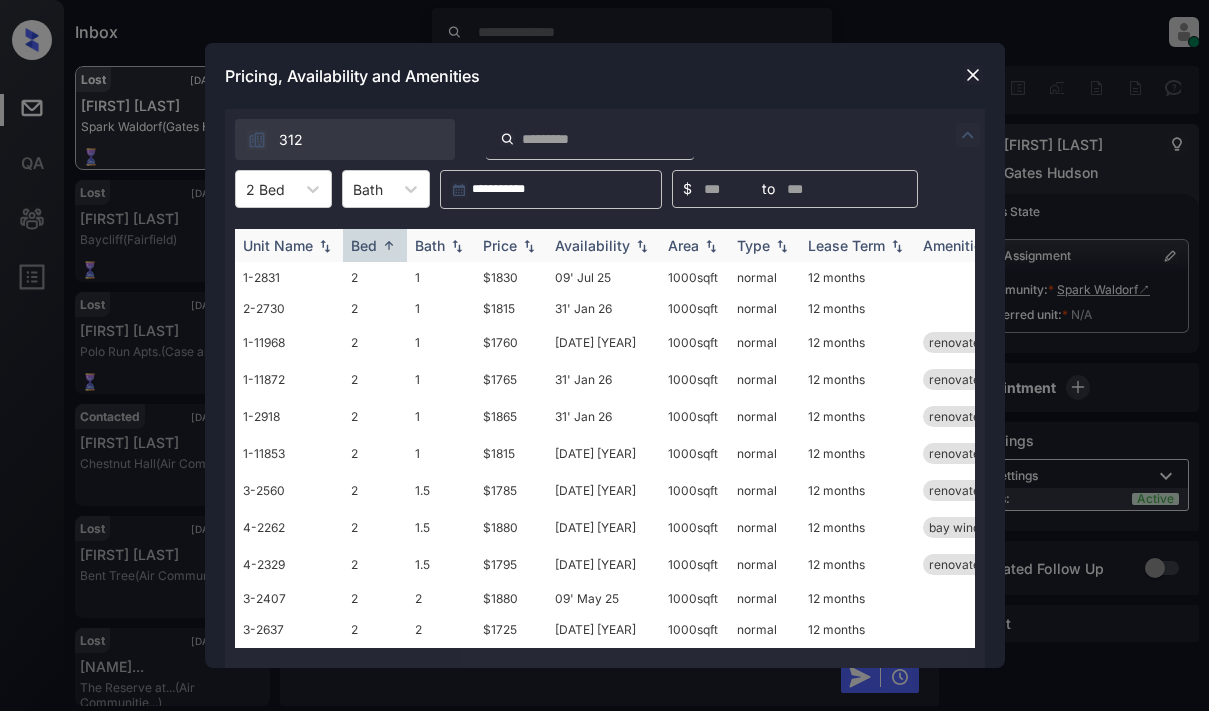 click on "Bath" at bounding box center (430, 245) 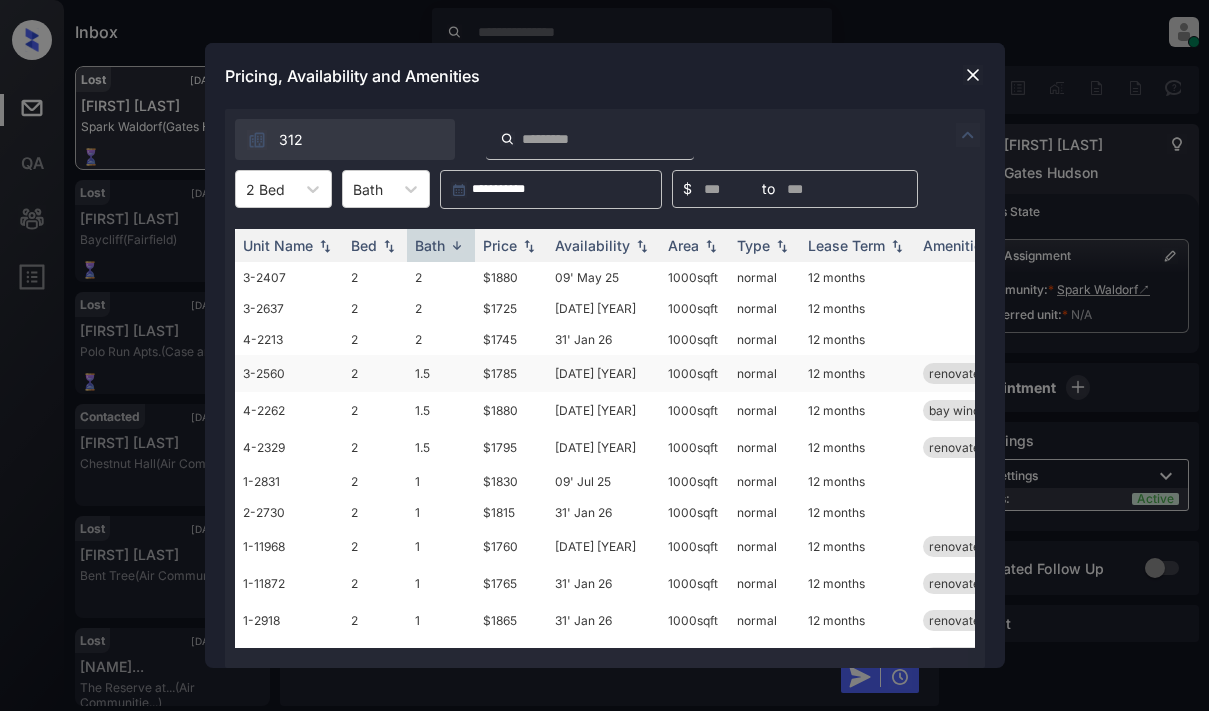 click on "1.5" at bounding box center (441, 373) 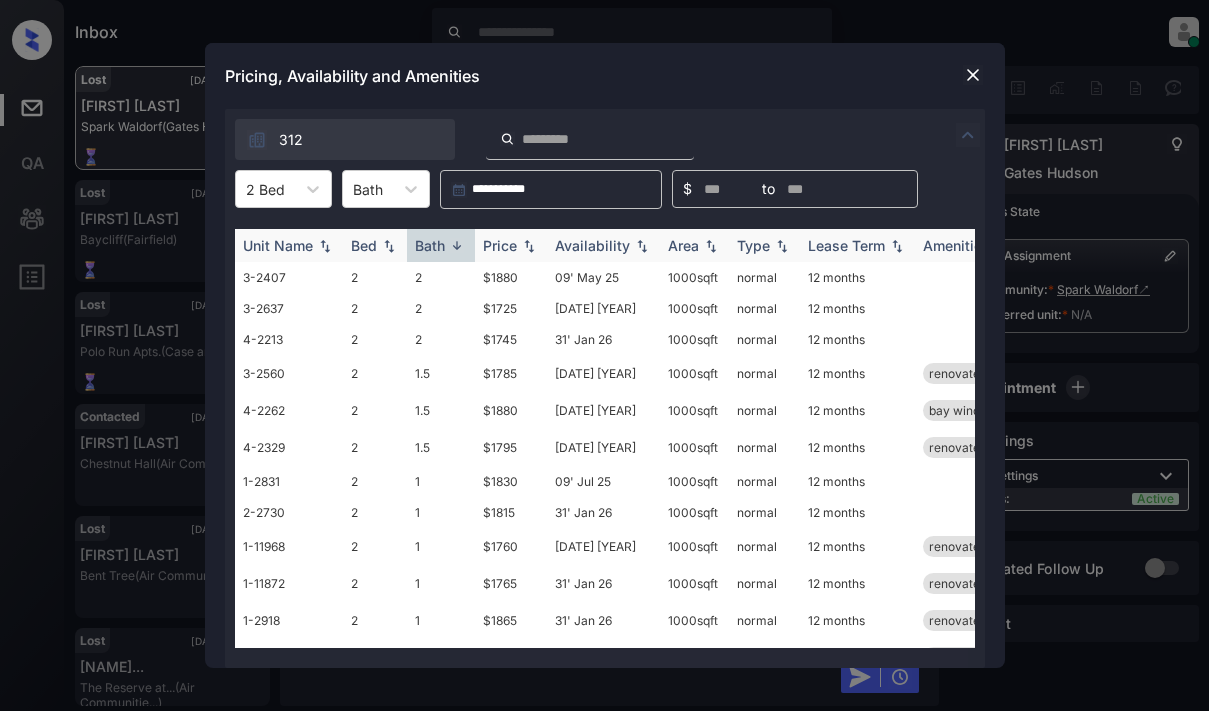 click on "Bath" at bounding box center (430, 245) 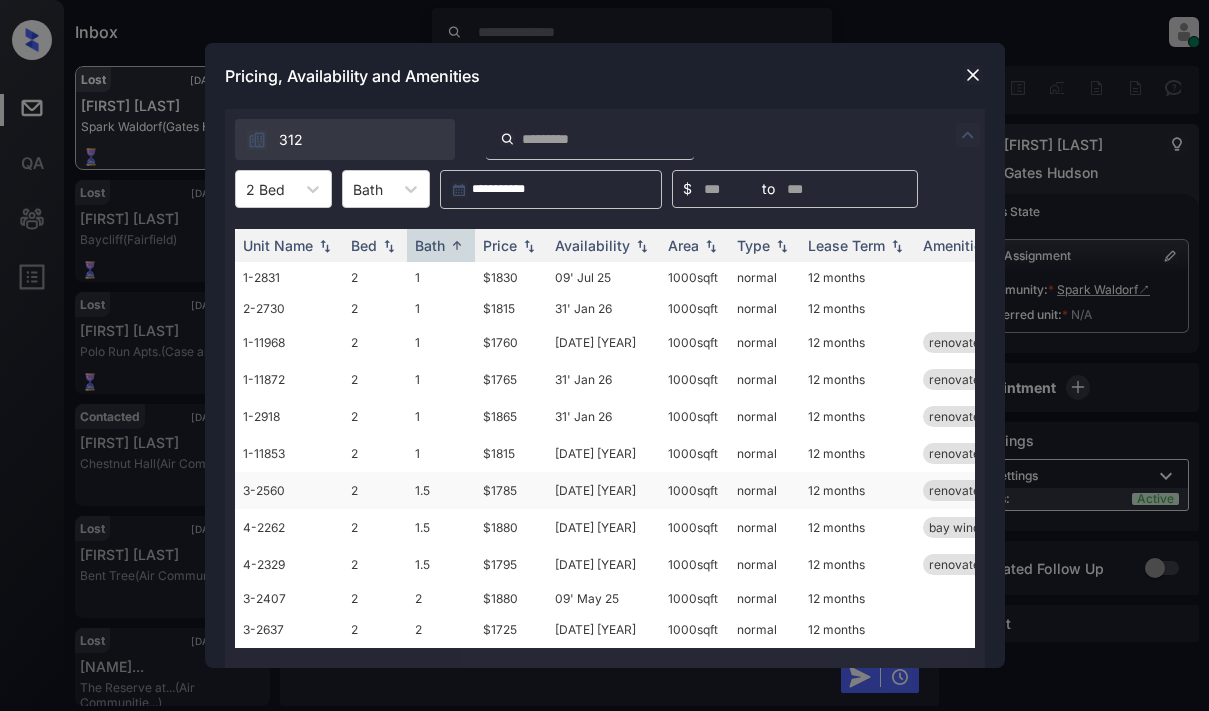 click on "1.5" at bounding box center [441, 490] 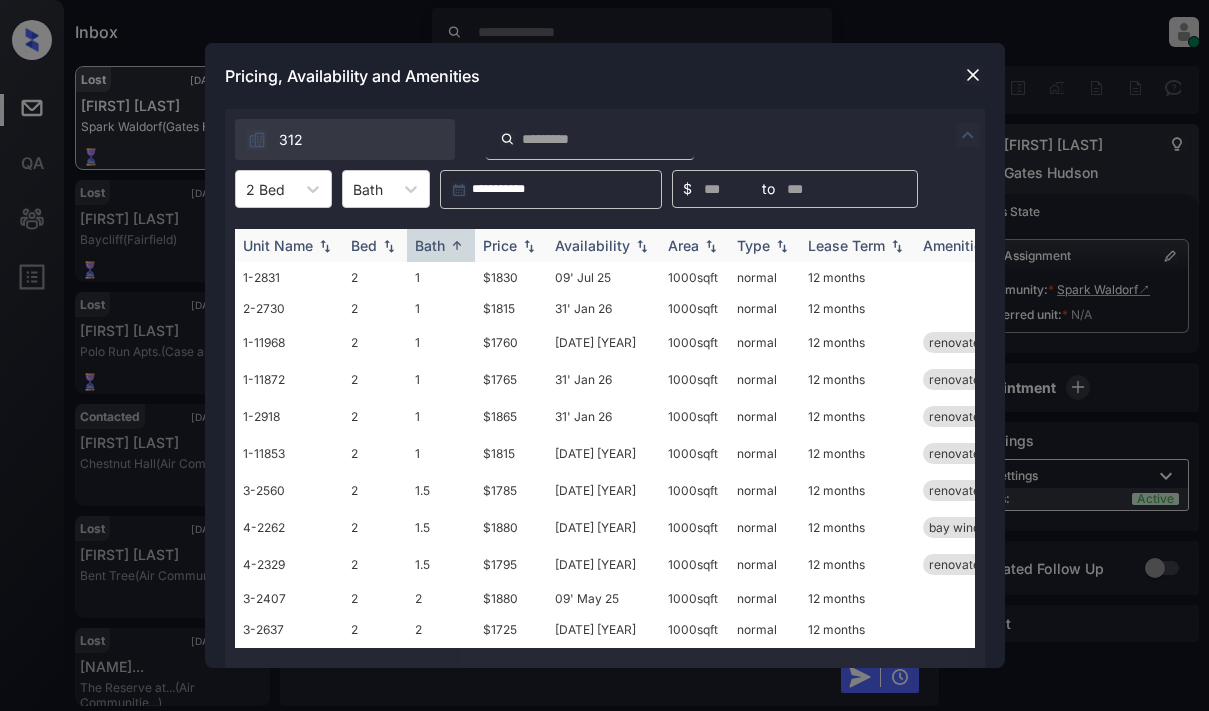 click on "Price" at bounding box center [500, 245] 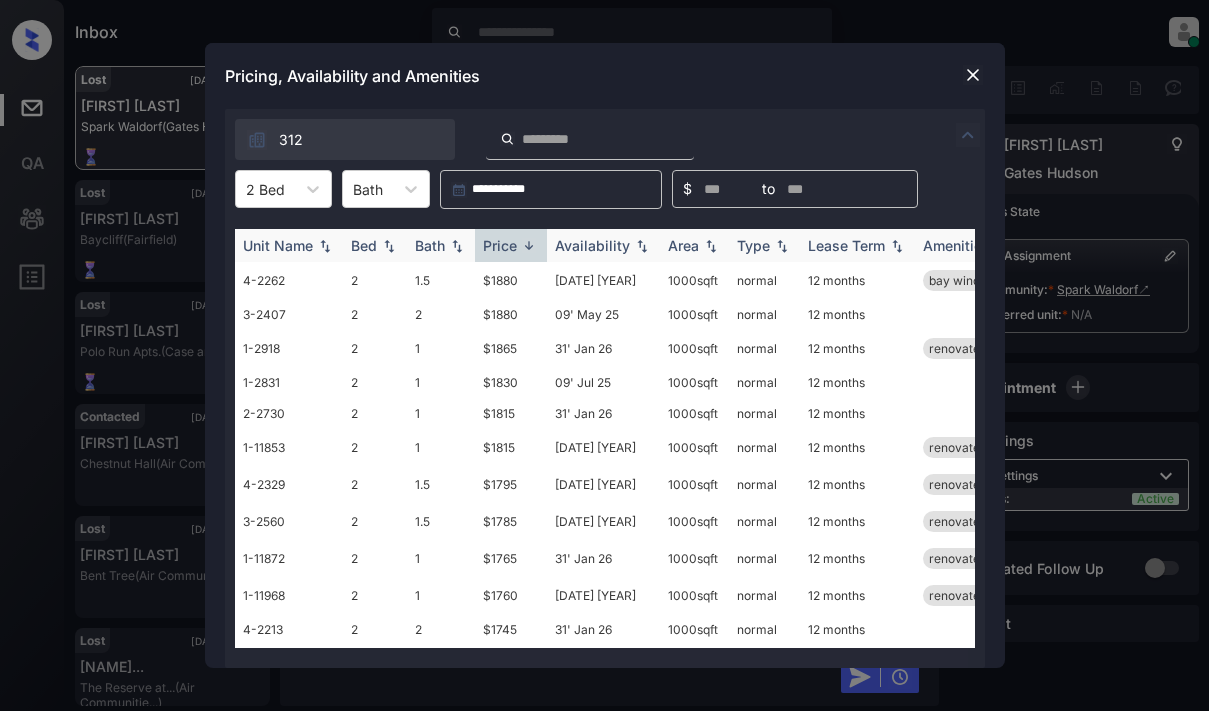 click on "Price" at bounding box center [500, 245] 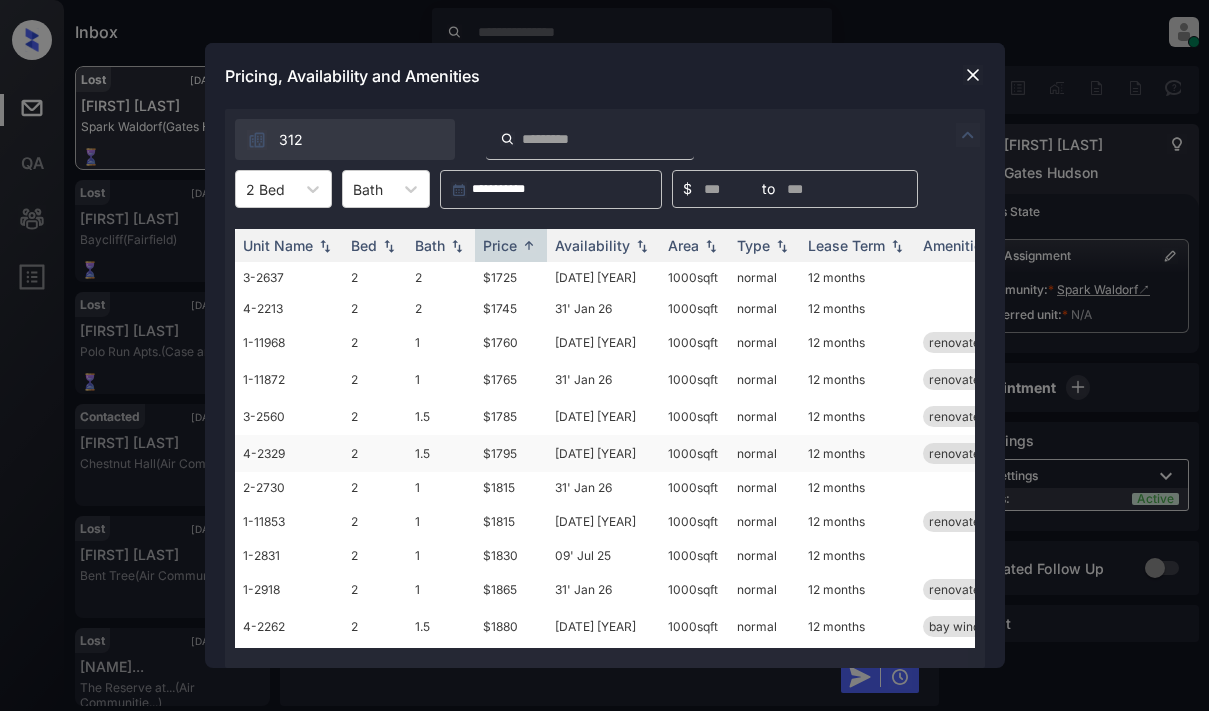 scroll, scrollTop: 43, scrollLeft: 0, axis: vertical 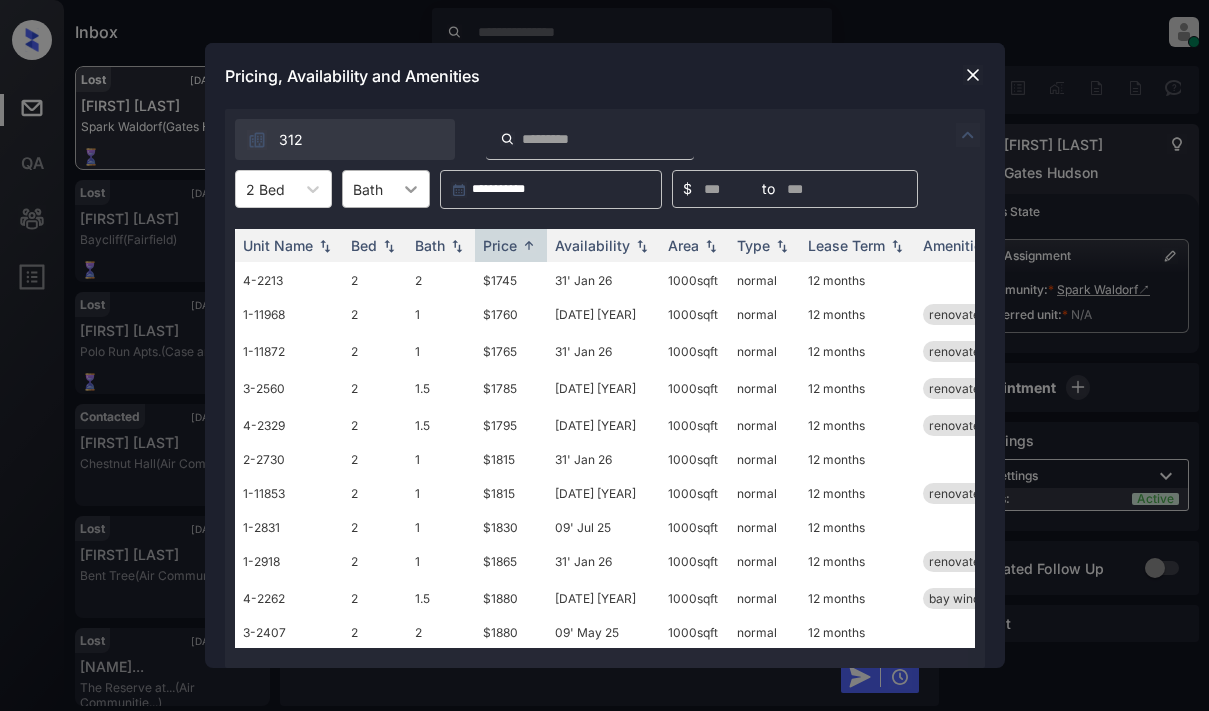 click 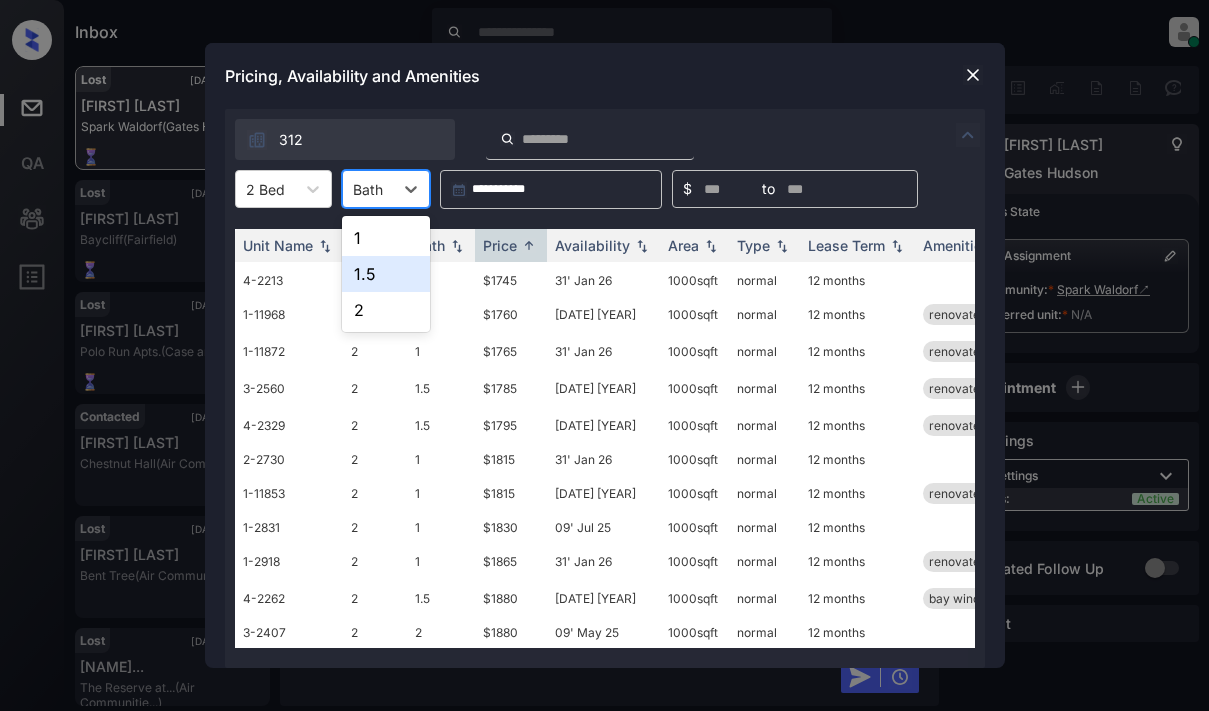 click on "1.5" at bounding box center (386, 274) 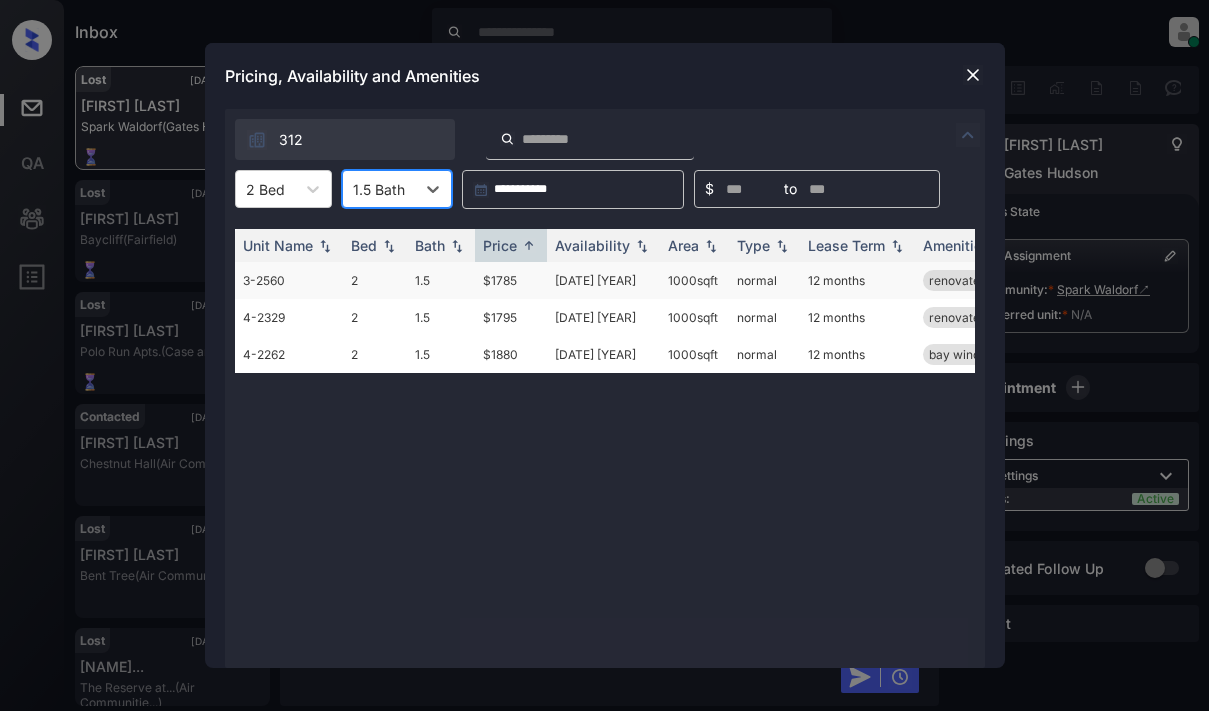 scroll, scrollTop: 0, scrollLeft: 0, axis: both 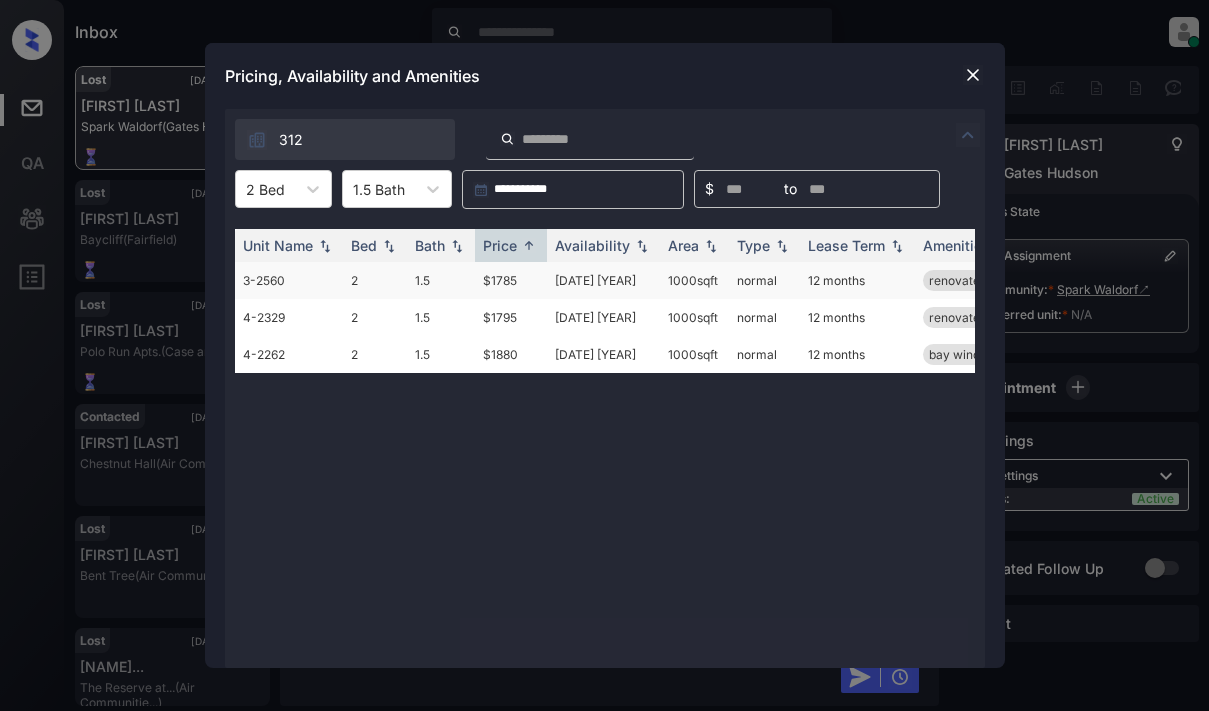 click on "$1785" at bounding box center [511, 280] 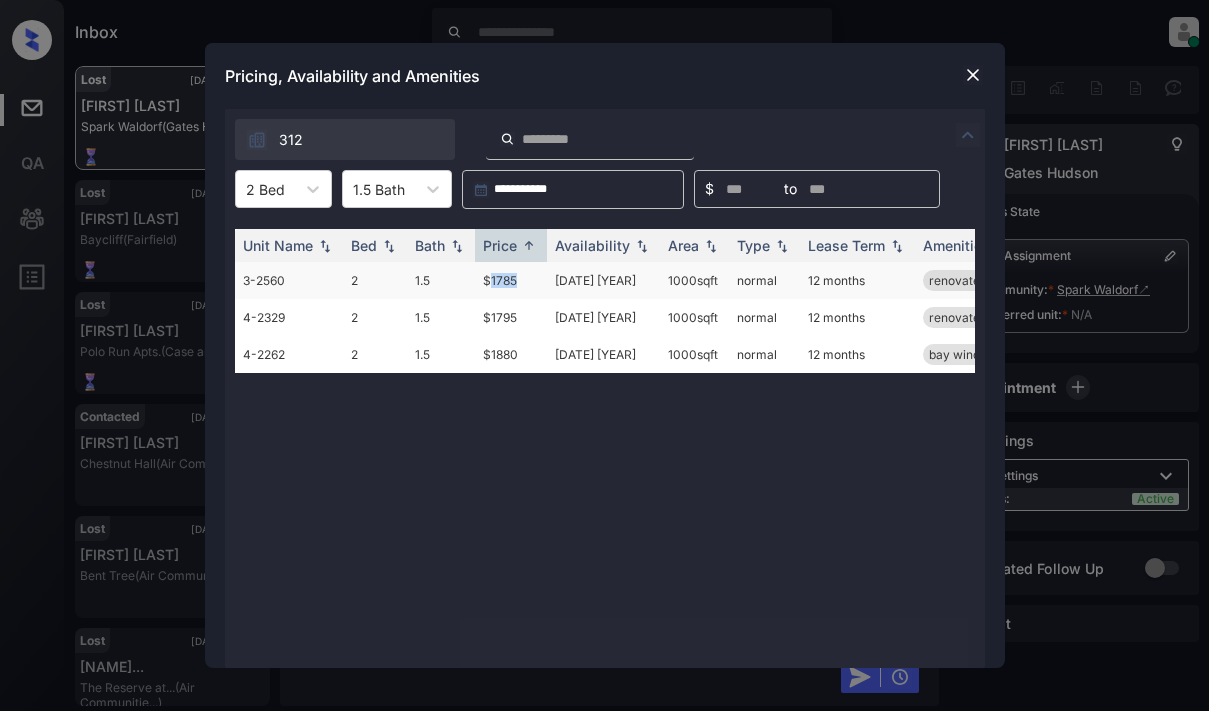 click on "$1785" at bounding box center (511, 280) 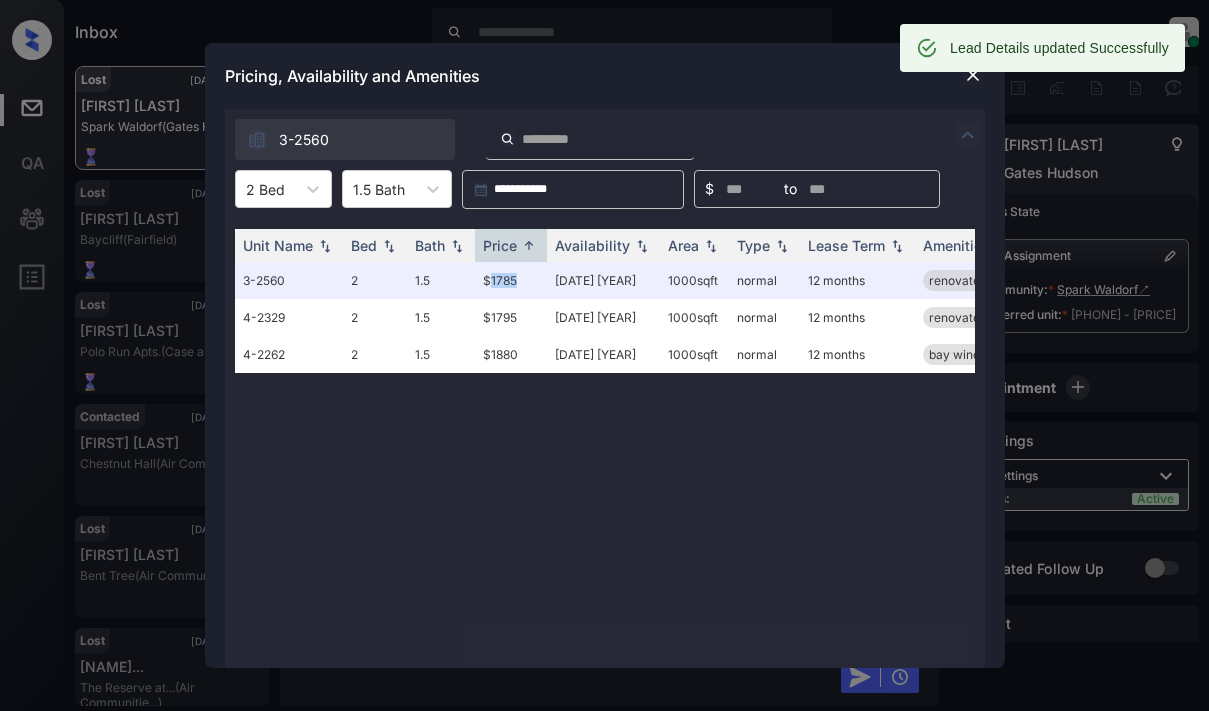 click at bounding box center [973, 75] 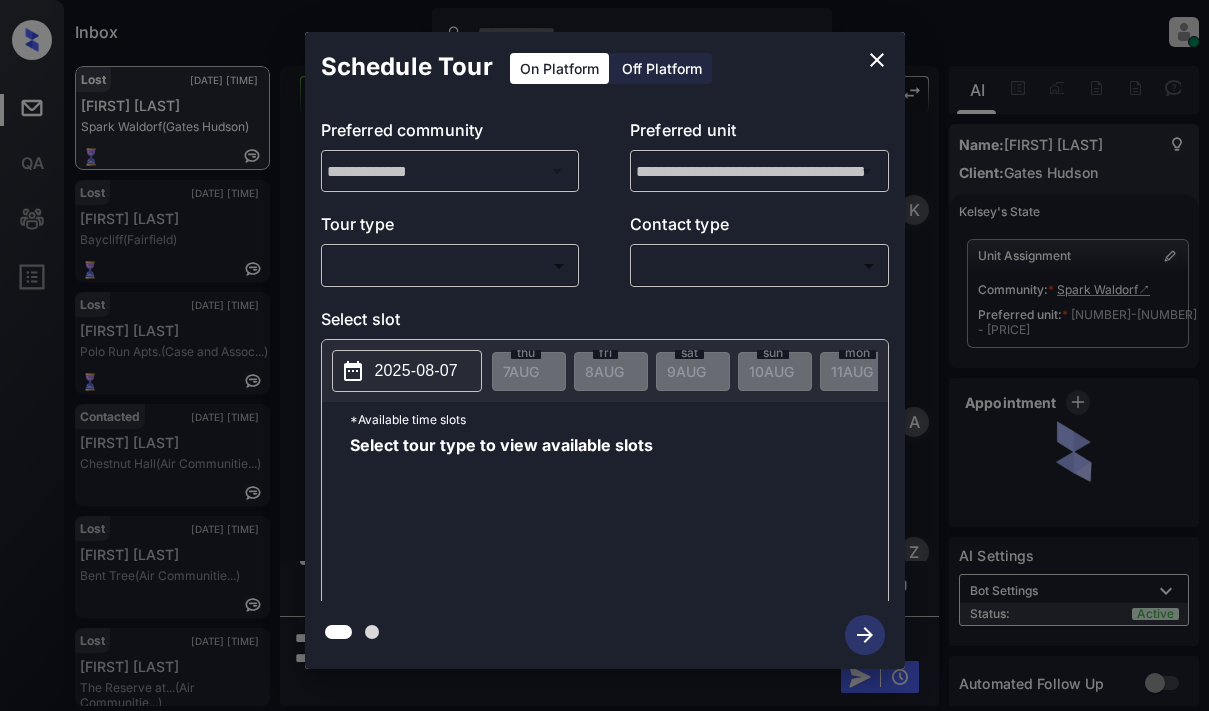 scroll, scrollTop: 0, scrollLeft: 0, axis: both 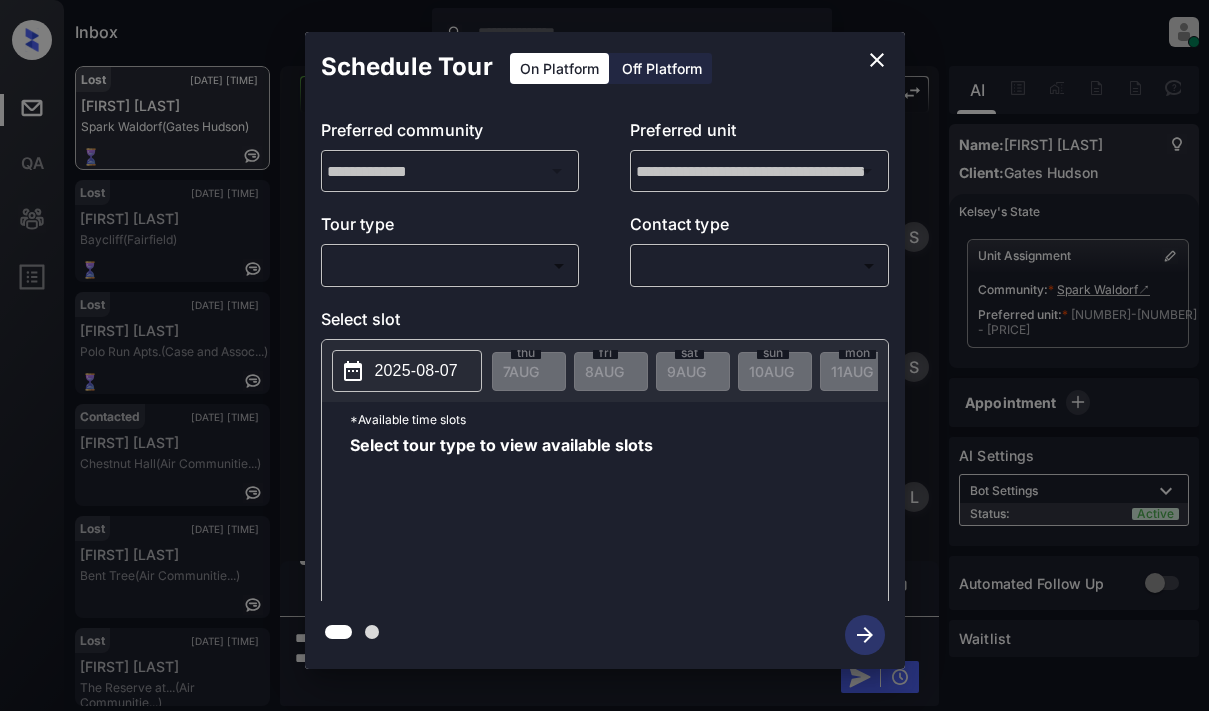 click on "Inbox [NAME] Online Set yourself   offline Set yourself   on break Profile Switch to  light  mode Sign out Lost [DATE] [TIME]   [NAME] Spark Waldorf  (Gates Hudson) Lost [DATE] [TIME]   [NAME] Baycliff  (Fairfield) Lost [DATE] [TIME]   [NAME] Polo Run Apts.  (Case and Assoc...) Contacted [DATE] [TIME]   [NAME] Chestnut Hall  (Air Communitie...) Lost [DATE] [TIME]   [NAME] Bent Tree  (Air Communitie...) Lost [DATE] [TIME]   [NAME] The Reserve at...  (Air Communitie...) Lost Lead Sentiment: Angry Upon sliding the acknowledgement:  Lead will move to lost stage. * ​ SMS and call option will be set to opt out. AFM will be turned off for the lead. Spark Waldorf New Message [NAME] Notes Note: https://conversation.getzuma.com/688e2df31ff9f0899ae11643 - Paste this link into your browser to view [NAME]’s conversation with the prospect [DATE] [TIME] [NAME] New Message [NAME] Lead created via leadPoller in Inbound stage. [DATE] [TIME] [NAME] [NAME]" at bounding box center (604, 355) 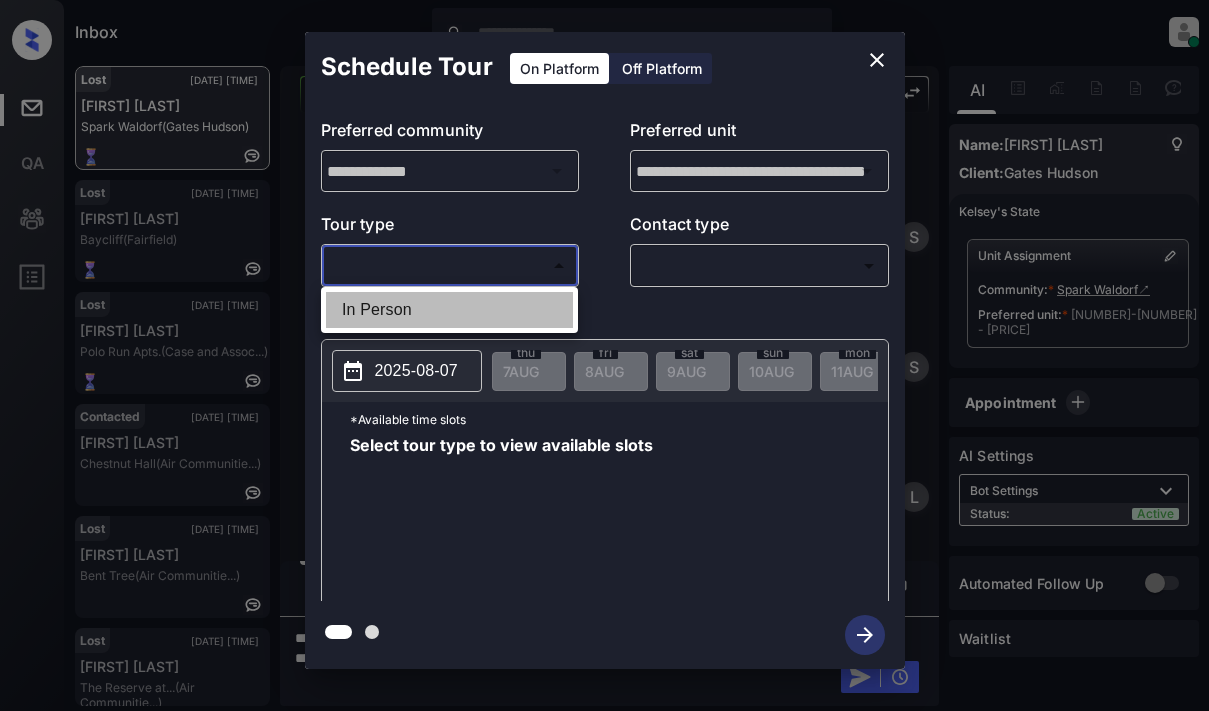 click on "In Person" at bounding box center [449, 310] 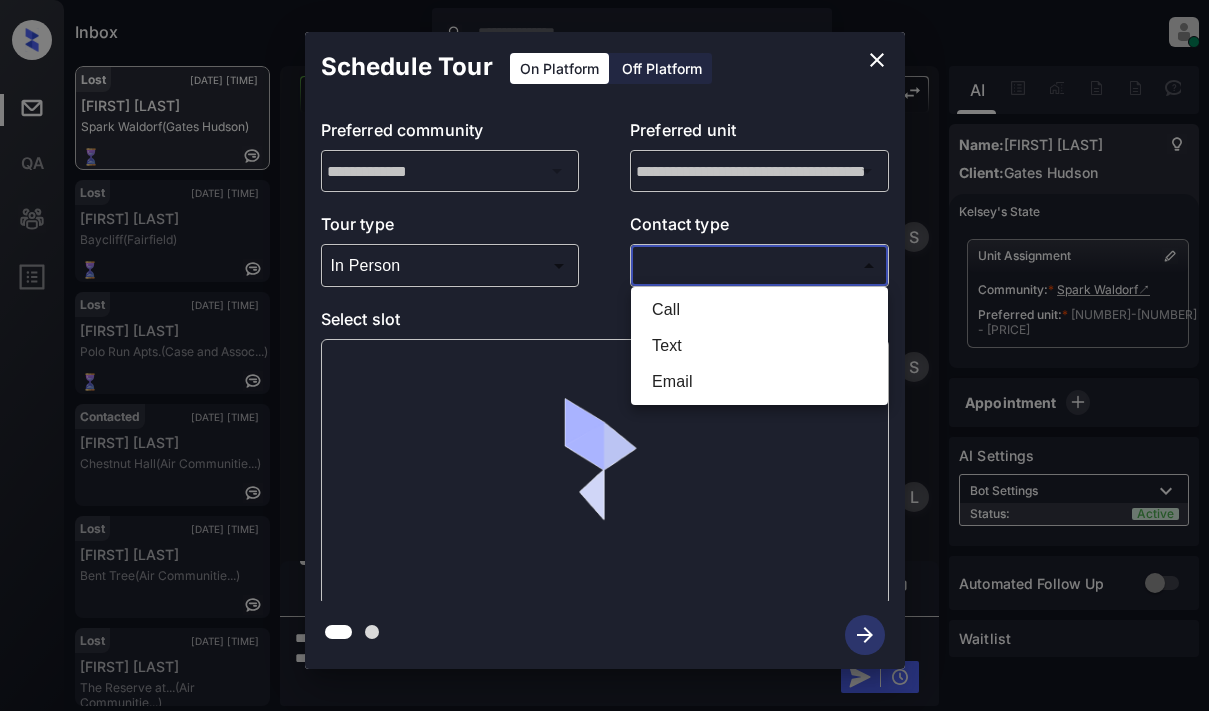 drag, startPoint x: 685, startPoint y: 264, endPoint x: 709, endPoint y: 265, distance: 24.020824 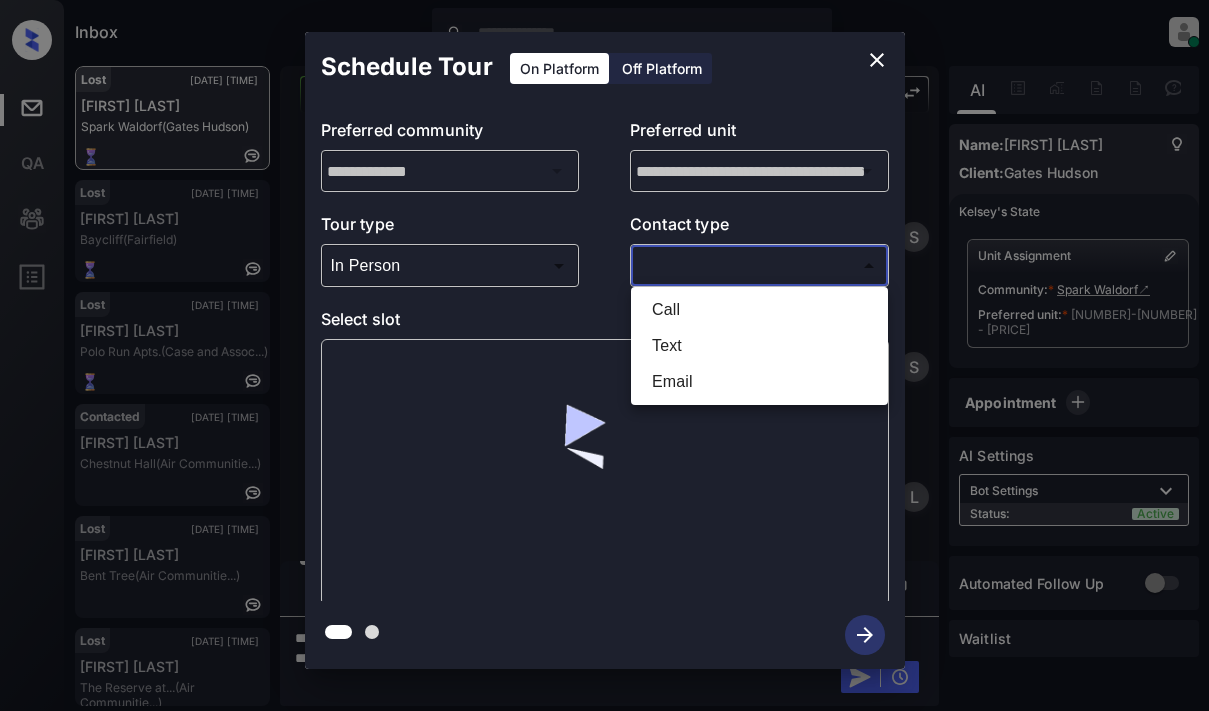 click on "Inbox [NAME] Online Set yourself   offline Set yourself   on break Profile Switch to  light  mode Sign out Lost [DATE] [TIME]   [NAME] Spark Waldorf  (Gates Hudson) Lost [DATE] [TIME]   [NAME] Baycliff  (Fairfield) Lost [DATE] [TIME]   [NAME] Polo Run Apts.  (Case and Assoc...) Contacted [DATE] [TIME]   [NAME] Chestnut Hall  (Air Communitie...) Lost [DATE] [TIME]   [NAME] Bent Tree  (Air Communitie...) Lost [DATE] [TIME]   [NAME] The Reserve at...  (Air Communitie...) Lost Lead Sentiment: Angry Upon sliding the acknowledgement:  Lead will move to lost stage. * ​ SMS and call option will be set to opt out. AFM will be turned off for the lead. Spark Waldorf New Message [NAME] Notes Note: https://conversation.getzuma.com/688e2df31ff9f0899ae11643 - Paste this link into your browser to view [NAME]’s conversation with the prospect [DATE] [TIME] [NAME] New Message [NAME] Lead created via leadPoller in Inbound stage. [DATE] [TIME] [NAME] [NAME]" at bounding box center [604, 355] 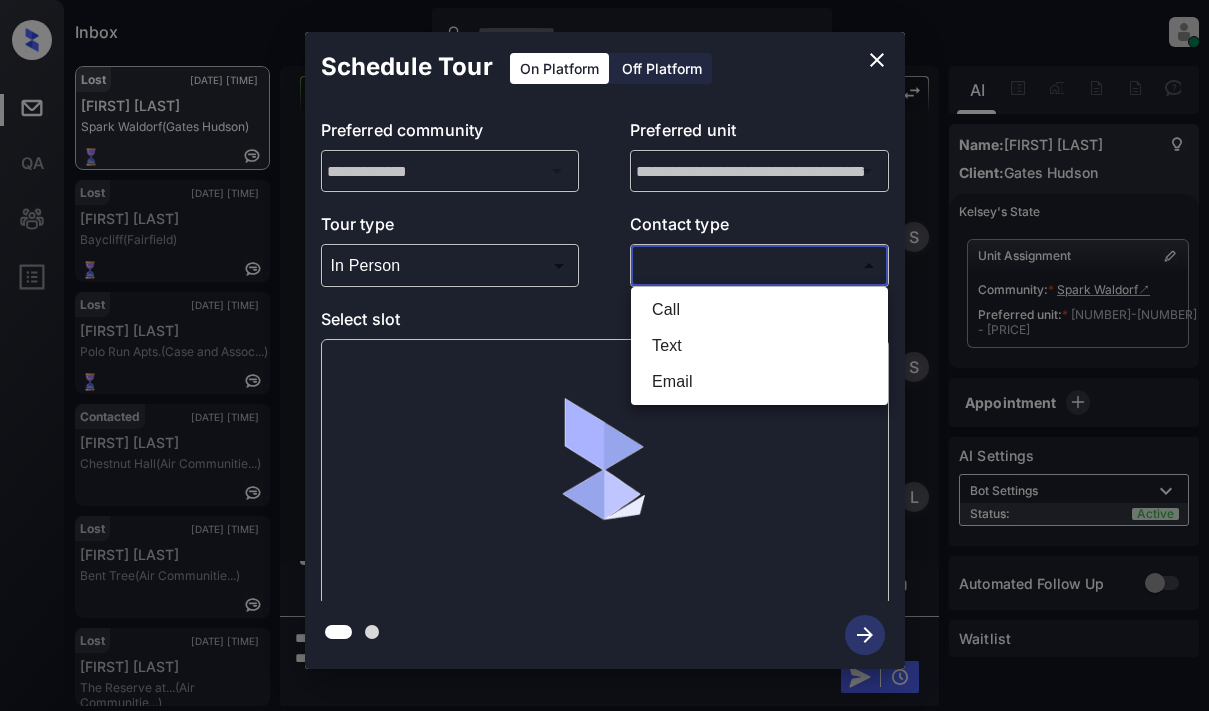 click on "Text" at bounding box center (759, 346) 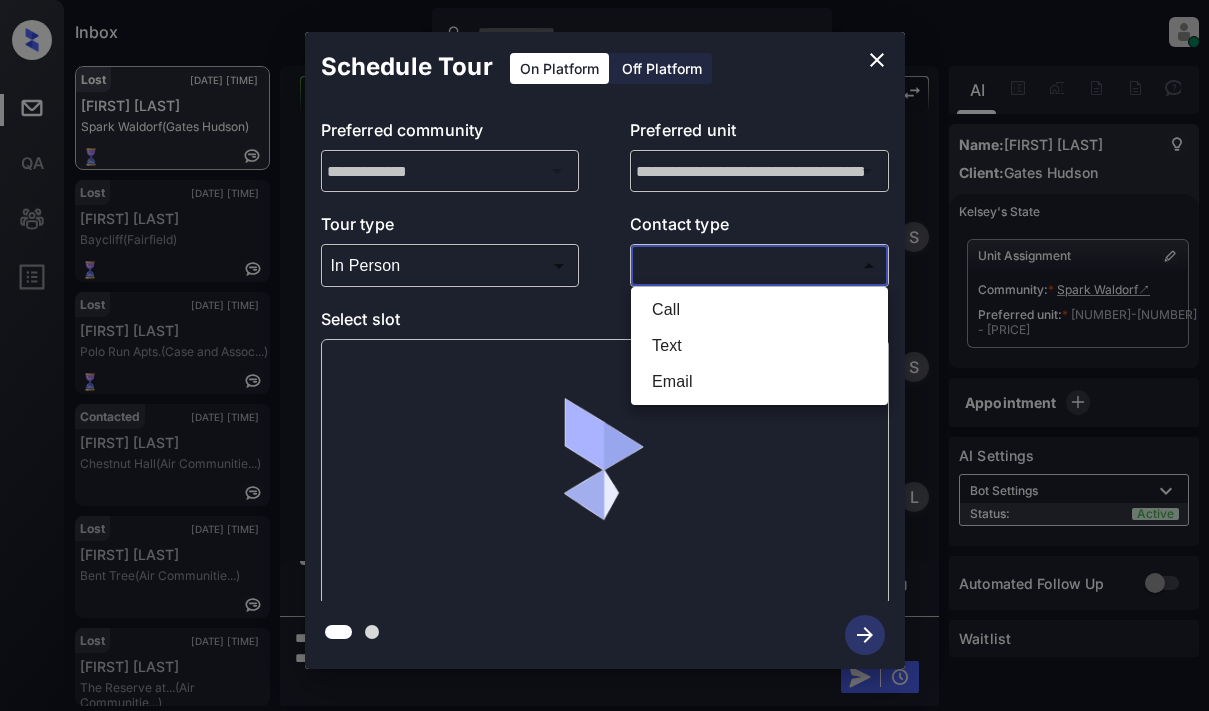 type on "****" 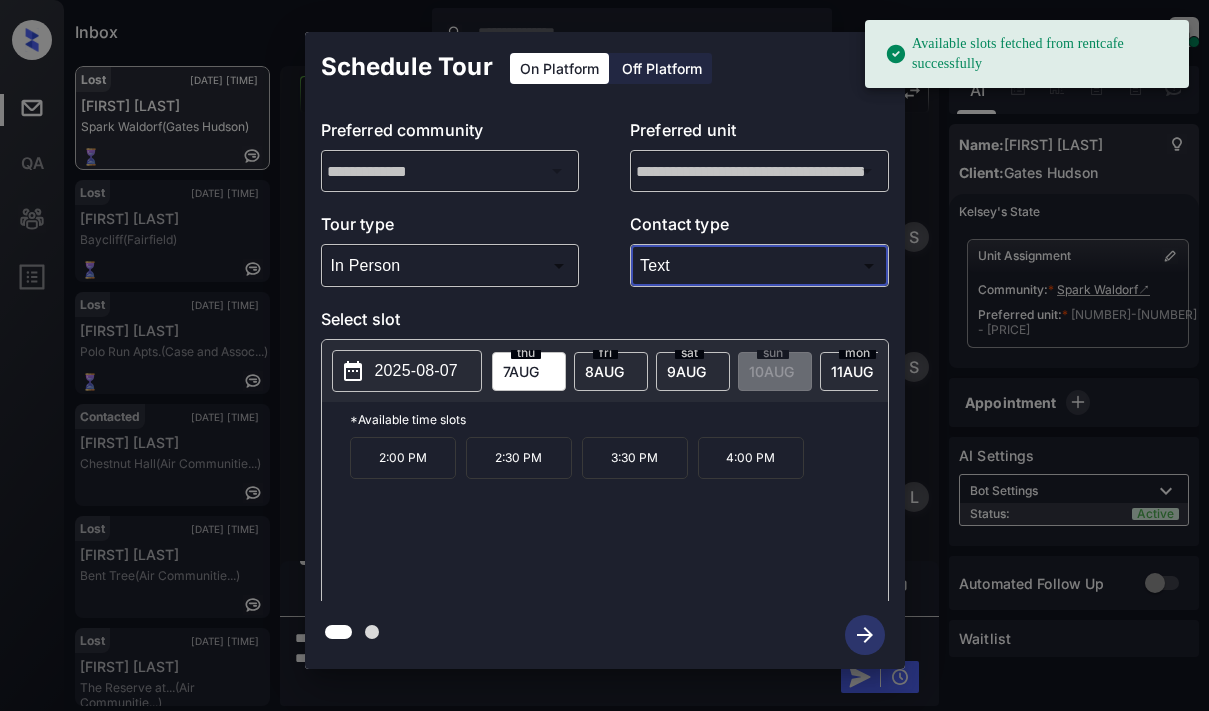 click on "2025-08-07" at bounding box center [416, 371] 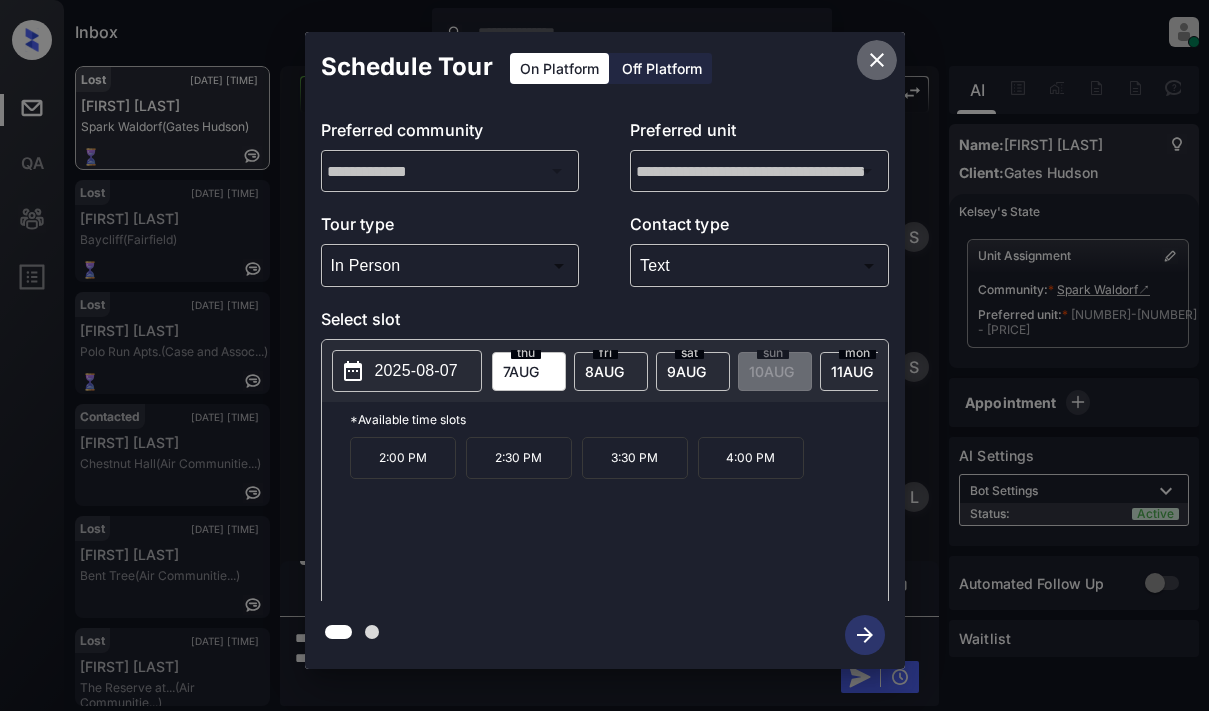 click 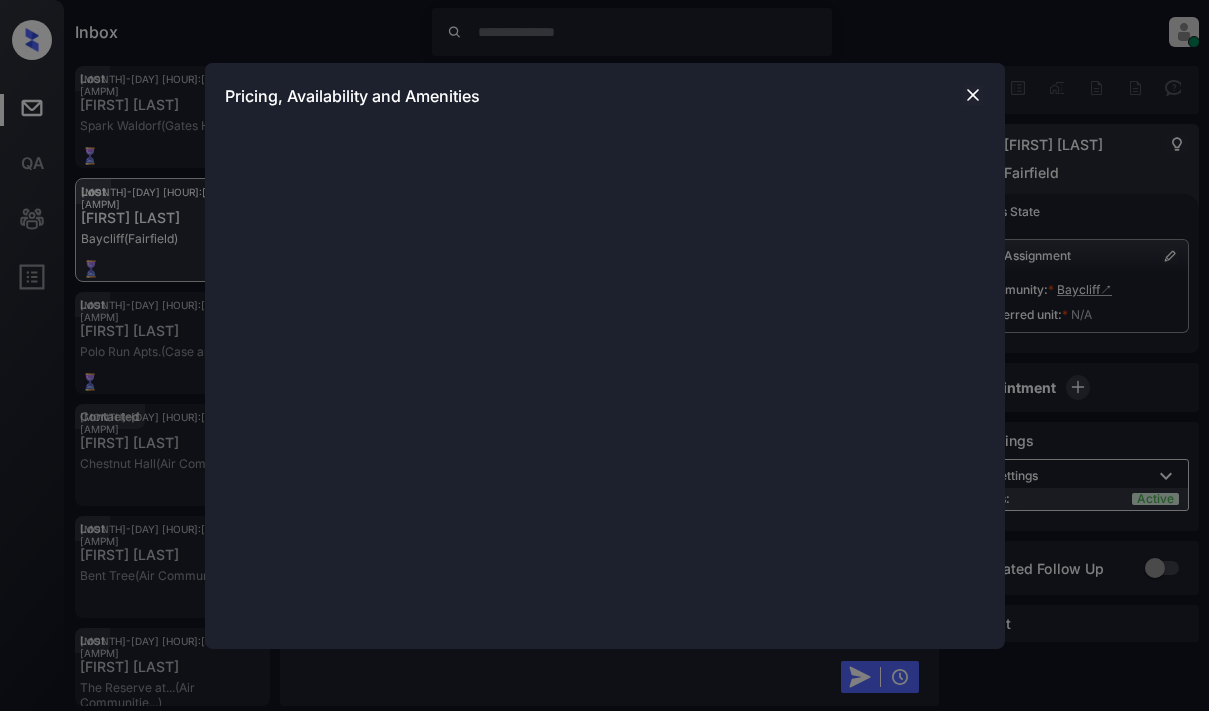 scroll, scrollTop: 0, scrollLeft: 0, axis: both 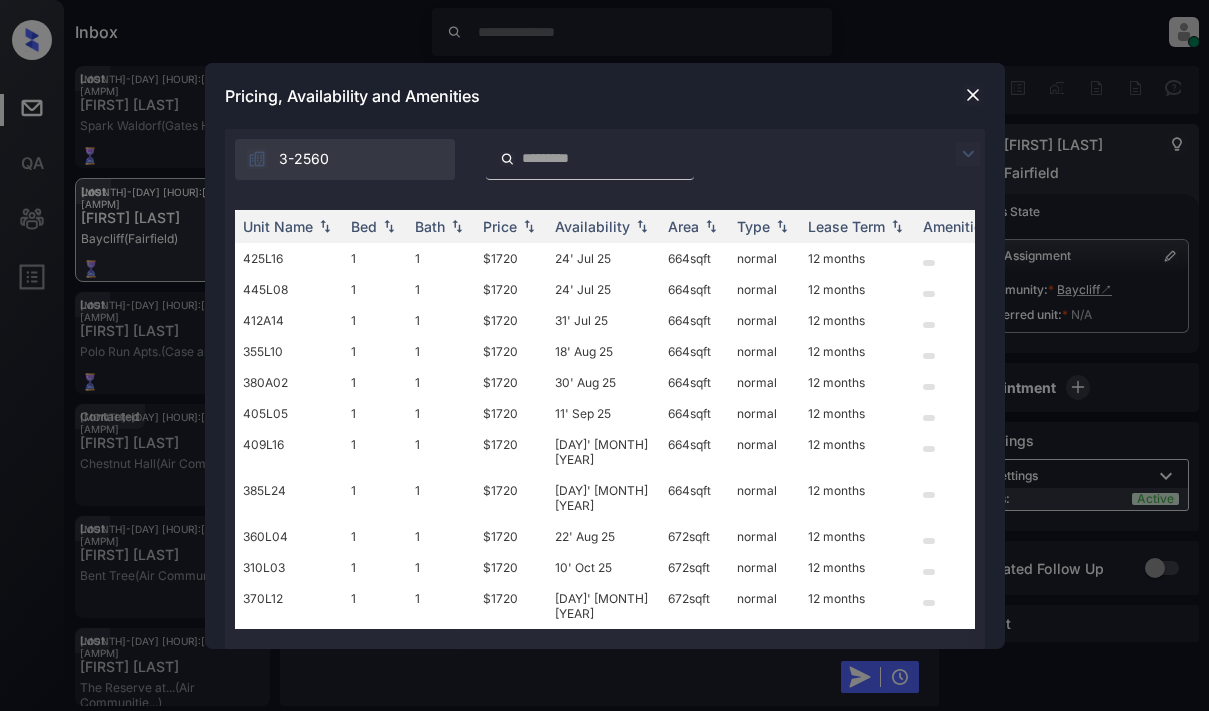 click at bounding box center [968, 154] 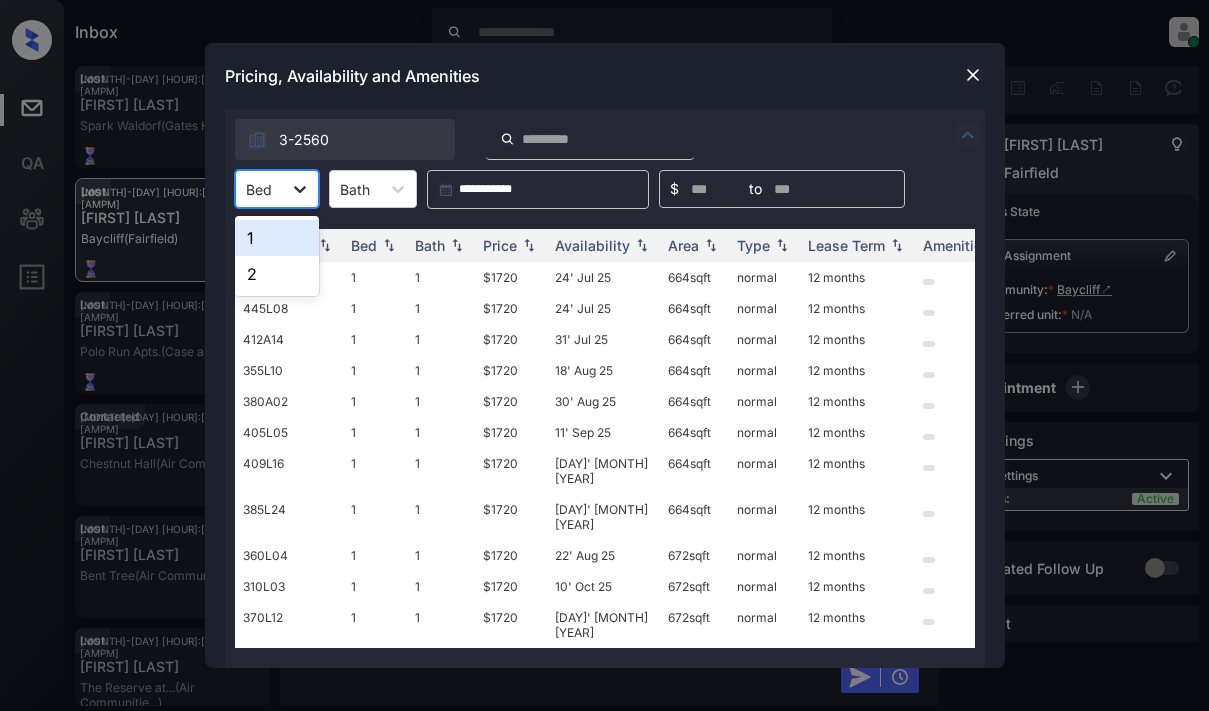 click 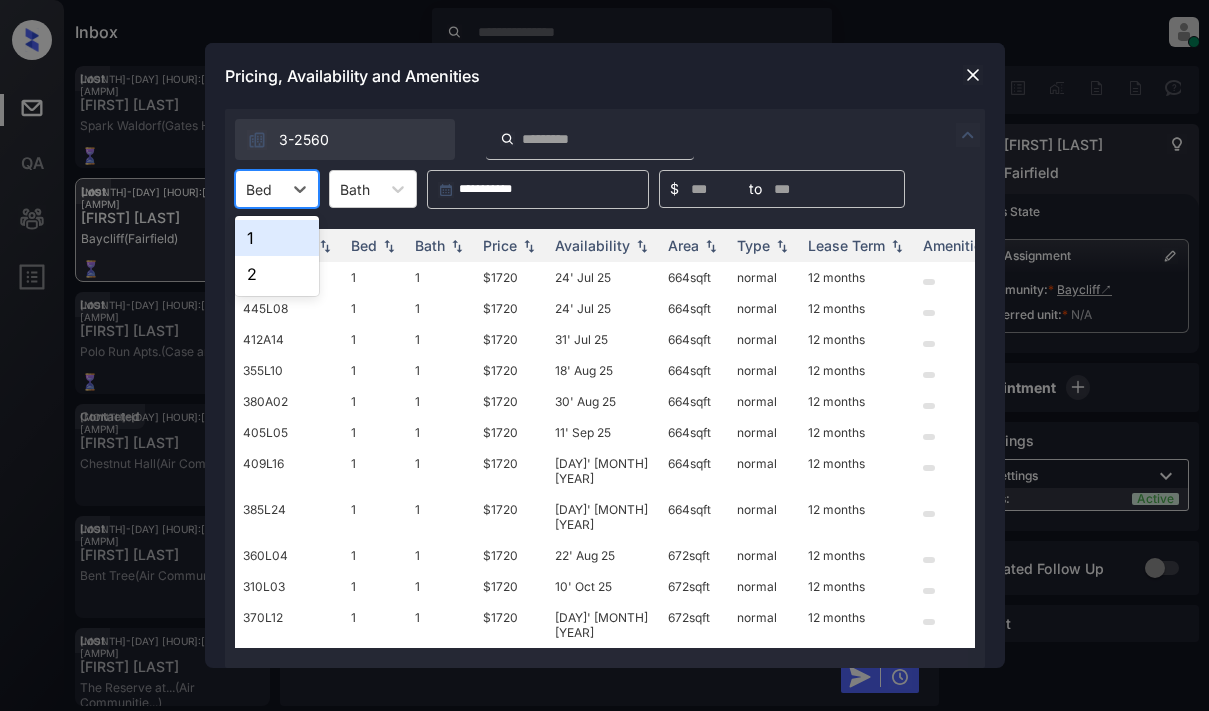 click at bounding box center [973, 75] 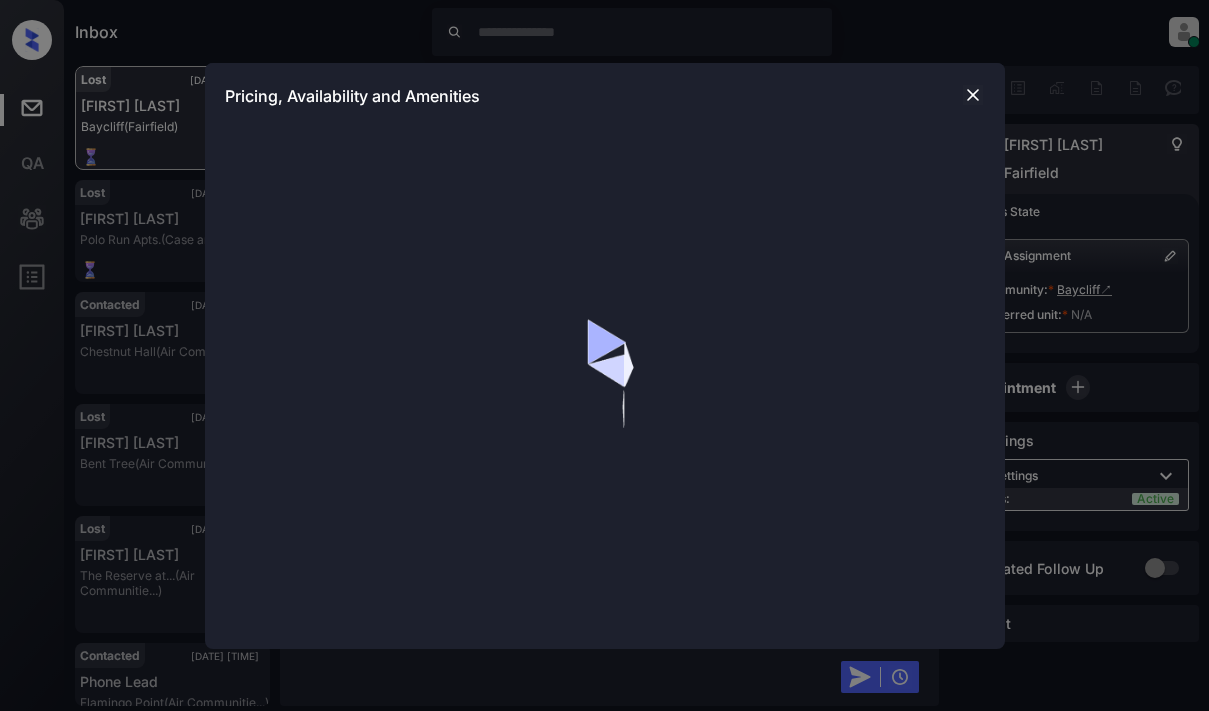 scroll, scrollTop: 0, scrollLeft: 0, axis: both 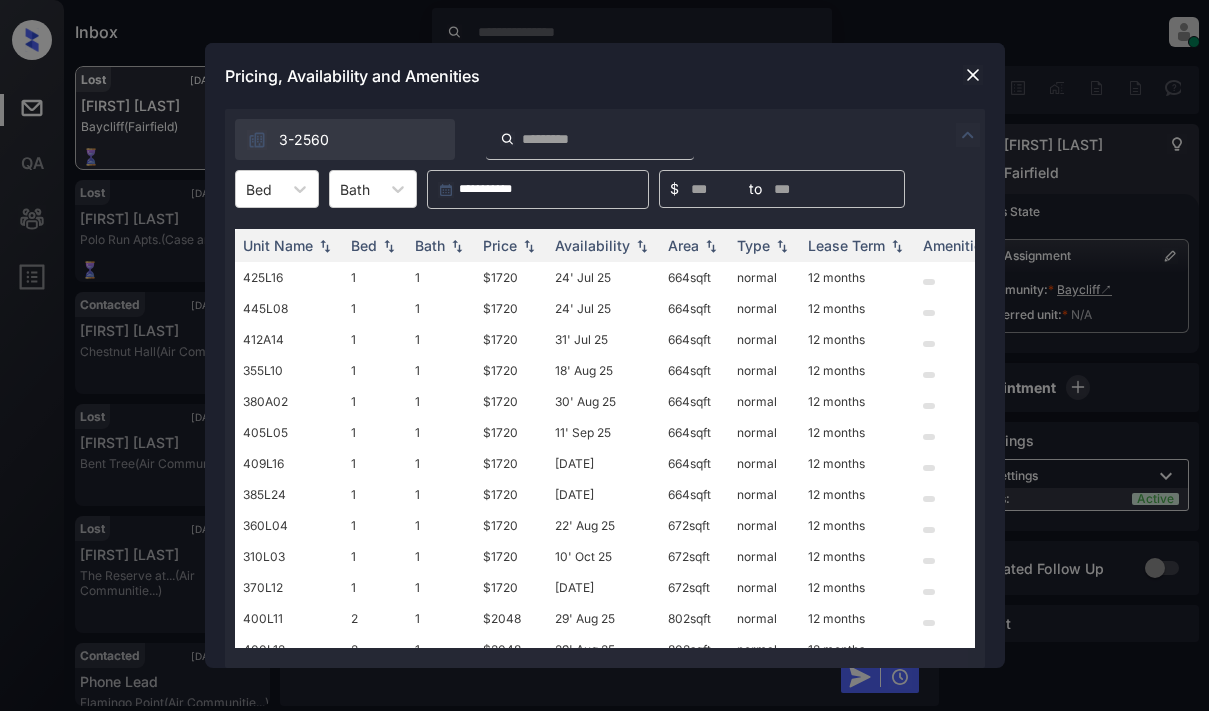 click at bounding box center [973, 75] 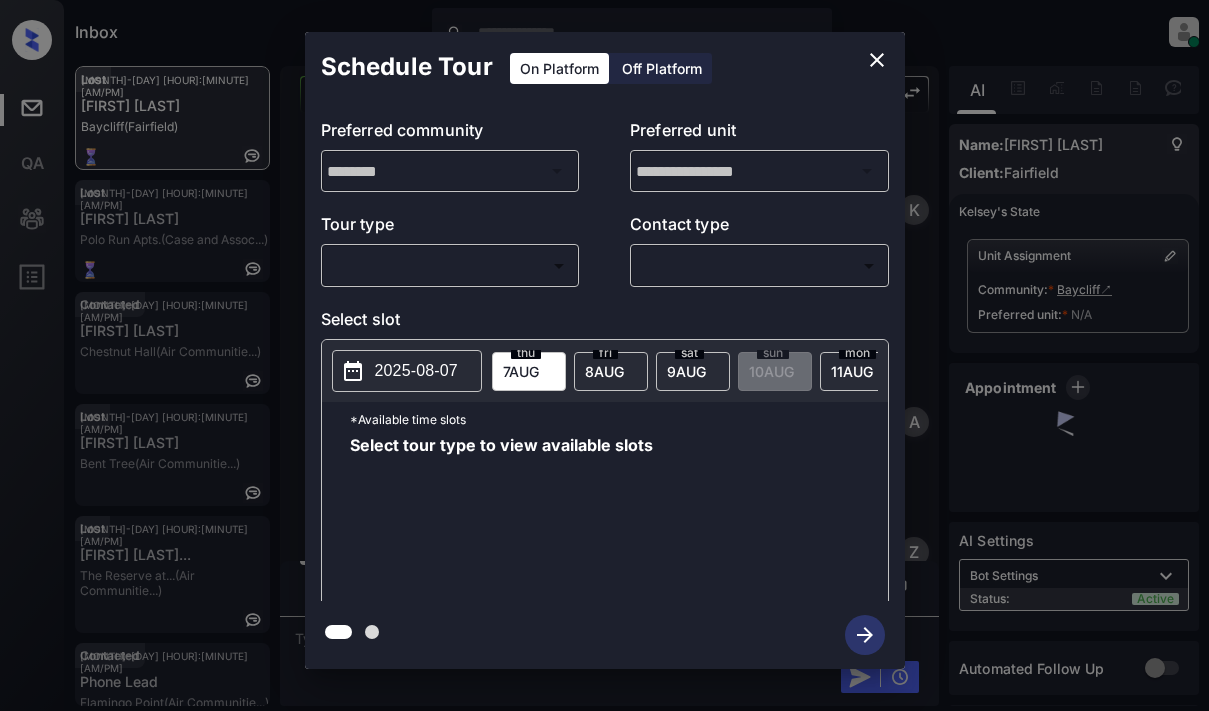 scroll, scrollTop: 0, scrollLeft: 0, axis: both 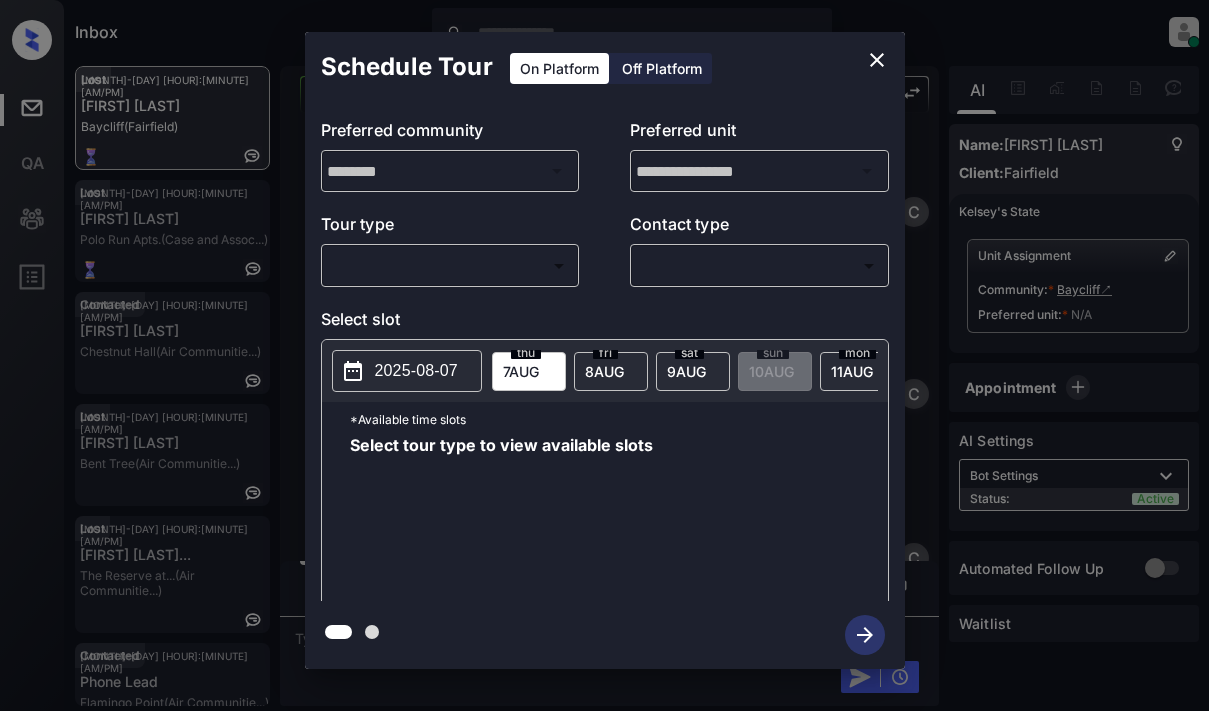 click on "Inbox [FIRST] [LAST] Online Set yourself   offline Set yourself   on break Profile Switch to  light  mode Sign out Lost [MONTH]-[DAY] [HOUR]:[MINUTE] [AM/PM]   [FIRST] [LAST] Baycliff  (Fairfield) Lost [MONTH]-[DAY] [HOUR]:[MINUTE] [AM/PM]   [FIRST] [LAST] Polo Run Apts.  (Case and Assoc...) Contacted [MONTH]-[DAY] [HOUR]:[MINUTE] [AM/PM]   [FIRST] [LAST] Chestnut Hall  (Air Communitie...) Lost [MONTH]-[DAY] [HOUR]:[MINUTE] [AM/PM]   [FIRST] [LAST] Bent Tree  (Air Communitie...) Lost [MONTH]-[DAY] [HOUR]:[MINUTE] [AM/PM]   [FIRST] [LAST]... The Reserve at...  (Air Communitie...) Contacted [MONTH]-[DAY] [HOUR]:[MINUTE] [AM/PM]   Phone Lead Flamingo Point  (Air Communitie...) Lost Lead Sentiment: Angry Upon sliding the acknowledgement:  Lead will move to lost stage. * ​ SMS and call option will be set to opt out. AFM will be turned off for the lead. Baycliff New Message [FIRST] Notes Note: https://conversation.getzuma.com/688d6dcd8e09a176cbaddf40 - Paste this link into your browser to view [FIRST]’s conversation with the prospect [MONTH] [DAY], [YEAR] [HOUR]:[MINUTE] [AM/PM] [FIRST] New Message Agent Lead created via leadPoller in Inbound stage. [MONTH] [DAY], [YEAR] [HOUR]:[MINUTE] [AM/PM] [FIRST]" at bounding box center [604, 355] 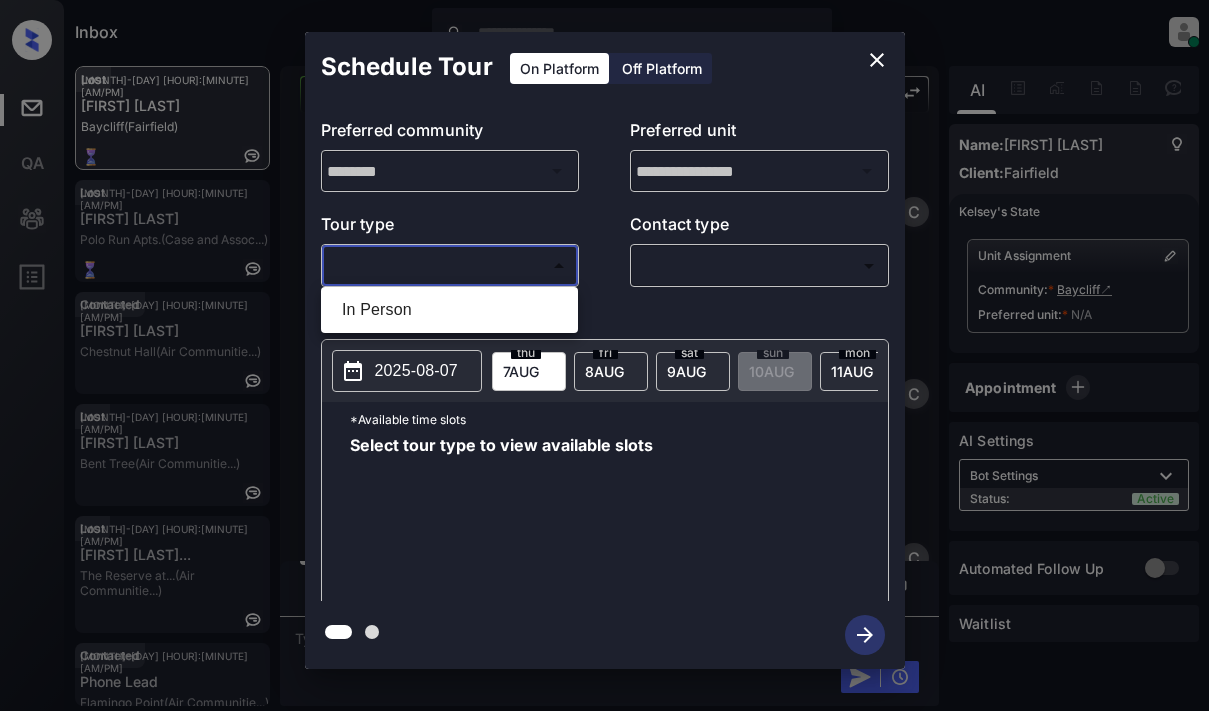 click on "In Person" at bounding box center (449, 310) 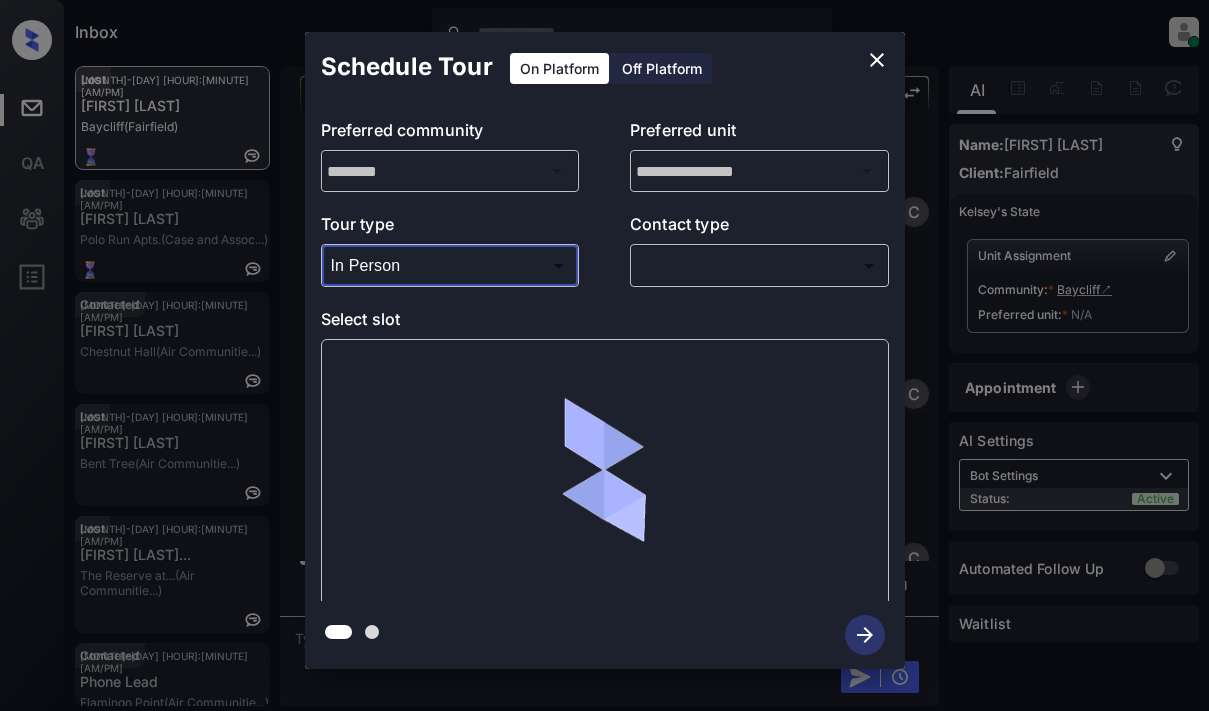 click on "Inbox [FIRST] [LAST] Online Set yourself   offline Set yourself   on break Profile Switch to  light  mode Sign out Lost [MONTH]-[DAY] [HOUR]:[MINUTE] [AM/PM]   [FIRST] [LAST] Baycliff  (Fairfield) Lost [MONTH]-[DAY] [HOUR]:[MINUTE] [AM/PM]   [FIRST] [LAST] Polo Run Apts.  (Case and Assoc...) Contacted [MONTH]-[DAY] [HOUR]:[MINUTE] [AM/PM]   [FIRST] [LAST] Chestnut Hall  (Air Communitie...) Lost [MONTH]-[DAY] [HOUR]:[MINUTE] [AM/PM]   [FIRST] [LAST] Bent Tree  (Air Communitie...) Lost [MONTH]-[DAY] [HOUR]:[MINUTE] [AM/PM]   [FIRST] [LAST]... The Reserve at...  (Air Communitie...) Contacted [MONTH]-[DAY] [HOUR]:[MINUTE] [AM/PM]   Phone Lead Flamingo Point  (Air Communitie...) Lost Lead Sentiment: Angry Upon sliding the acknowledgement:  Lead will move to lost stage. * ​ SMS and call option will be set to opt out. AFM will be turned off for the lead. Baycliff New Message [FIRST] Notes Note: https://conversation.getzuma.com/688d6dcd8e09a176cbaddf40 - Paste this link into your browser to view [FIRST]’s conversation with the prospect [MONTH] [DAY], [YEAR] [HOUR]:[MINUTE] [AM/PM] [FIRST] New Message Agent Lead created via leadPoller in Inbound stage. [MONTH] [DAY], [YEAR] [HOUR]:[MINUTE] [AM/PM] [FIRST]" at bounding box center [604, 355] 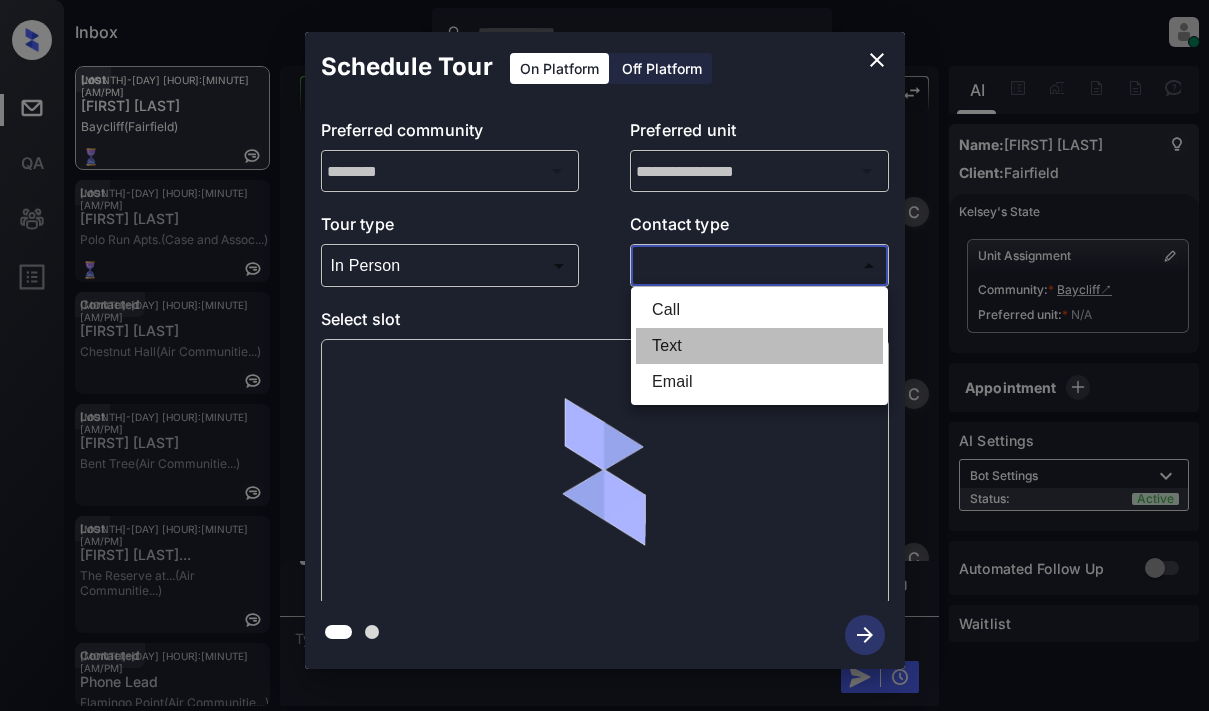 click on "Text" at bounding box center [759, 346] 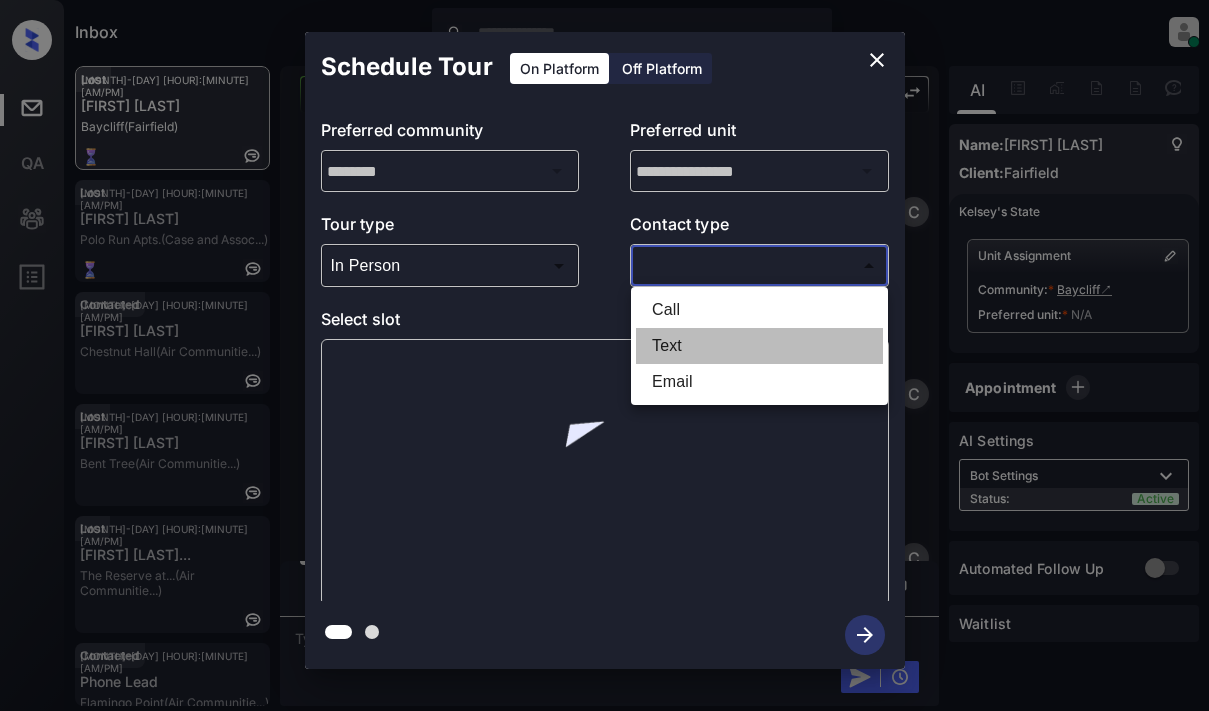 type on "****" 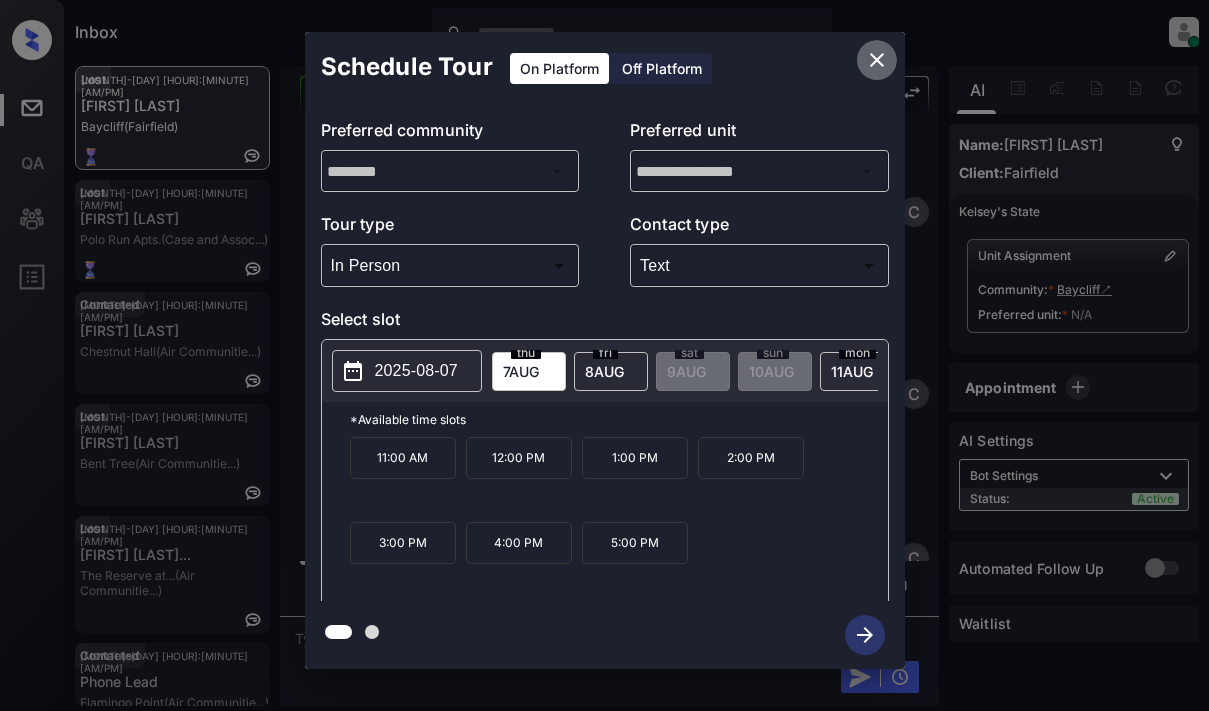 click 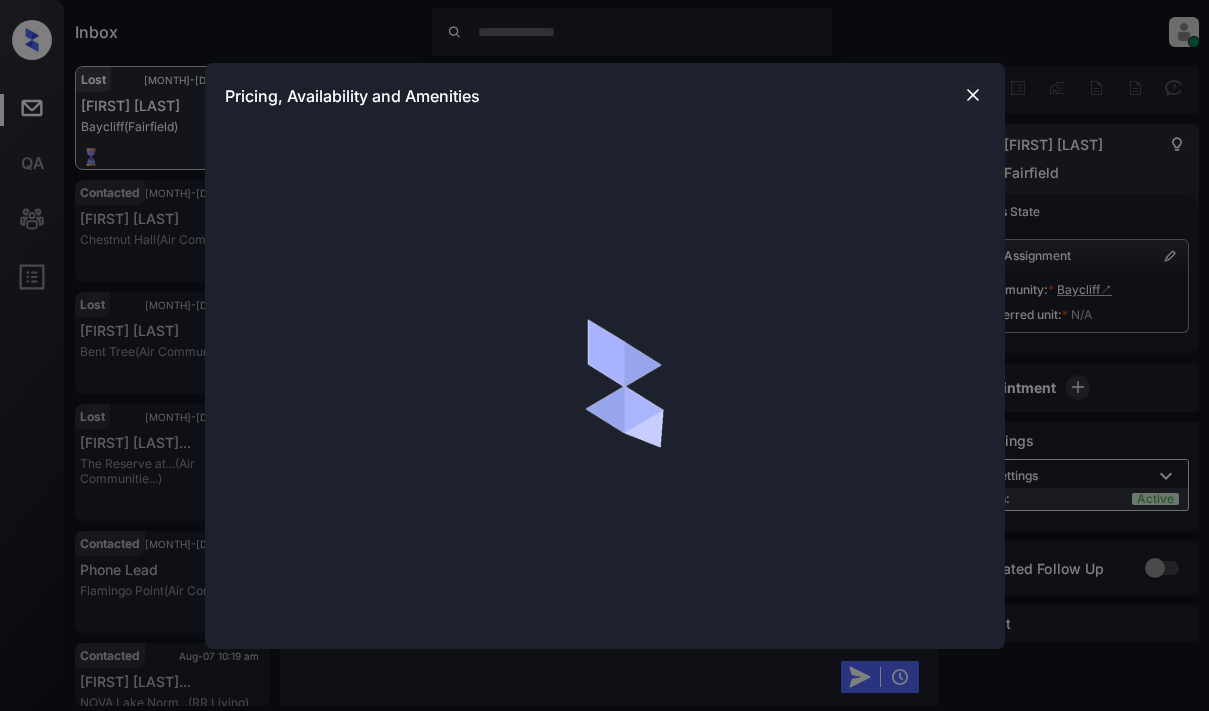 scroll, scrollTop: 0, scrollLeft: 0, axis: both 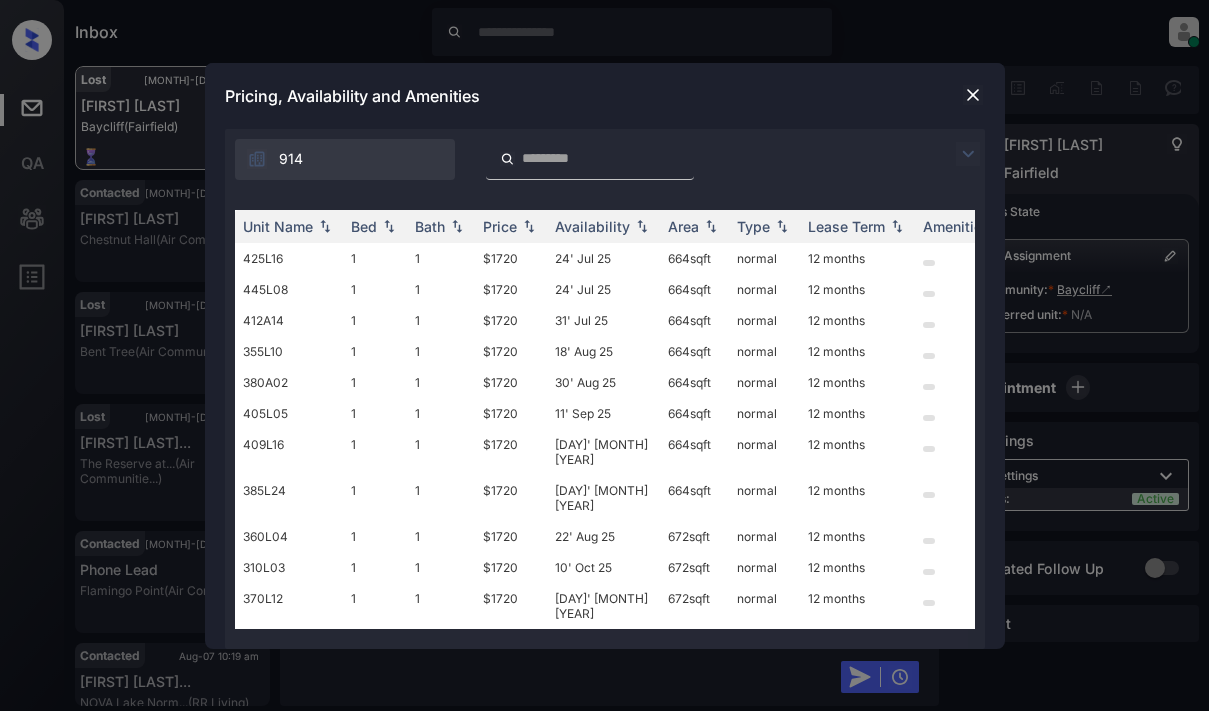 click at bounding box center (968, 154) 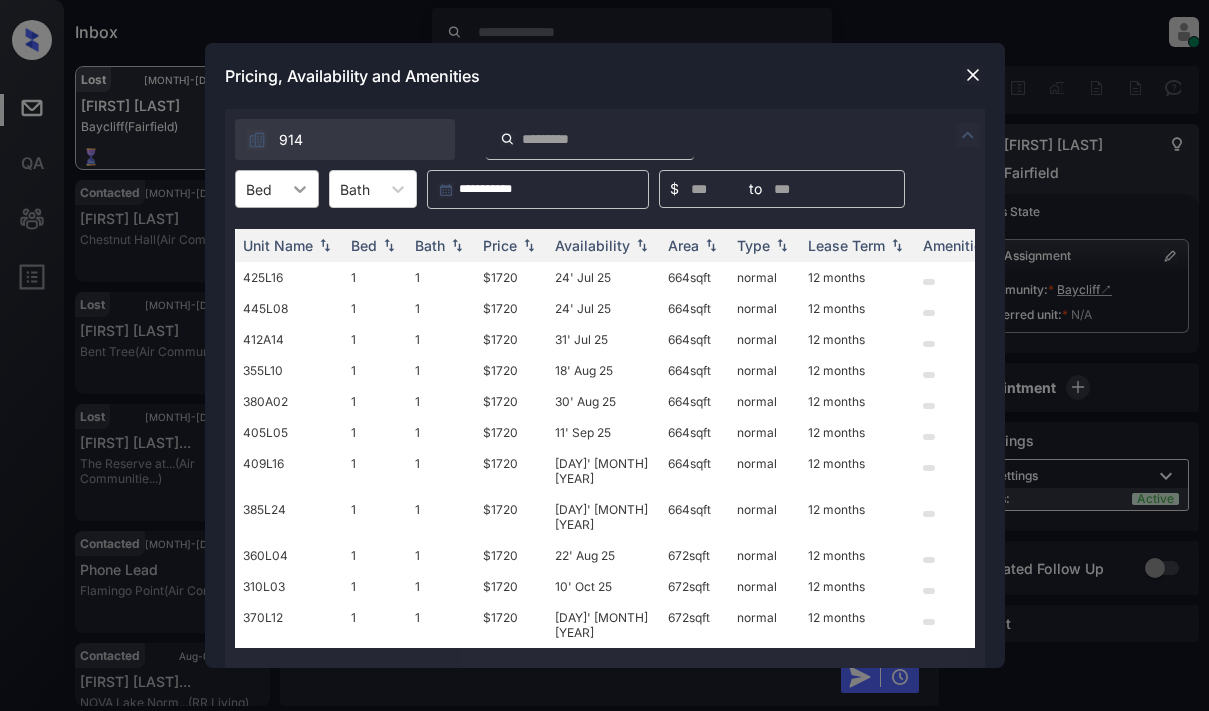 click 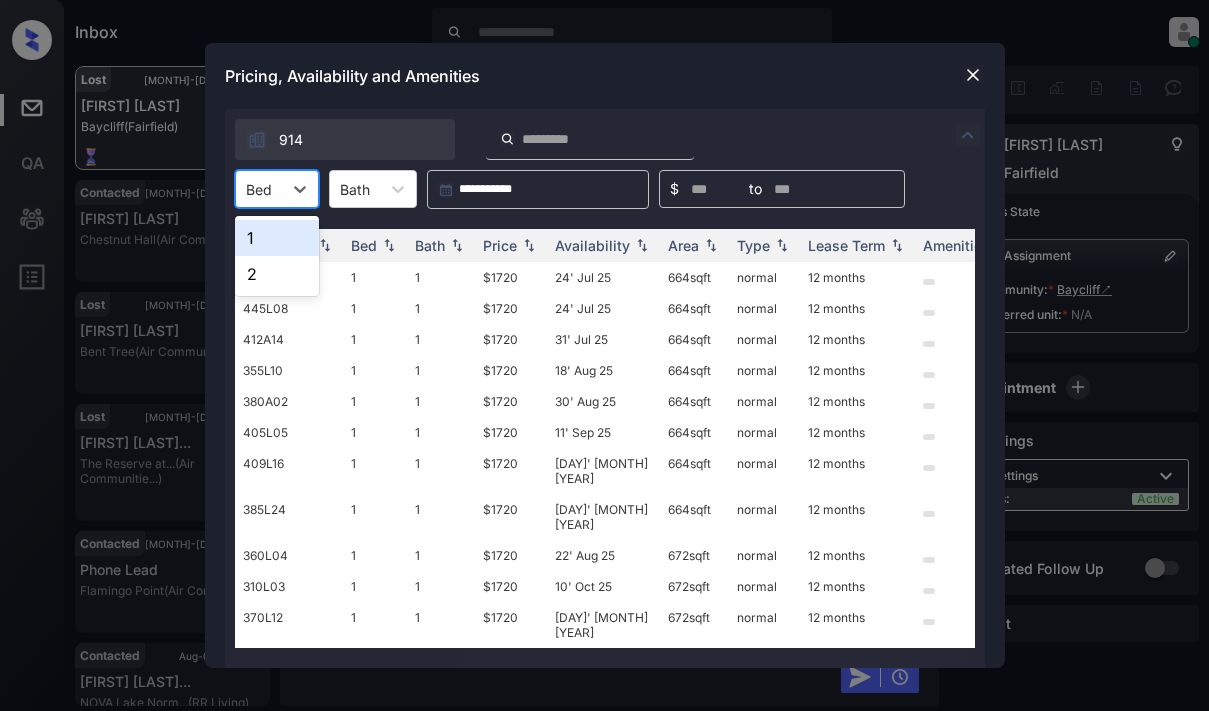 click on "1" at bounding box center (277, 238) 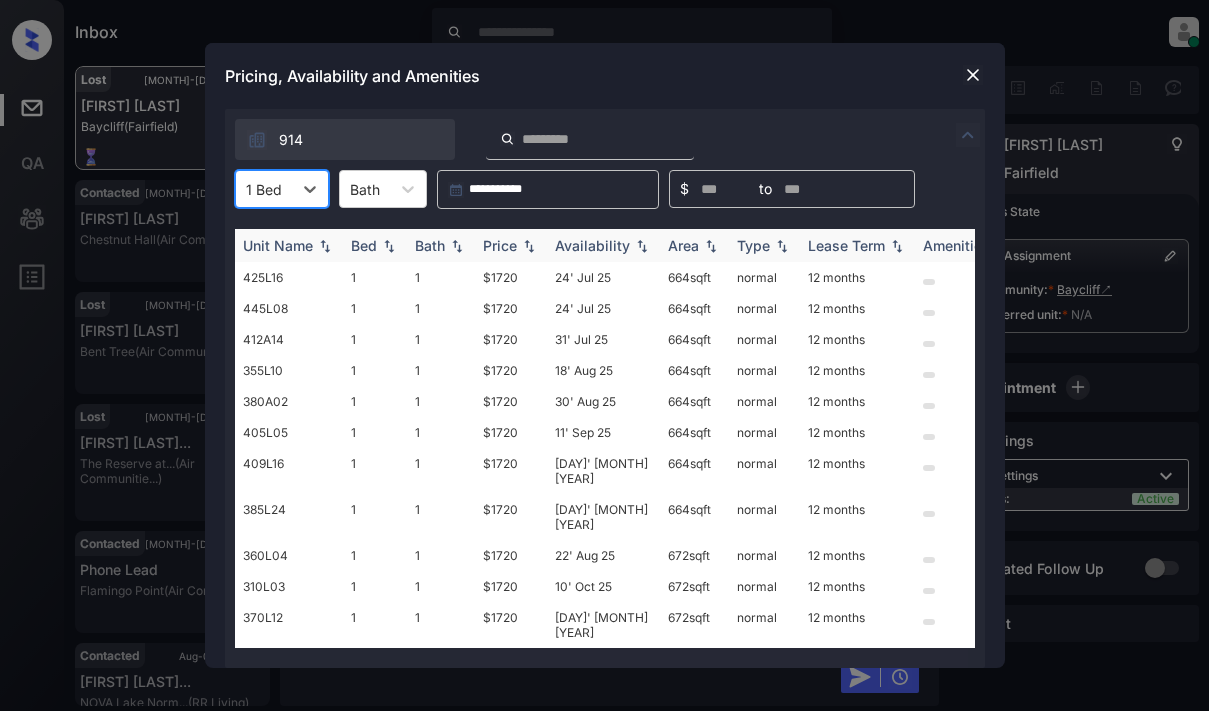 click on "Price" at bounding box center (500, 245) 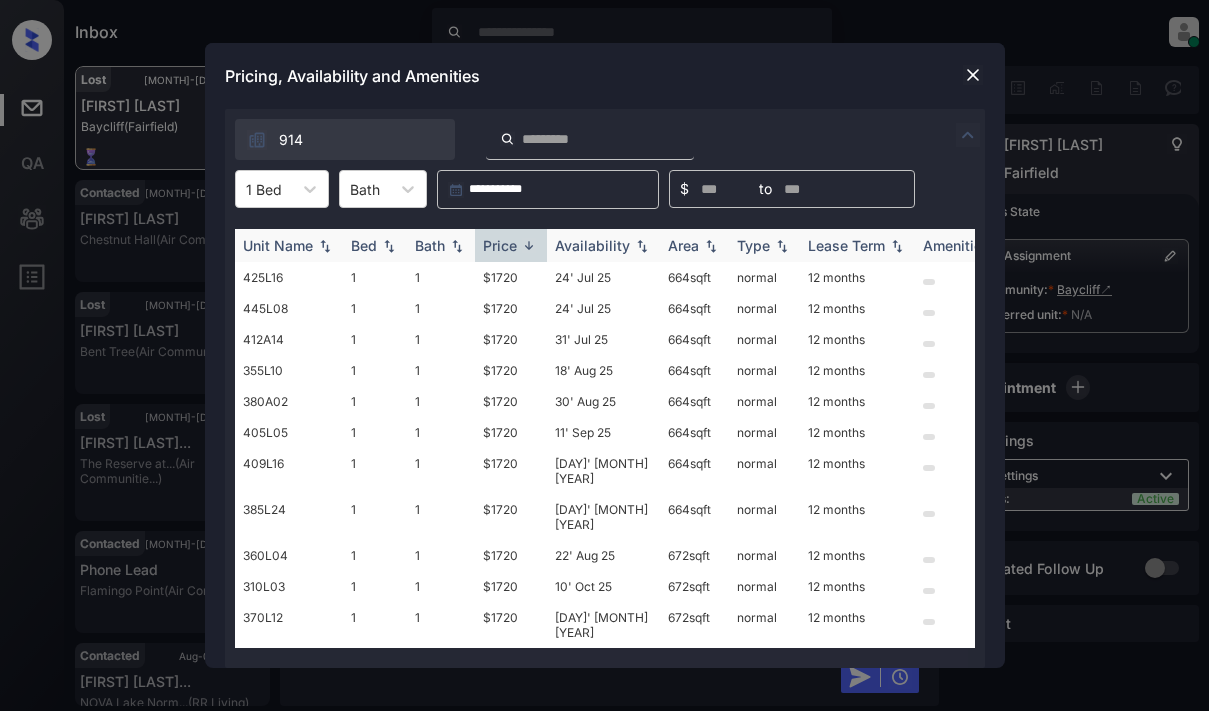 click on "Price" at bounding box center (500, 245) 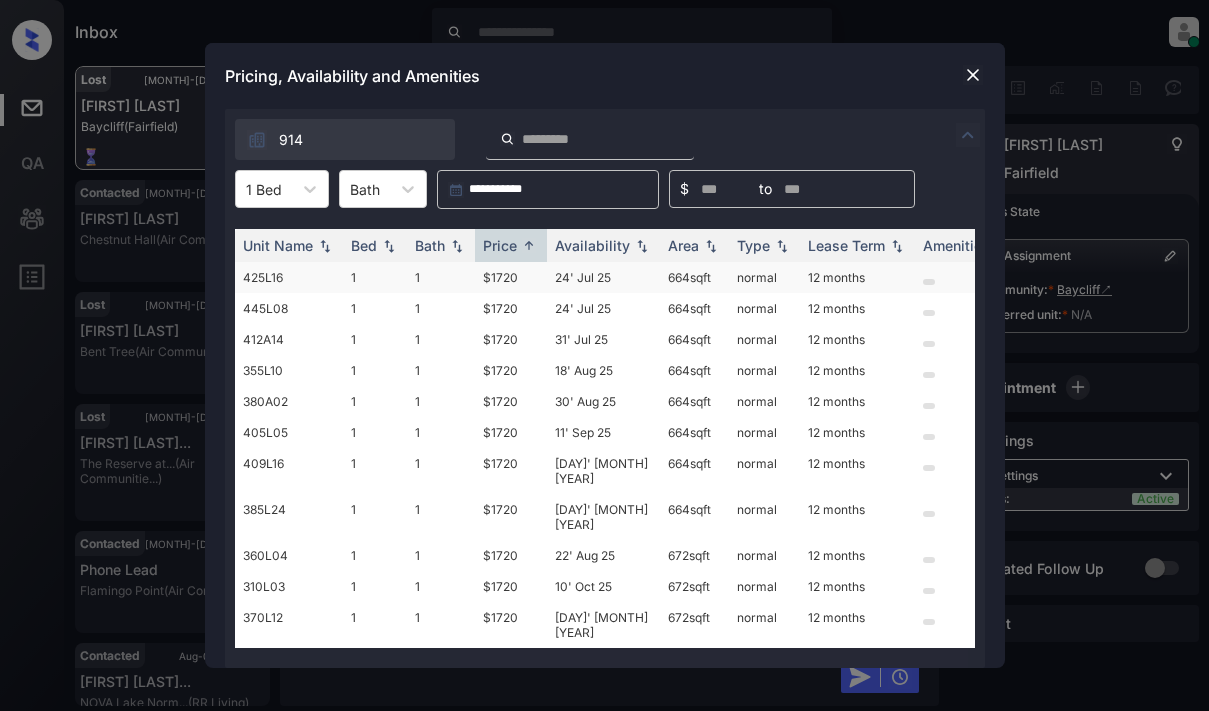 click on "$1720" at bounding box center (511, 277) 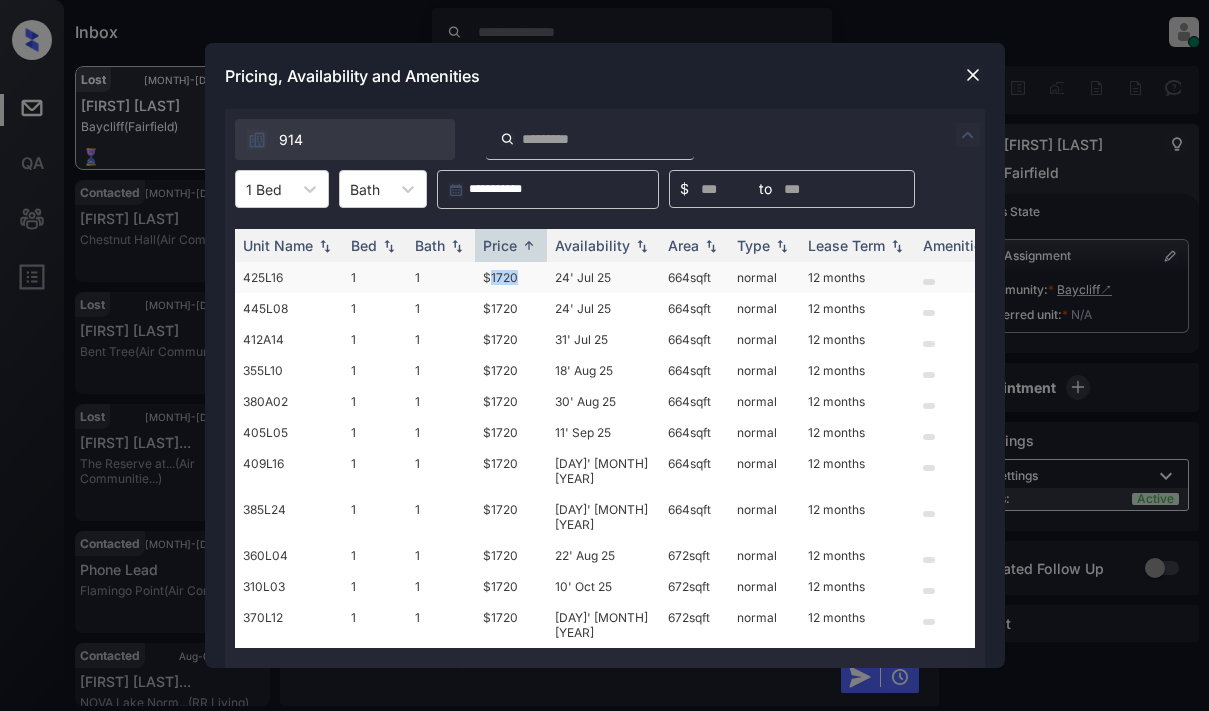 click on "$1720" at bounding box center [511, 277] 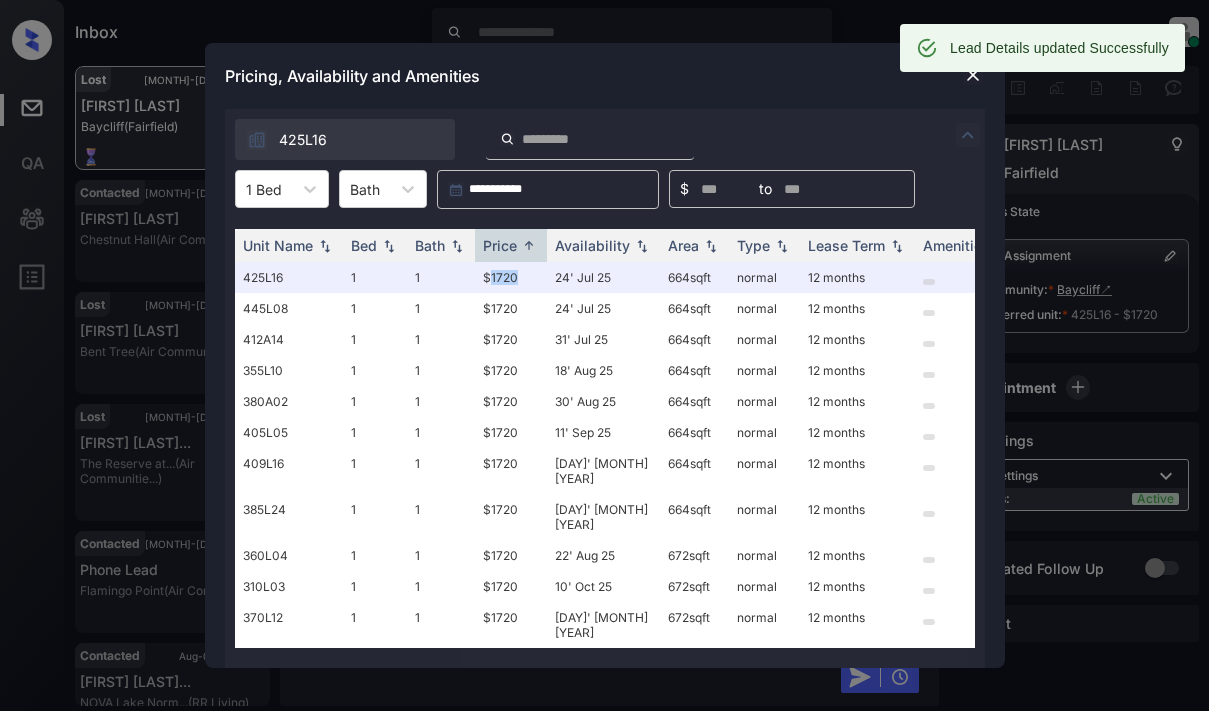 click at bounding box center (973, 75) 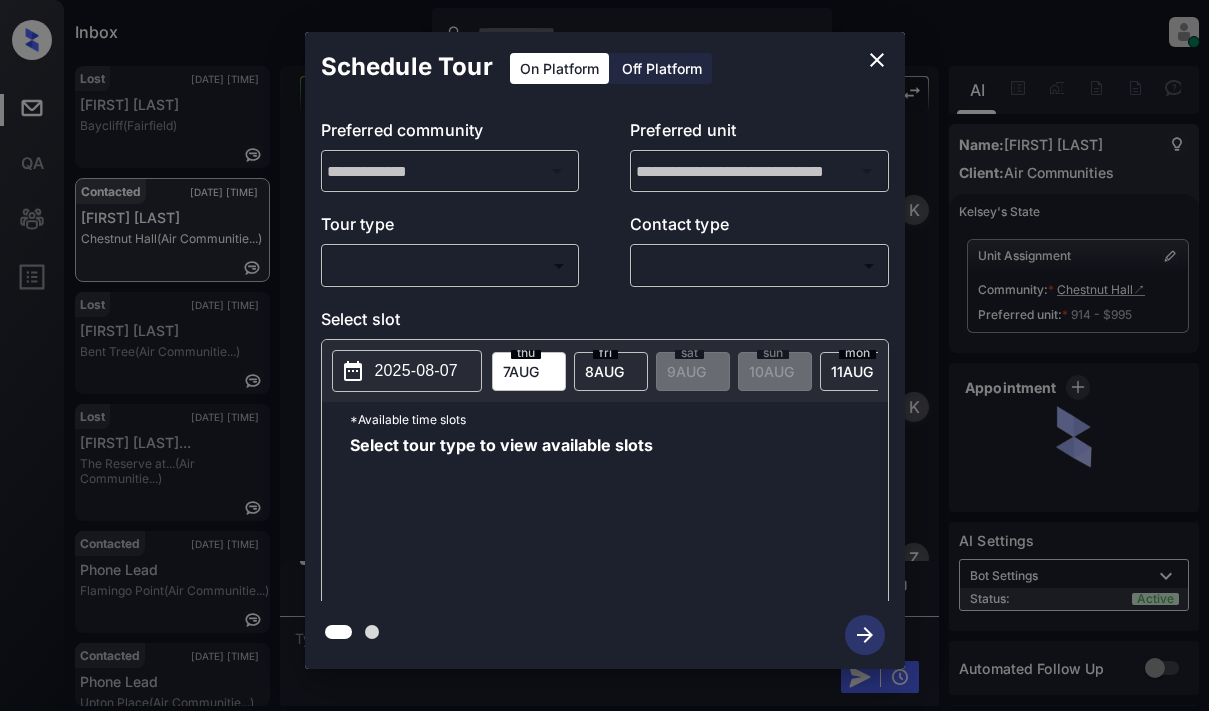 scroll, scrollTop: 0, scrollLeft: 0, axis: both 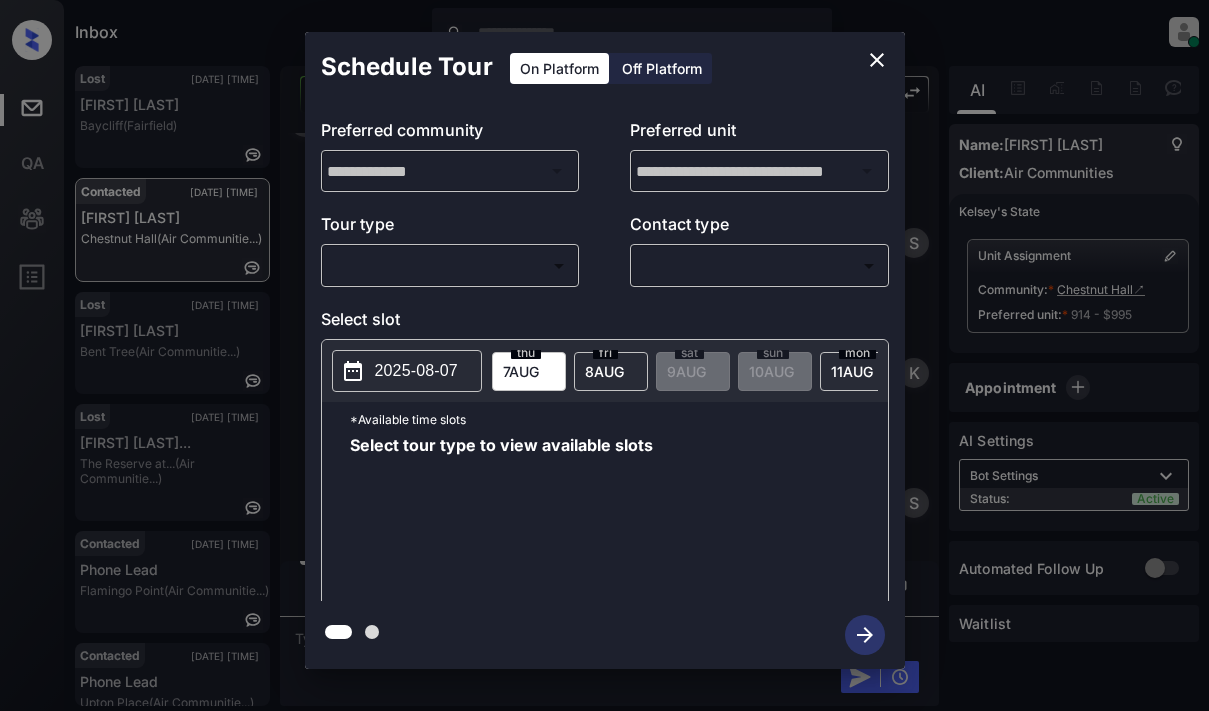 click on "Inbox Lyzzelle M. Ceralde Online Set yourself   offline Set yourself   on break Profile Switch to  light  mode Sign out Lost Aug-06 10:45 am   Tracy Tyson Baycliff  (Fairfield) Contacted Aug-07 09:58 am   Daejah Gray Chestnut Hall  (Air Communitie...) Lost Aug-07 10:02 am   Maria Reina Bent Tree  (Air Communitie...) Lost Aug-07 10:02 am   Camille Guilba... The Reserve at...  (Air Communitie...) Contacted Aug-07 10:12 am   Phone Lead Flamingo Point  (Air Communitie...) Contacted Aug-07 10:12 am   Phone Lead Upton Place  (Air Communitie...) Contacted Lost Lead Sentiment: Angry Upon sliding the acknowledgement:  Lead will move to lost stage. * ​ SMS and call option will be set to opt out. AFM will be turned off for the lead. Kelsey New Message Kelsey Notes Note: <a href="https://conversation.getzuma.com/6894d2a118787e53674f5636">https://conversation.getzuma.com/6894d2a118787e53674f5636</a> - Paste this link into your browser to view Kelsey’s conversation with the prospect Aug 07, 2025 09:21 am  Sync'd w  K K" at bounding box center (604, 355) 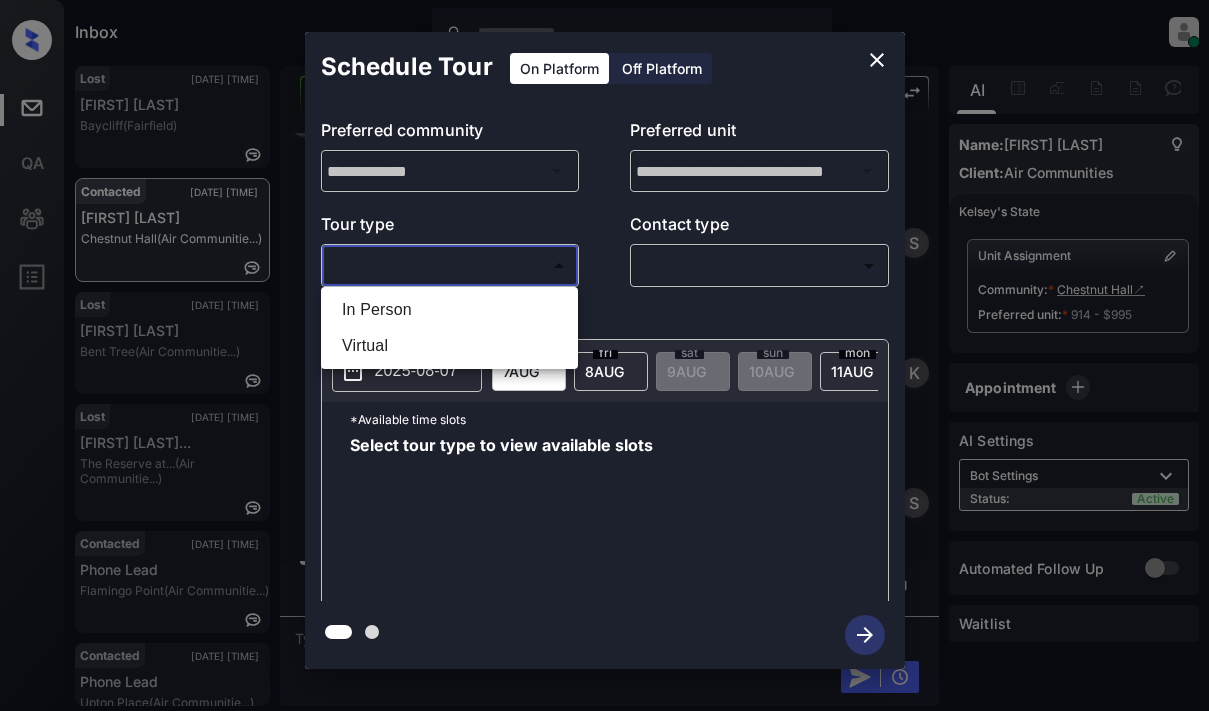 click on "In Person" at bounding box center [449, 310] 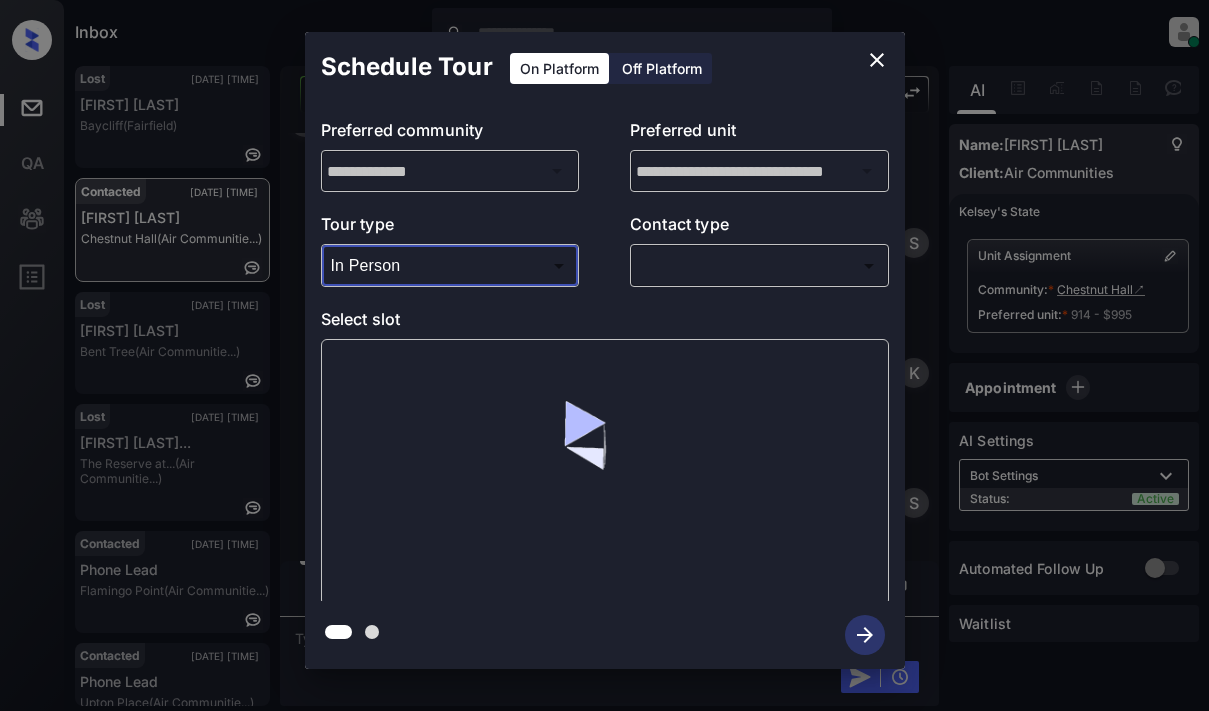 click on "Inbox Lyzzelle M. Ceralde Online Set yourself   offline Set yourself   on break Profile Switch to  light  mode Sign out Lost Aug-06 10:45 am   Tracy Tyson Baycliff  (Fairfield) Contacted Aug-07 09:58 am   Daejah Gray Chestnut Hall  (Air Communitie...) Lost Aug-07 10:02 am   Maria Reina Bent Tree  (Air Communitie...) Lost Aug-07 10:02 am   Camille Guilba... The Reserve at...  (Air Communitie...) Contacted Aug-07 10:12 am   Phone Lead Flamingo Point  (Air Communitie...) Contacted Aug-07 10:12 am   Phone Lead Upton Place  (Air Communitie...) Contacted Lost Lead Sentiment: Angry Upon sliding the acknowledgement:  Lead will move to lost stage. * ​ SMS and call option will be set to opt out. AFM will be turned off for the lead. Kelsey New Message Kelsey Notes Note: <a href="https://conversation.getzuma.com/6894d2a118787e53674f5636">https://conversation.getzuma.com/6894d2a118787e53674f5636</a> - Paste this link into your browser to view Kelsey’s conversation with the prospect Aug 07, 2025 09:21 am  Sync'd w  K K" at bounding box center (604, 355) 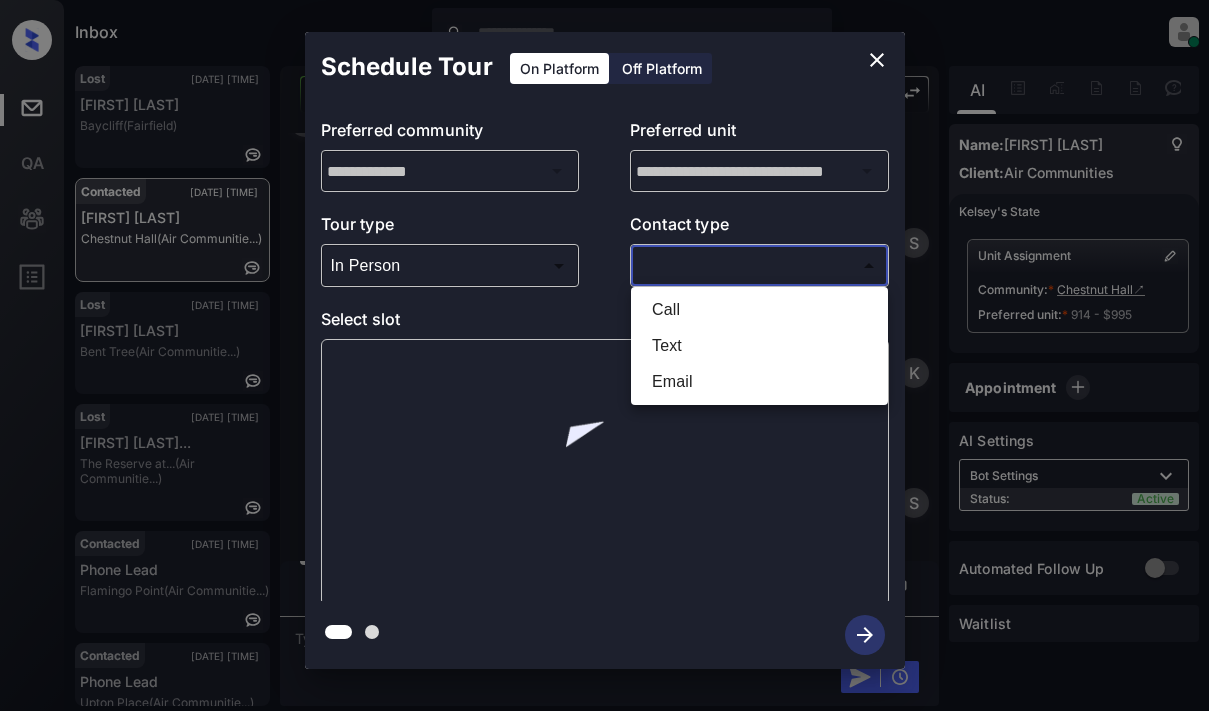 click on "Text" at bounding box center [759, 346] 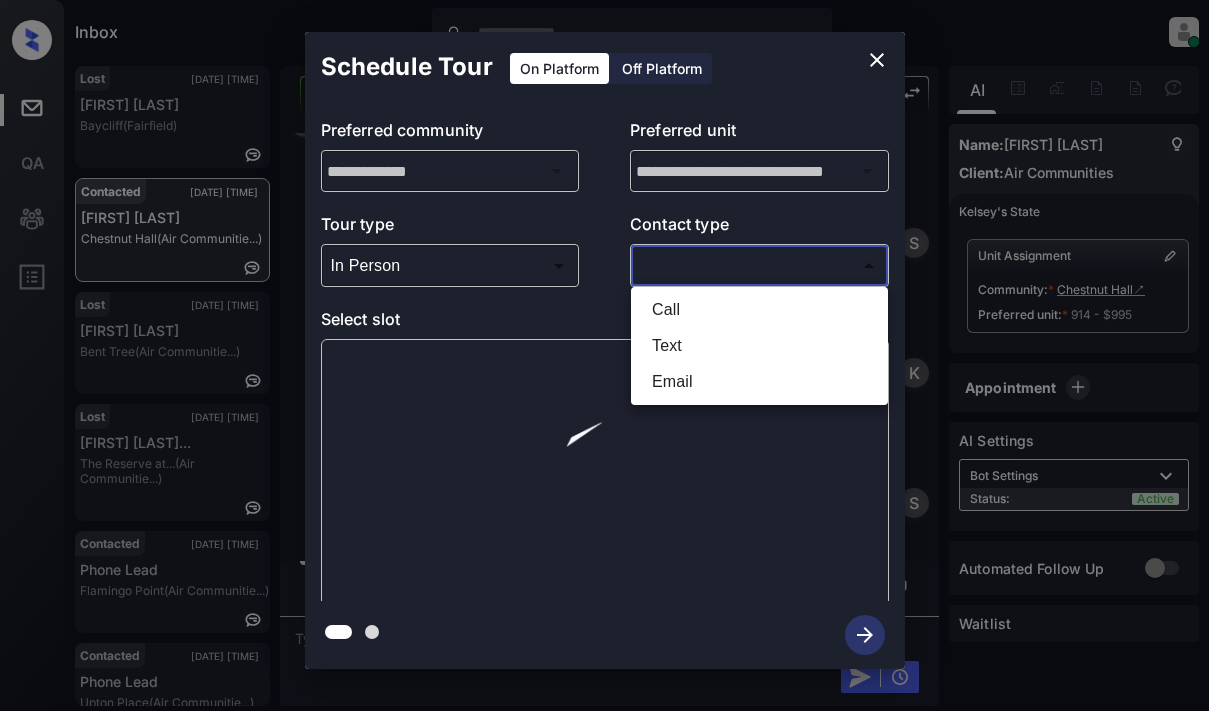 type on "****" 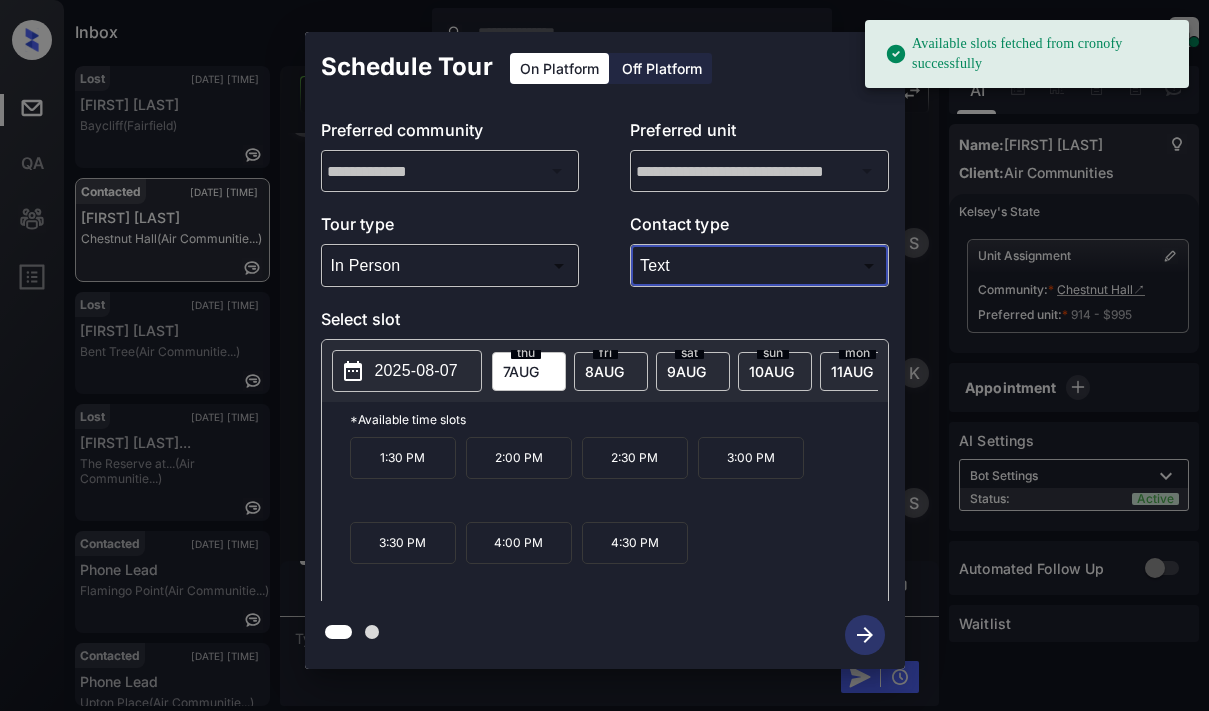 click on "2025-08-07" at bounding box center (416, 371) 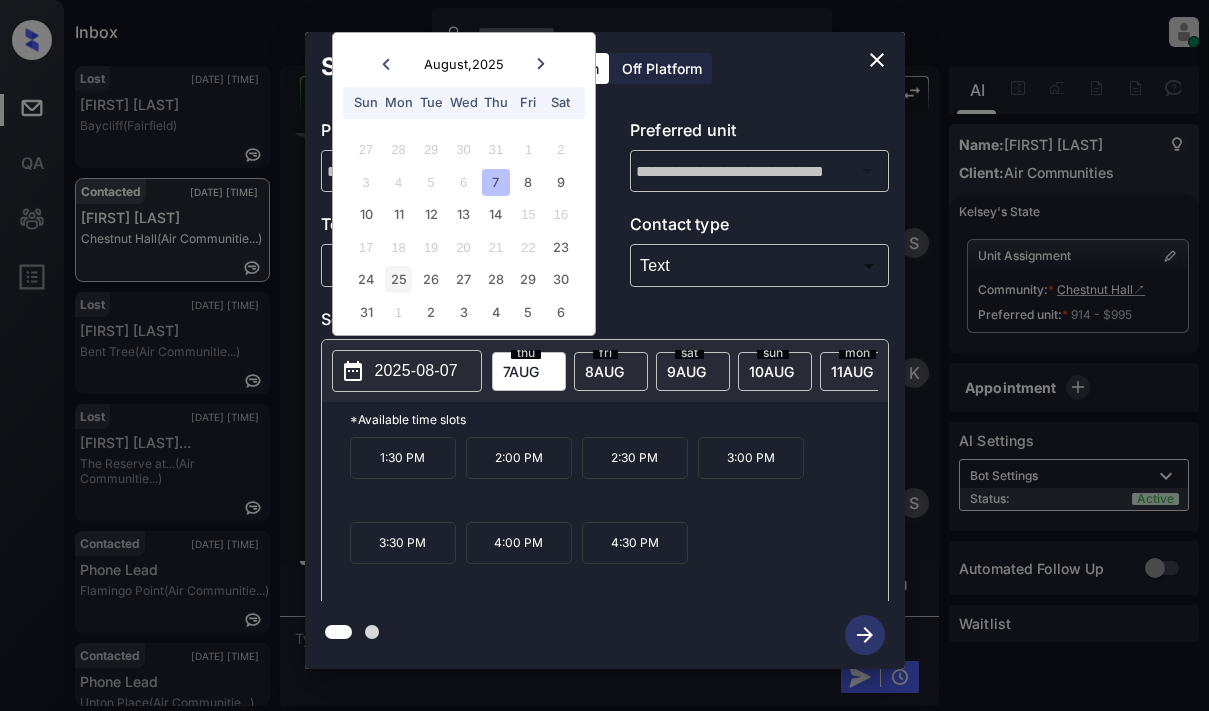 click on "25" at bounding box center (398, 279) 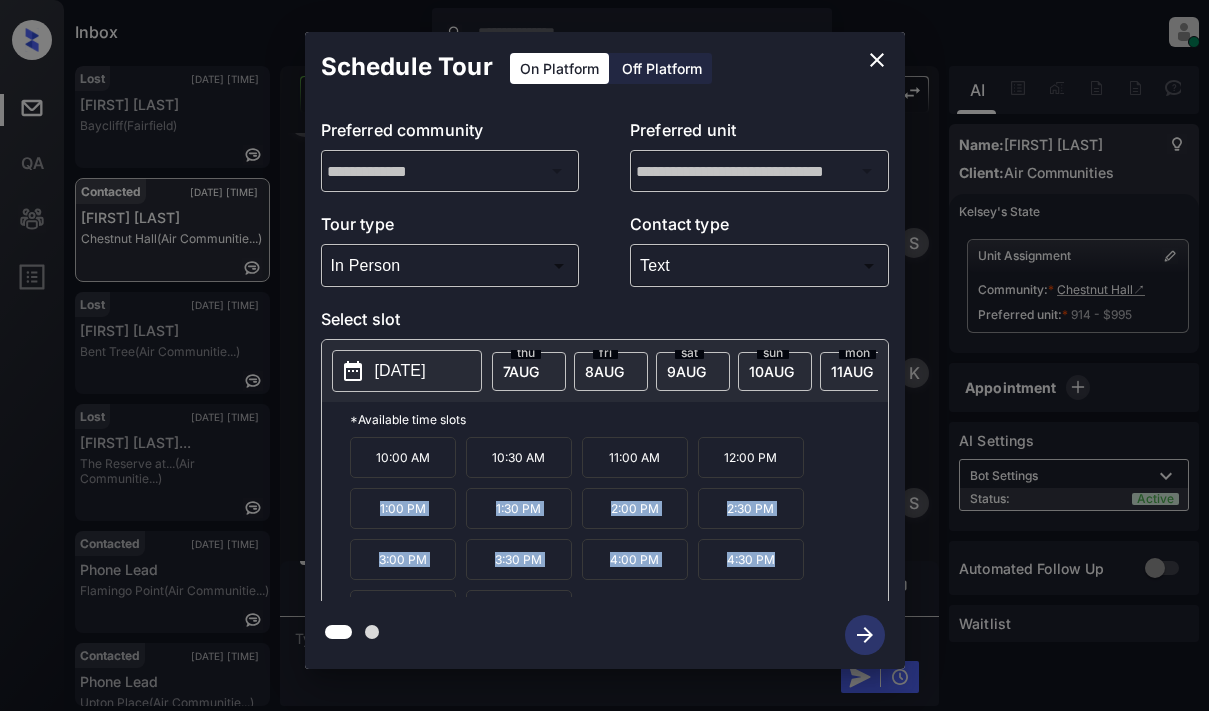 drag, startPoint x: 360, startPoint y: 512, endPoint x: 789, endPoint y: 585, distance: 435.16663 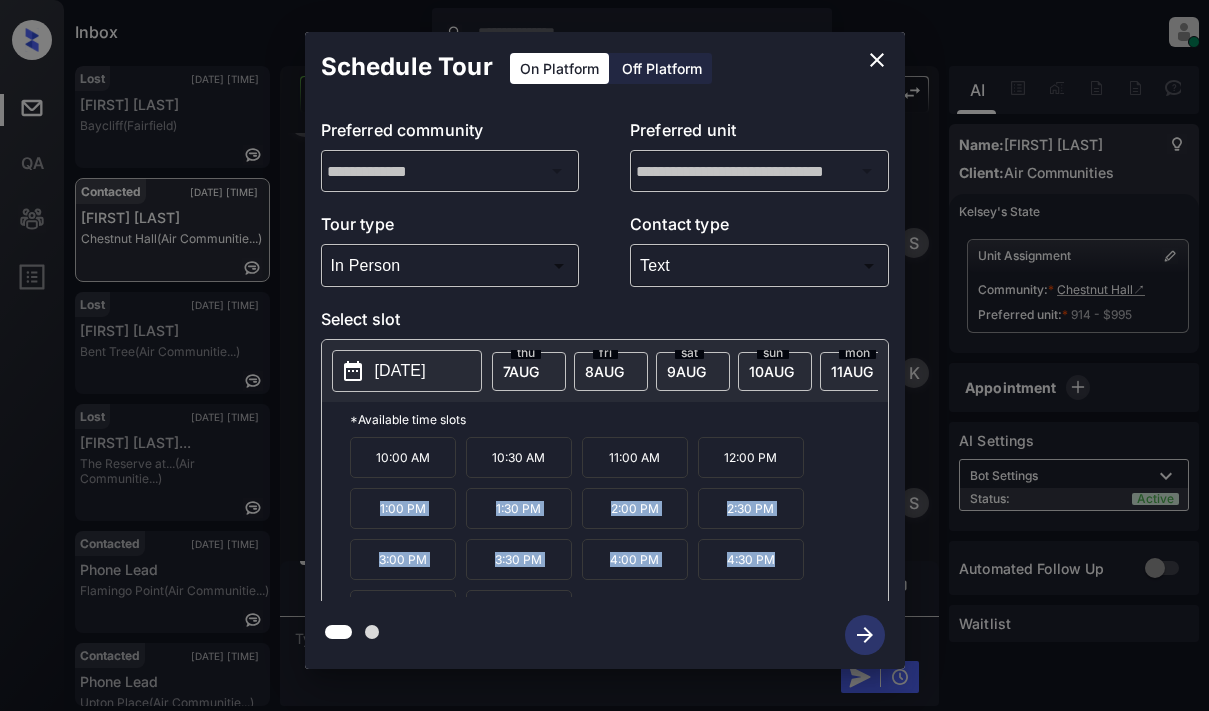 scroll, scrollTop: 34, scrollLeft: 0, axis: vertical 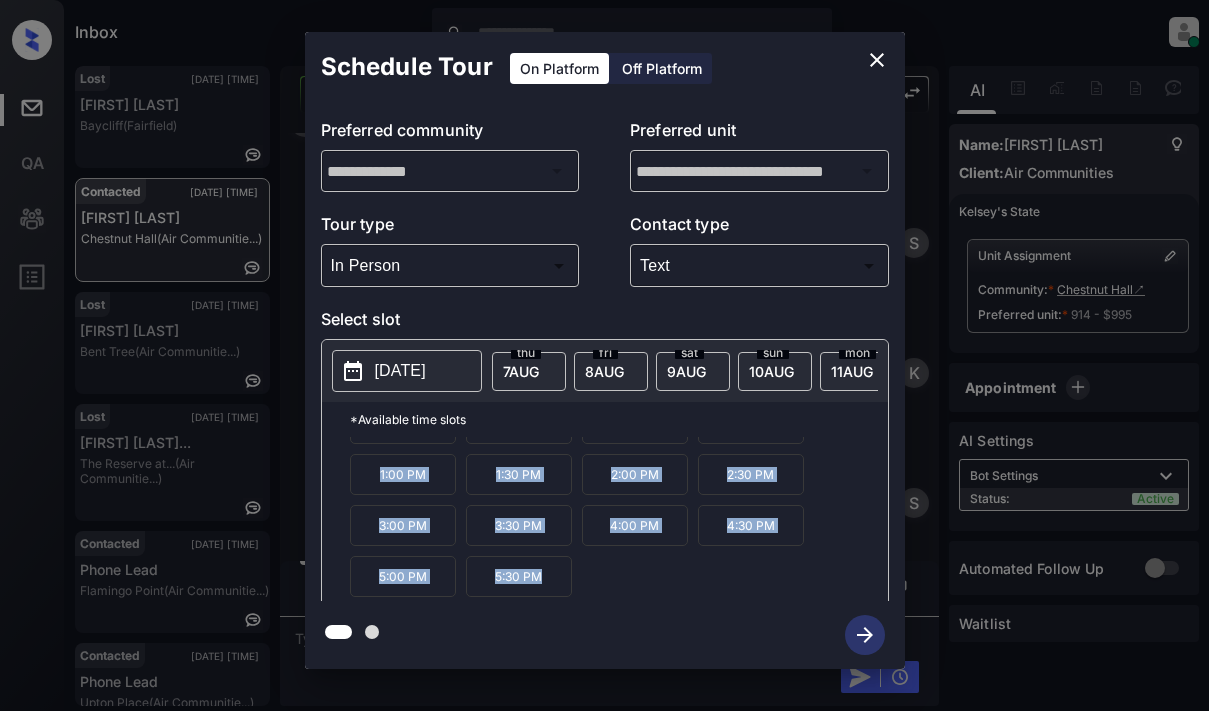 copy on "1:00 PM 1:30 PM 2:00 PM 2:30 PM 3:00 PM 3:30 PM 4:00 PM 4:30 PM 5:00 PM 5:30 PM" 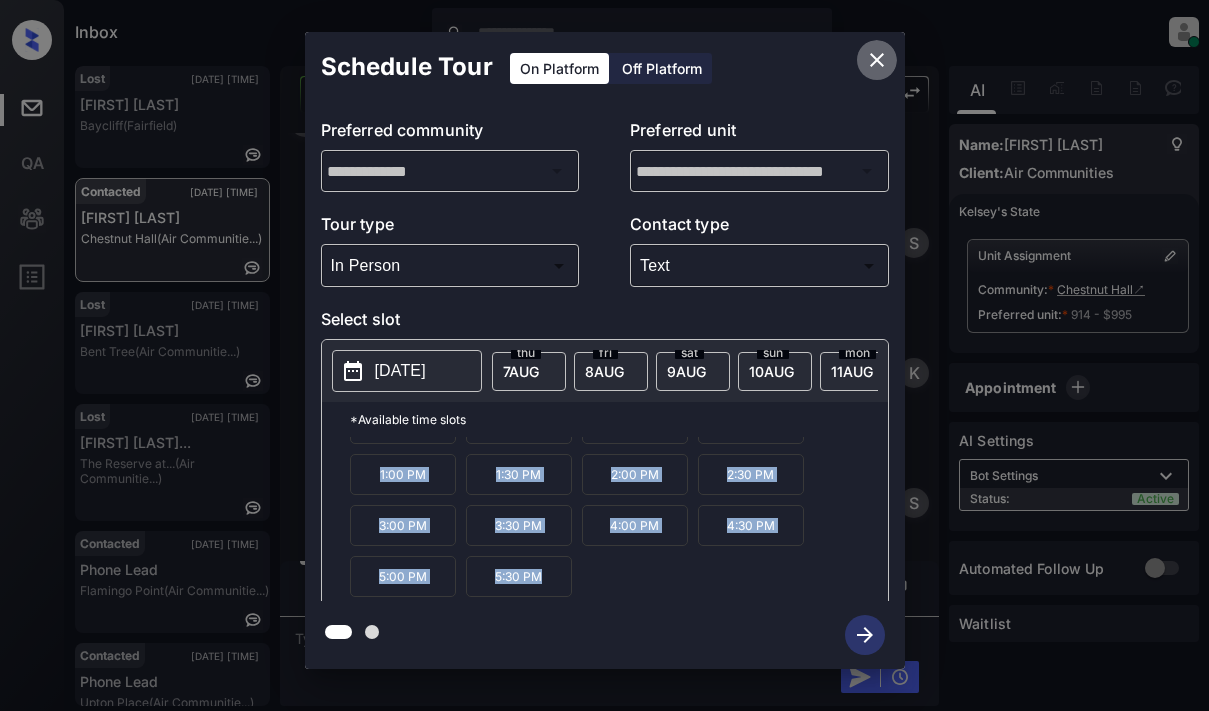 click 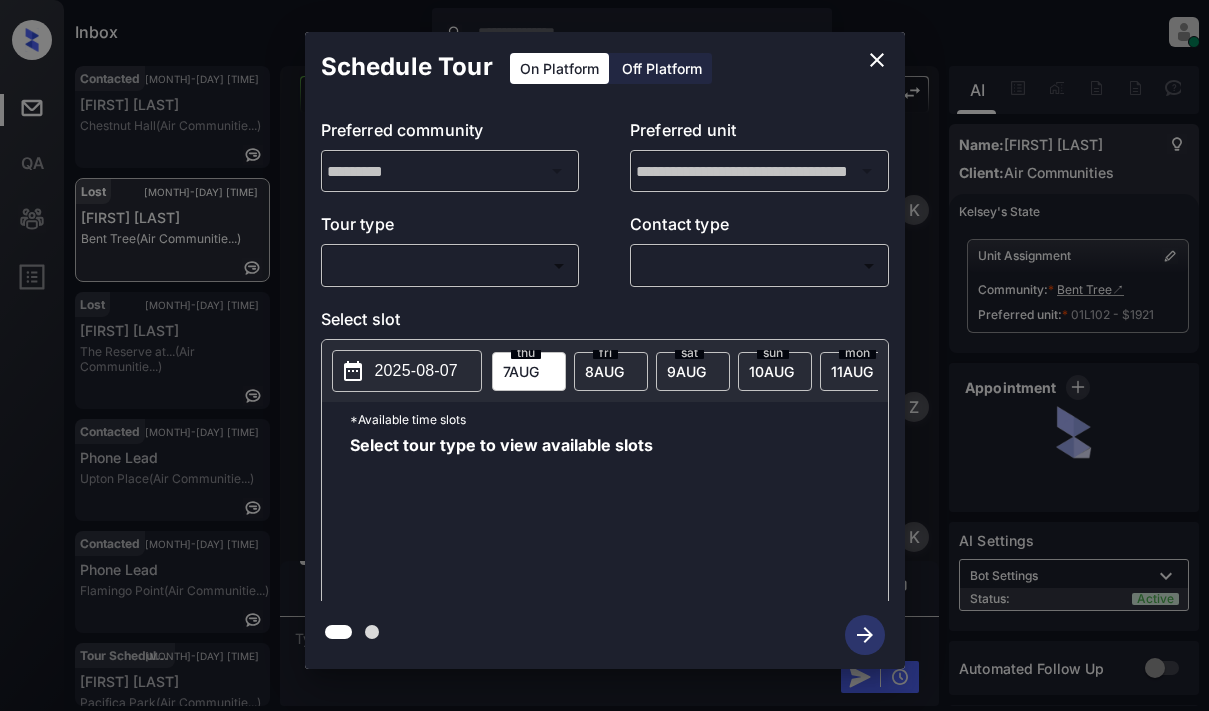 scroll, scrollTop: 0, scrollLeft: 0, axis: both 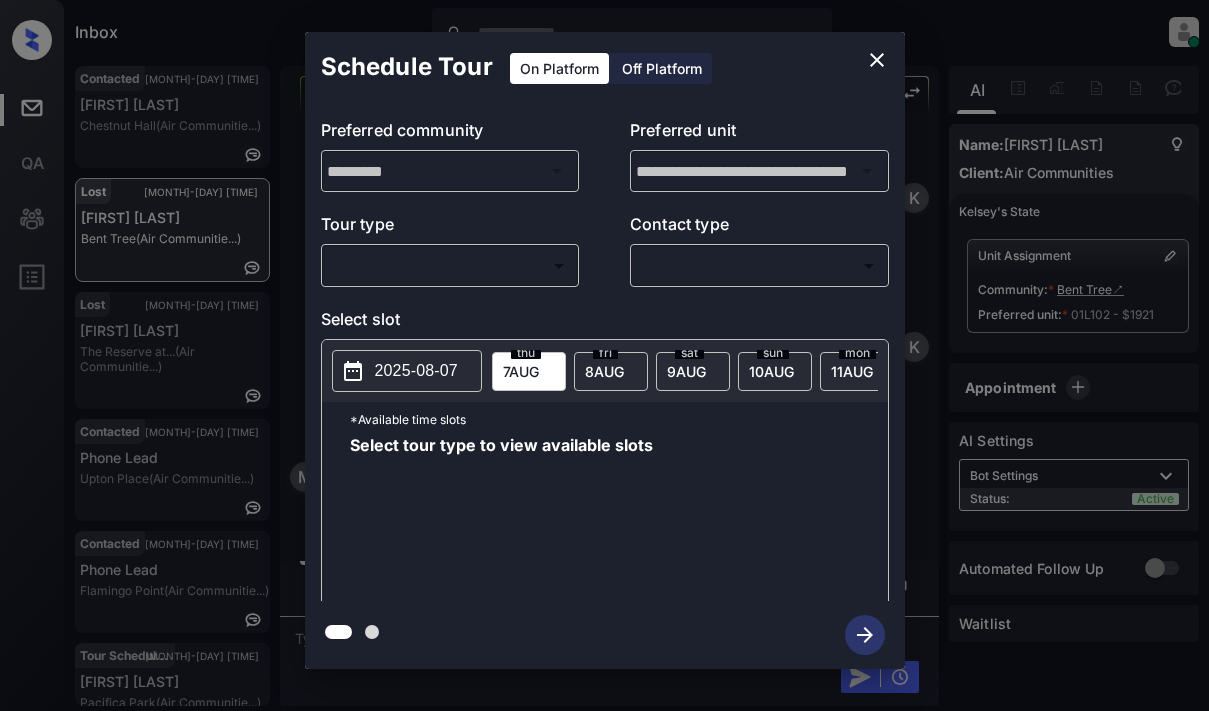 click on "Inbox [NAME] [LAST] Online Set yourself   offline Set yourself   on break Profile Switch to  light  mode Sign out Contacted [MONTH]-[DAY] [TIME]   [NAME] [LAST] Chestnut Hall  (Air Communitie...) Lost [MONTH]-[DAY] [TIME]   [NAME] [LAST] Bent Tree  (Air Communitie...) Lost [MONTH]-[DAY] [TIME]   [NAME] [LAST] The Reserve at...  (Air Communitie...) Contacted [MONTH]-[DAY] [TIME]   Phone Lead Upton Place  (Air Communitie...) Contacted [MONTH]-[DAY] [TIME]   Phone Lead Flamingo Point  (Air Communitie...) Tour Scheduled [MONTH]-[DAY] [TIME]   [NAME] [LAST] Pacifica Park  (Air Communitie...) Lost Lead Sentiment: Angry Upon sliding the acknowledgement:  Lead will move to lost stage. * ​ SMS and call option will be set to opt out. AFM will be turned off for the lead. [NAME] New Message [NAME] Notes Note:  - Paste this link into your browser to view [NAME]’s conversation with the prospect  Sync'd w  entrata K" at bounding box center (604, 355) 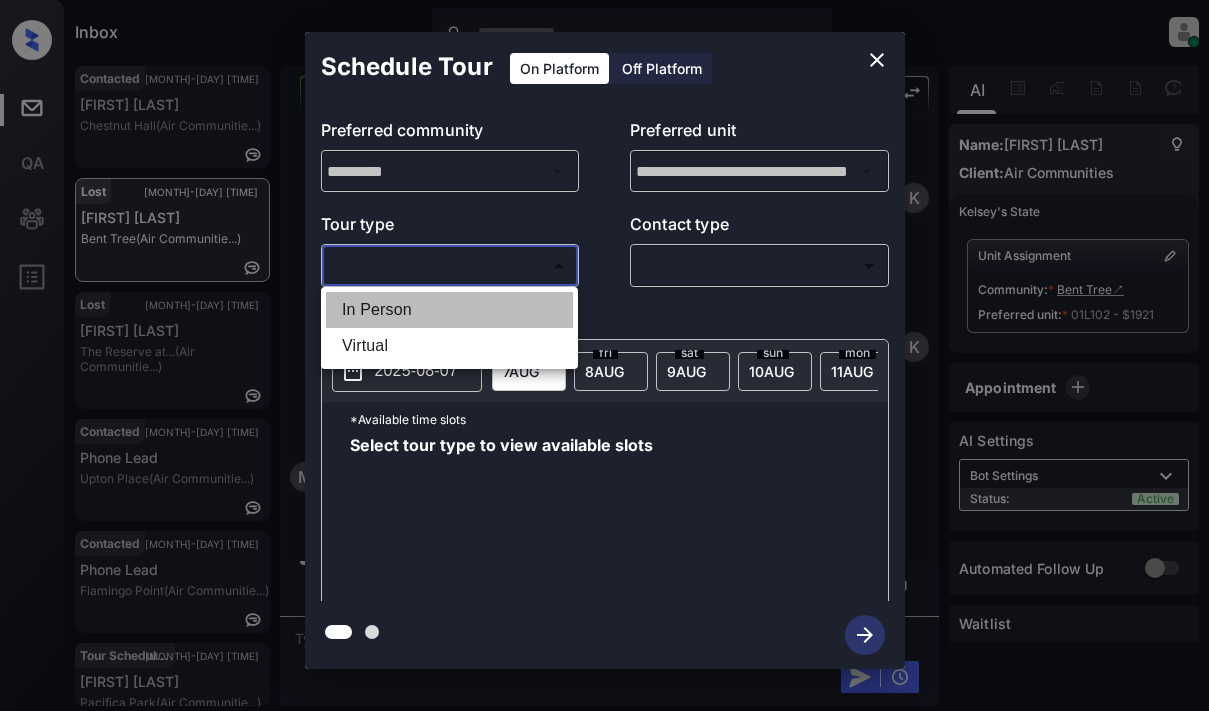 click on "In Person" at bounding box center [449, 310] 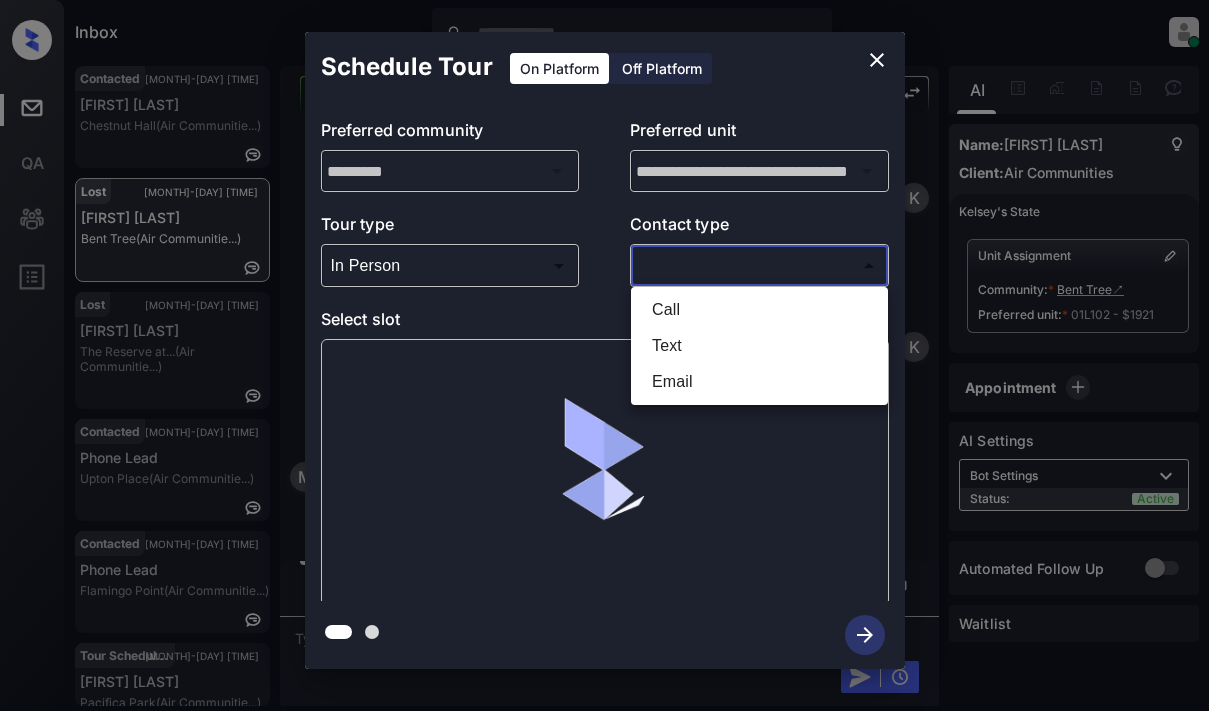 drag, startPoint x: 682, startPoint y: 270, endPoint x: 769, endPoint y: 262, distance: 87.36704 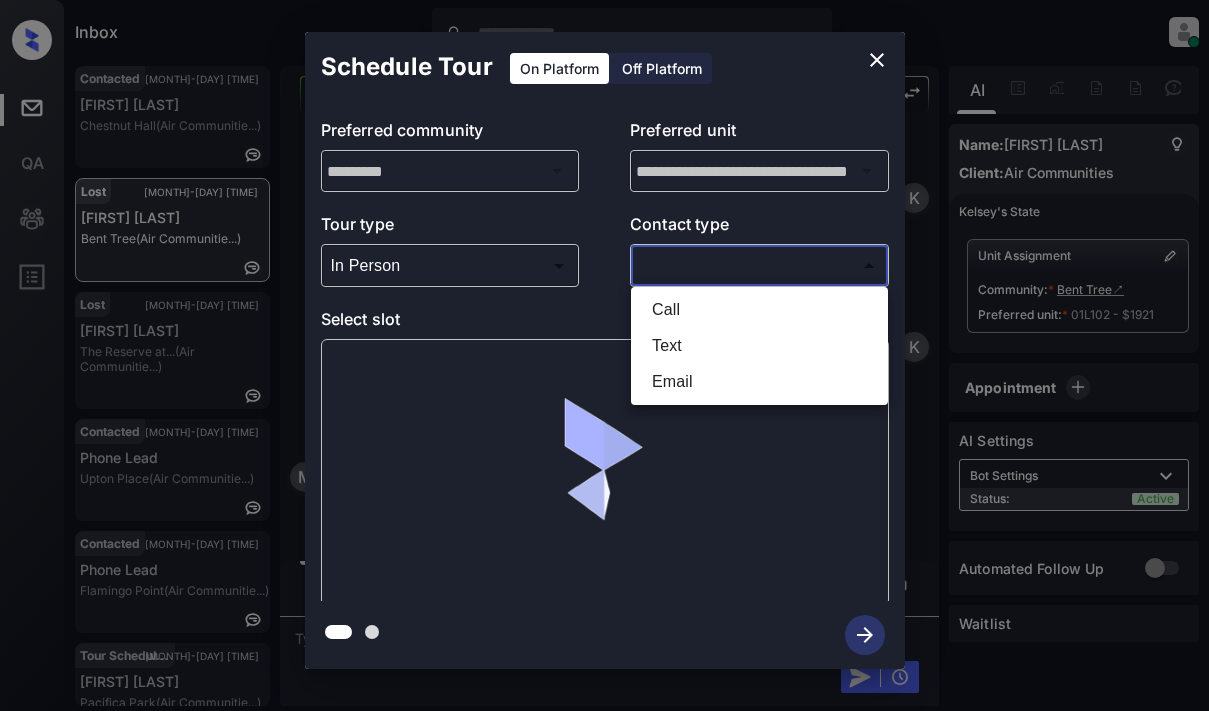 click on "Inbox [NAME] [LAST] Online Set yourself   offline Set yourself   on break Profile Switch to  light  mode Sign out Contacted [MONTH]-[DAY] [TIME]   [NAME] [LAST] Chestnut Hall  (Air Communitie...) Lost [MONTH]-[DAY] [TIME]   [NAME] [LAST] Bent Tree  (Air Communitie...) Lost [MONTH]-[DAY] [TIME]   [NAME] [LAST] The Reserve at...  (Air Communitie...) Contacted [MONTH]-[DAY] [TIME]   Phone Lead Upton Place  (Air Communitie...) Contacted [MONTH]-[DAY] [TIME]   Phone Lead Flamingo Point  (Air Communitie...) Tour Scheduled [MONTH]-[DAY] [TIME]   [NAME] [LAST] Pacifica Park  (Air Communitie...) Lost Lead Sentiment: Angry Upon sliding the acknowledgement:  Lead will move to lost stage. * ​ SMS and call option will be set to opt out. AFM will be turned off for the lead. [NAME] New Message [NAME] Notes Note:  - Paste this link into your browser to view [NAME]’s conversation with the prospect  Sync'd w  entrata K" at bounding box center (604, 355) 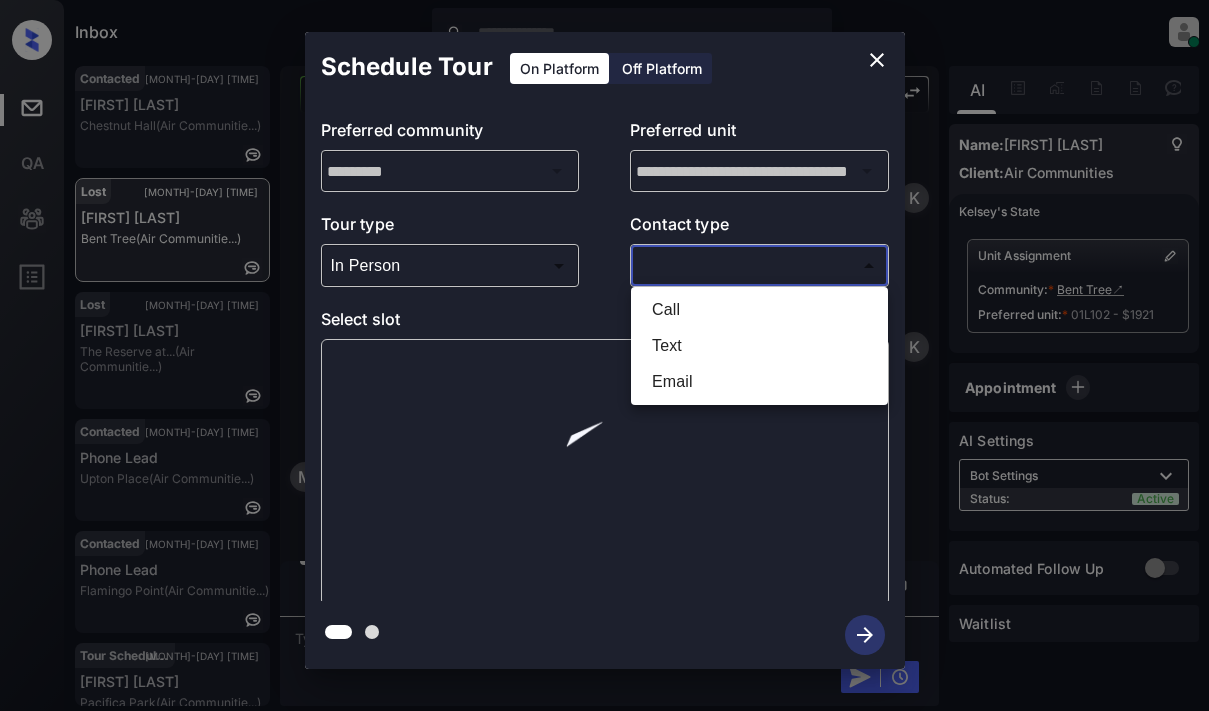 click on "Text" at bounding box center [759, 346] 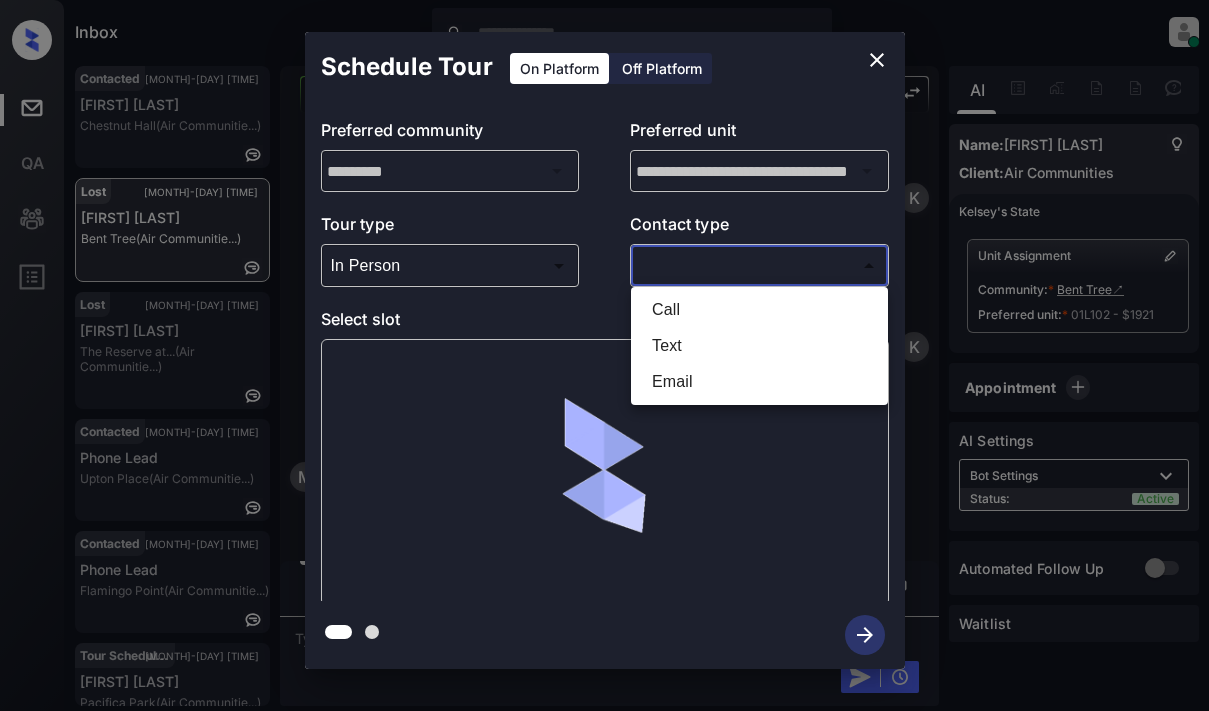 type on "****" 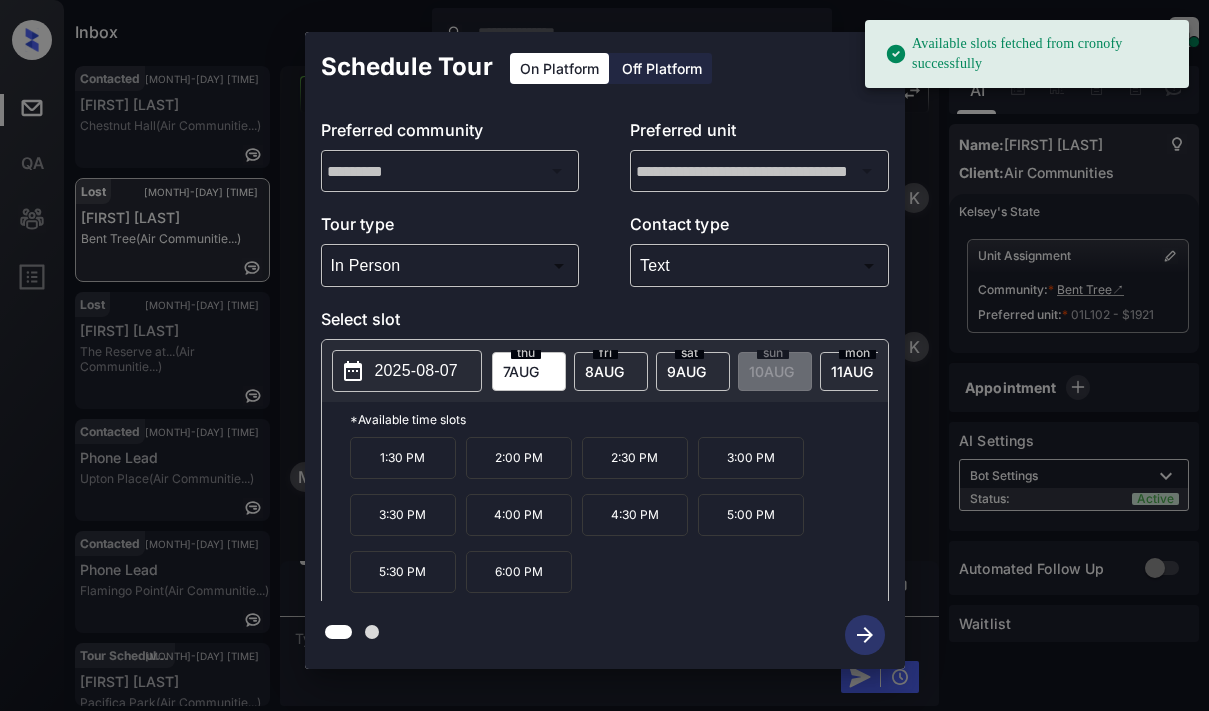 click on "2025-08-07" at bounding box center (407, 371) 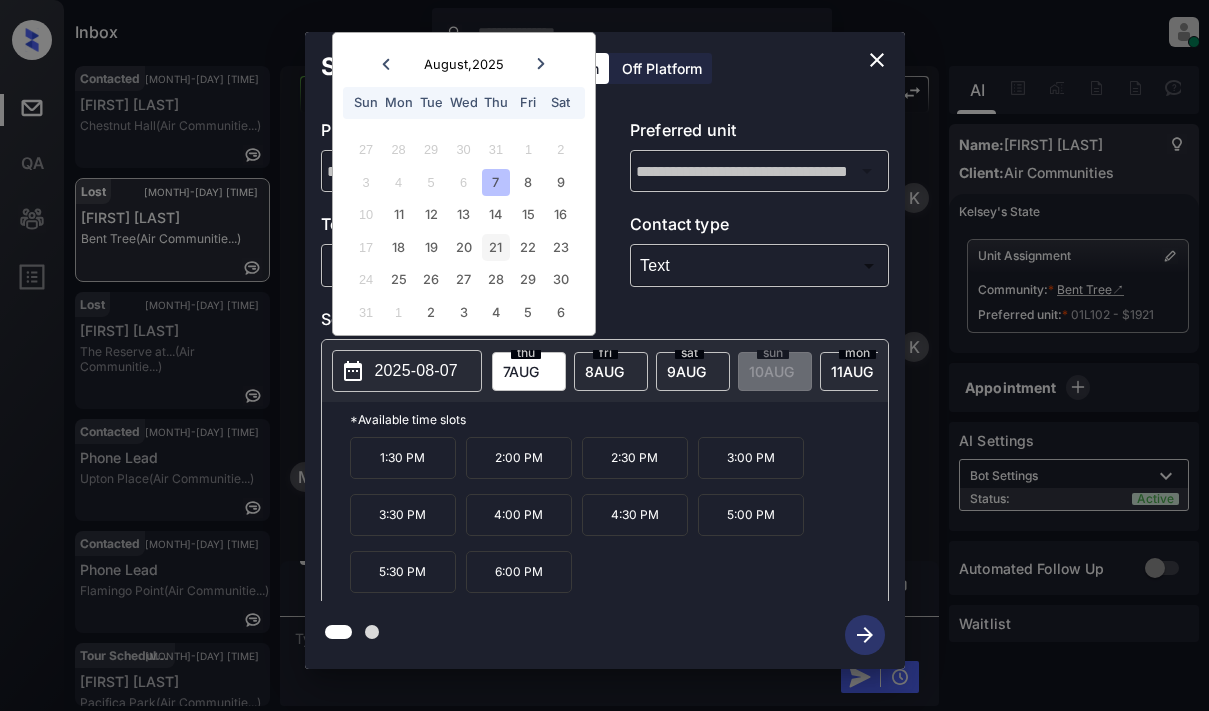 click on "21" at bounding box center (495, 247) 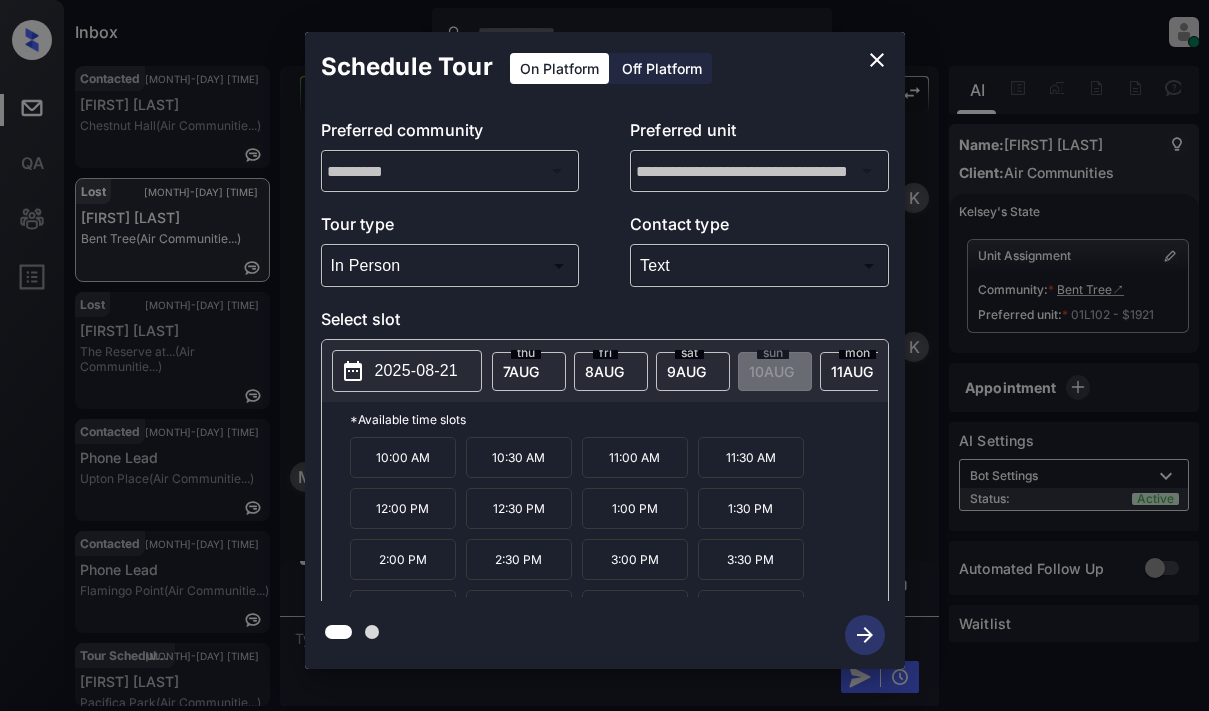 click on "3:30 PM" at bounding box center [751, 559] 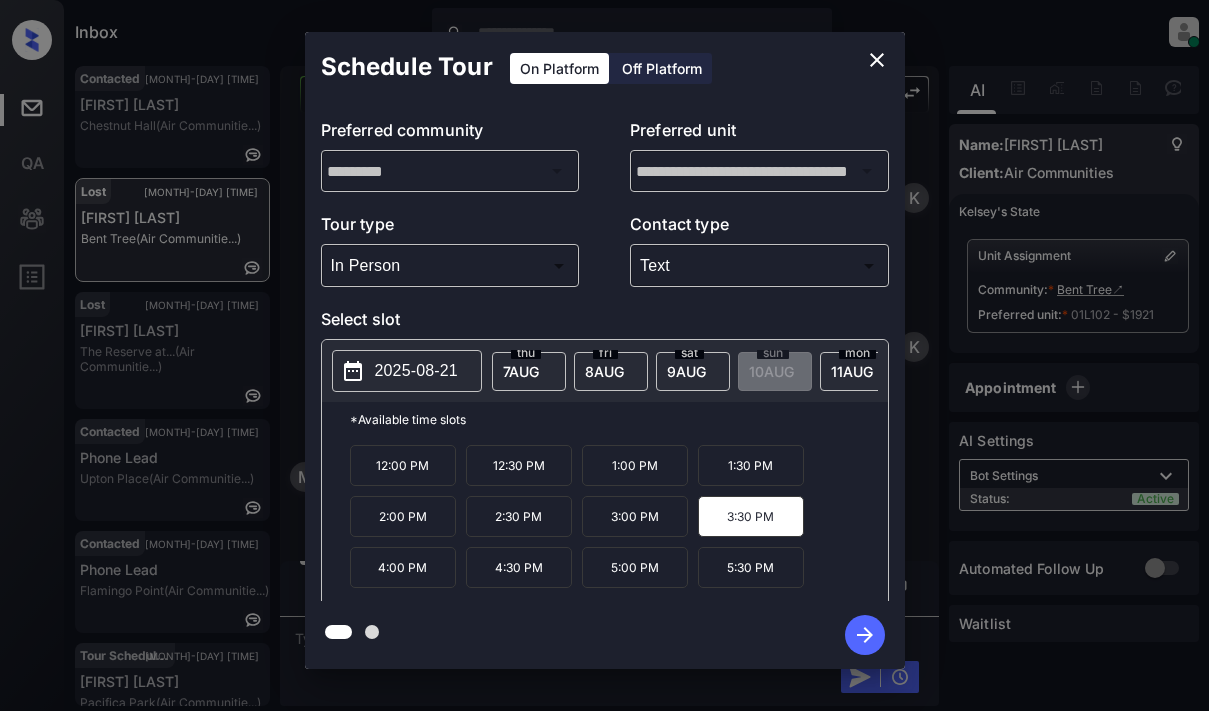 scroll, scrollTop: 85, scrollLeft: 0, axis: vertical 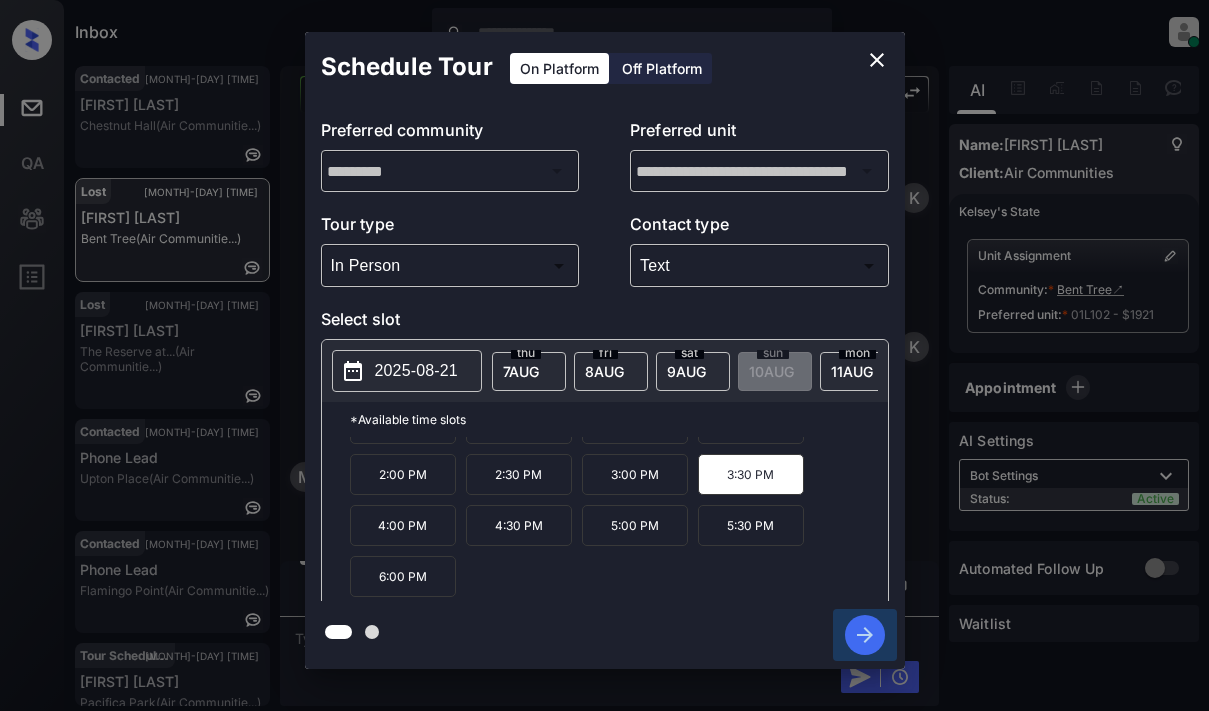click 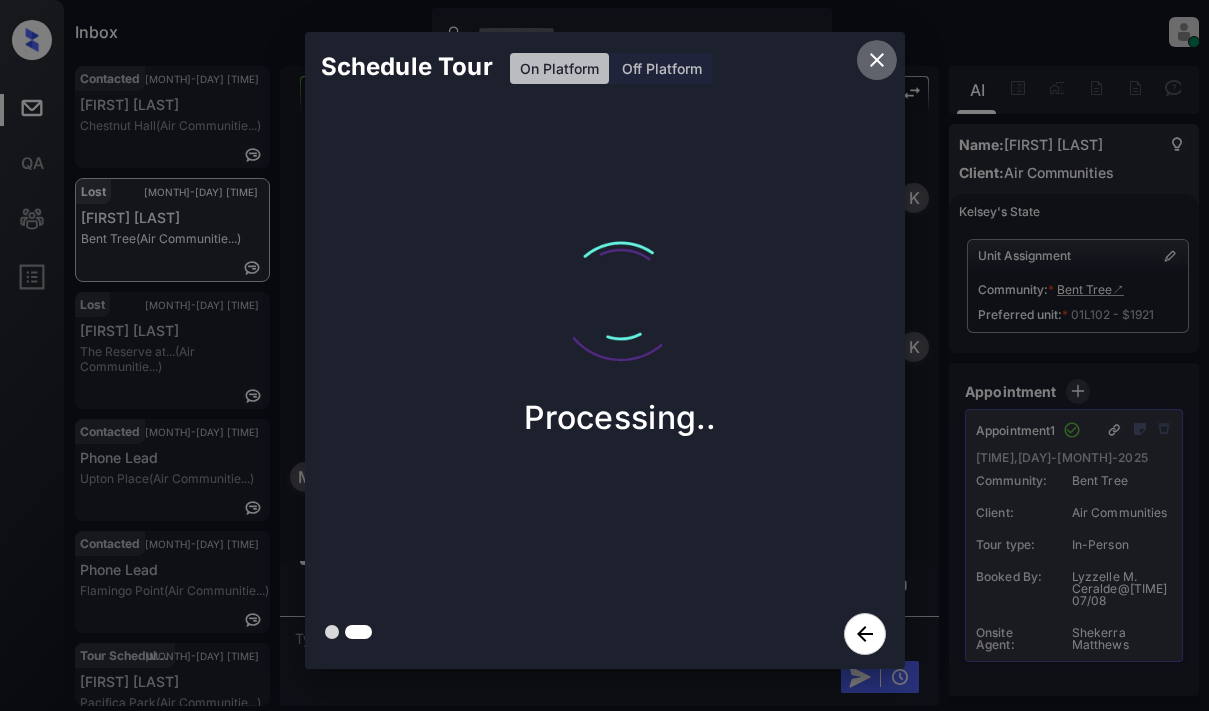 click 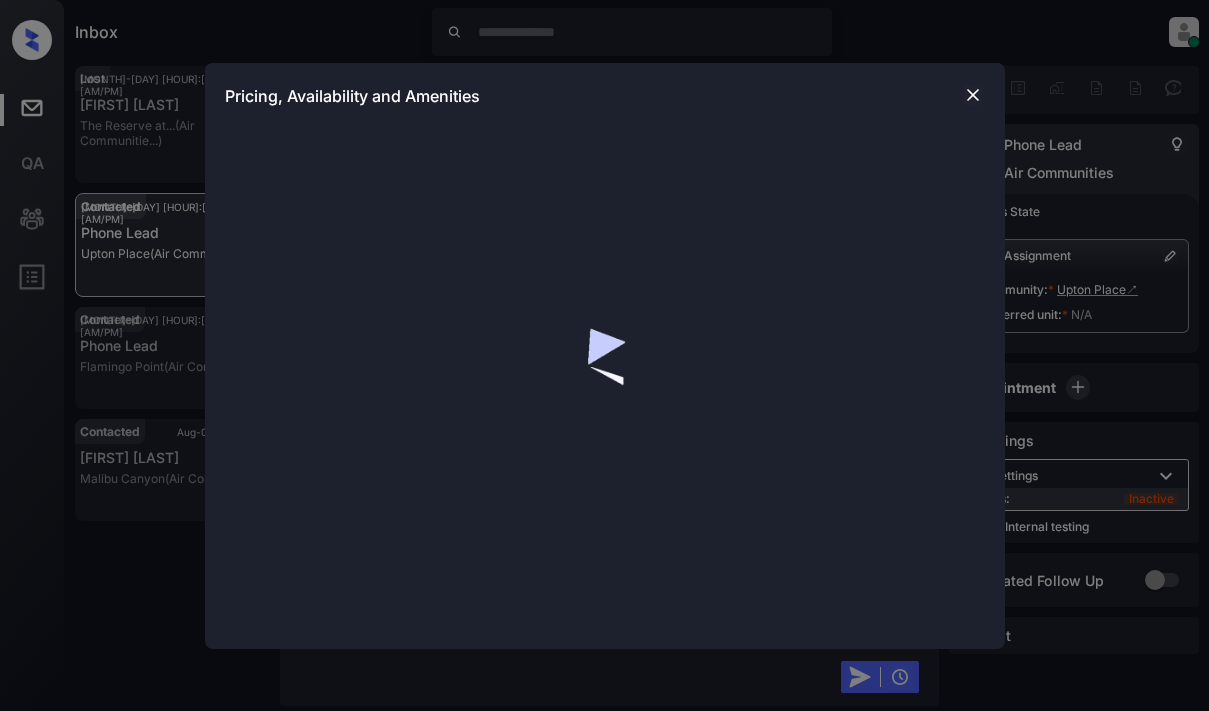 scroll, scrollTop: 0, scrollLeft: 0, axis: both 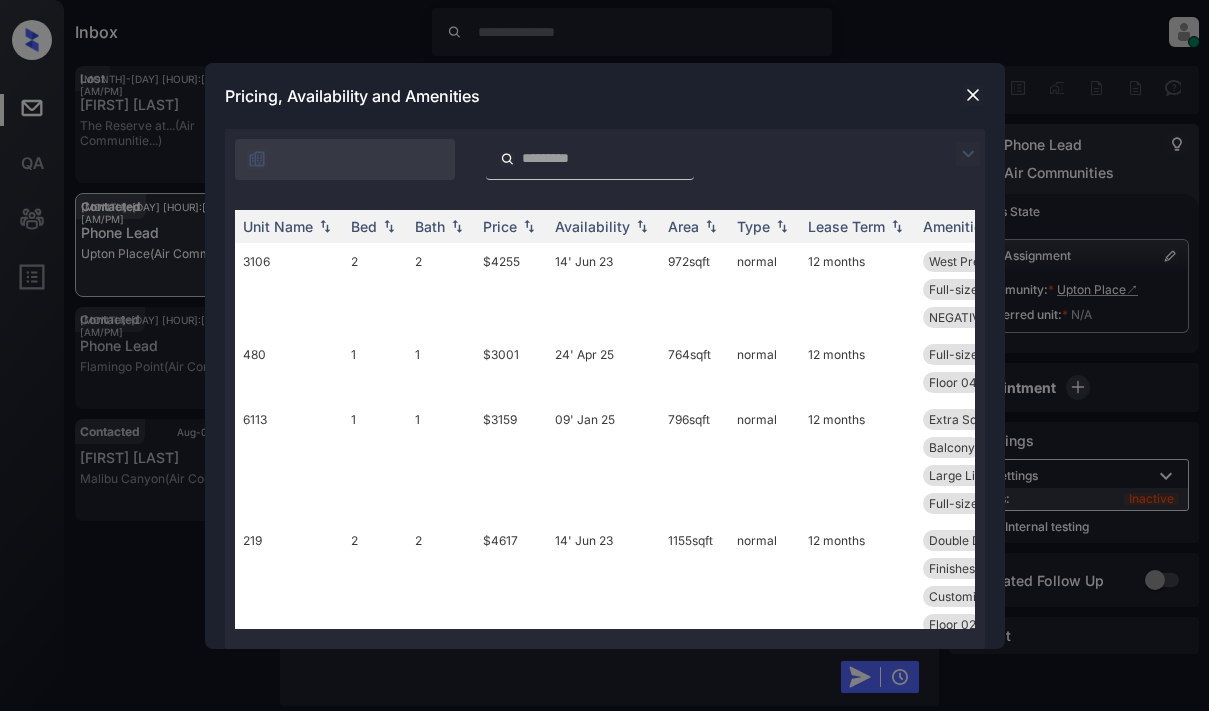 click at bounding box center (968, 154) 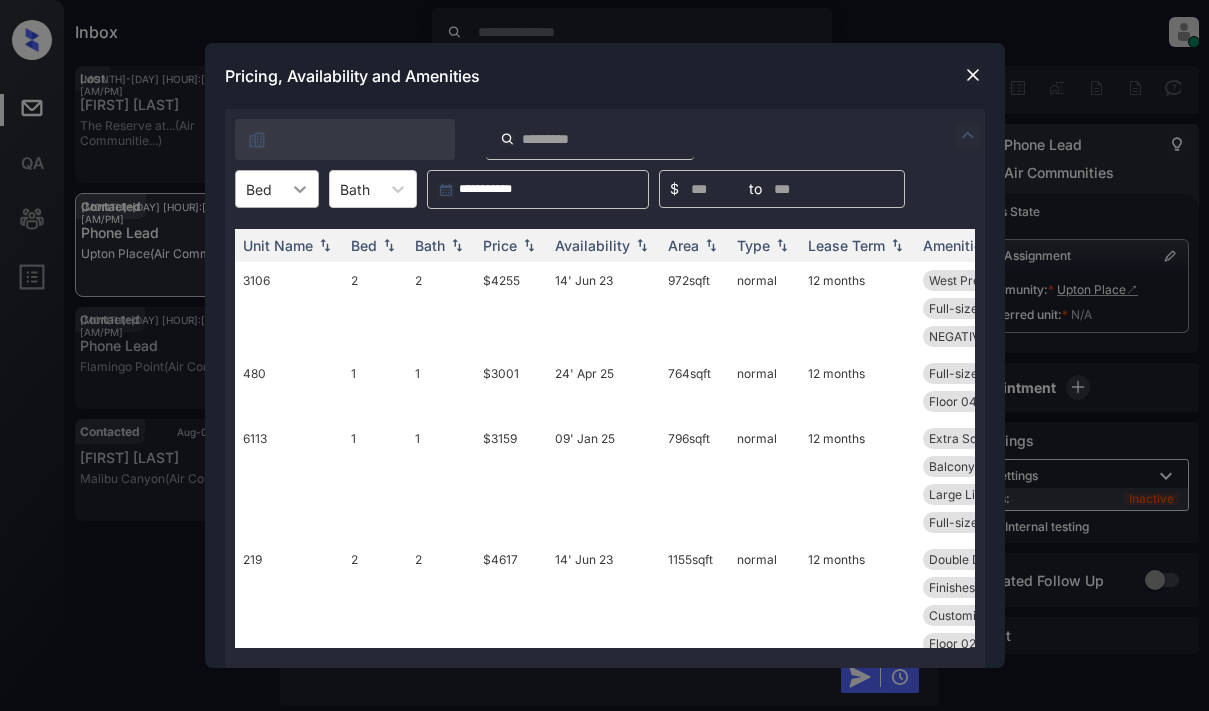 click 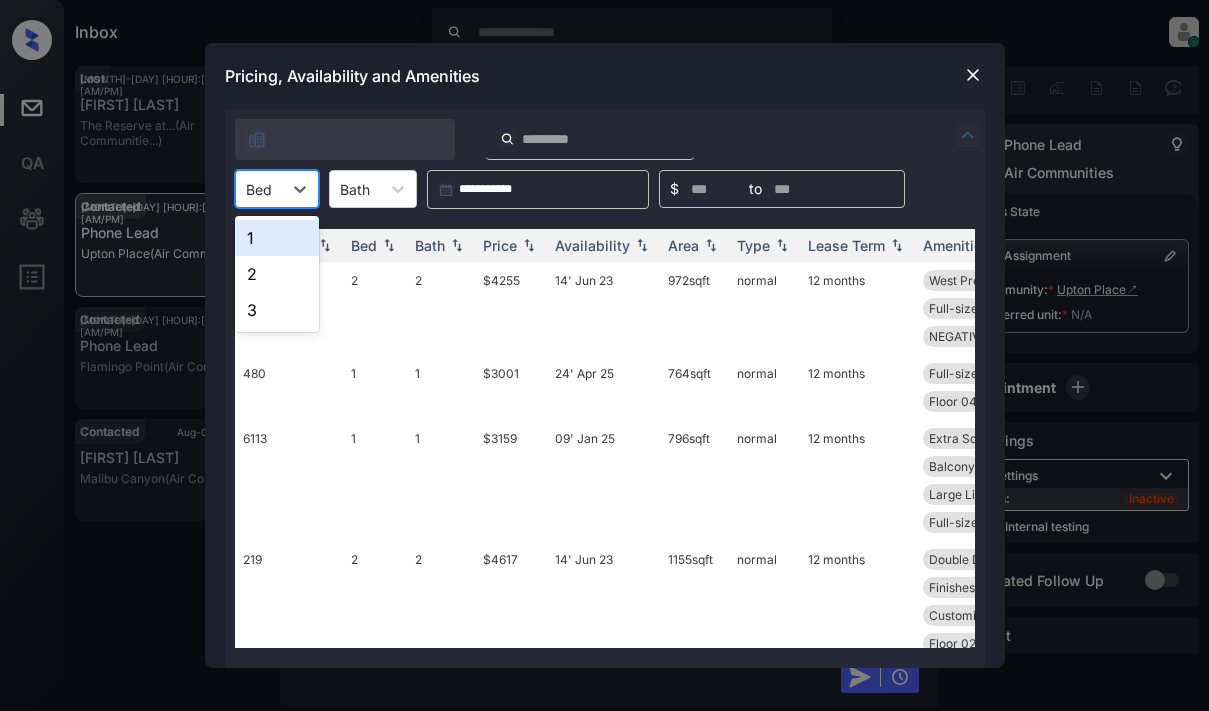 click on "1" at bounding box center (277, 238) 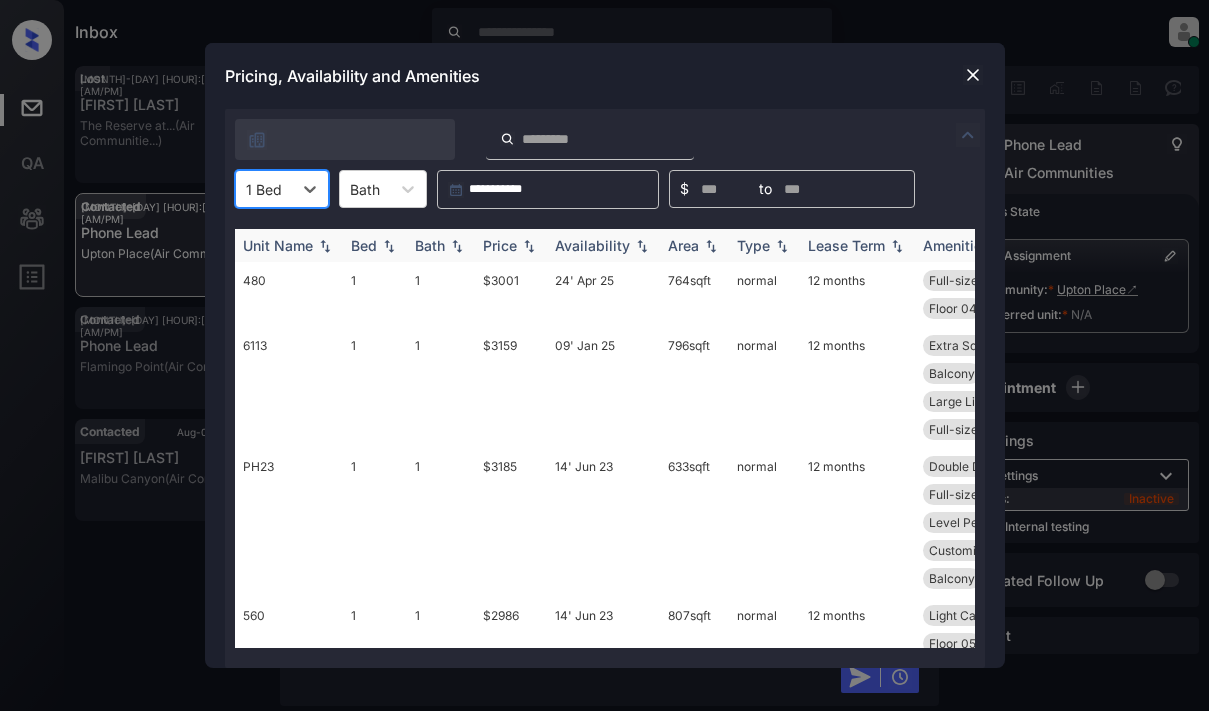 click on "Price" at bounding box center [500, 245] 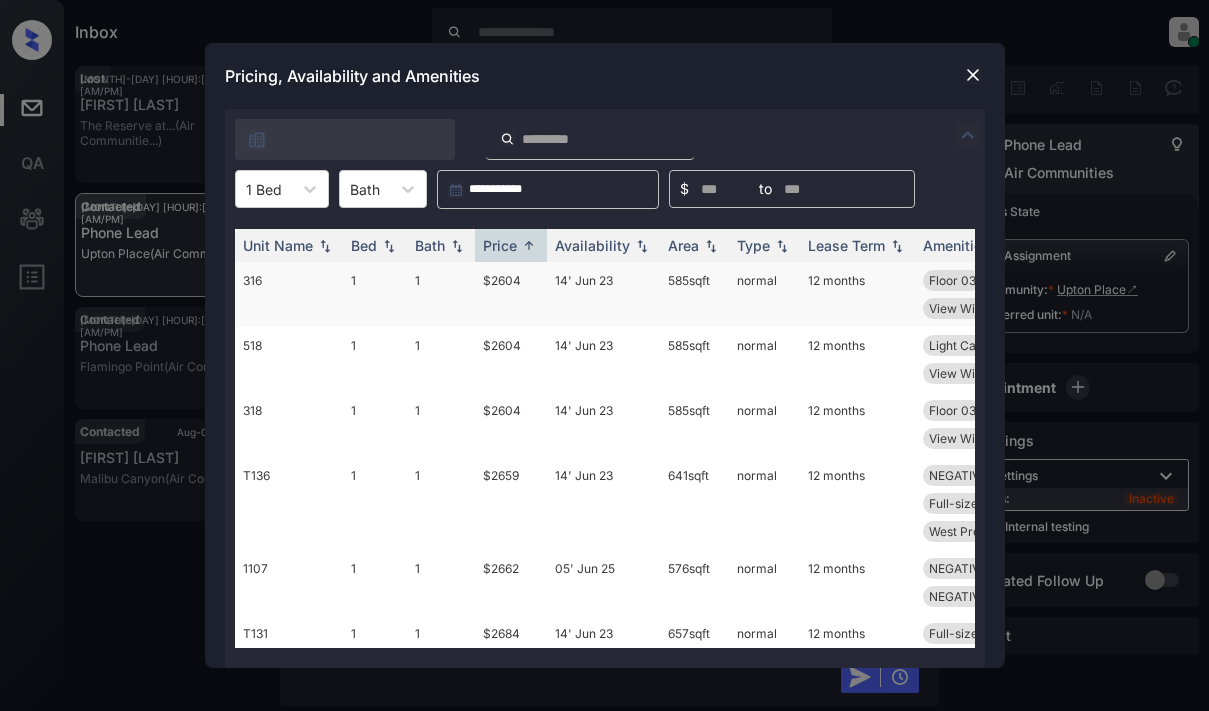click on "$2604" at bounding box center (511, 294) 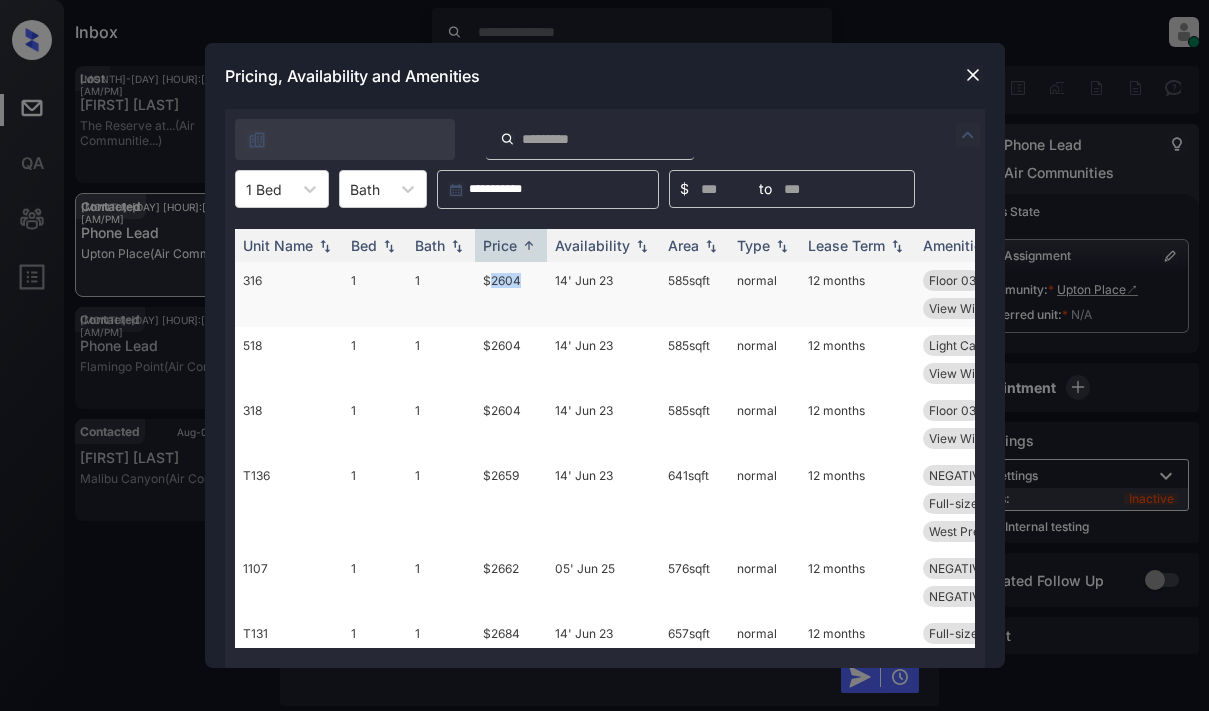 click on "$2604" at bounding box center [511, 294] 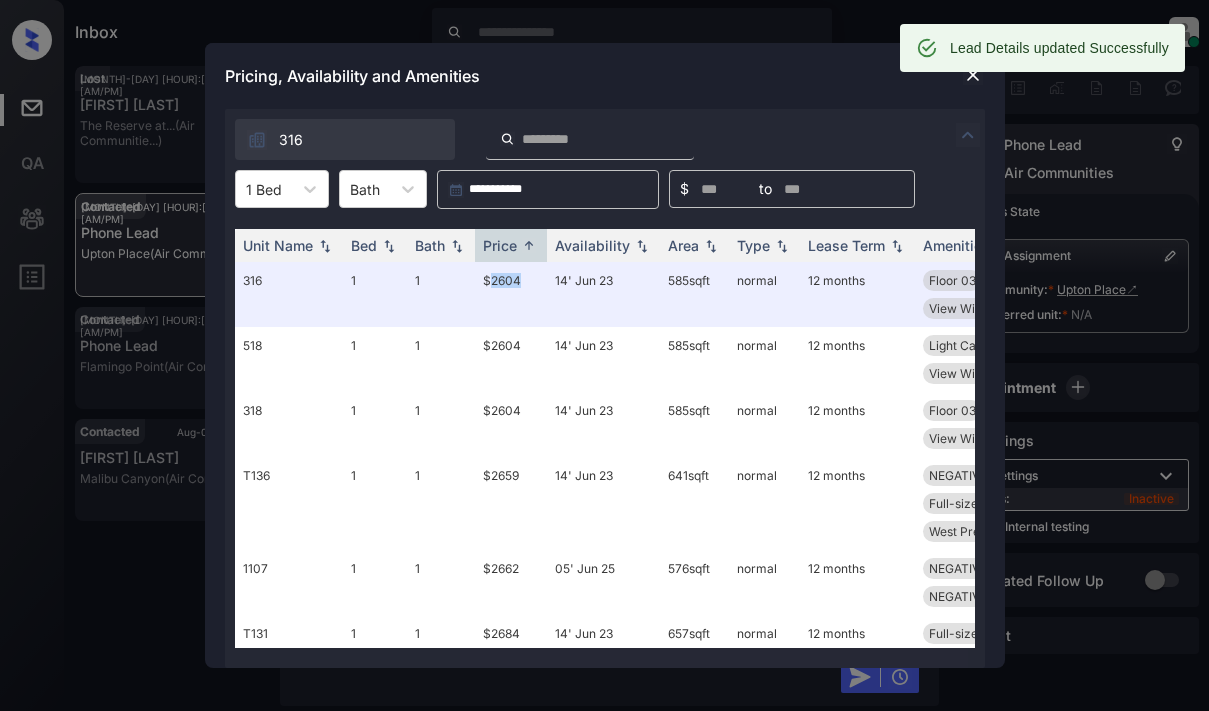 click at bounding box center [973, 75] 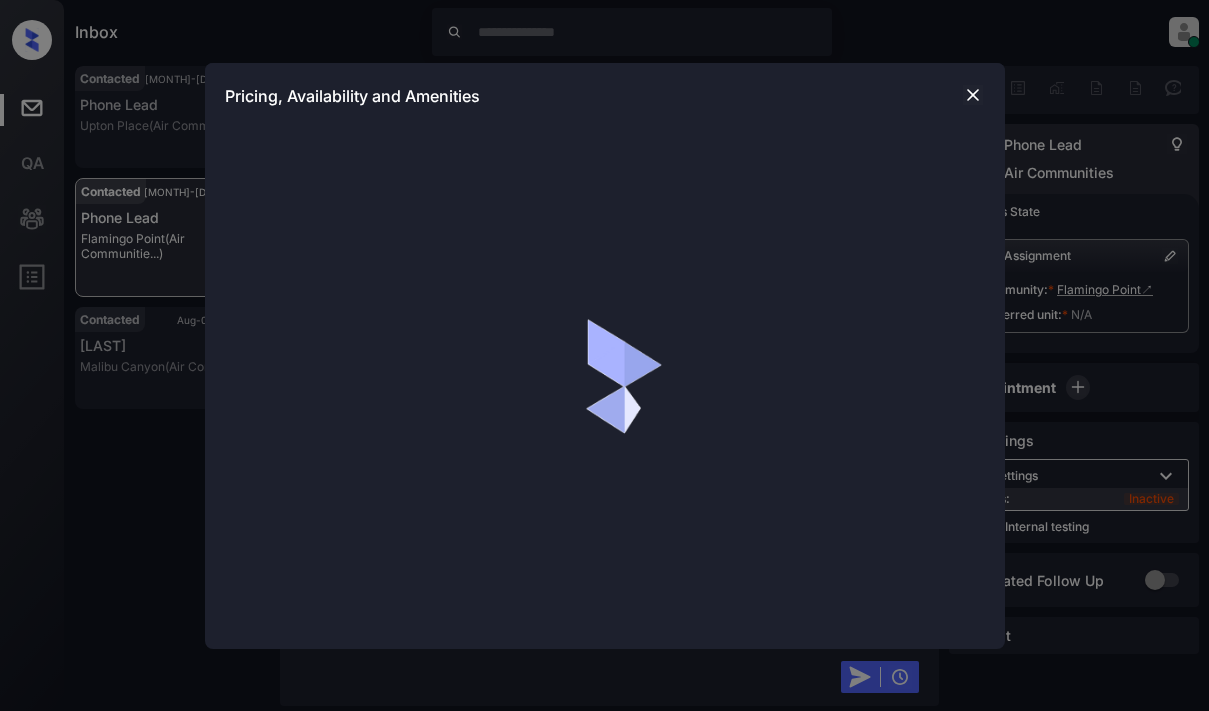 scroll, scrollTop: 0, scrollLeft: 0, axis: both 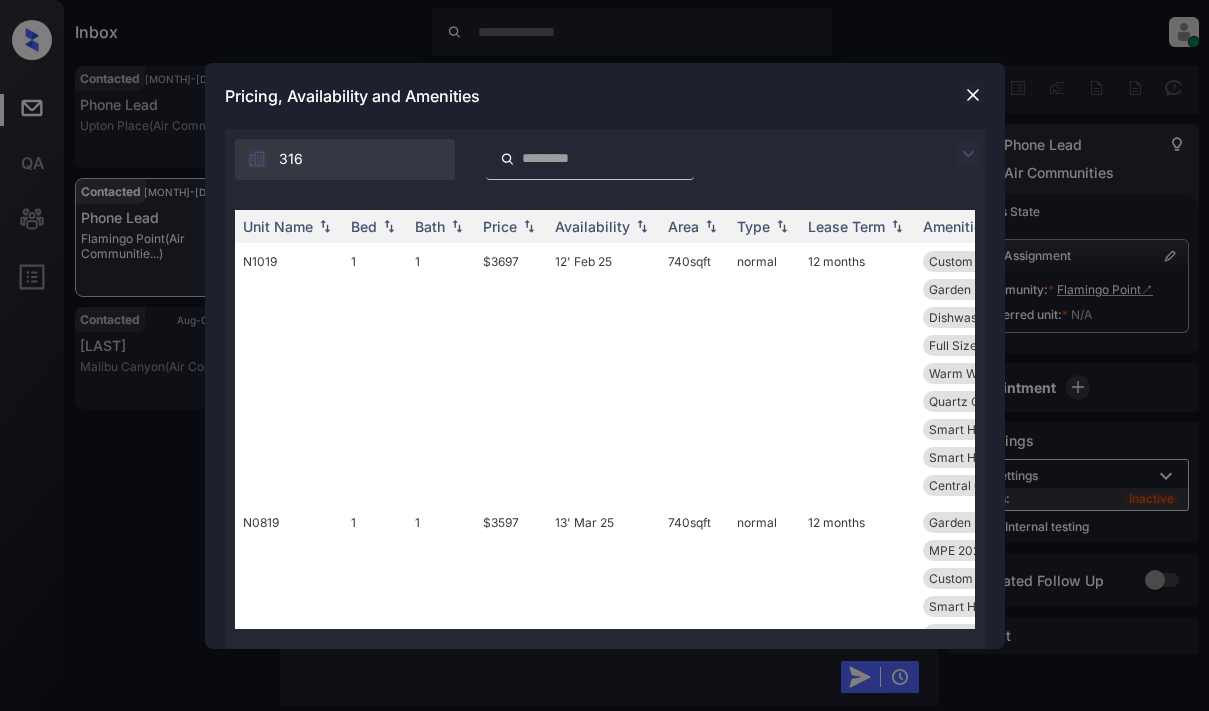 click at bounding box center [968, 154] 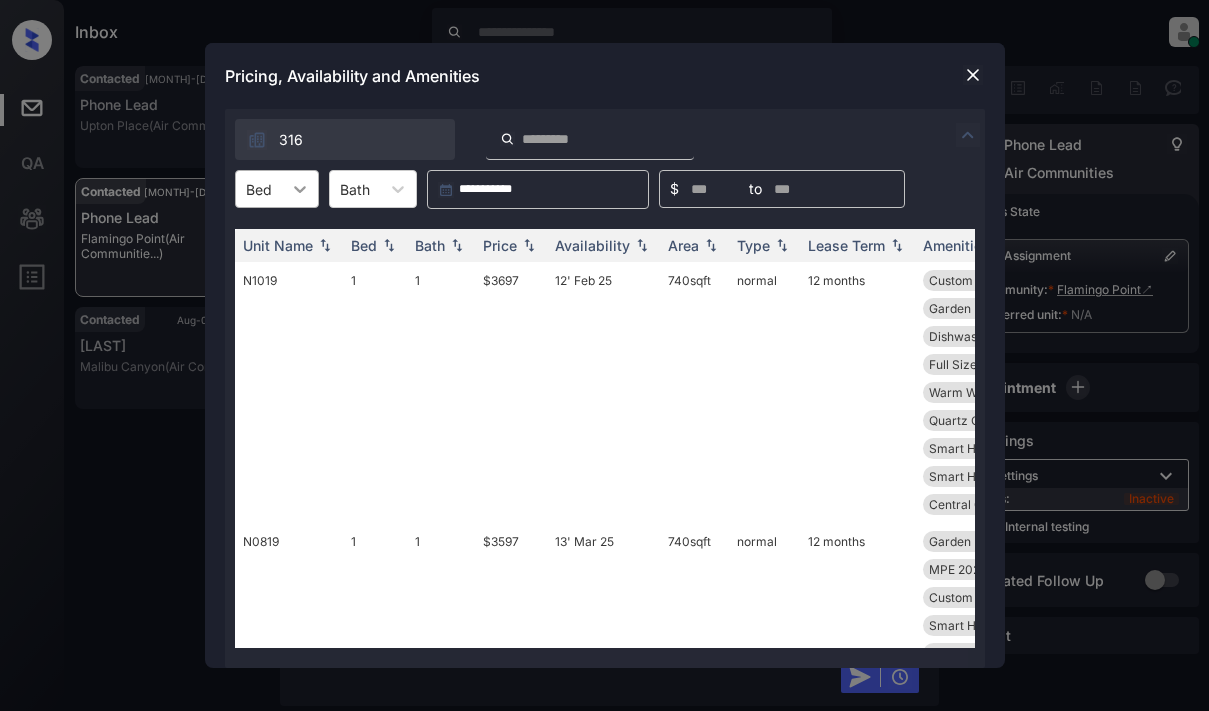 click 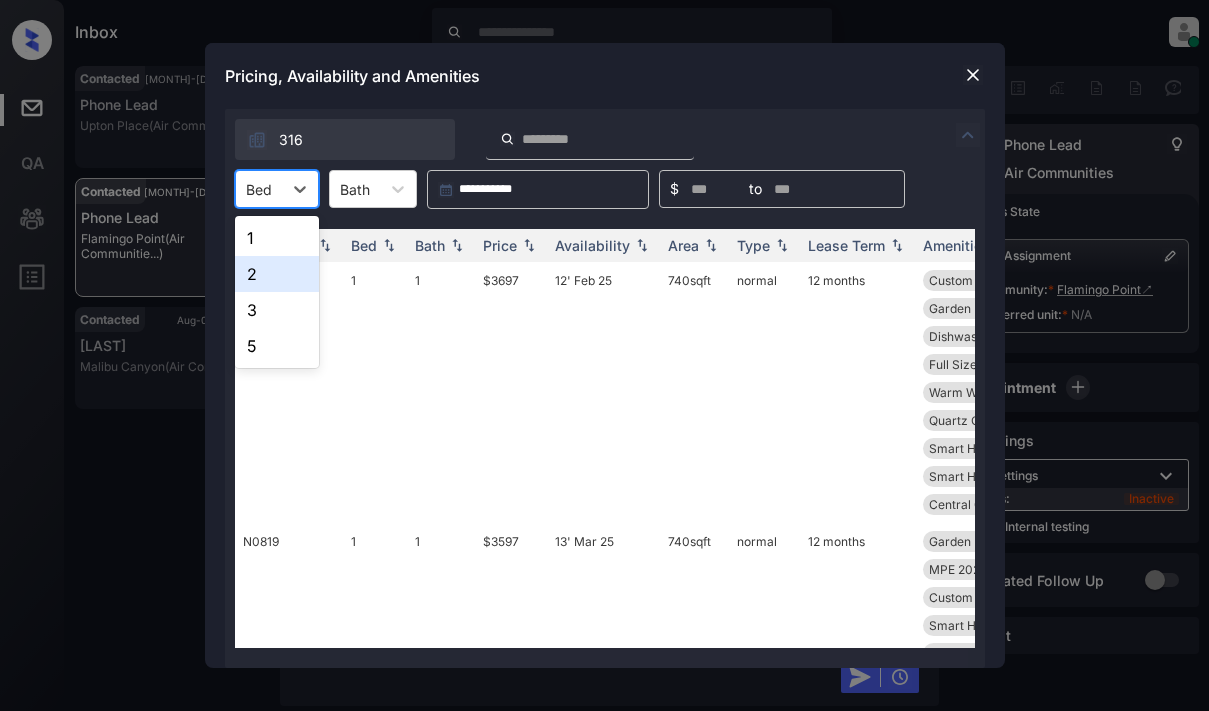 click on "2" at bounding box center (277, 274) 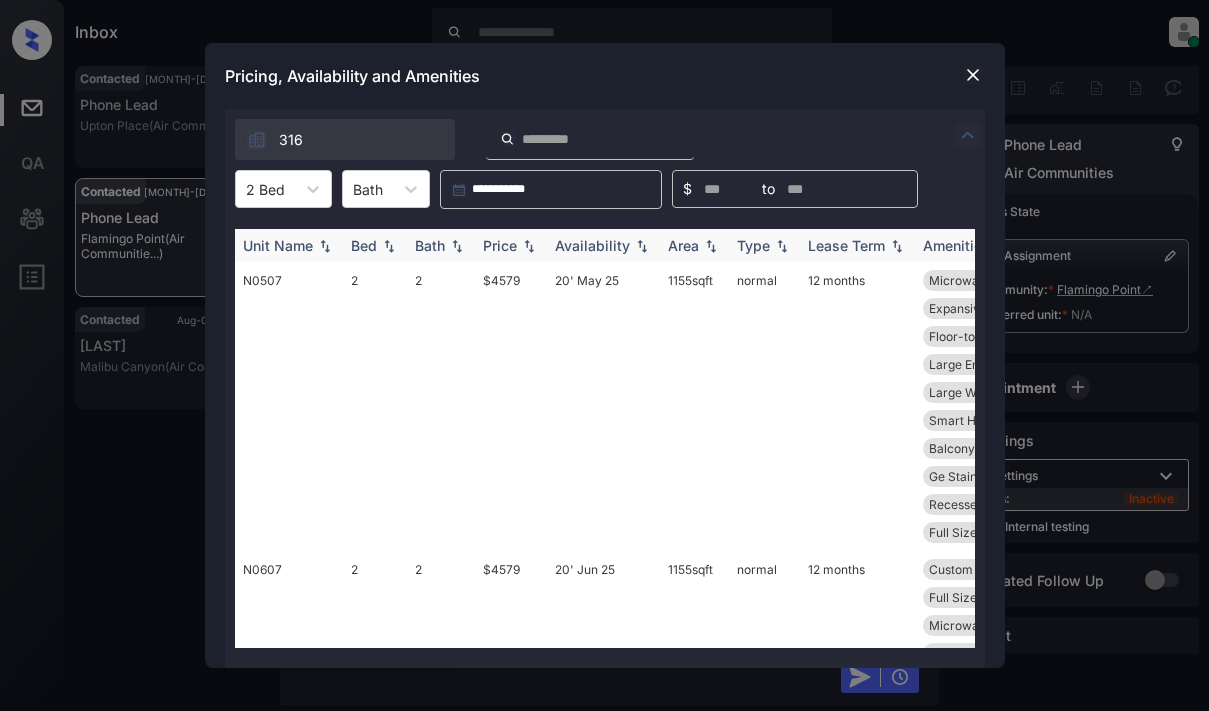 click on "Price" at bounding box center [500, 245] 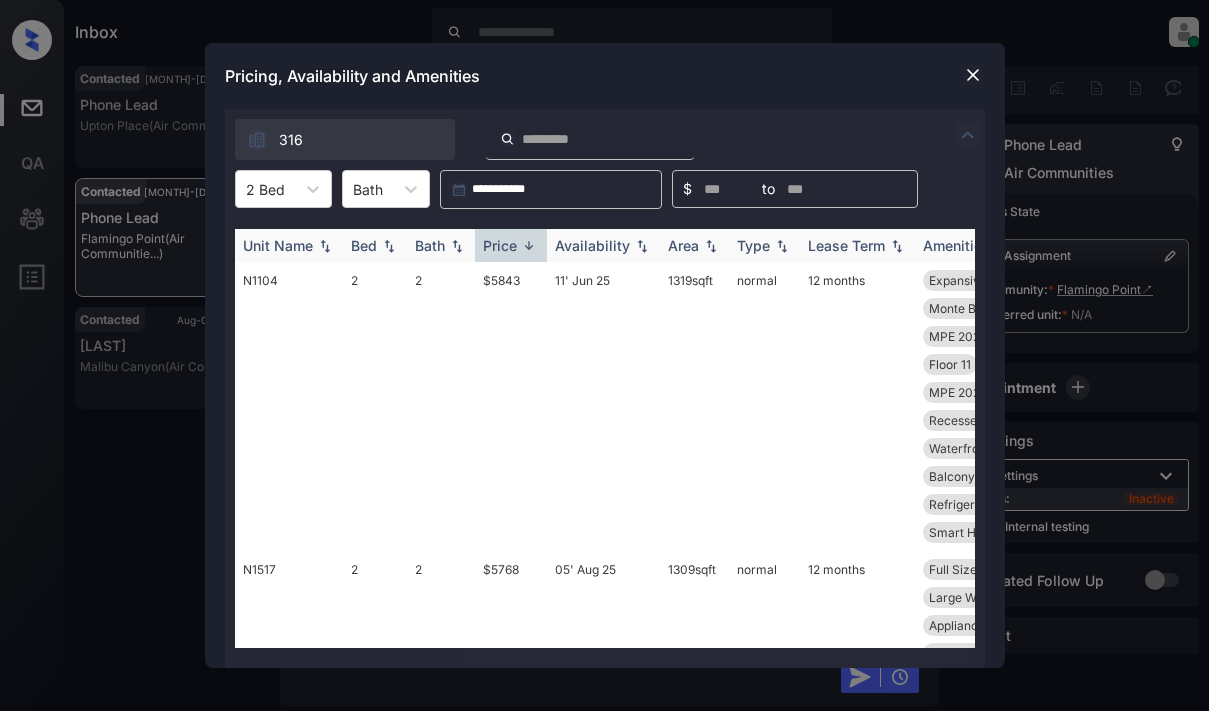 click on "Price" at bounding box center [500, 245] 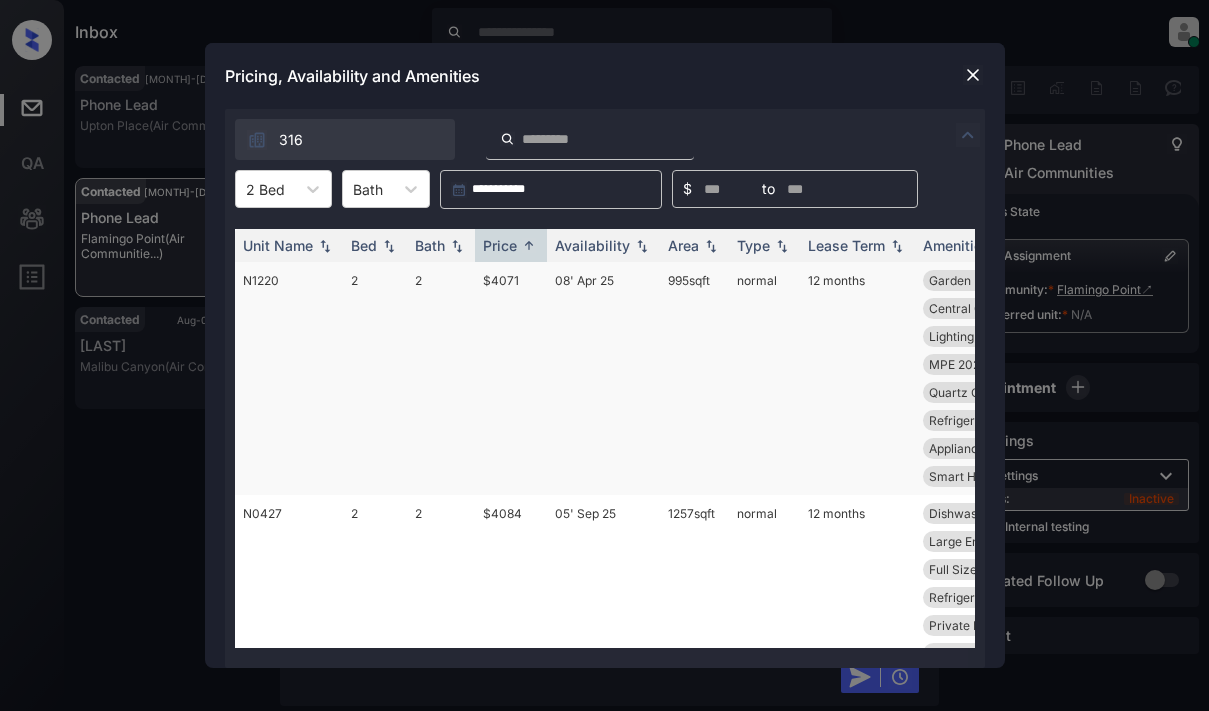 click on "$4071" at bounding box center [511, 378] 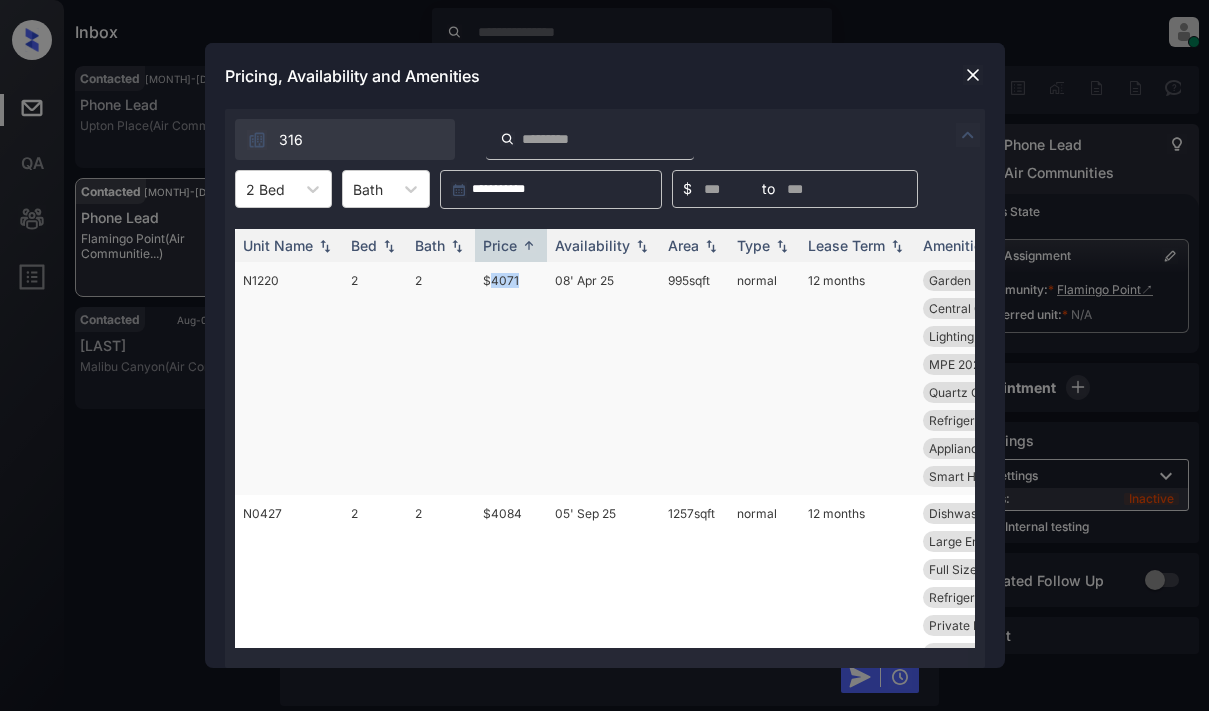 click on "$4071" at bounding box center [511, 378] 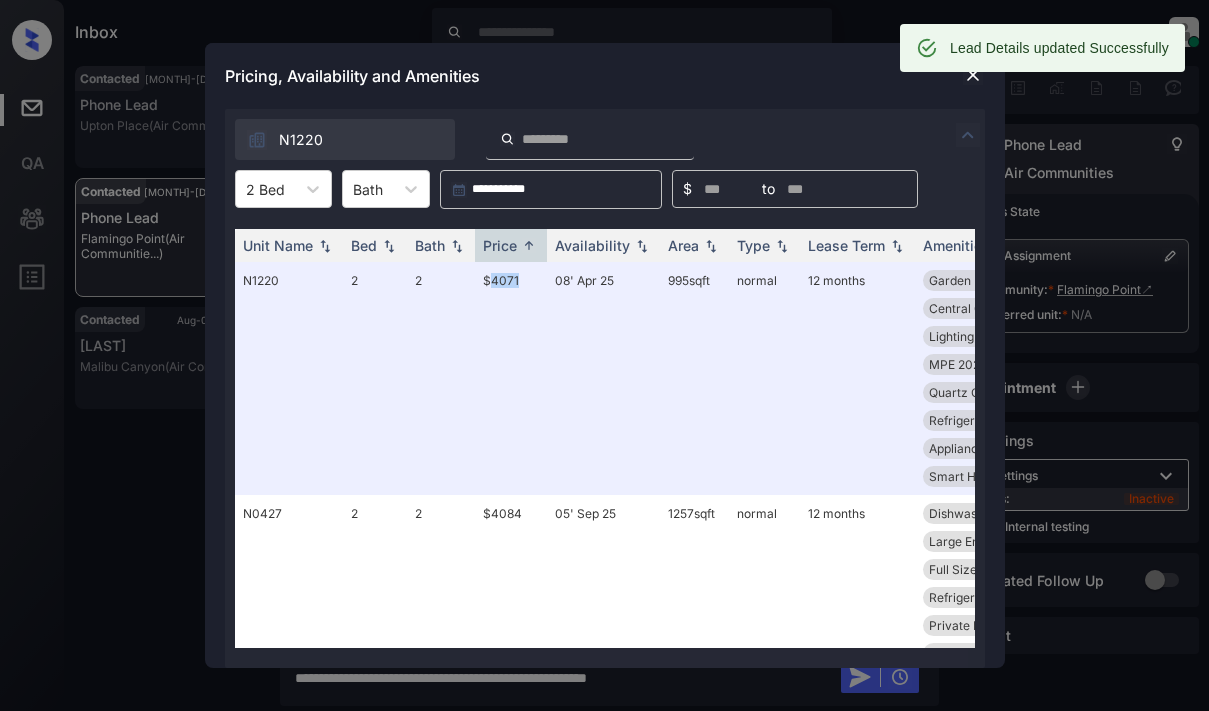 scroll, scrollTop: 4126, scrollLeft: 0, axis: vertical 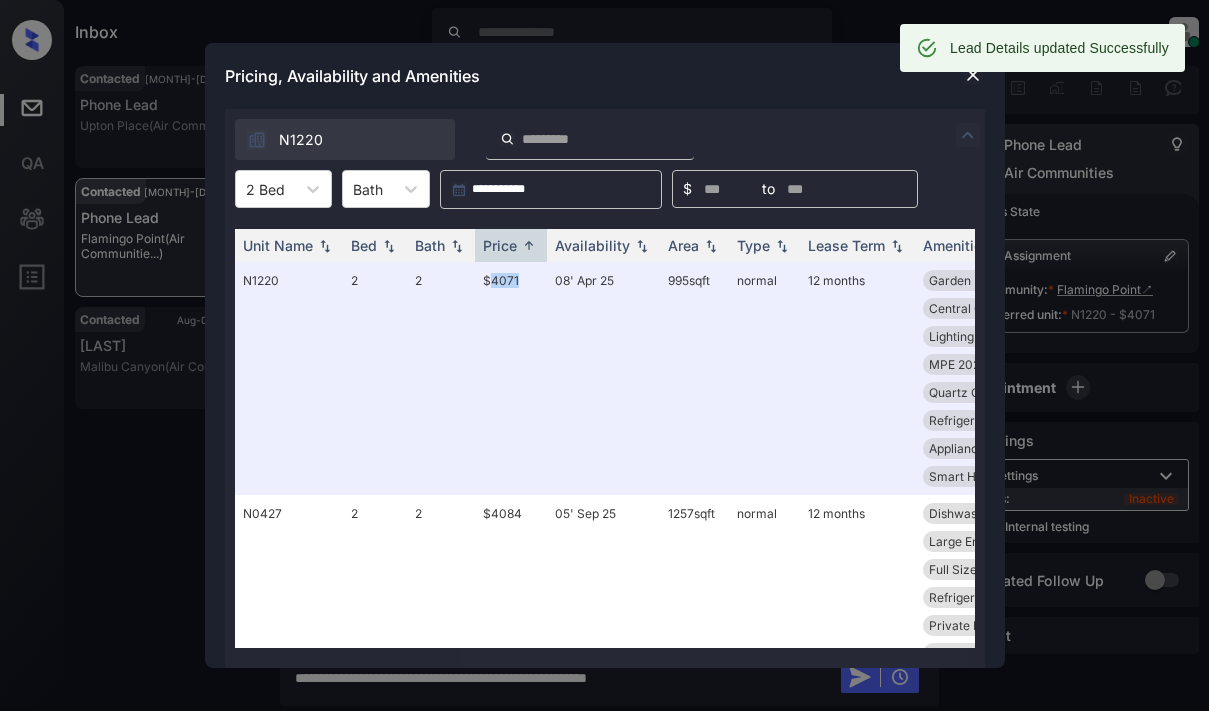 click at bounding box center (973, 75) 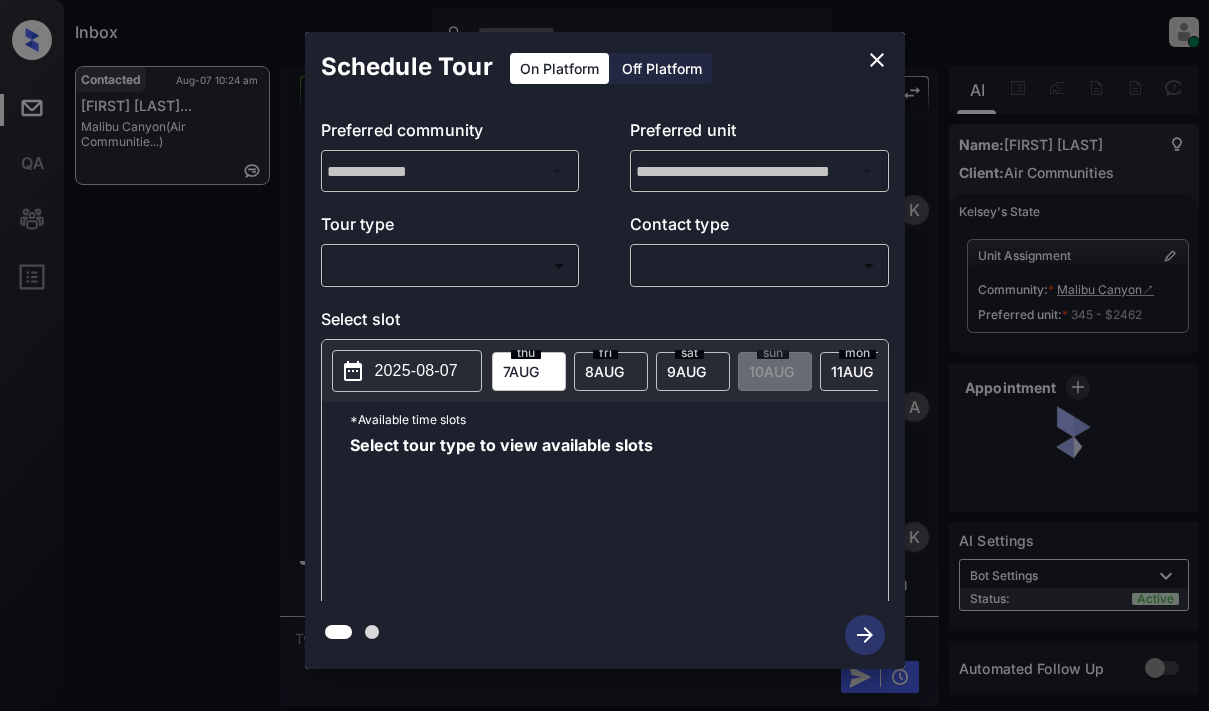 scroll, scrollTop: 0, scrollLeft: 0, axis: both 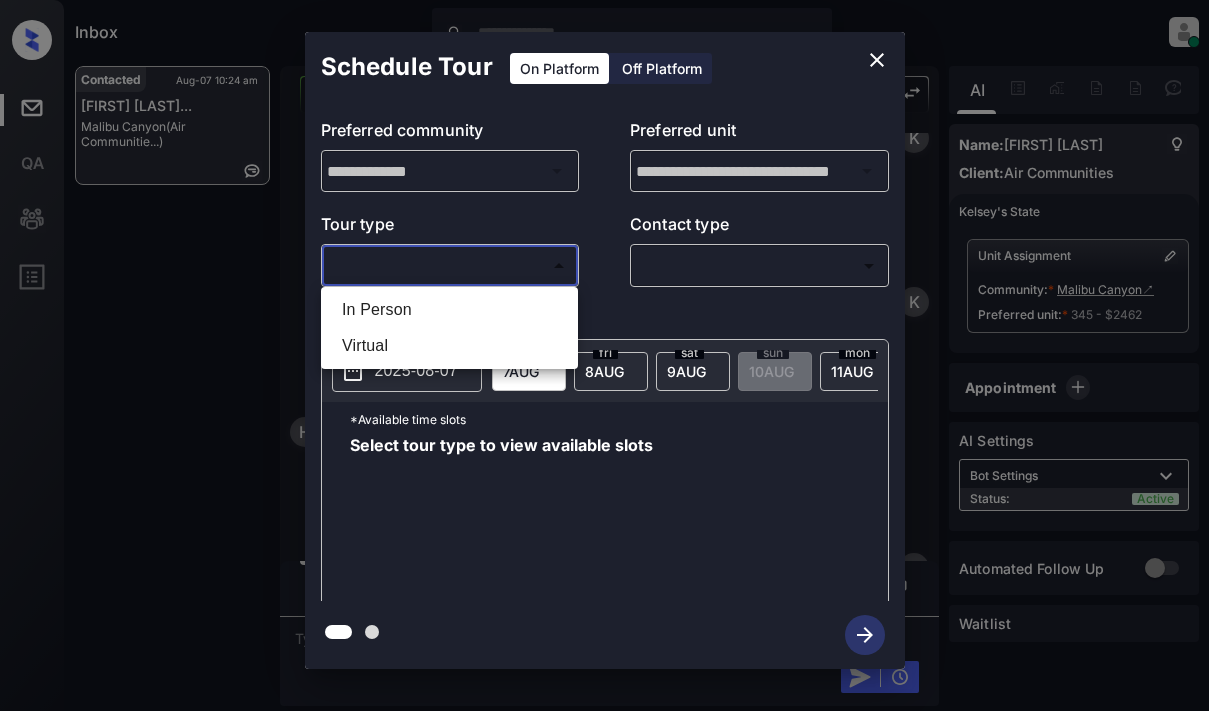 click on "Inbox [NAME] [INITIALS]. [NAME] [INITIALS] Online Set yourself   offline Set yourself   on break Profile Switch to  light  mode Sign out Contacted Aug-07 10:24 am   [FIRST] [LAST]... [BRAND]  (Air Communitie...) Contacted Lost Lead Sentiment: Angry Upon sliding the acknowledgement:  Lead will move to lost stage. * ​ SMS and call option will be set to opt out. AFM will be turned off for the lead. [NAME] New Message [NAME] Notes Note: [URL] - Paste this link into your browser to view [NAME]’s conversation with the prospect Aug 07, 2025 10:22 am  Sync'd w  entrata K New Message Agent Lead created via emailParser in Inbound stage. Aug 07, 2025 10:22 am A New Message [NAME] Due to the activation of disableLeadTransfer feature flag, [NAME] will no longer transfer ownership of this CRM guest card Aug 07, 2025 10:22 am K New Message Zuma Lead transferred to leasing agent: [NAME] Aug 07, 2025 10:22 am Z" at bounding box center [604, 355] 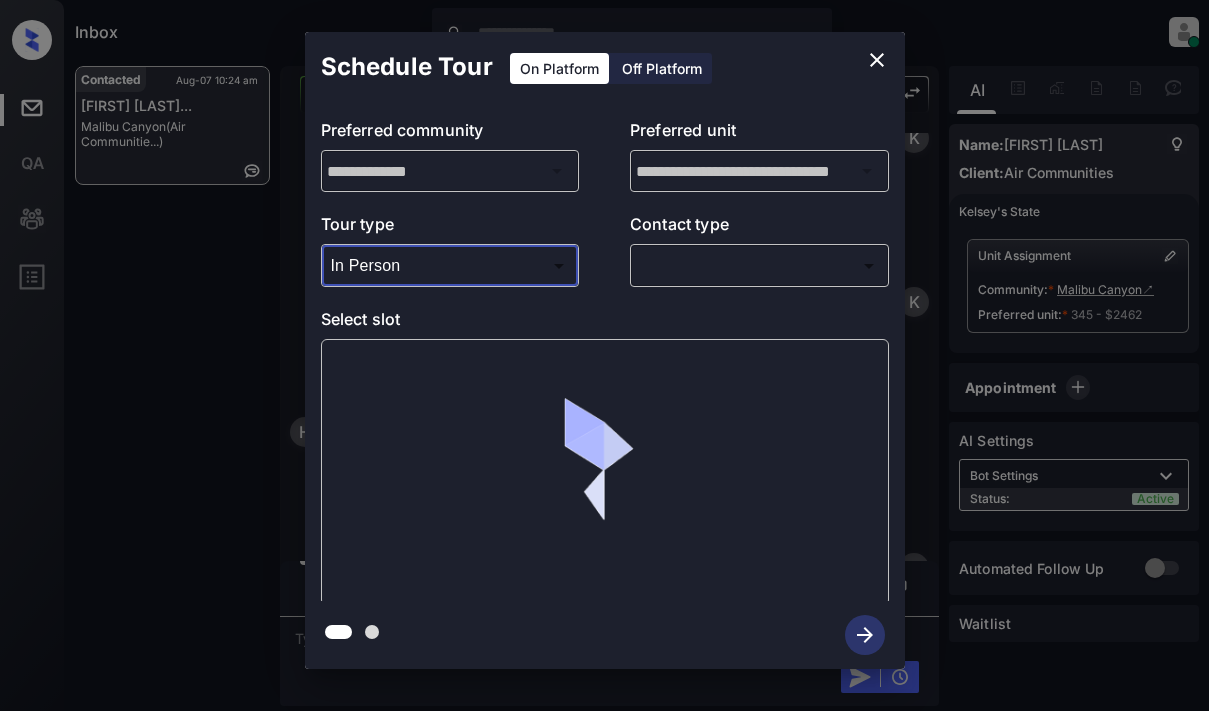 click on "Inbox [NAME] [INITIALS]. [NAME] [INITIALS] Online Set yourself   offline Set yourself   on break Profile Switch to  light  mode Sign out Contacted Aug-07 10:24 am   [FIRST] [LAST]... [BRAND]  (Air Communitie...) Contacted Lost Lead Sentiment: Angry Upon sliding the acknowledgement:  Lead will move to lost stage. * ​ SMS and call option will be set to opt out. AFM will be turned off for the lead. [NAME] New Message [NAME] Notes Note: [URL] - Paste this link into your browser to view [NAME]’s conversation with the prospect Aug 07, 2025 10:22 am  Sync'd w  entrata K New Message Agent Lead created via emailParser in Inbound stage. Aug 07, 2025 10:22 am A New Message [NAME] Due to the activation of disableLeadTransfer feature flag, [NAME] will no longer transfer ownership of this CRM guest card Aug 07, 2025 10:22 am K New Message Zuma Lead transferred to leasing agent: [NAME] Aug 07, 2025 10:22 am Z" at bounding box center [604, 355] 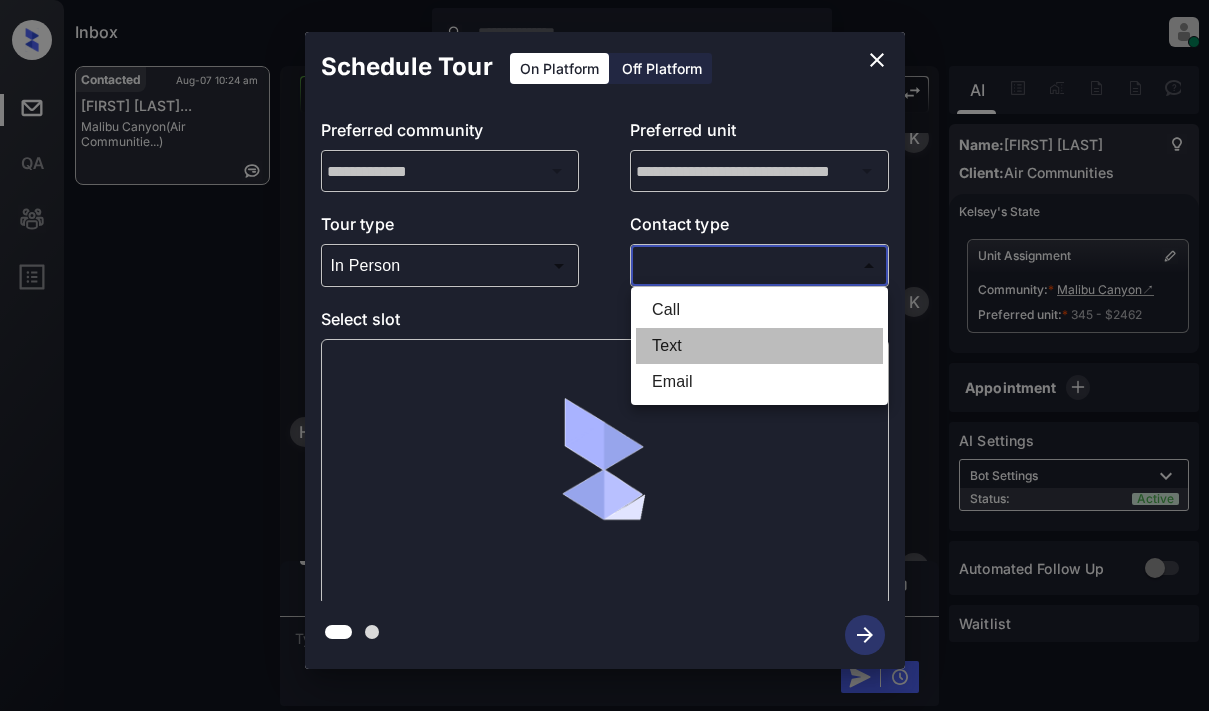 click on "Text" at bounding box center (759, 346) 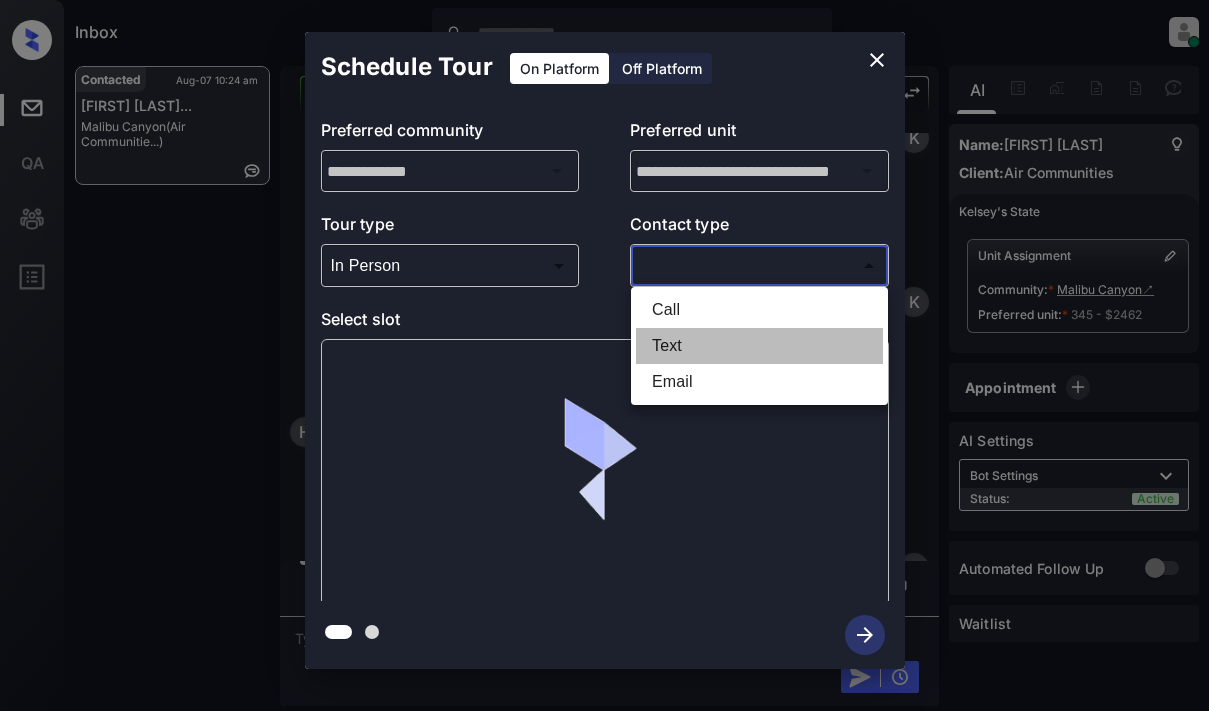 type on "****" 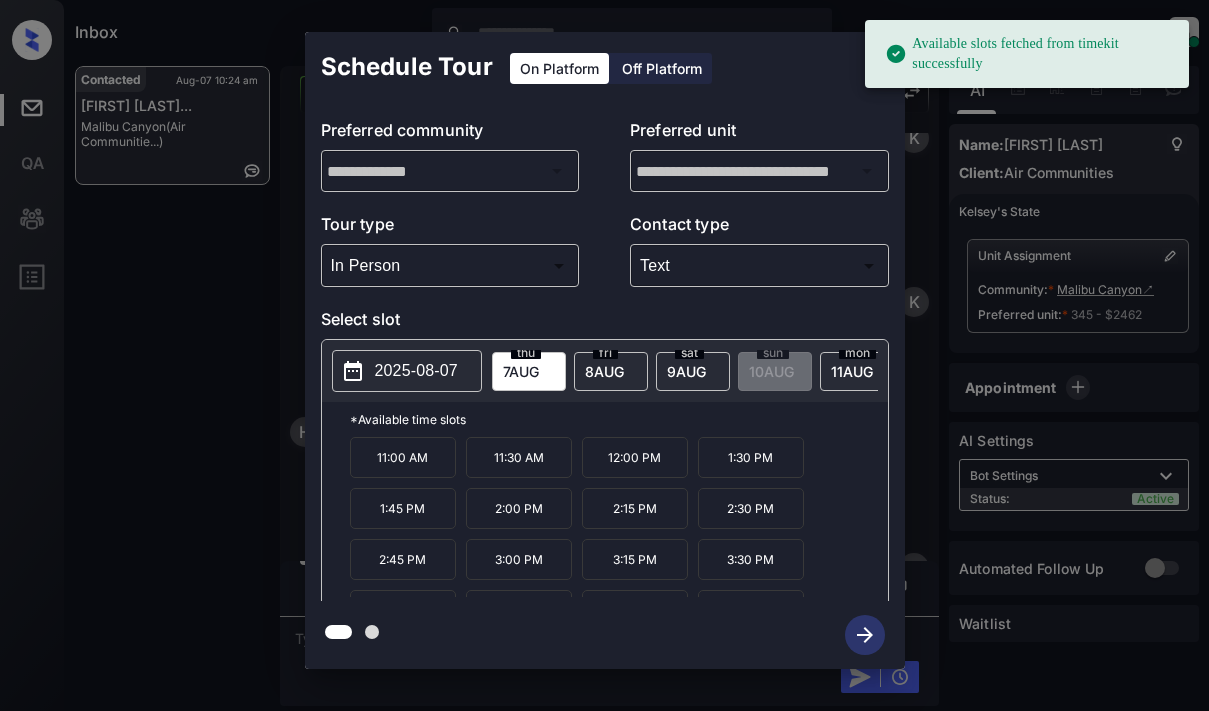 click on "2025-08-07" at bounding box center [416, 371] 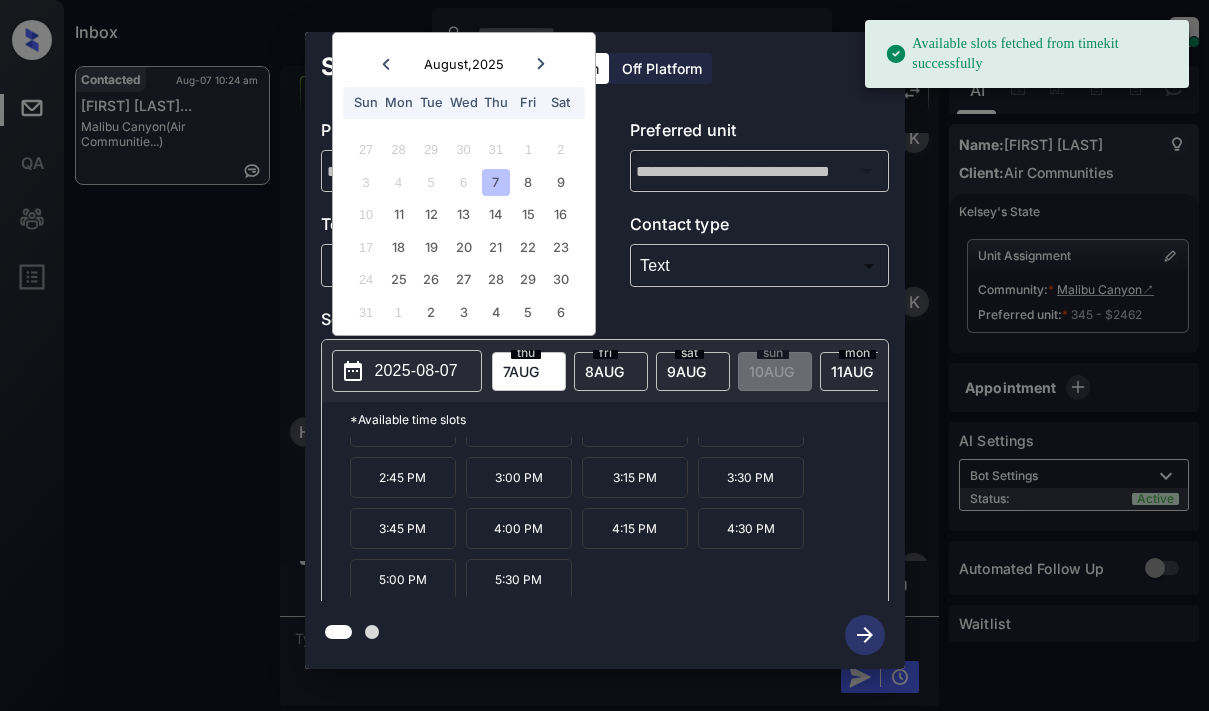 scroll, scrollTop: 85, scrollLeft: 0, axis: vertical 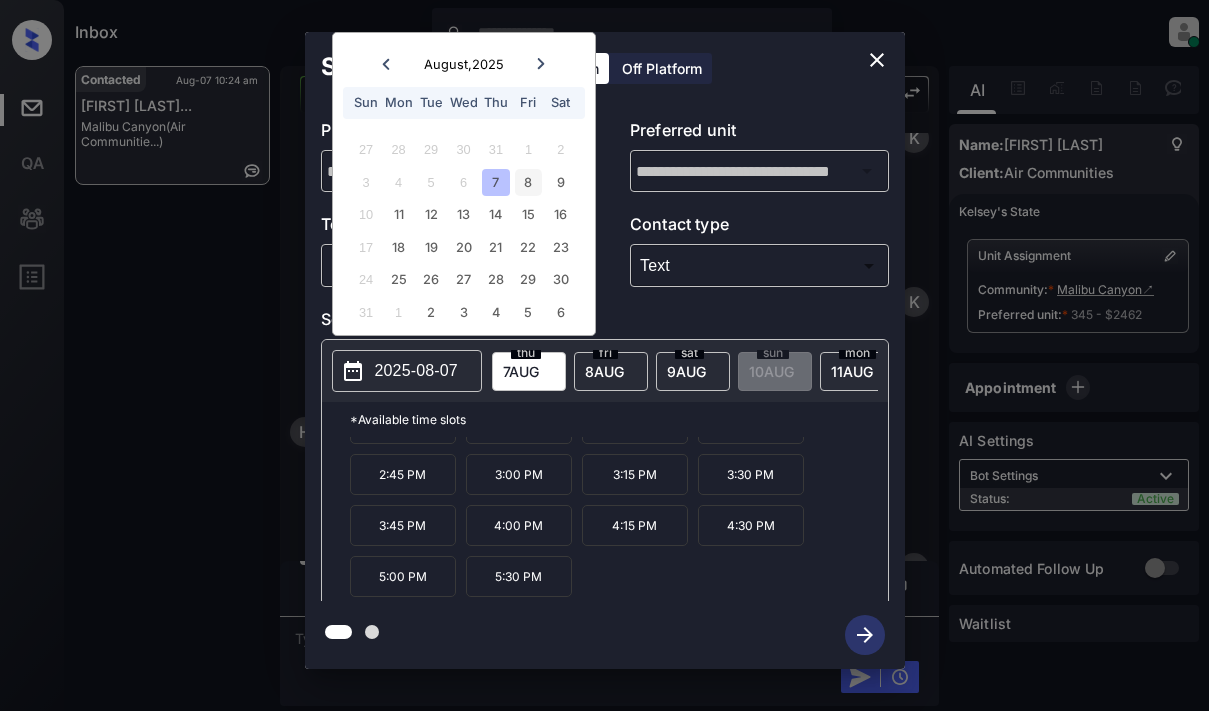 click on "8" at bounding box center (528, 182) 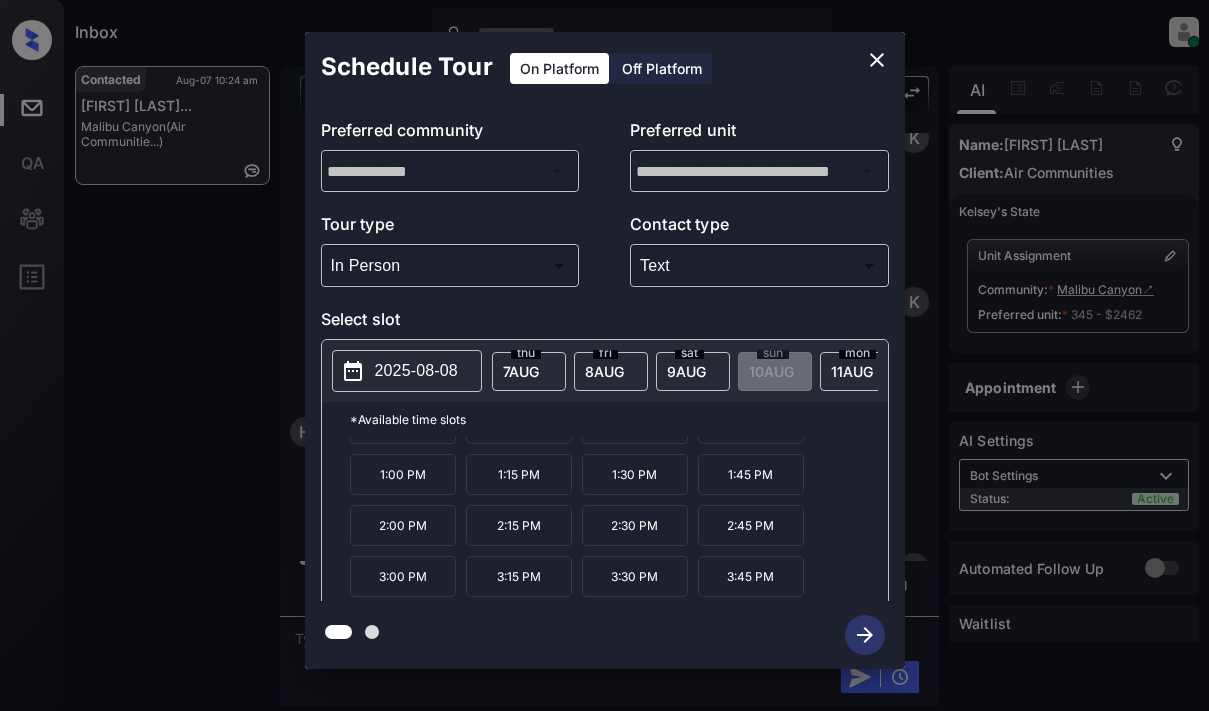 scroll, scrollTop: 238, scrollLeft: 0, axis: vertical 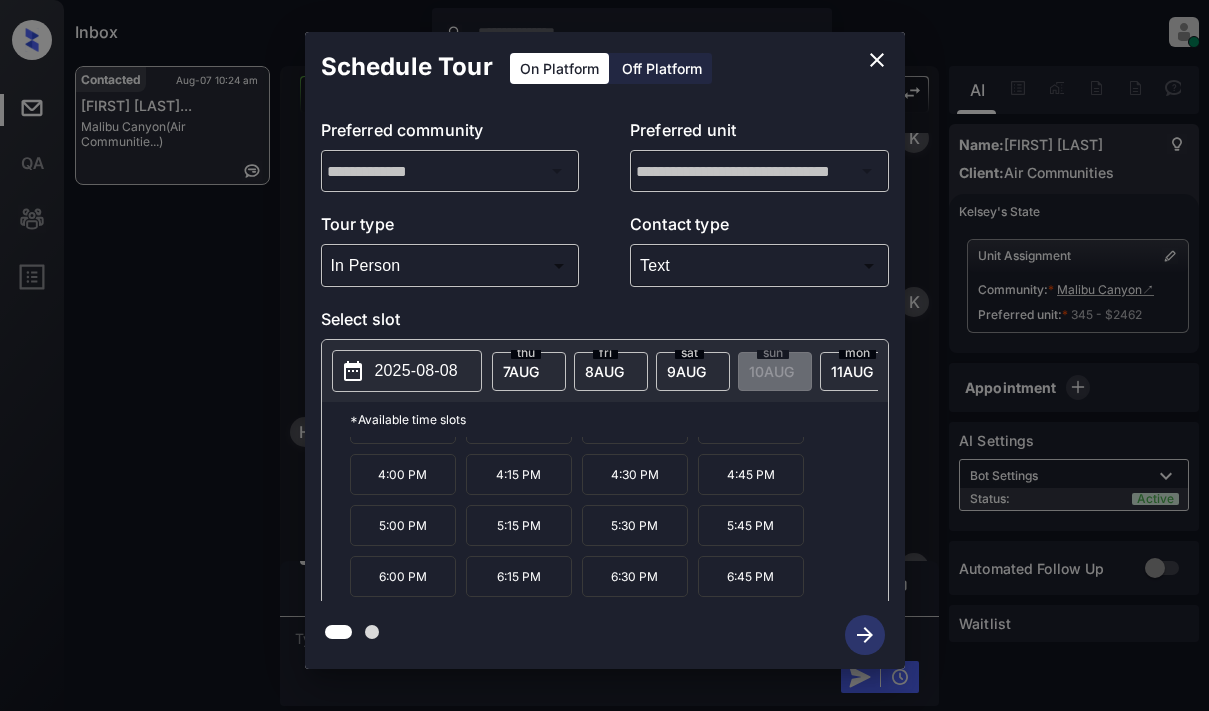 click on "2025-08-08" at bounding box center (416, 371) 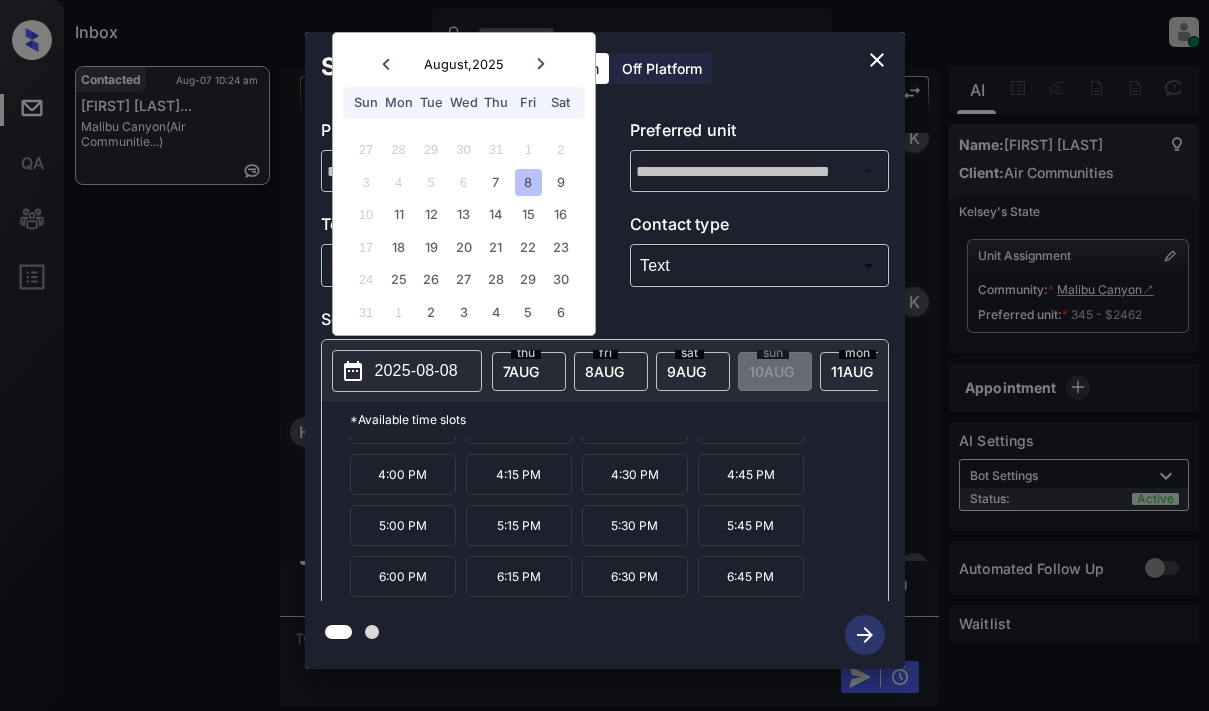 click on "8" at bounding box center [528, 182] 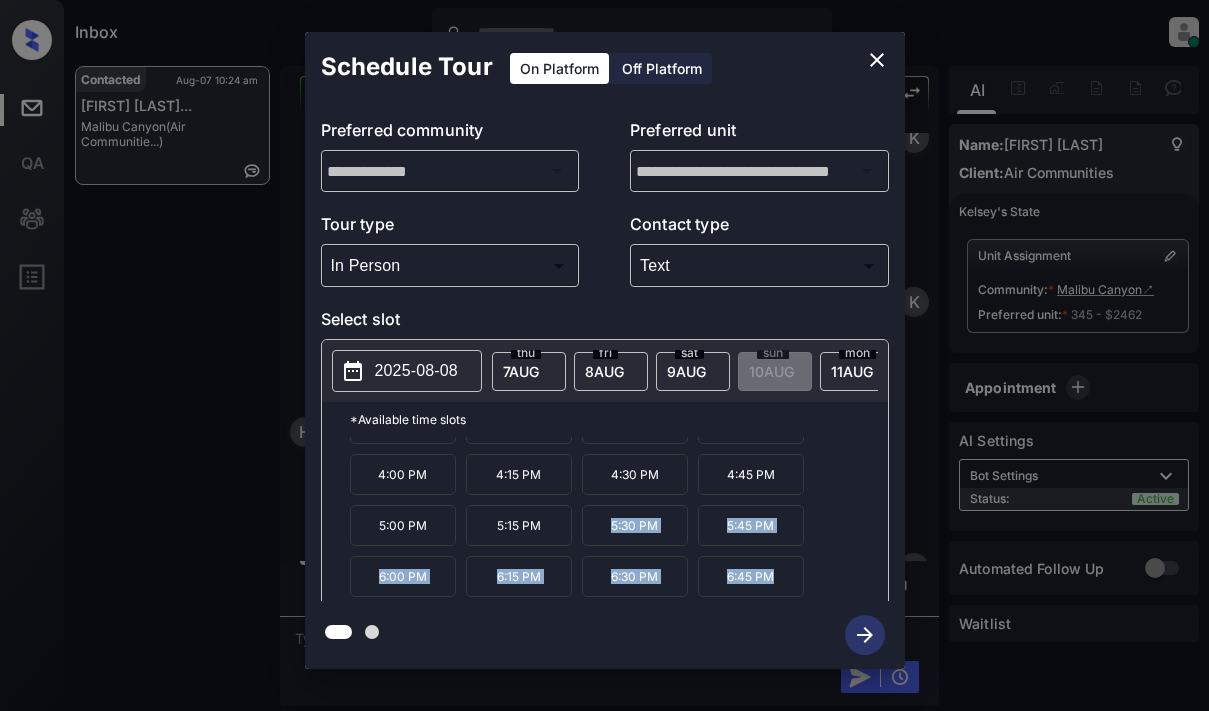 drag, startPoint x: 588, startPoint y: 542, endPoint x: 787, endPoint y: 605, distance: 208.73428 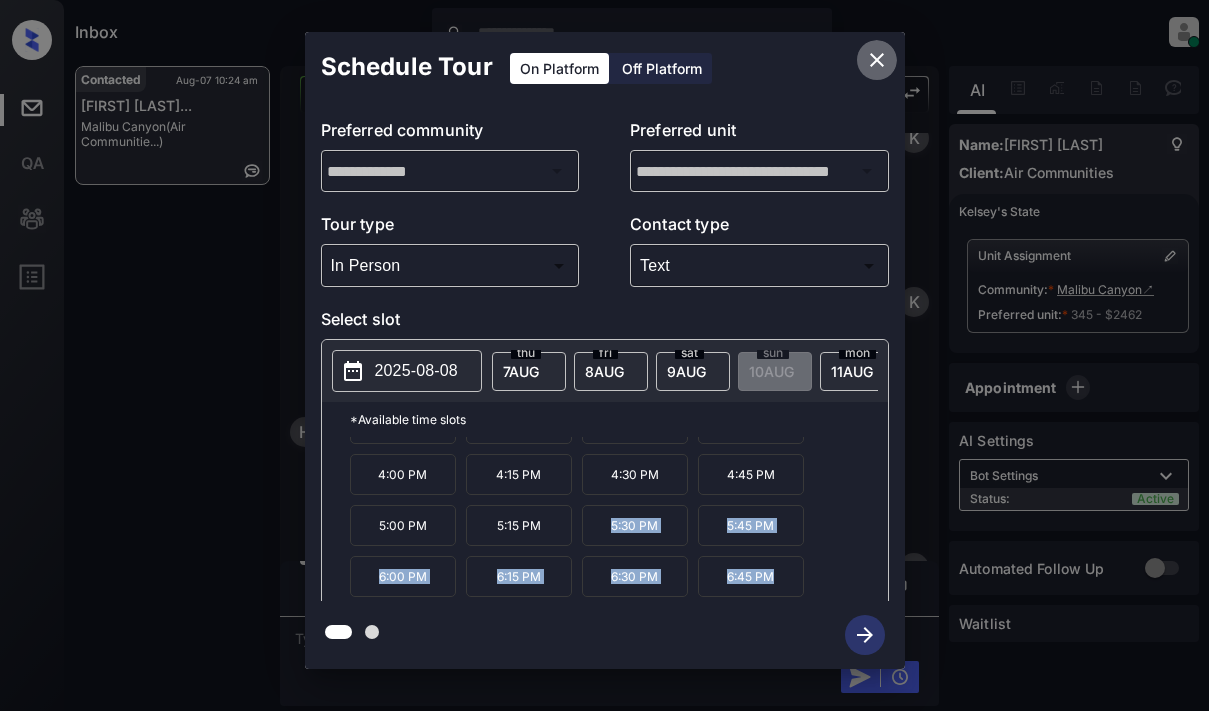click 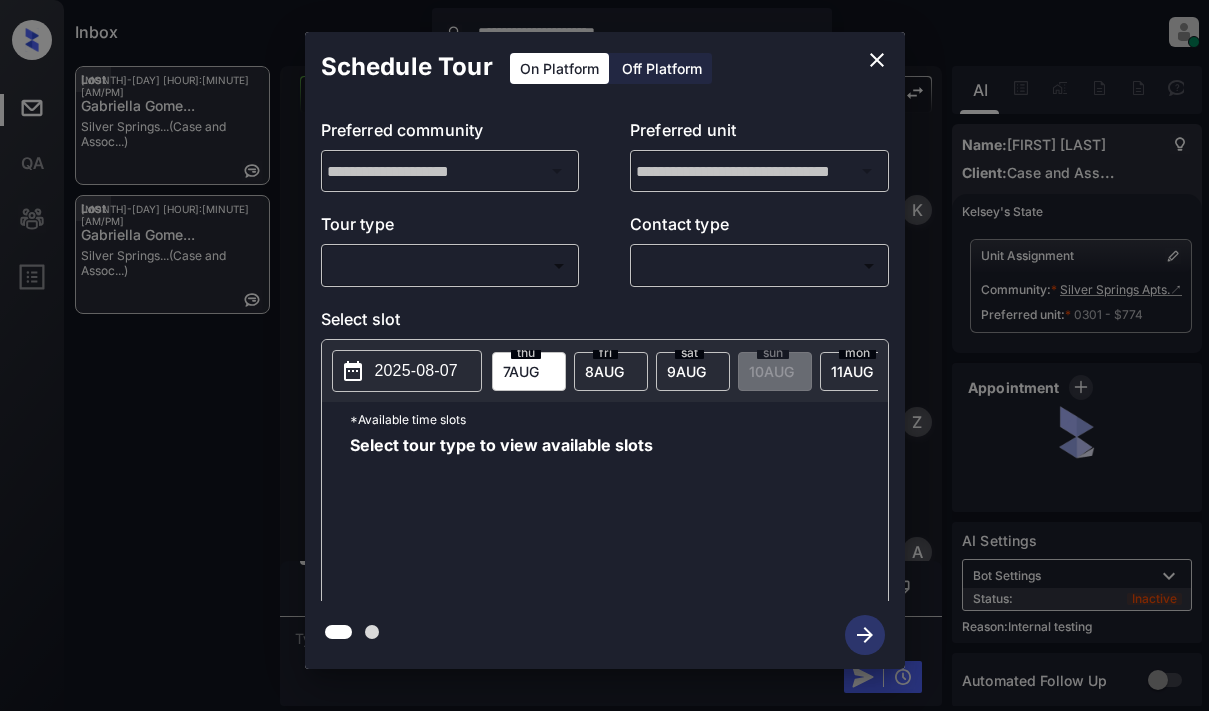scroll, scrollTop: 0, scrollLeft: 0, axis: both 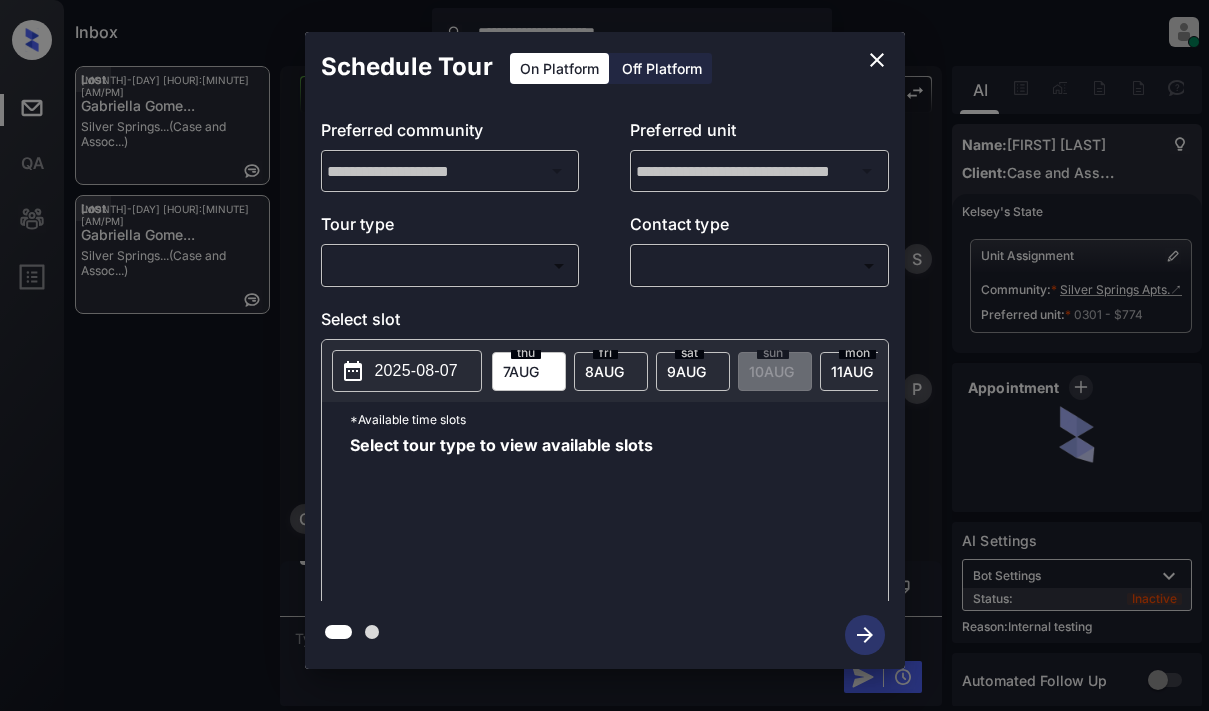 click on "**********" at bounding box center [604, 355] 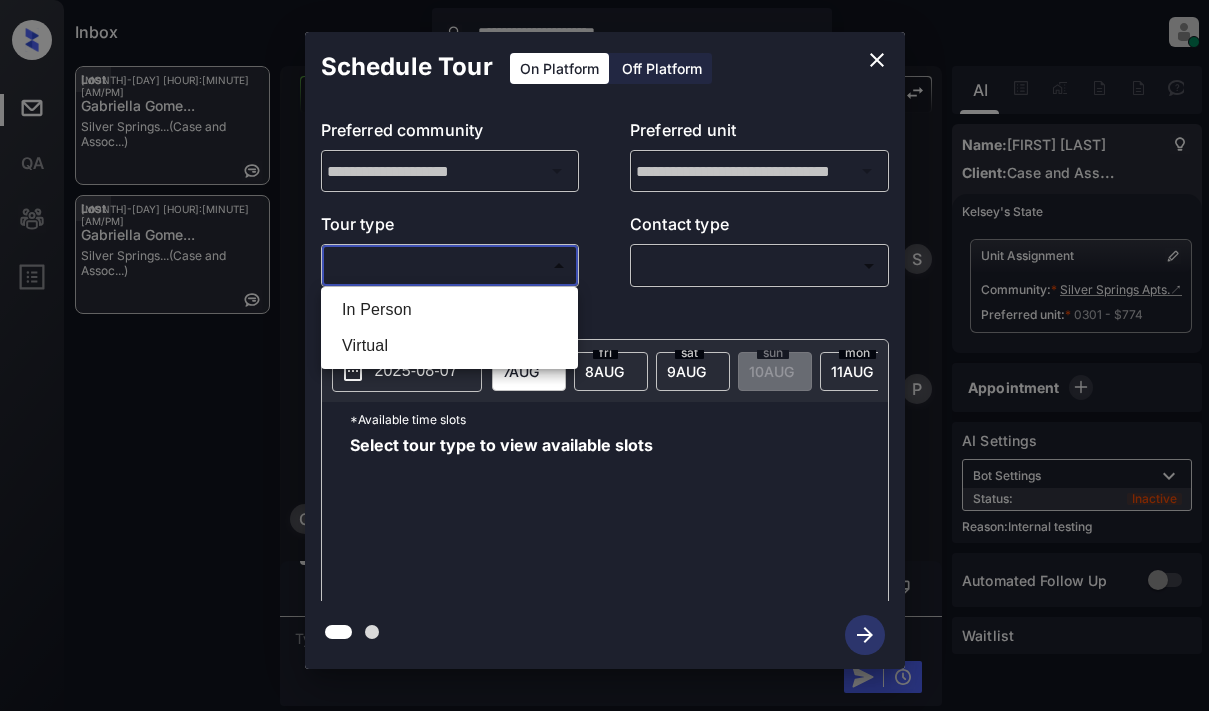 click on "In Person" at bounding box center (449, 310) 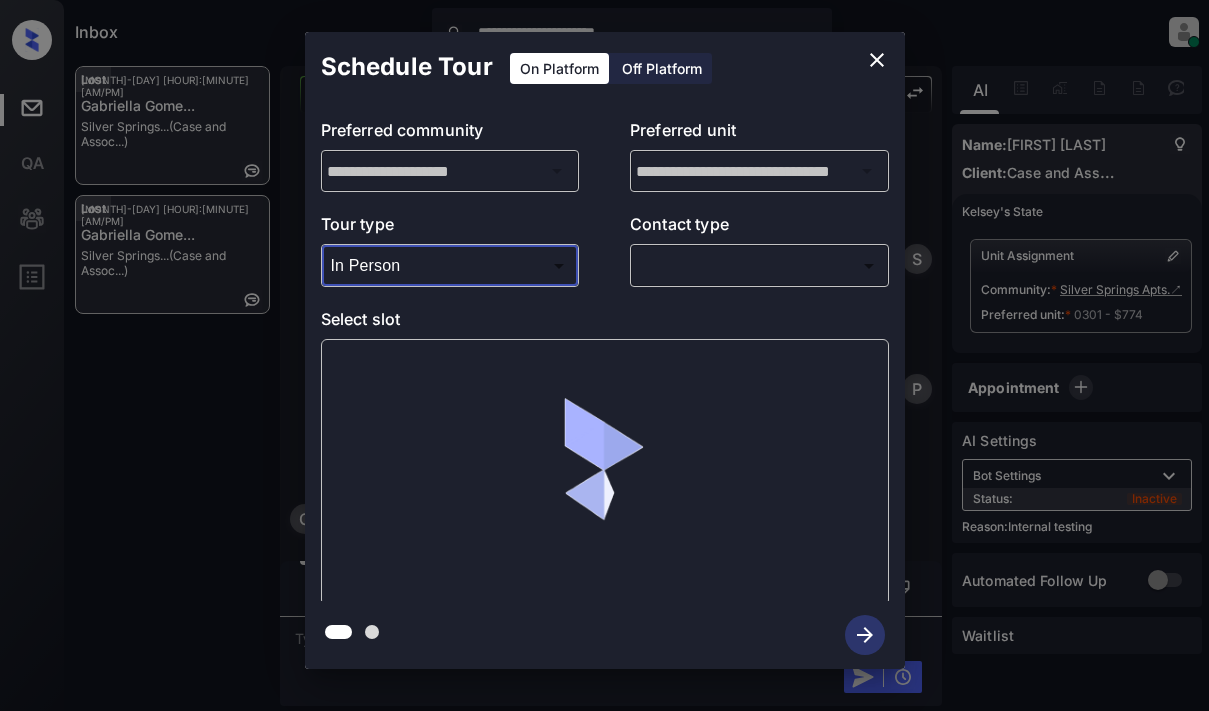 click on "**********" at bounding box center (604, 355) 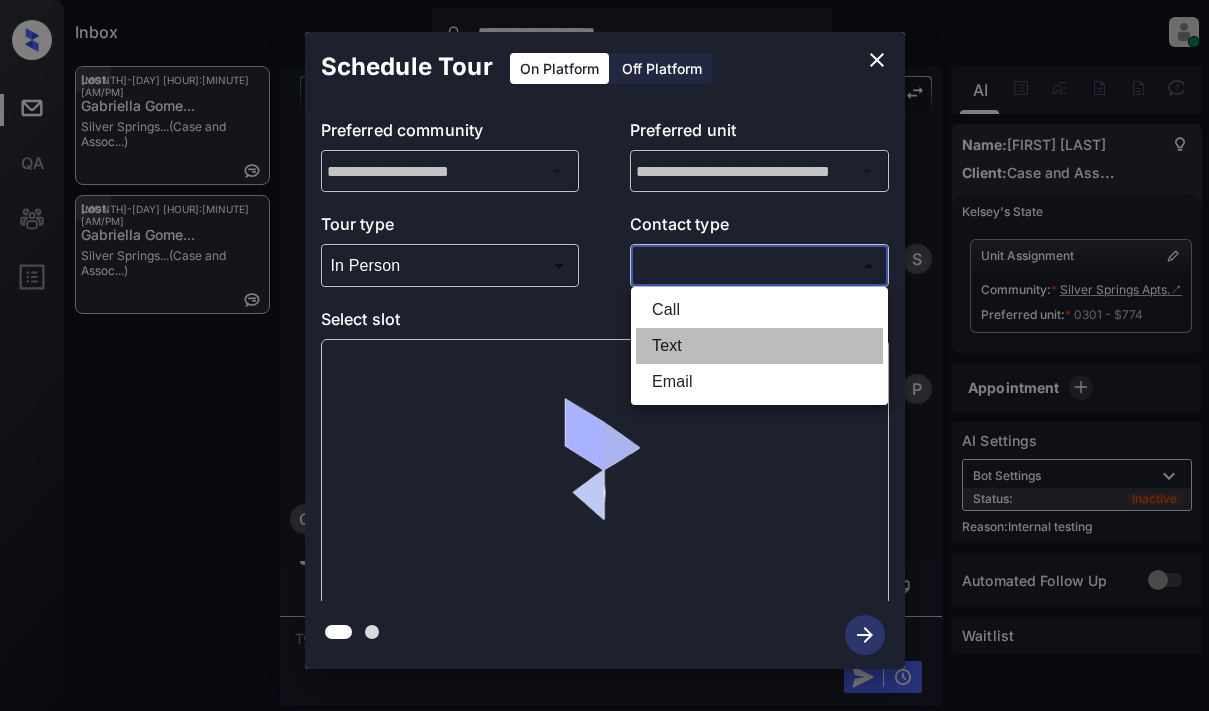 click on "Text" at bounding box center [759, 346] 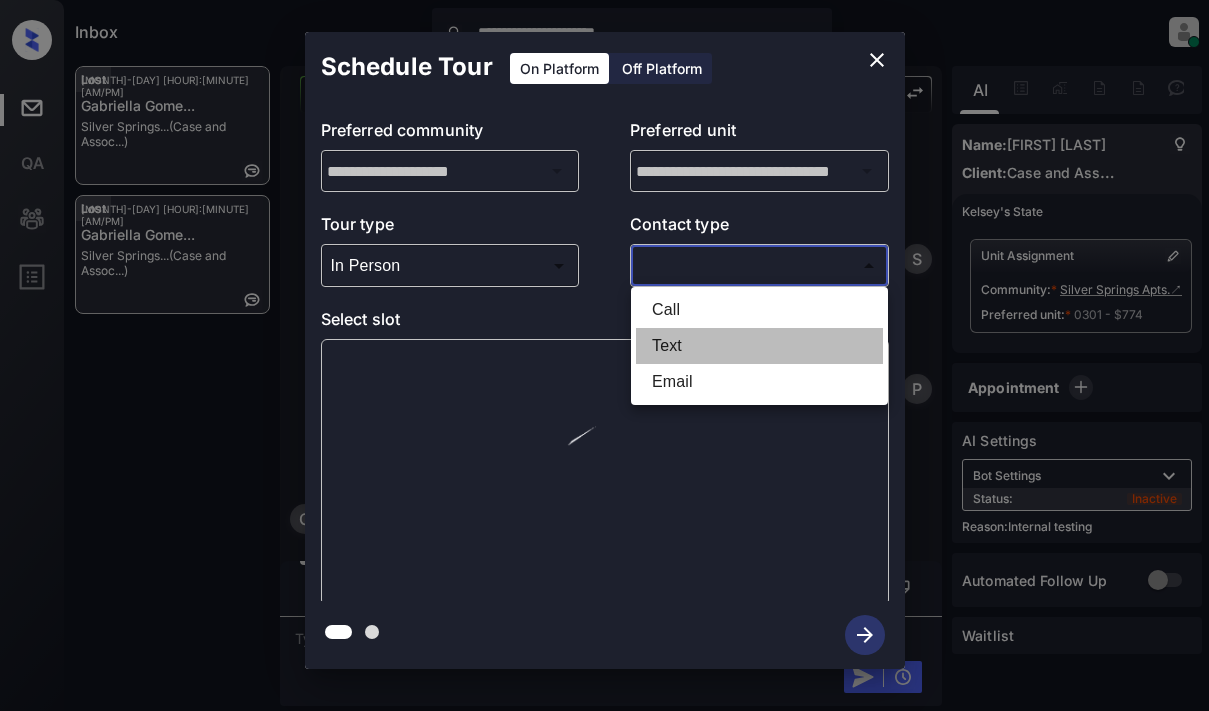 type on "****" 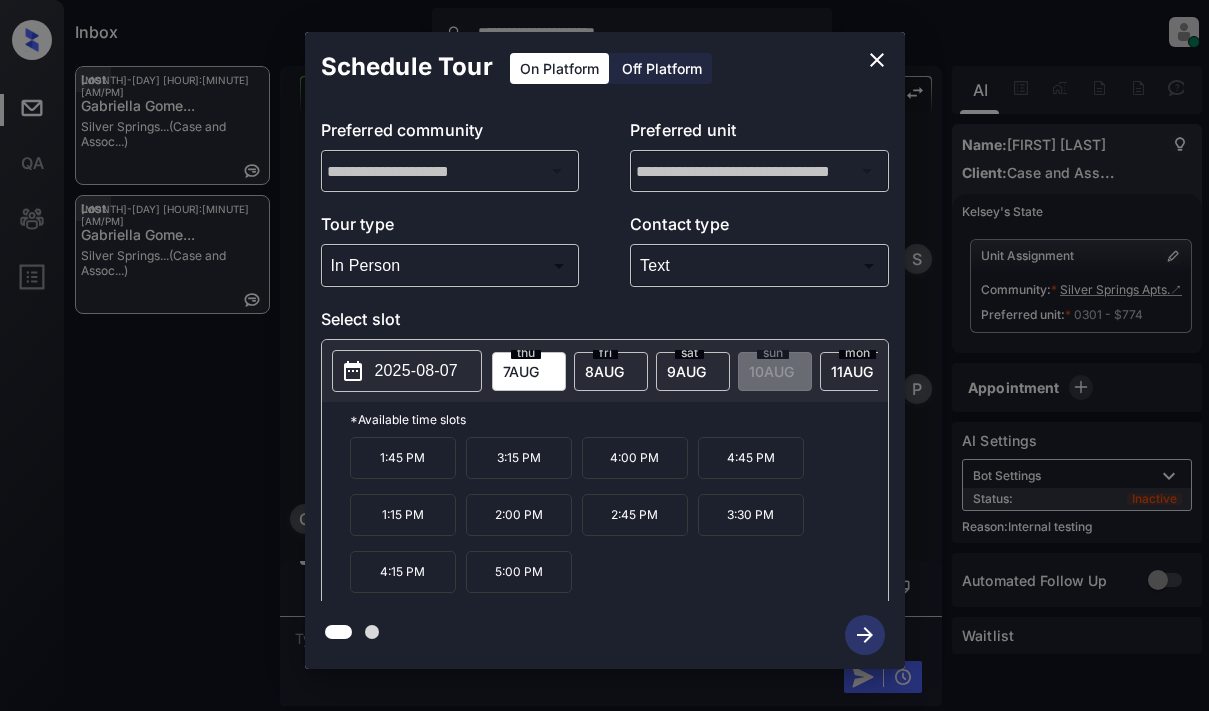 click on "4:15 PM" at bounding box center [403, 572] 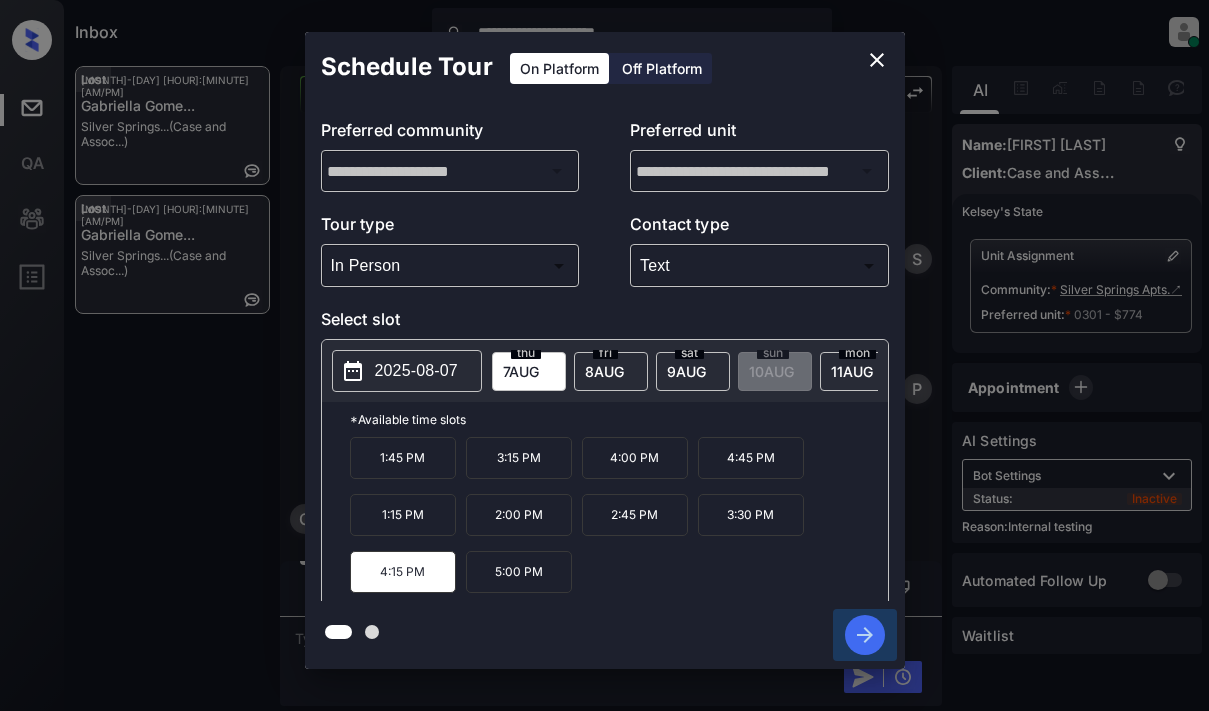 click 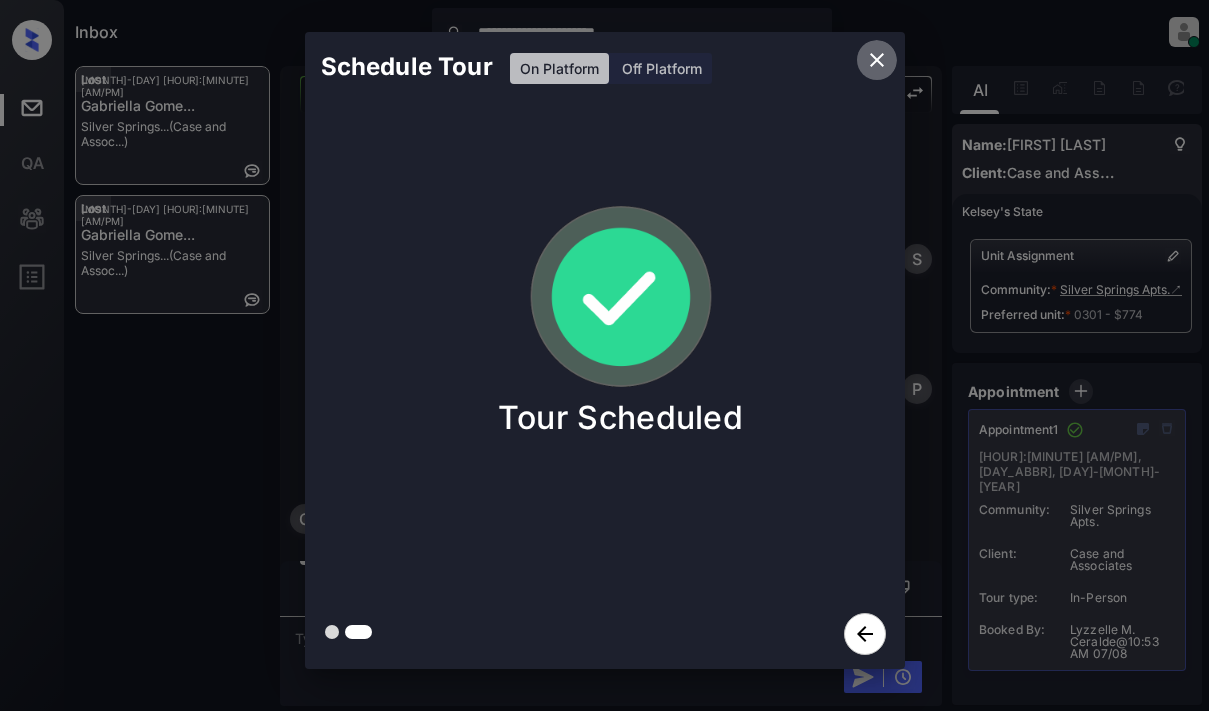 click 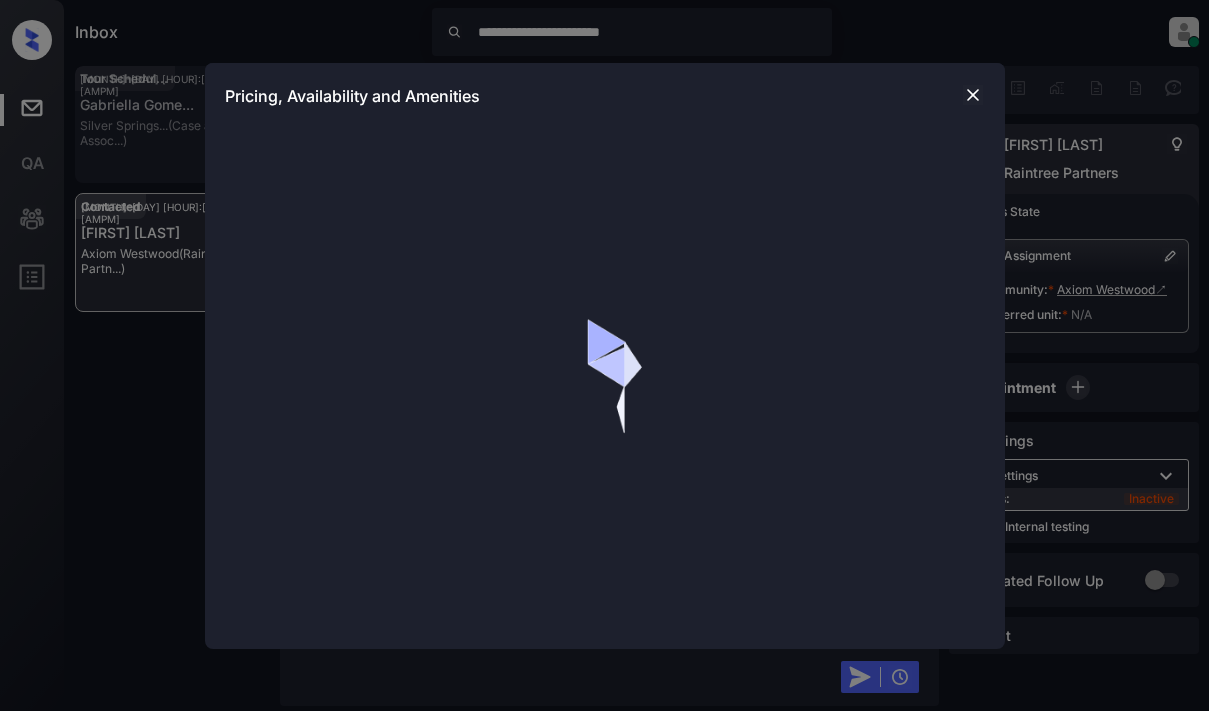 scroll, scrollTop: 0, scrollLeft: 0, axis: both 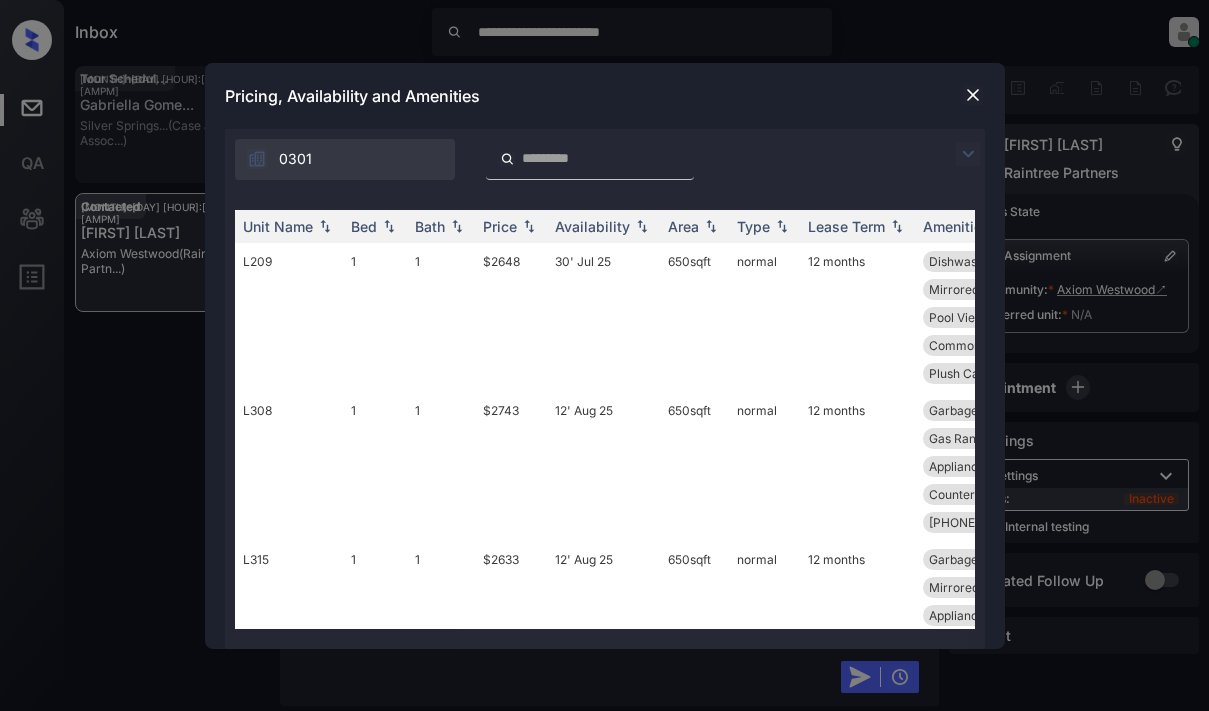 click at bounding box center (968, 154) 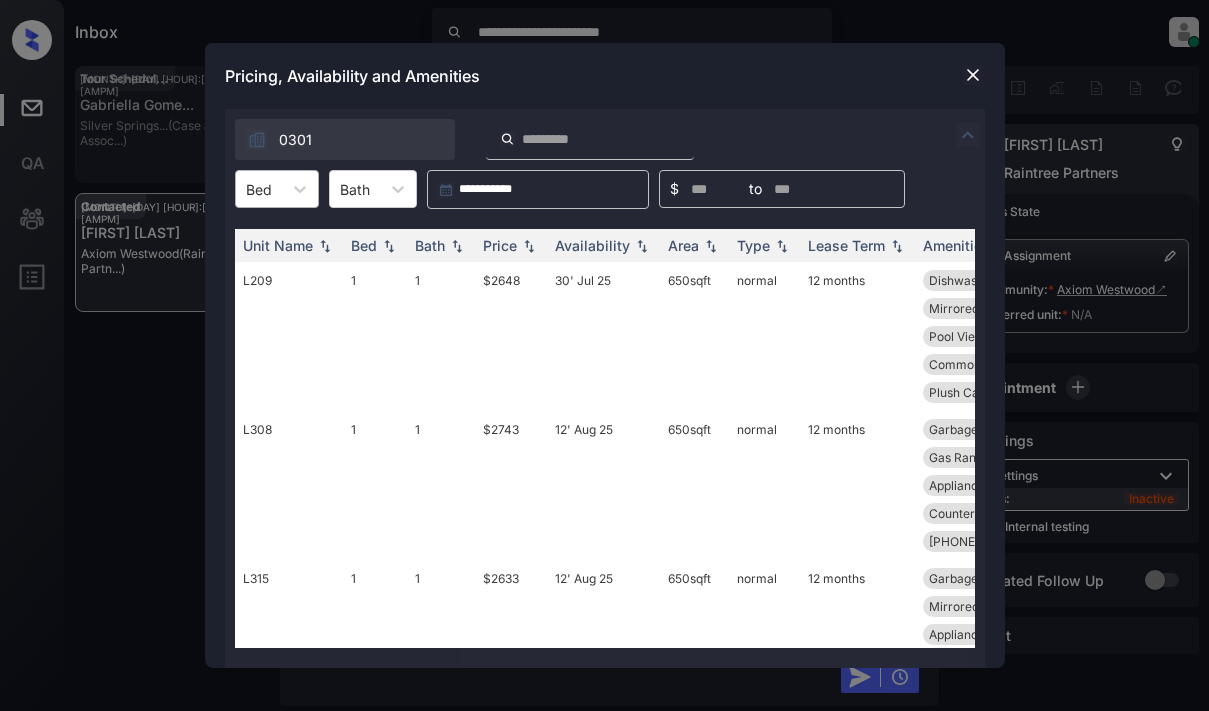 click on "Bed" at bounding box center (259, 189) 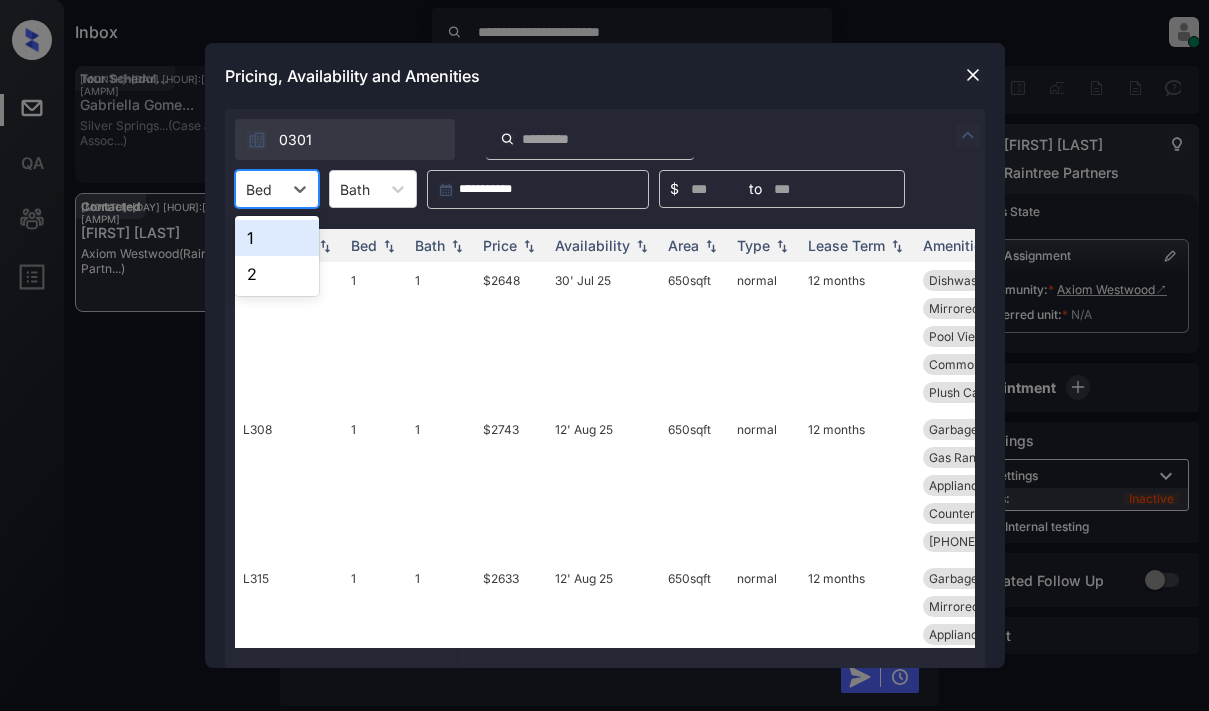 click on "1" at bounding box center (277, 238) 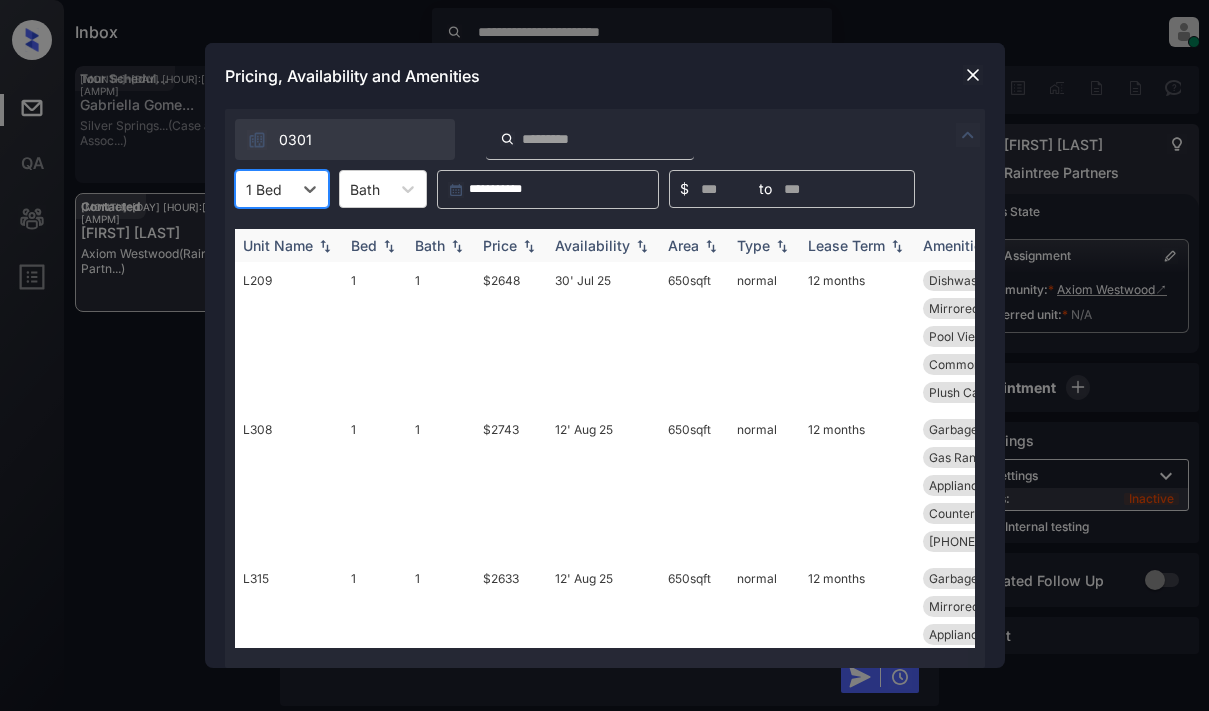 click on "Bed" at bounding box center (364, 245) 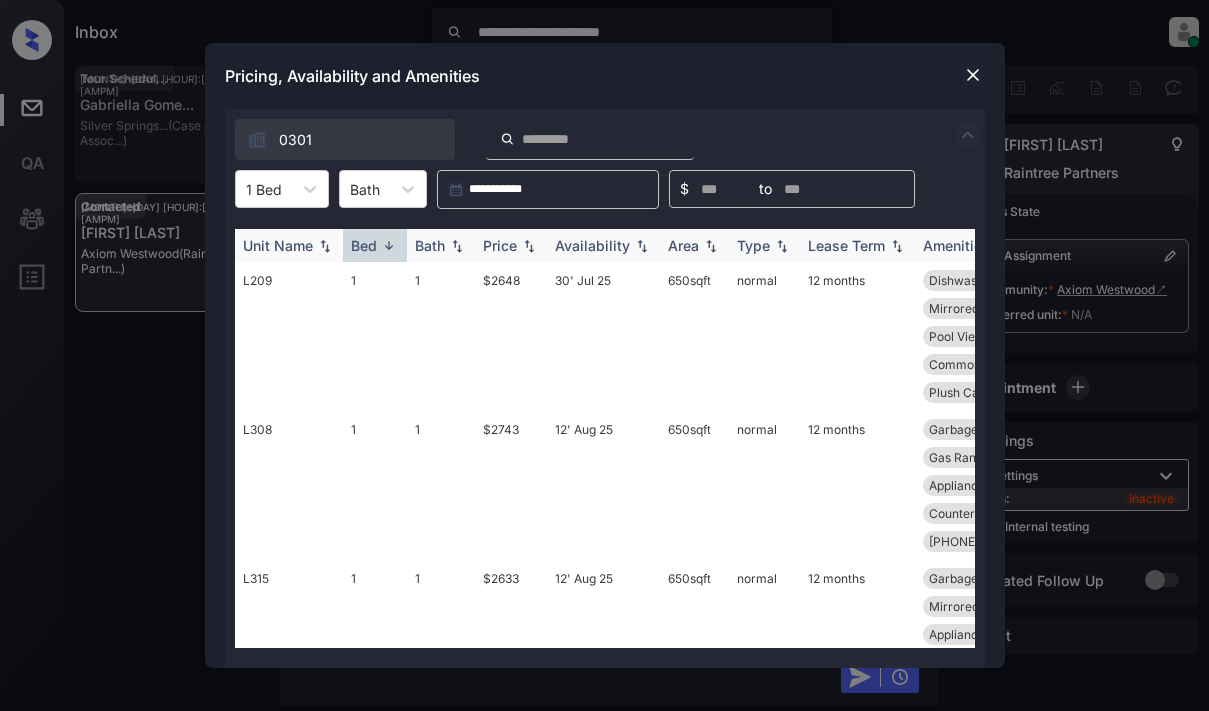click on "Bed" at bounding box center (364, 245) 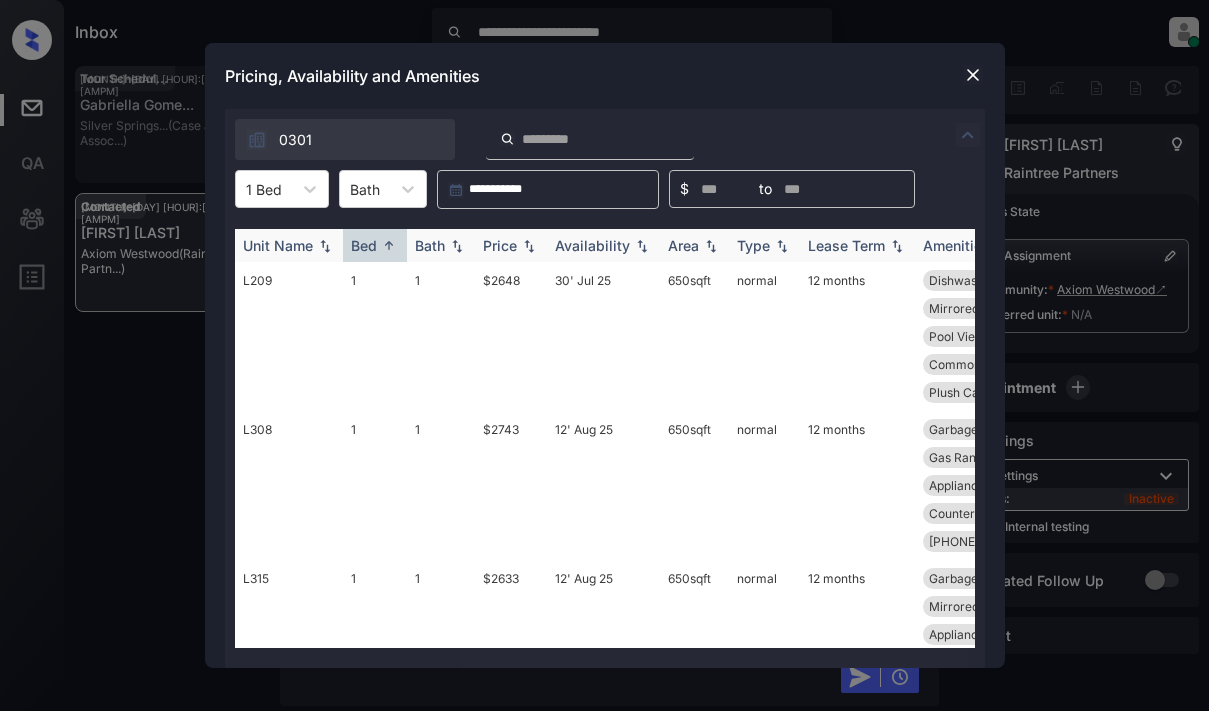 click at bounding box center (529, 246) 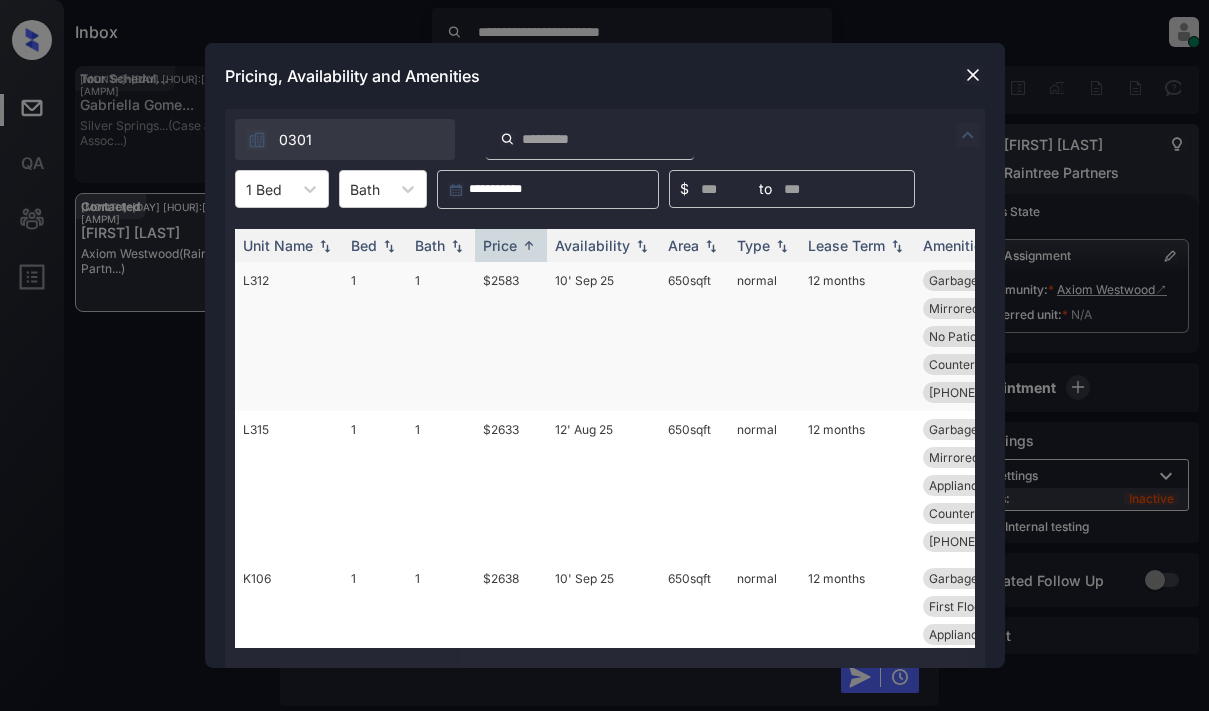 click on "$2583" at bounding box center [511, 336] 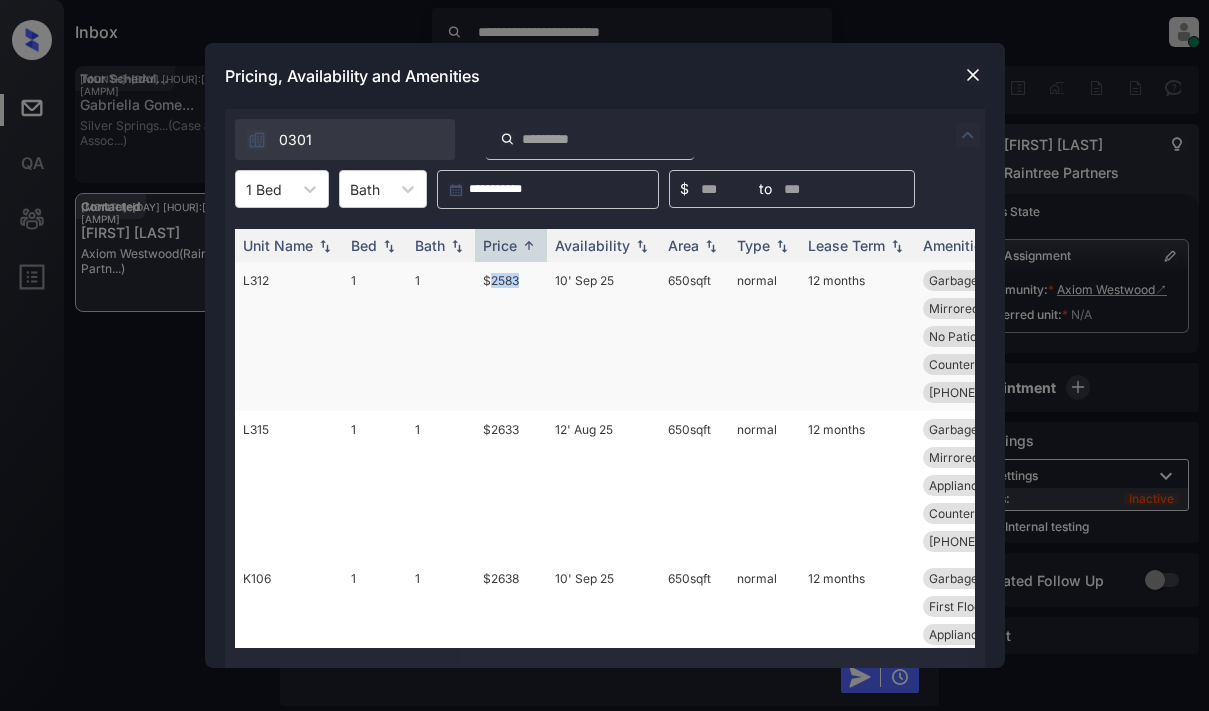 click on "$2583" at bounding box center (511, 336) 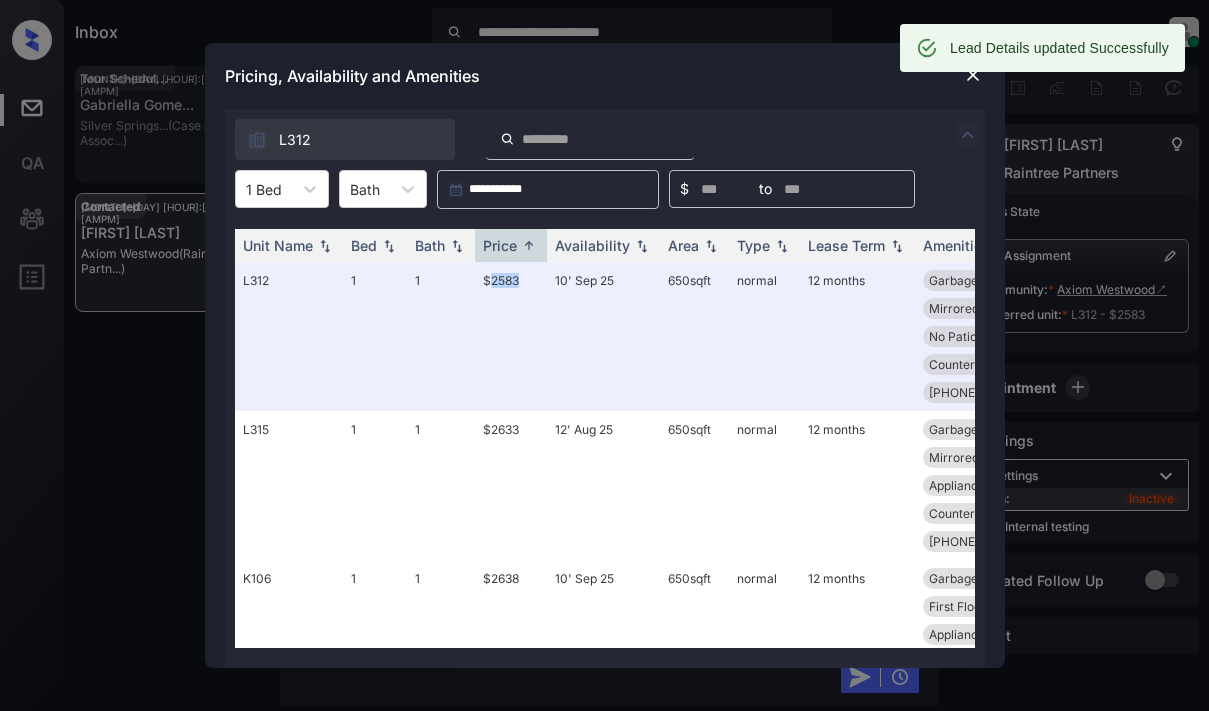 click at bounding box center (973, 75) 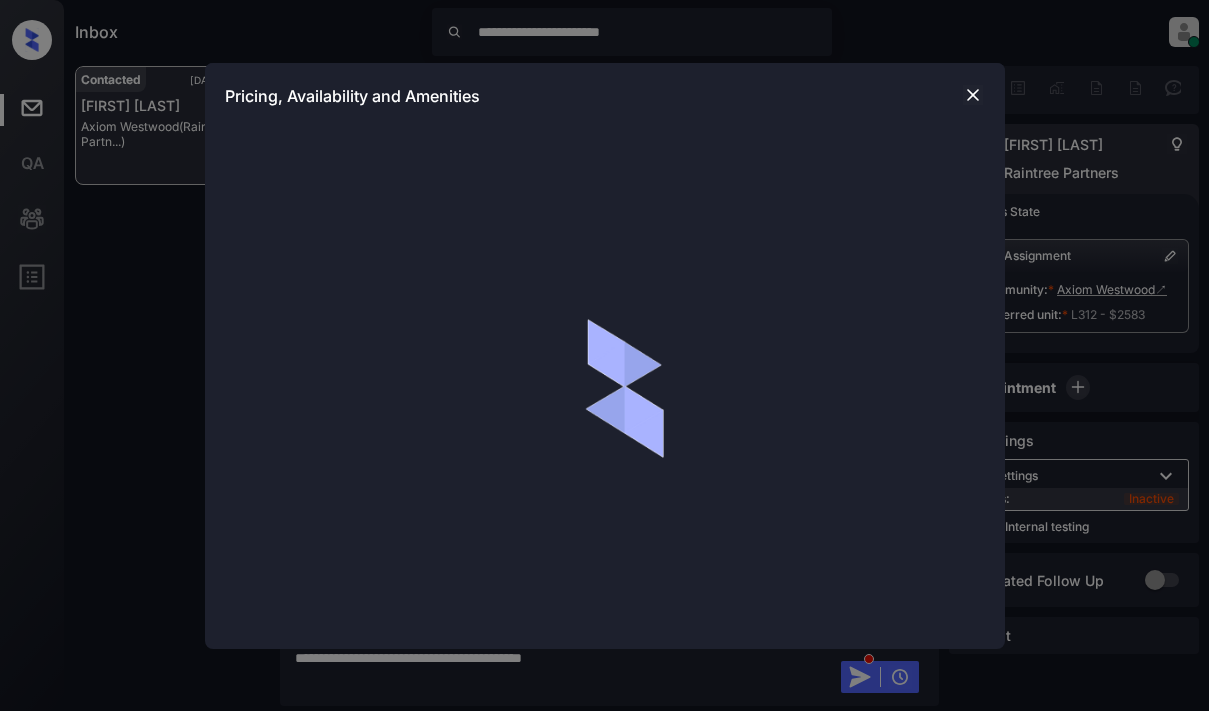 scroll, scrollTop: 0, scrollLeft: 0, axis: both 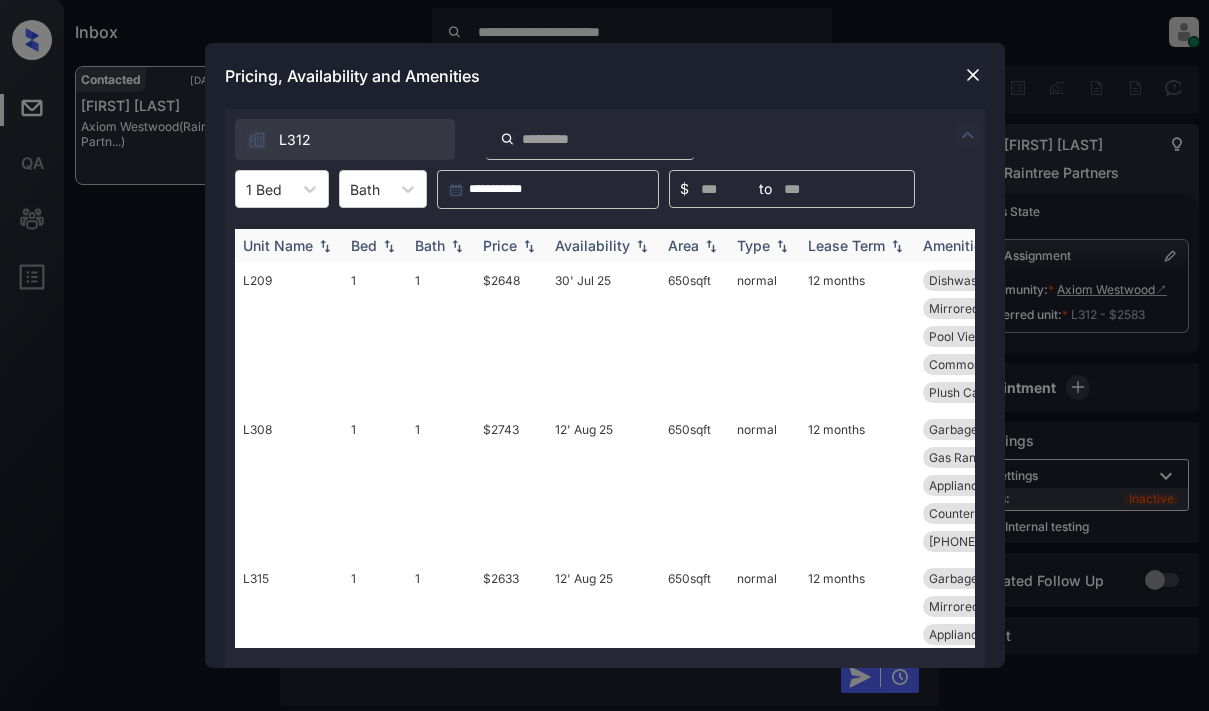 click at bounding box center (529, 246) 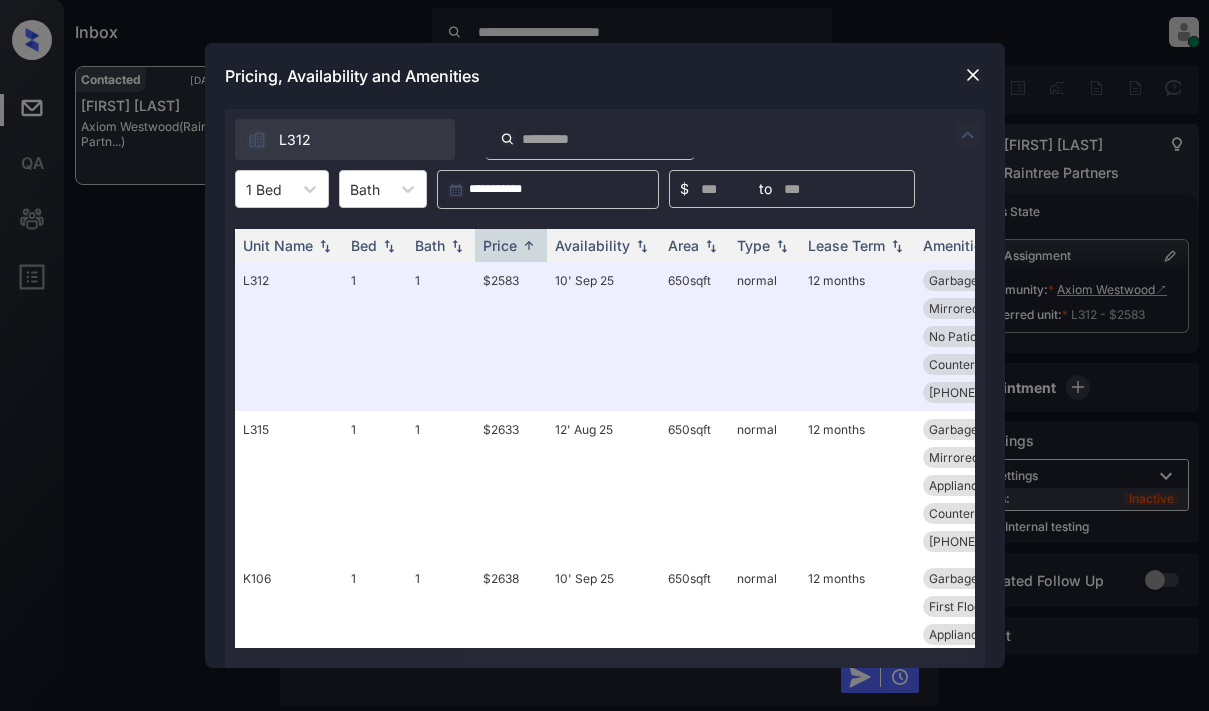 click at bounding box center [973, 75] 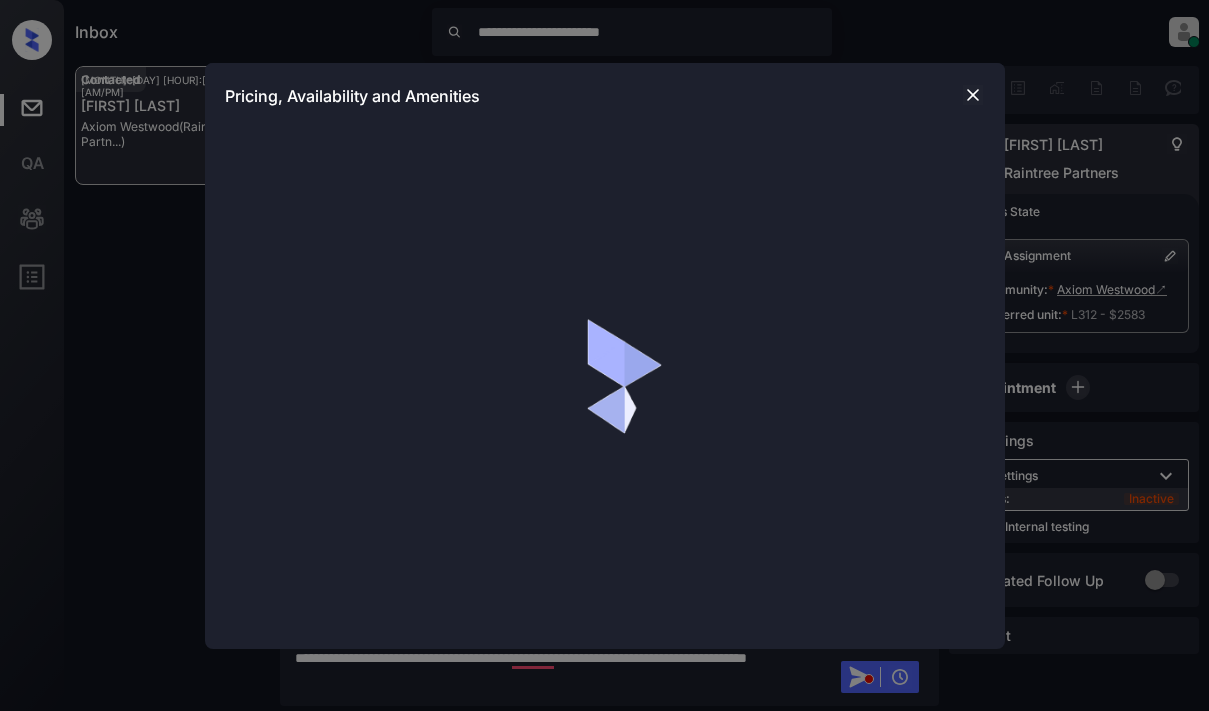 scroll, scrollTop: 0, scrollLeft: 0, axis: both 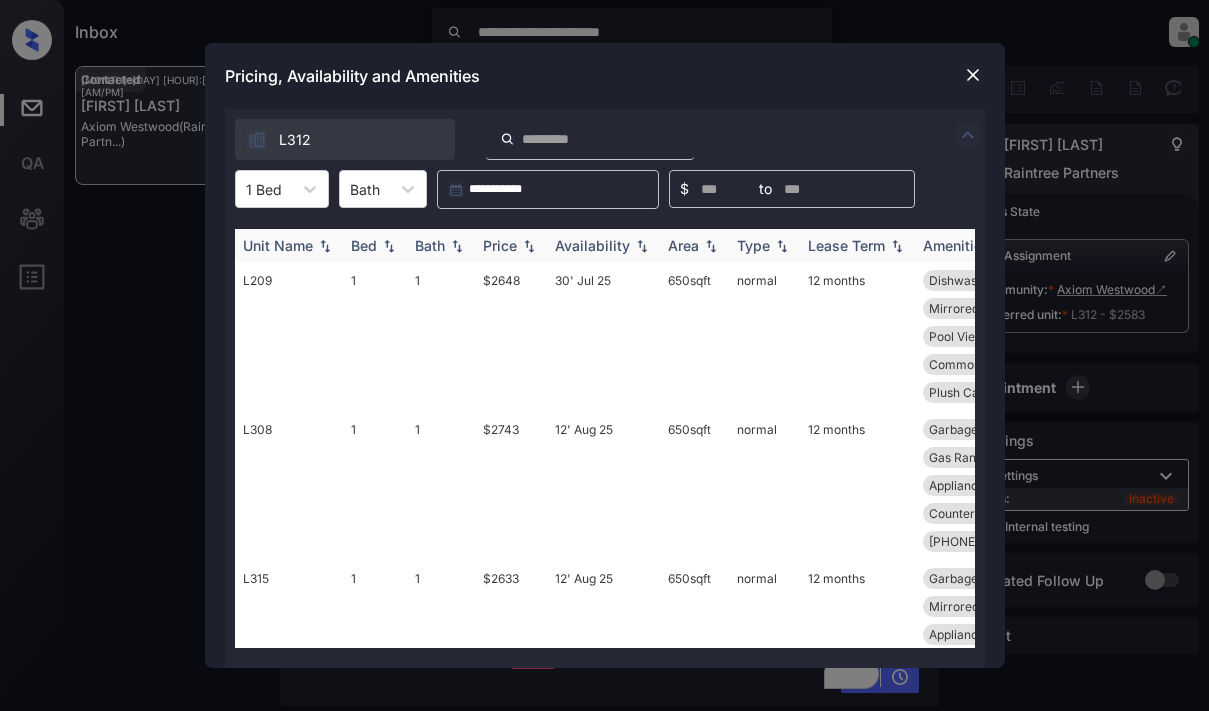 click on "Bed" at bounding box center (364, 245) 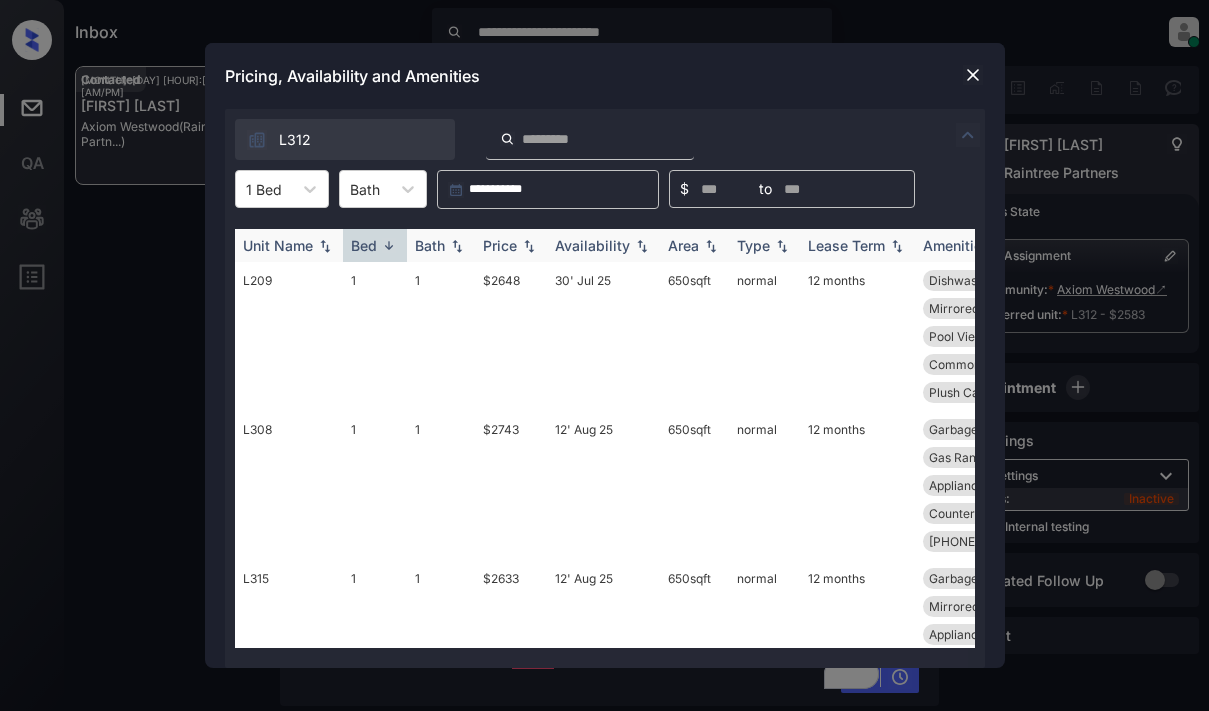 click at bounding box center (389, 245) 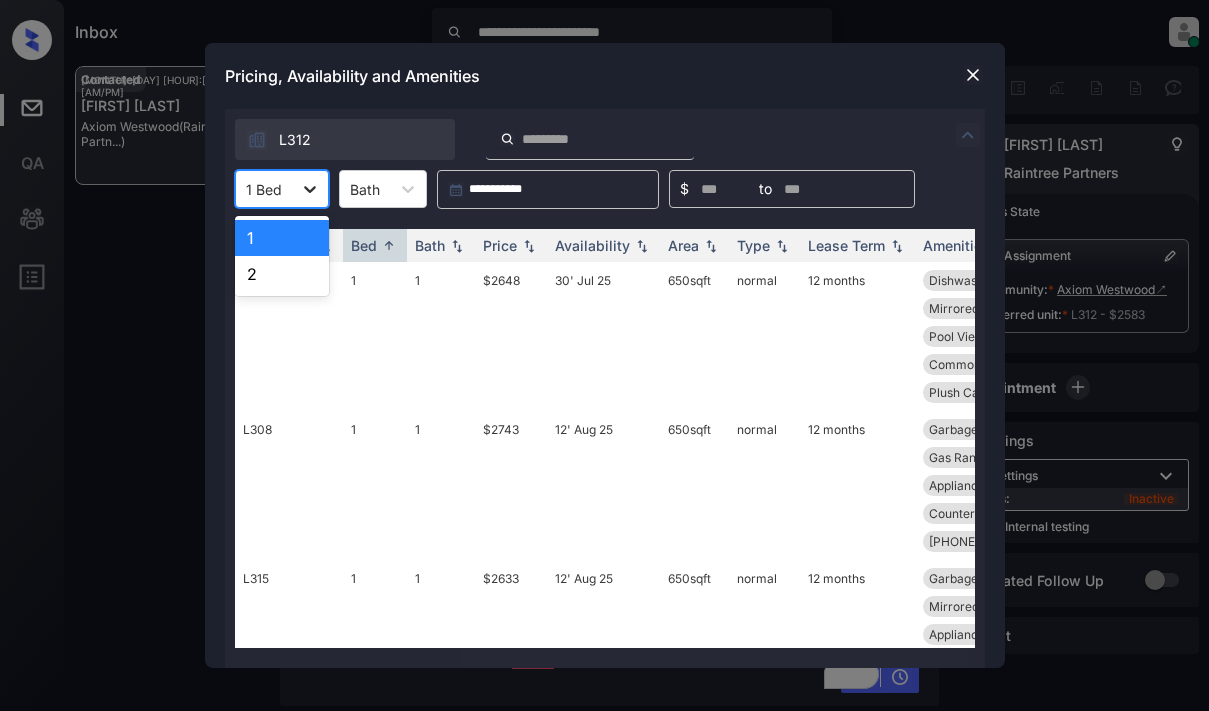 click at bounding box center [310, 189] 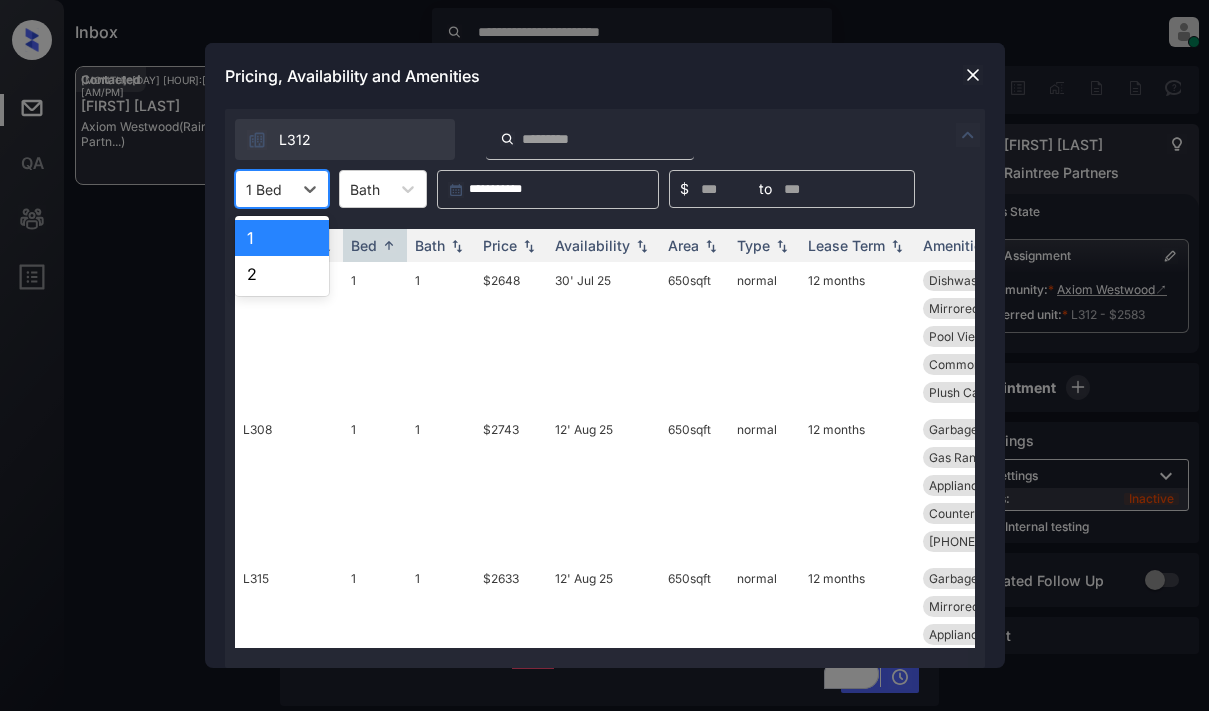 click on "1" at bounding box center [282, 238] 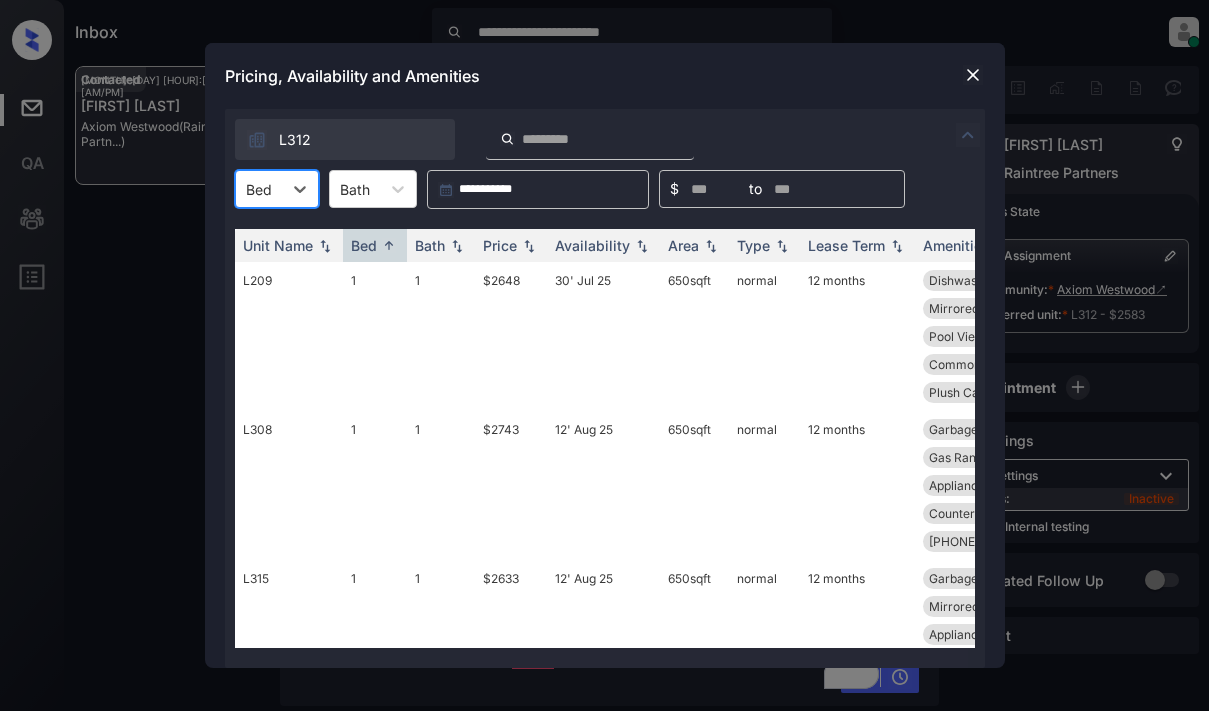click at bounding box center (259, 189) 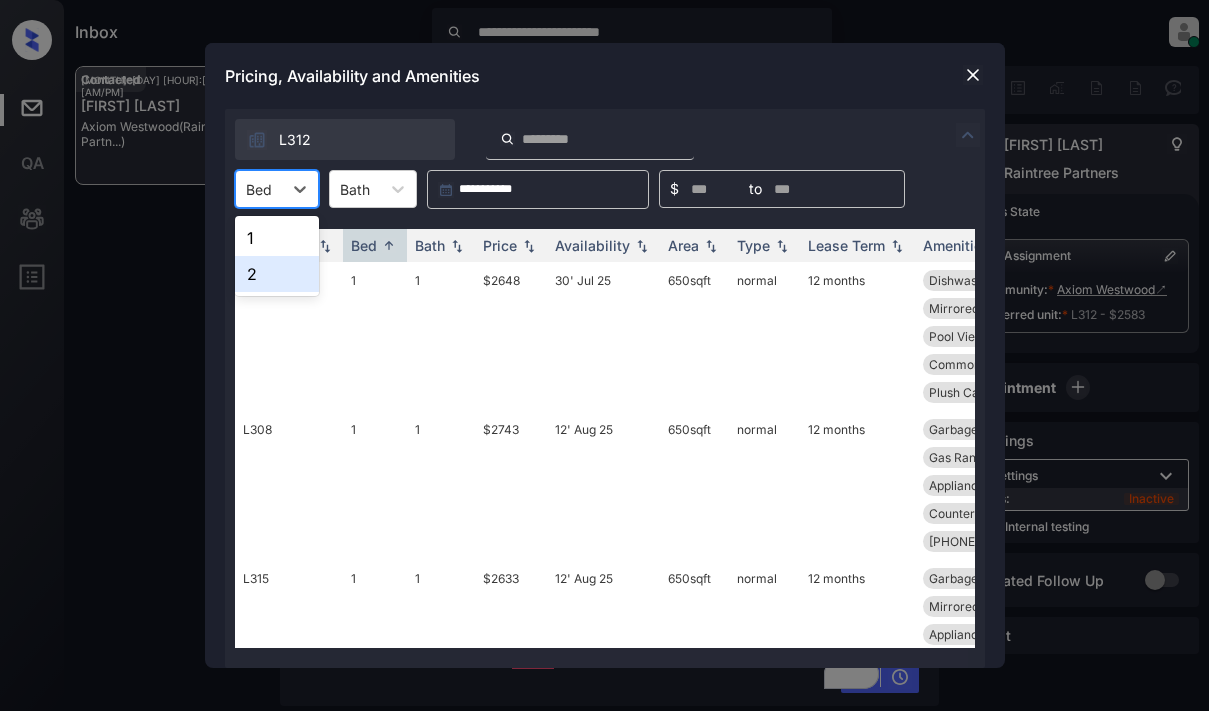 click on "2" at bounding box center (277, 274) 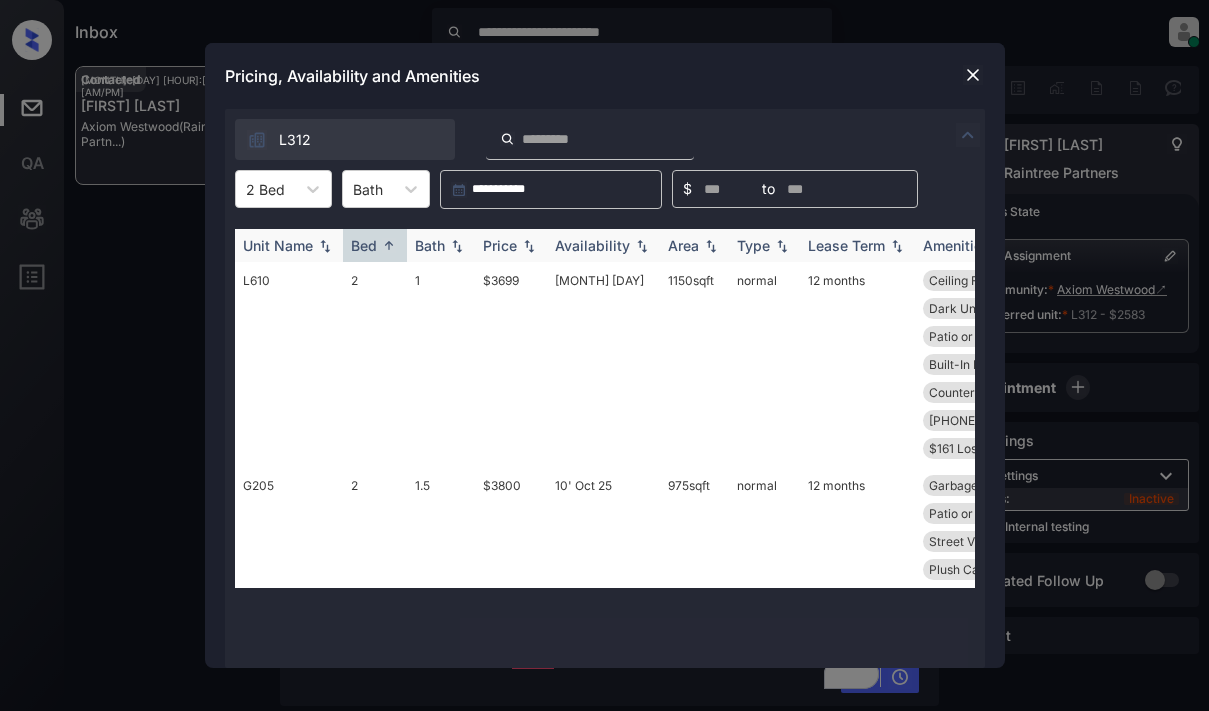 click on "Price" at bounding box center [500, 245] 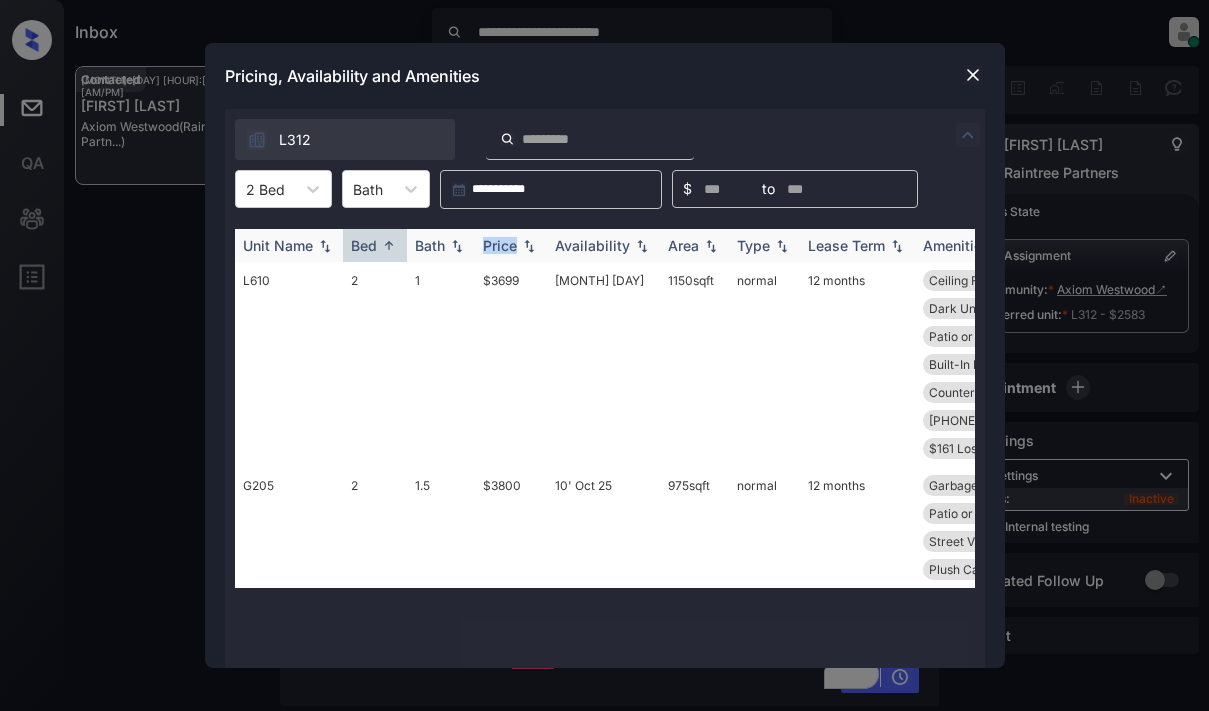 click on "Price" at bounding box center [500, 245] 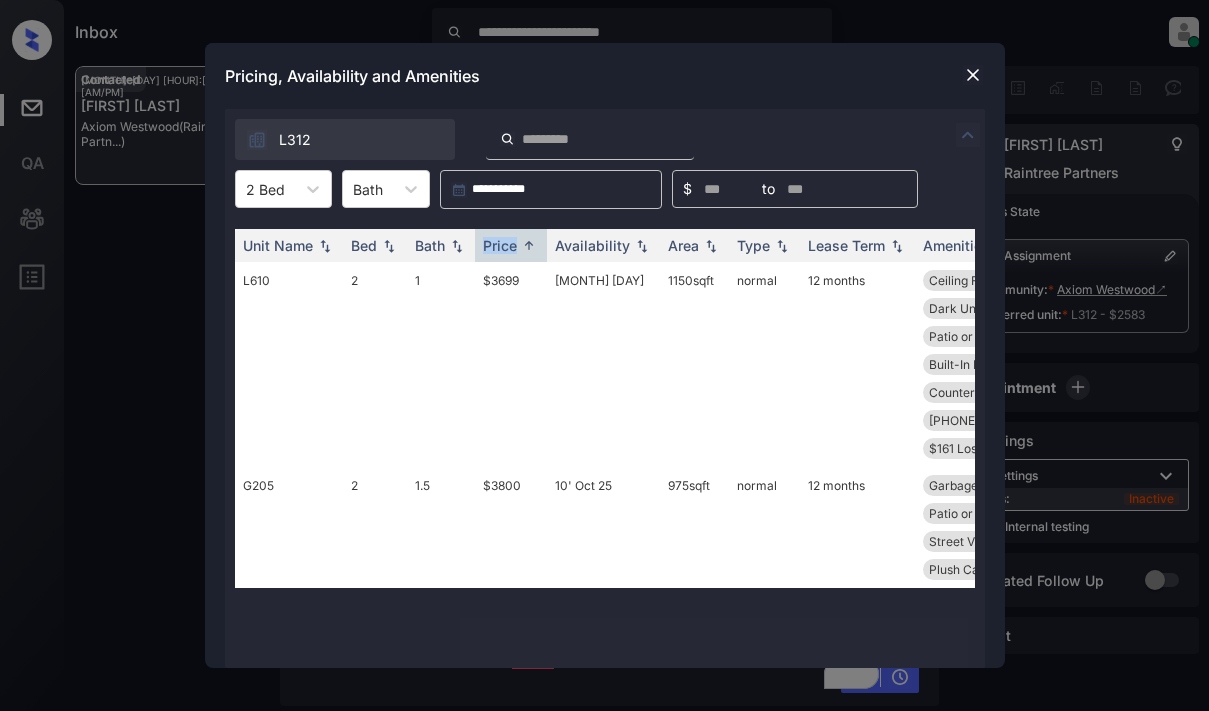 click at bounding box center [973, 75] 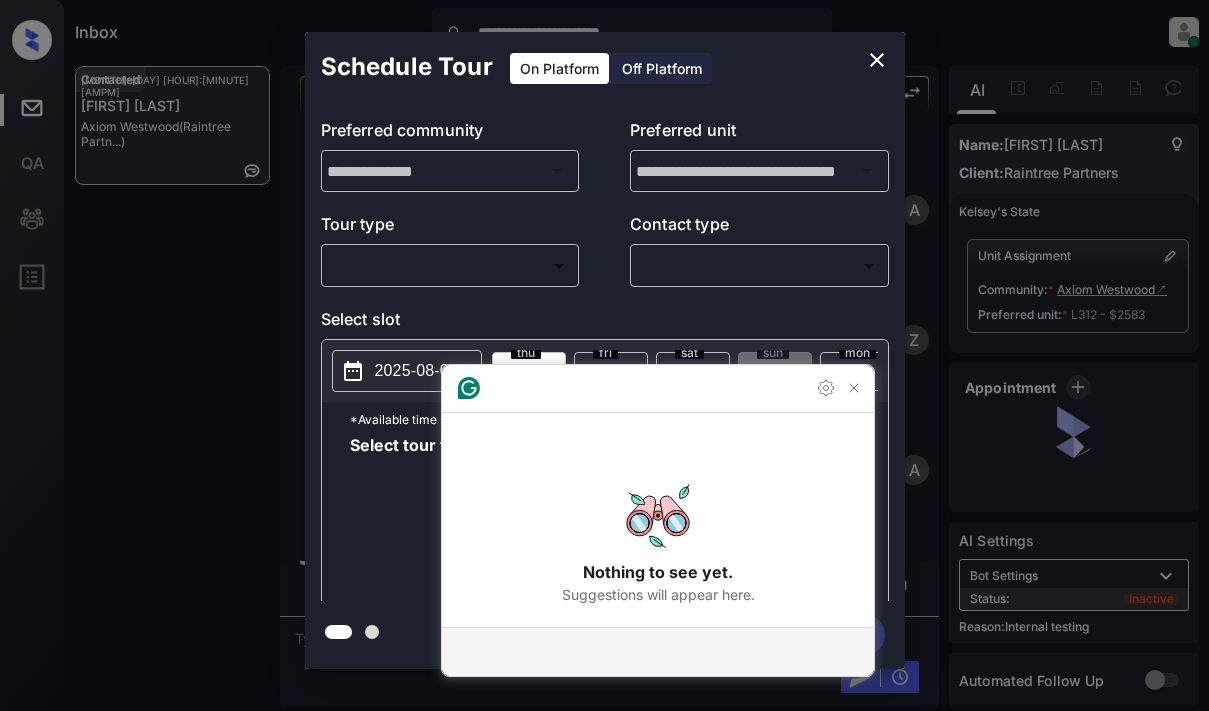 scroll, scrollTop: 0, scrollLeft: 0, axis: both 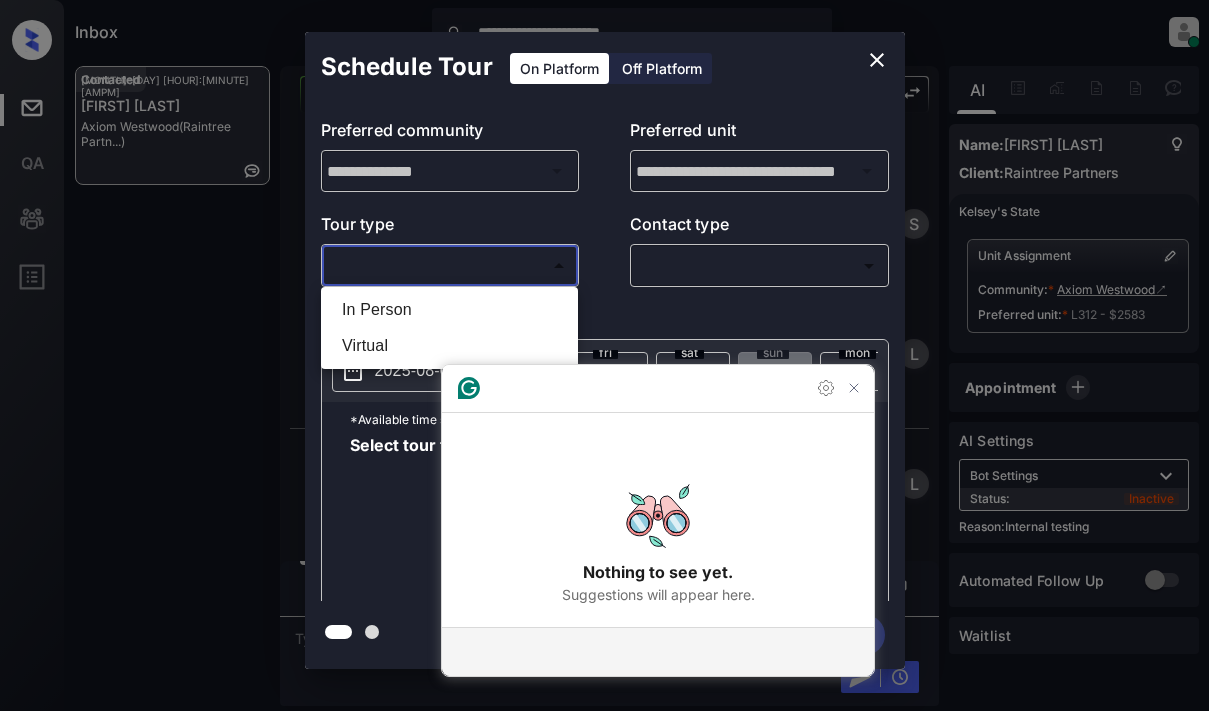 click on "**********" at bounding box center [604, 355] 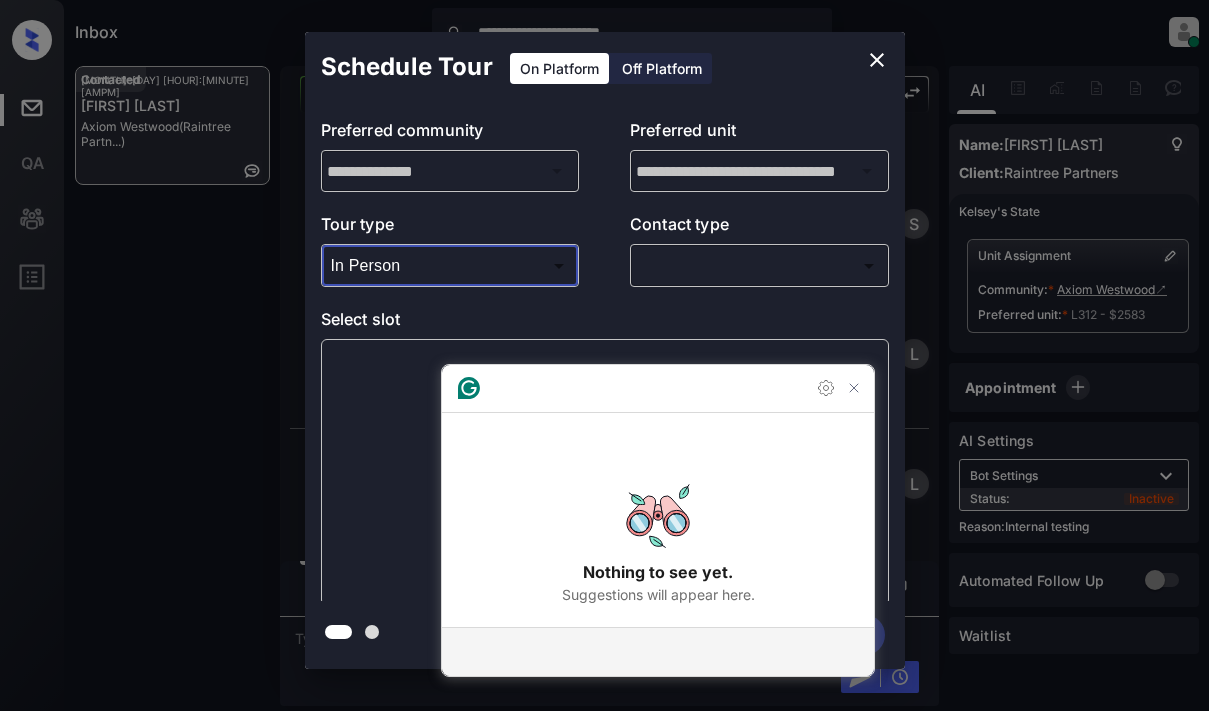 click on "**********" at bounding box center (604, 355) 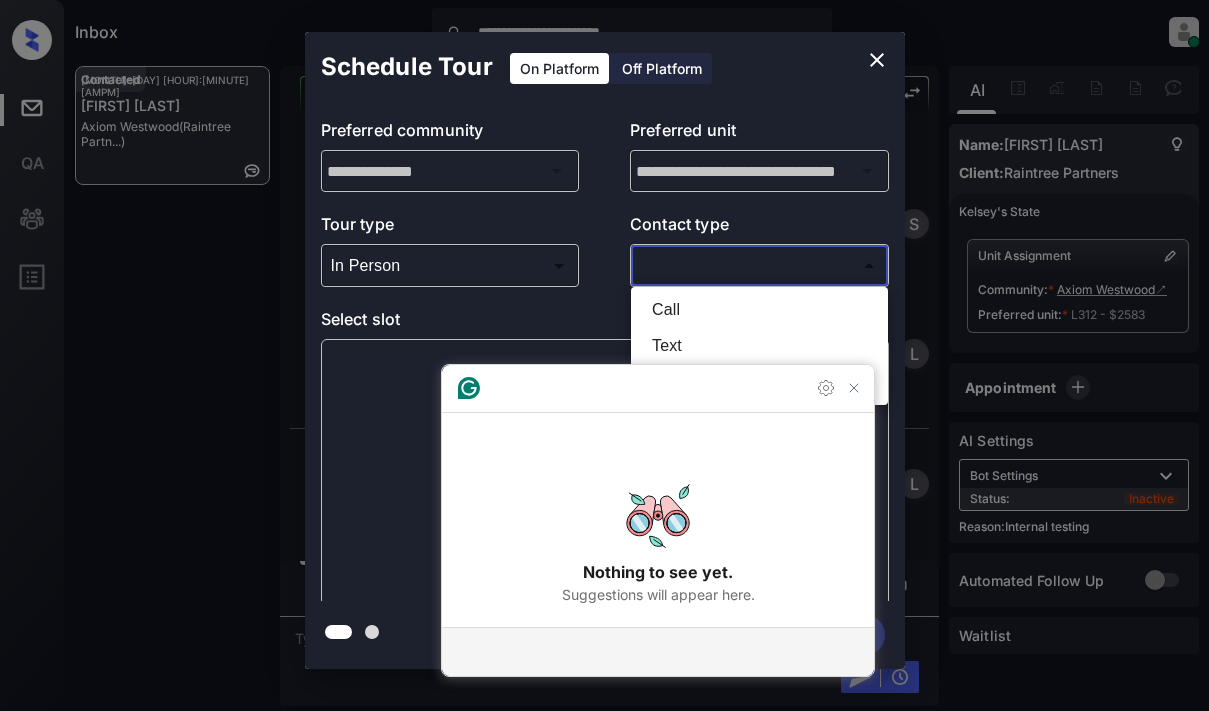 drag, startPoint x: 679, startPoint y: 347, endPoint x: 741, endPoint y: 366, distance: 64.84597 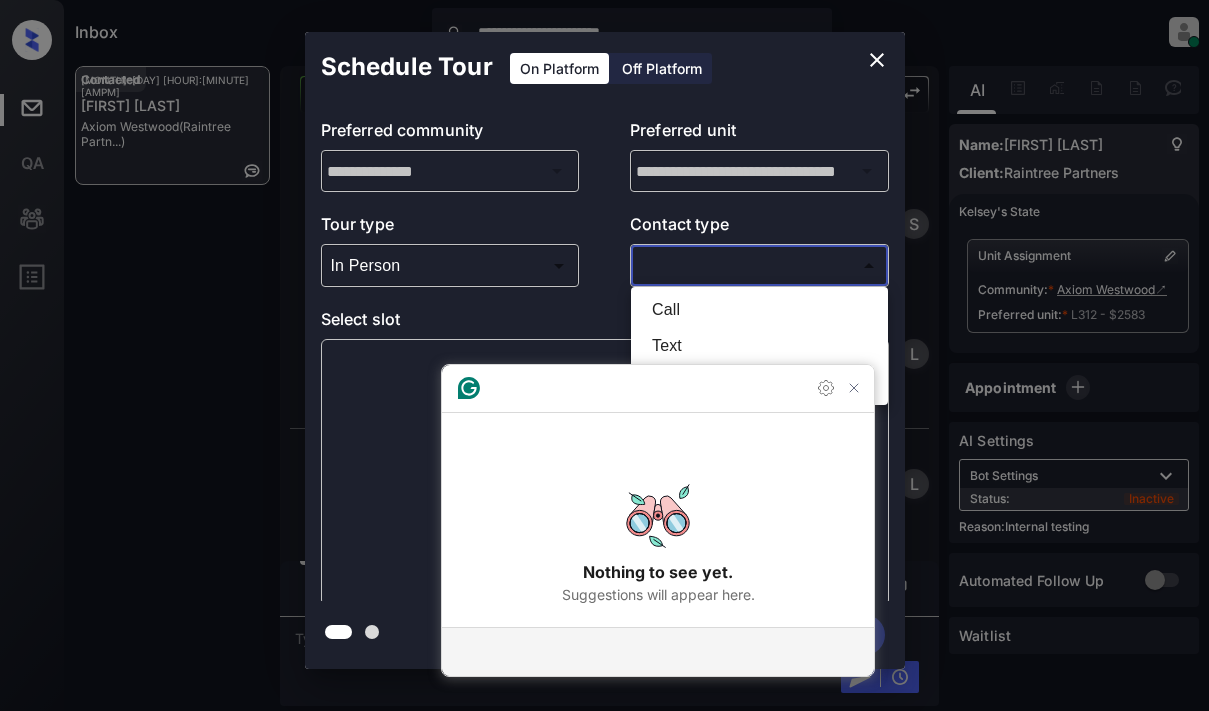 click on "Text" at bounding box center (759, 346) 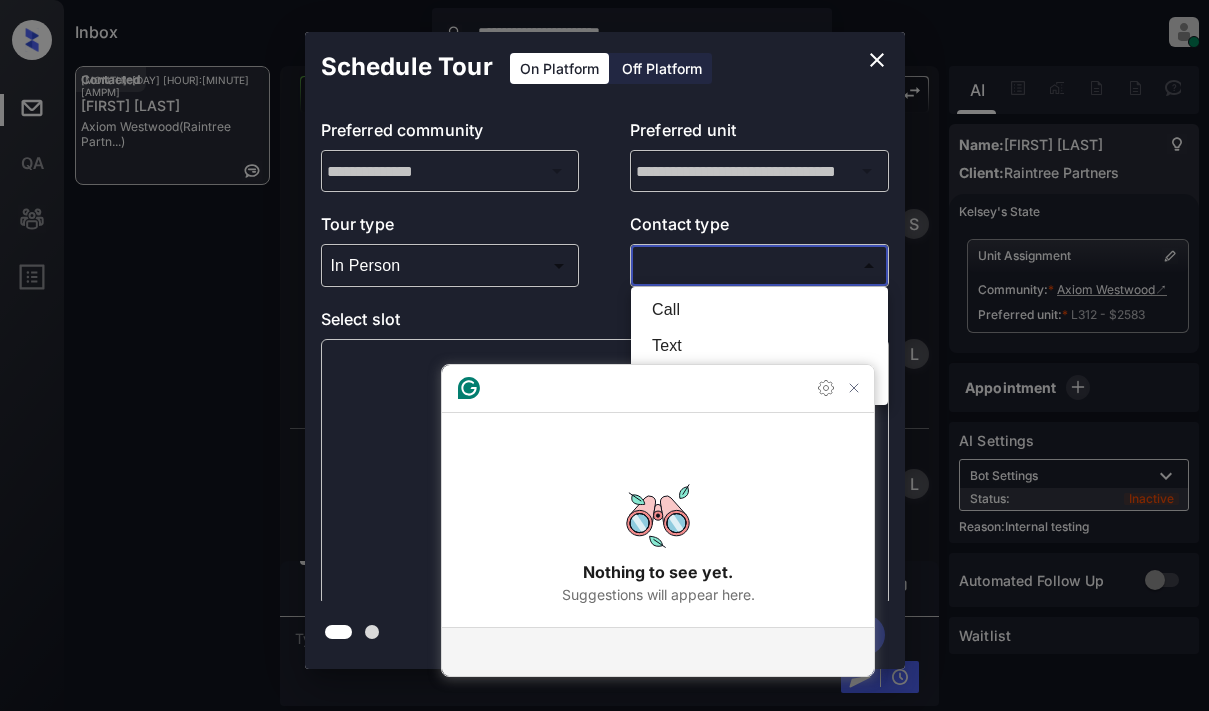 type on "****" 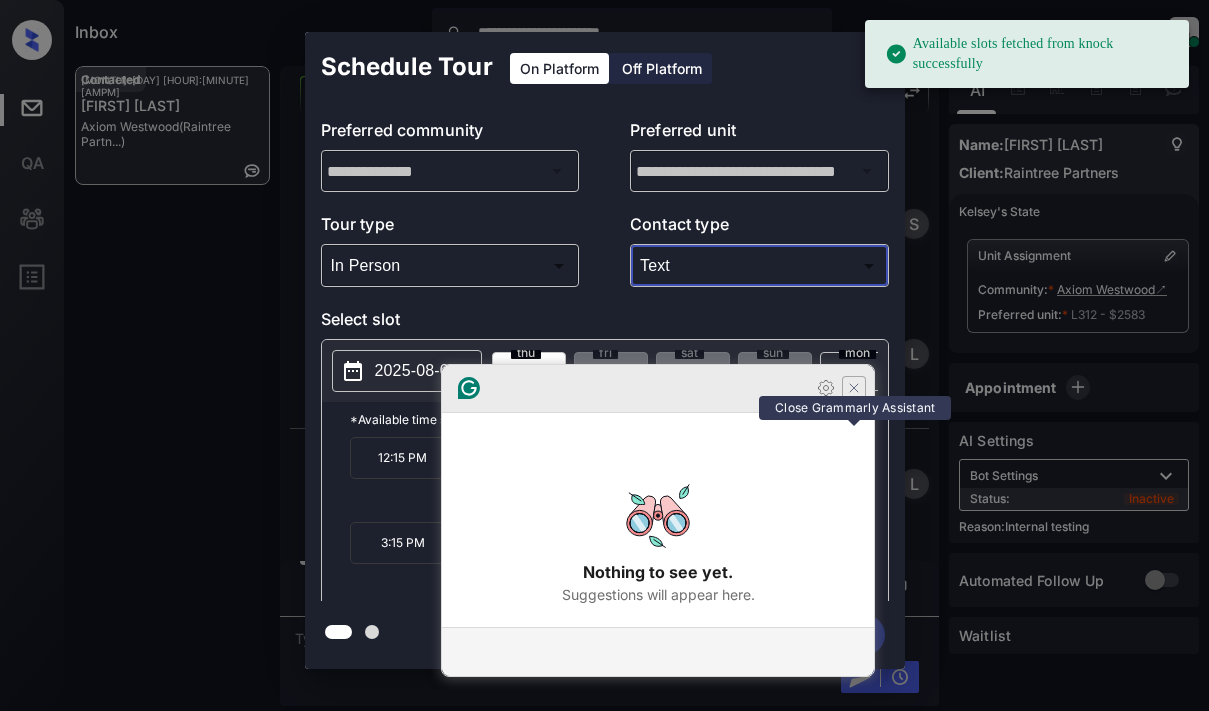 click 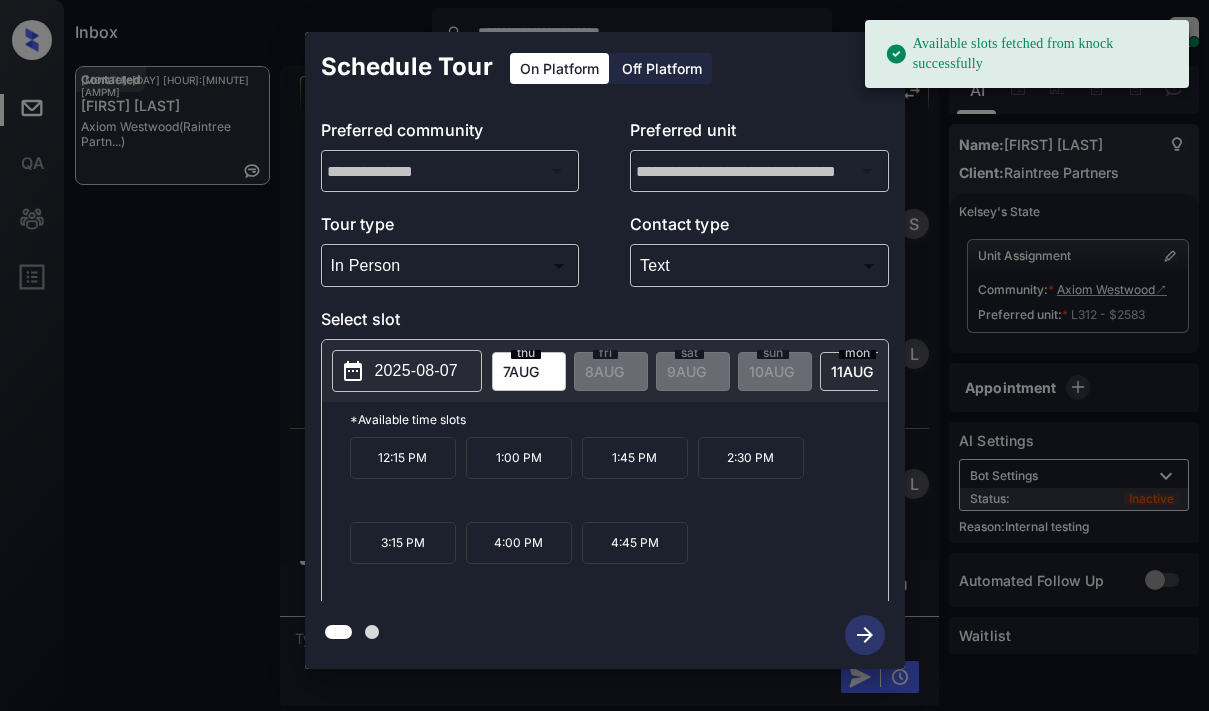 click on "2025-08-07" at bounding box center (416, 371) 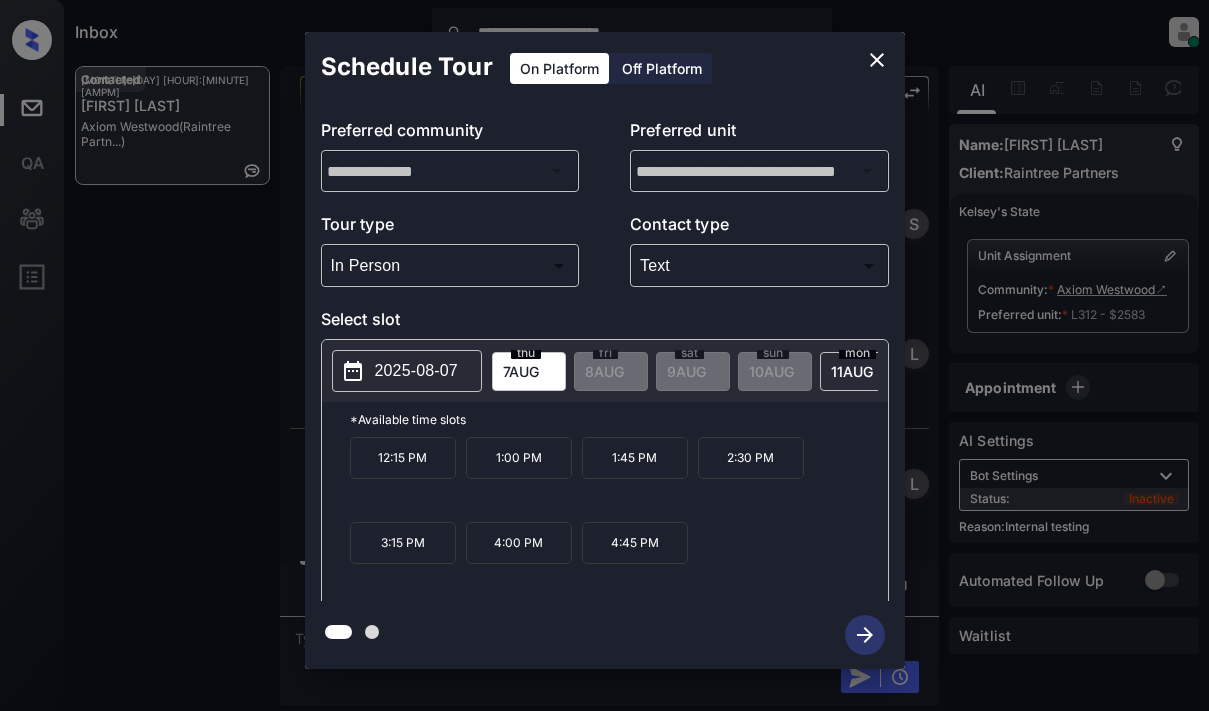 drag, startPoint x: 396, startPoint y: 472, endPoint x: 446, endPoint y: 445, distance: 56.82429 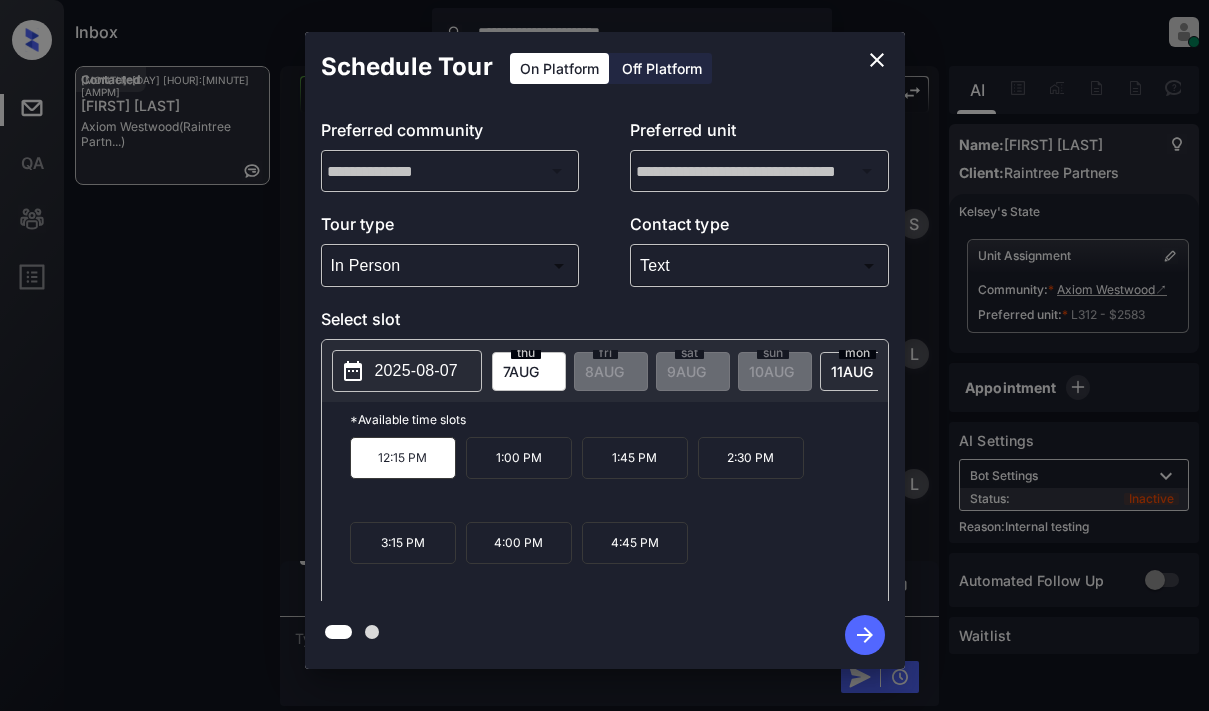 click 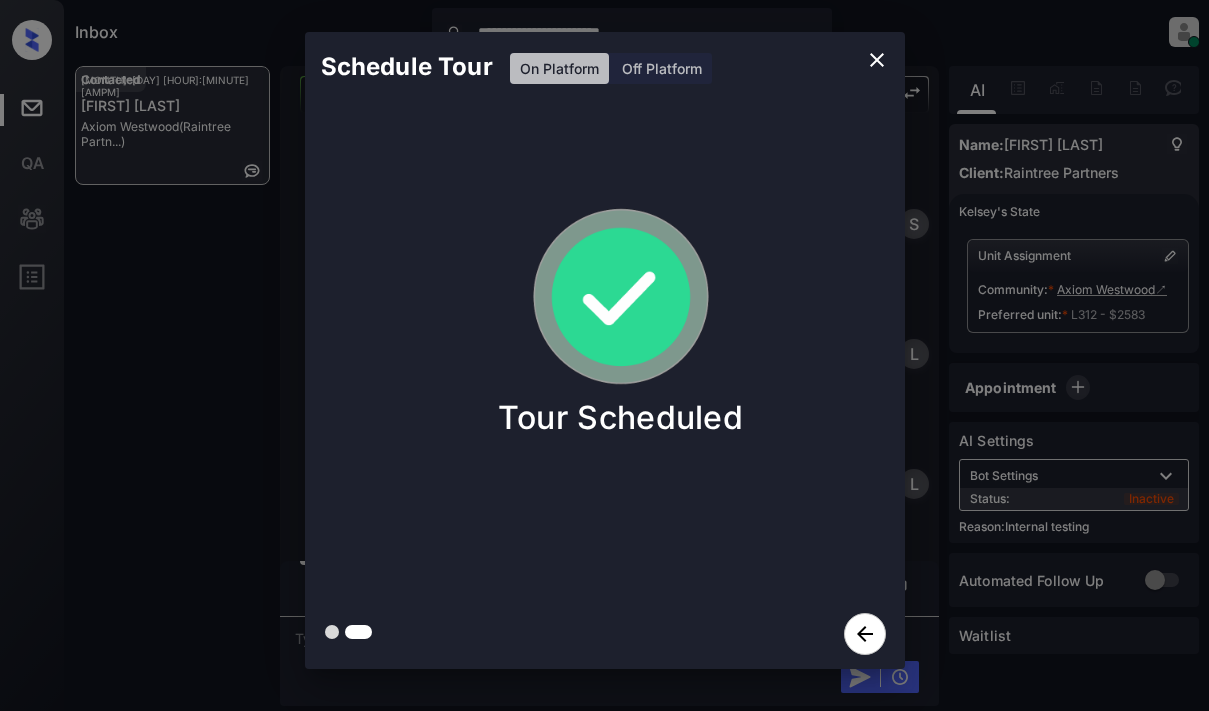 click 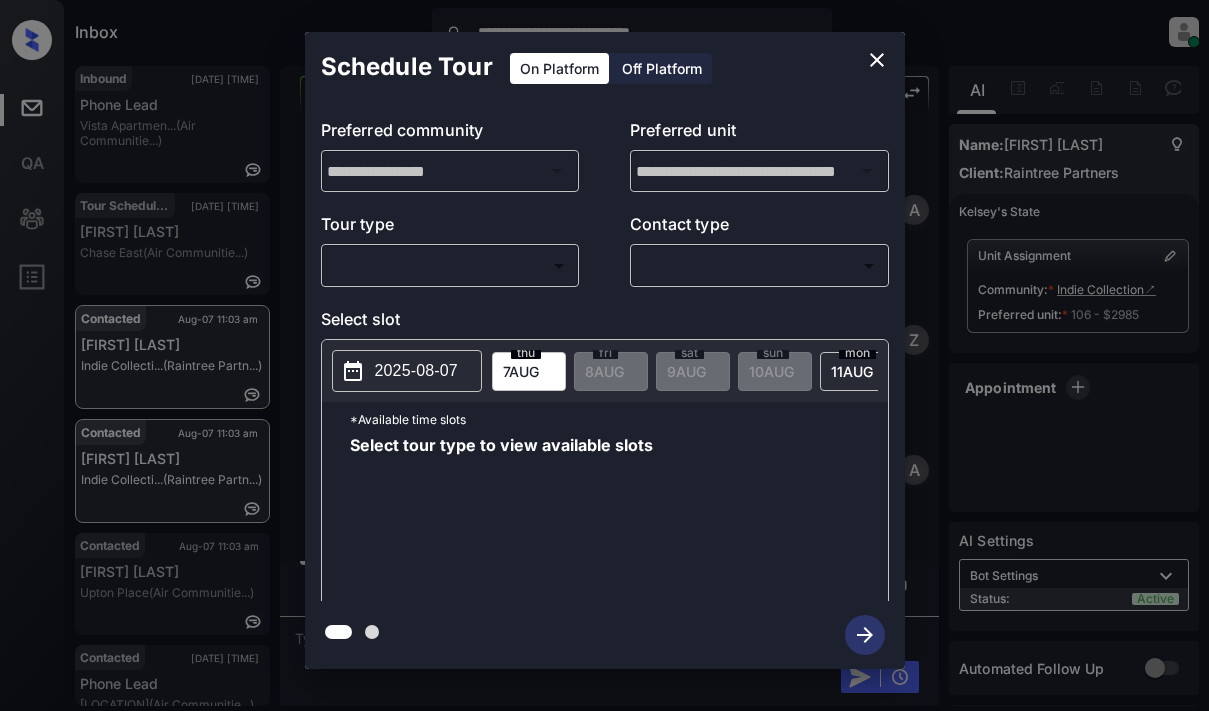 scroll, scrollTop: 0, scrollLeft: 0, axis: both 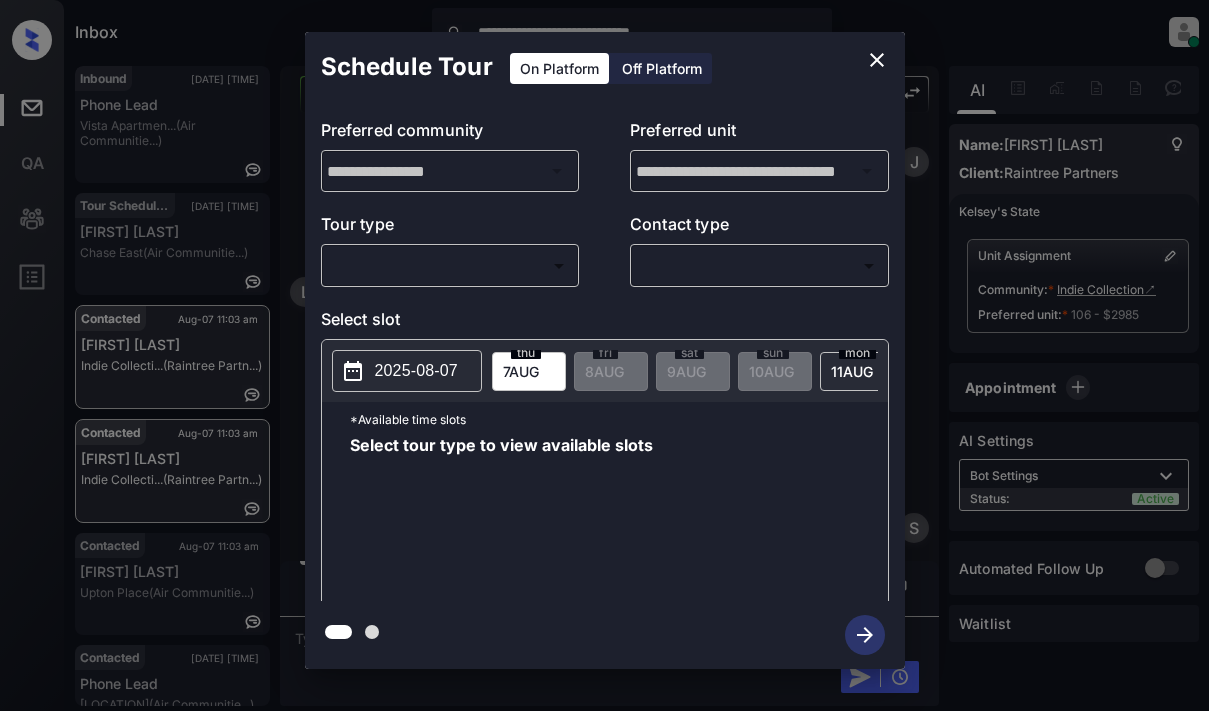 click on "**********" at bounding box center (604, 355) 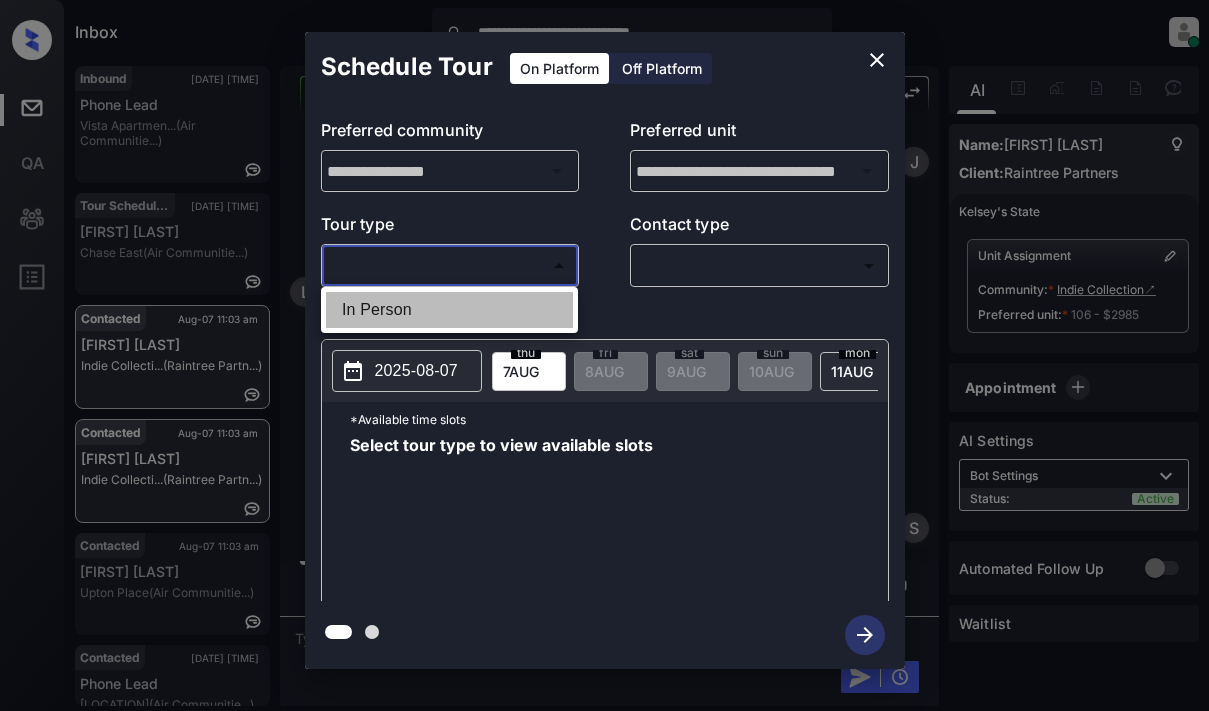 click on "In Person" at bounding box center [449, 310] 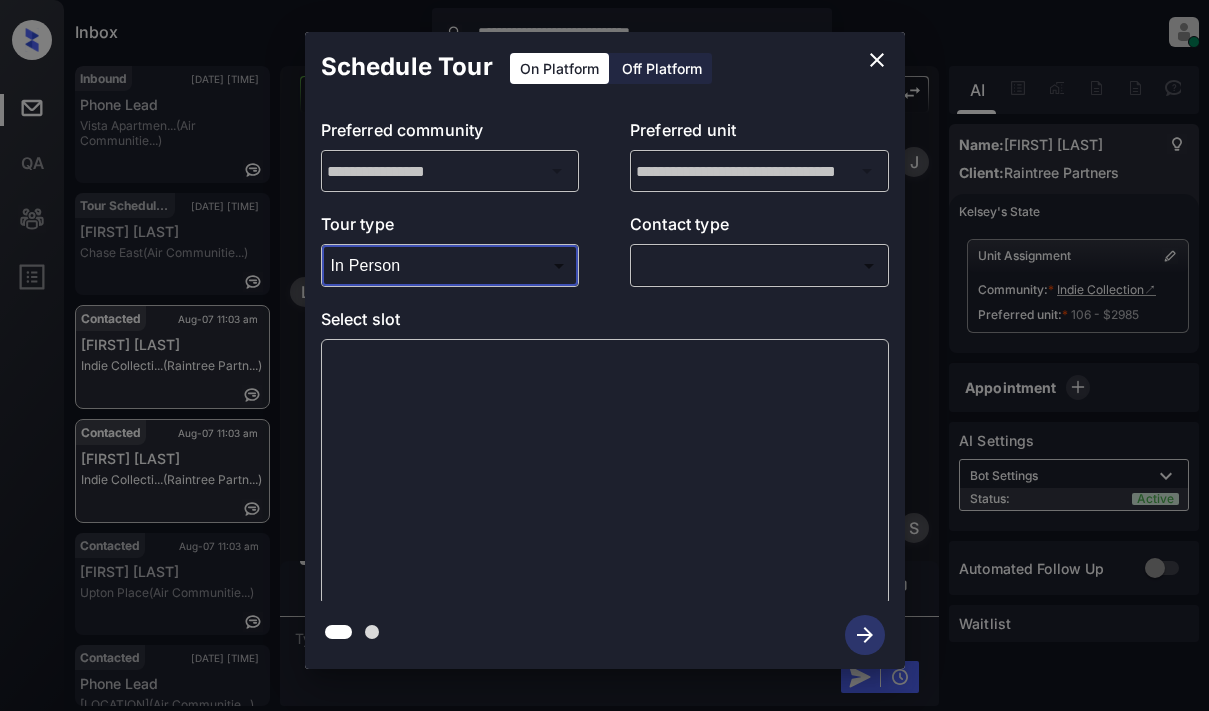 click on "**********" at bounding box center (604, 355) 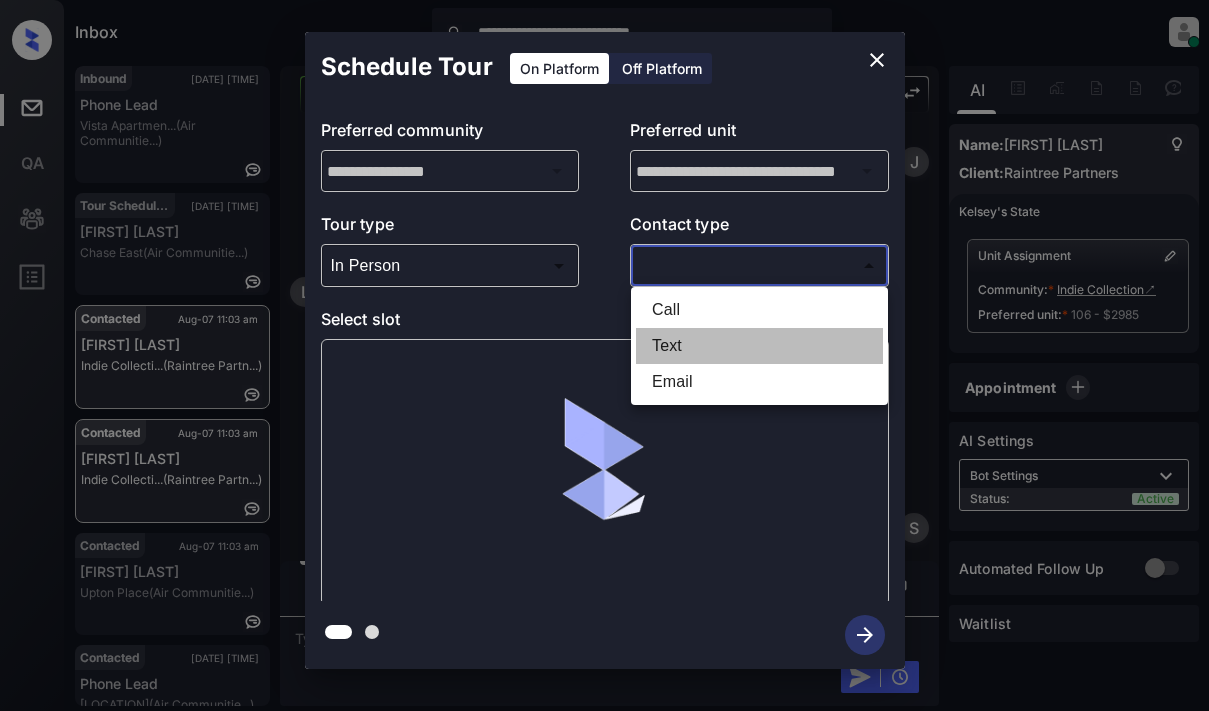 click on "Text" at bounding box center [759, 346] 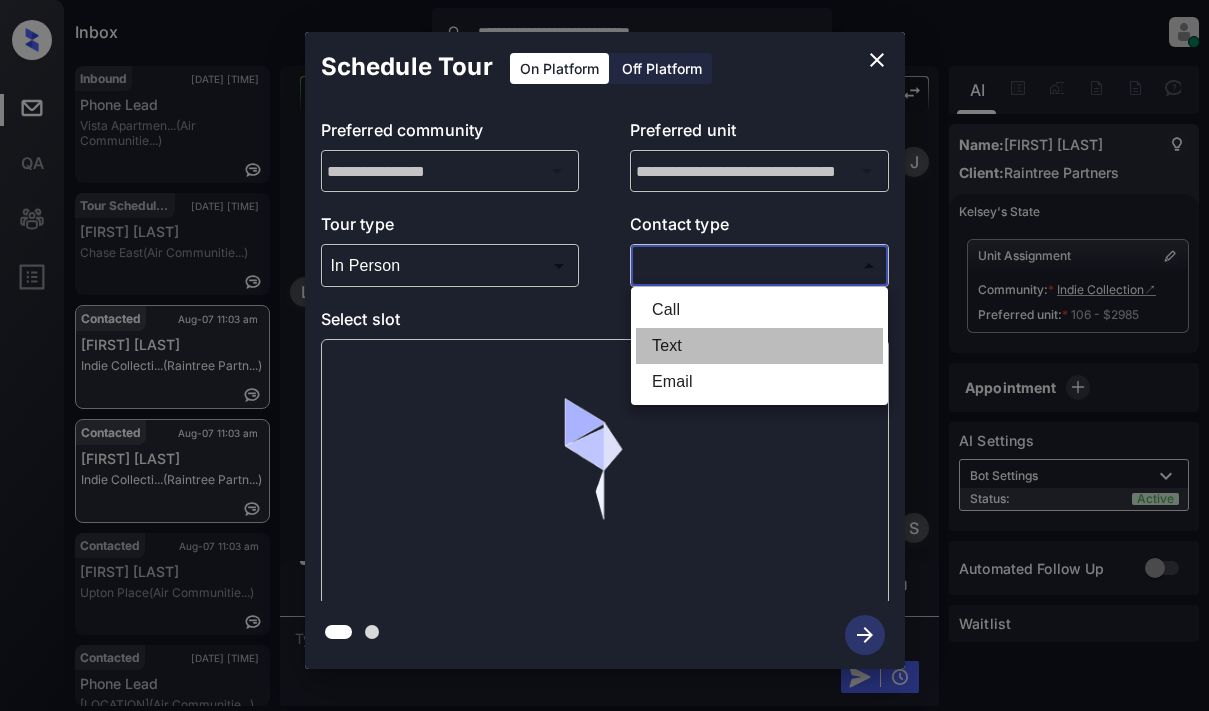 type on "****" 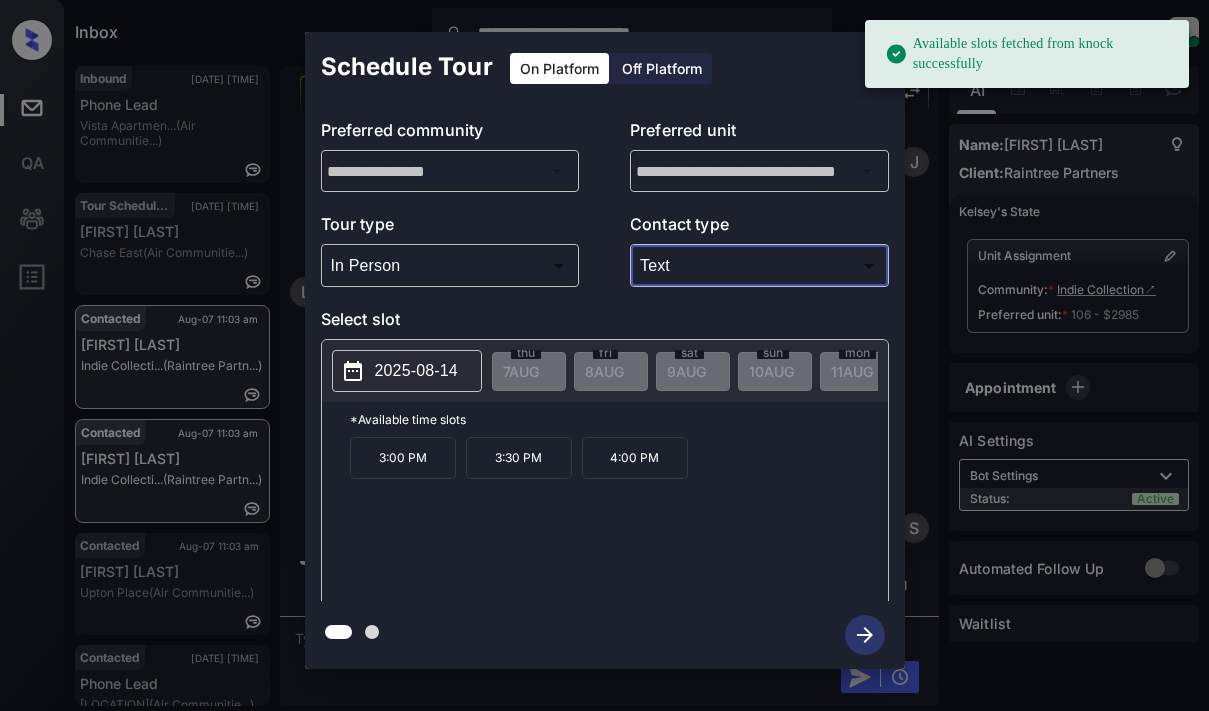 click on "2025-08-14" at bounding box center [416, 371] 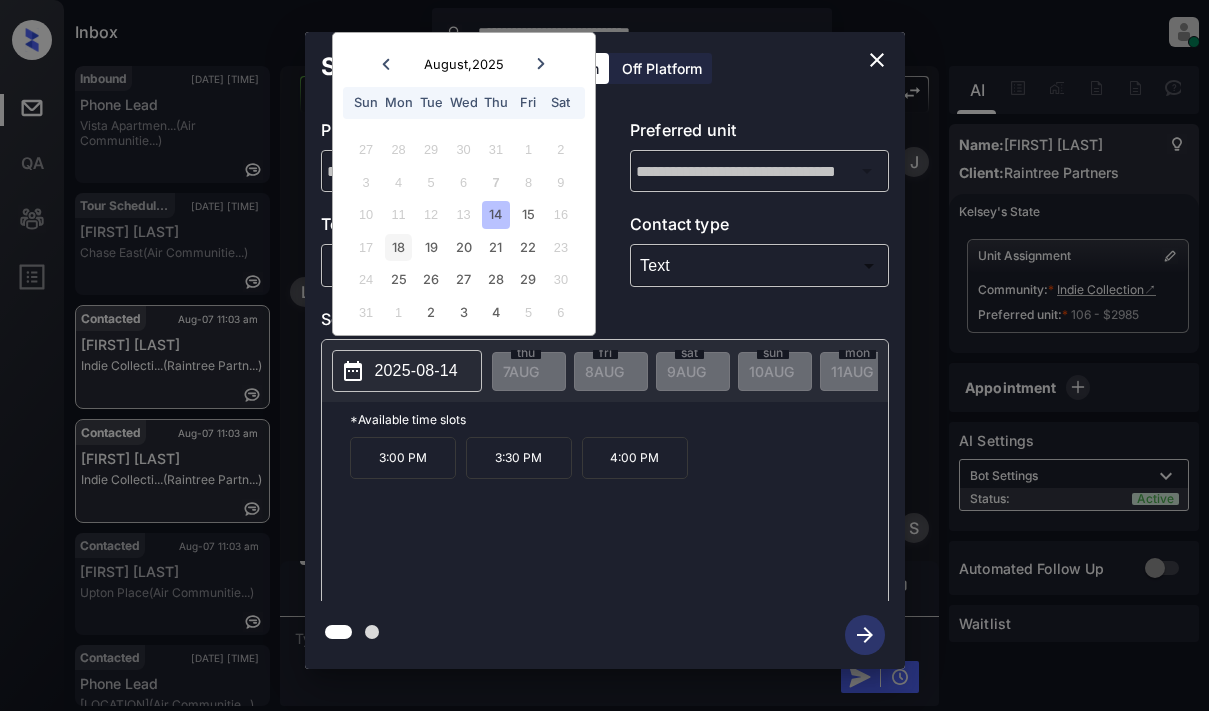 click on "18" at bounding box center [398, 247] 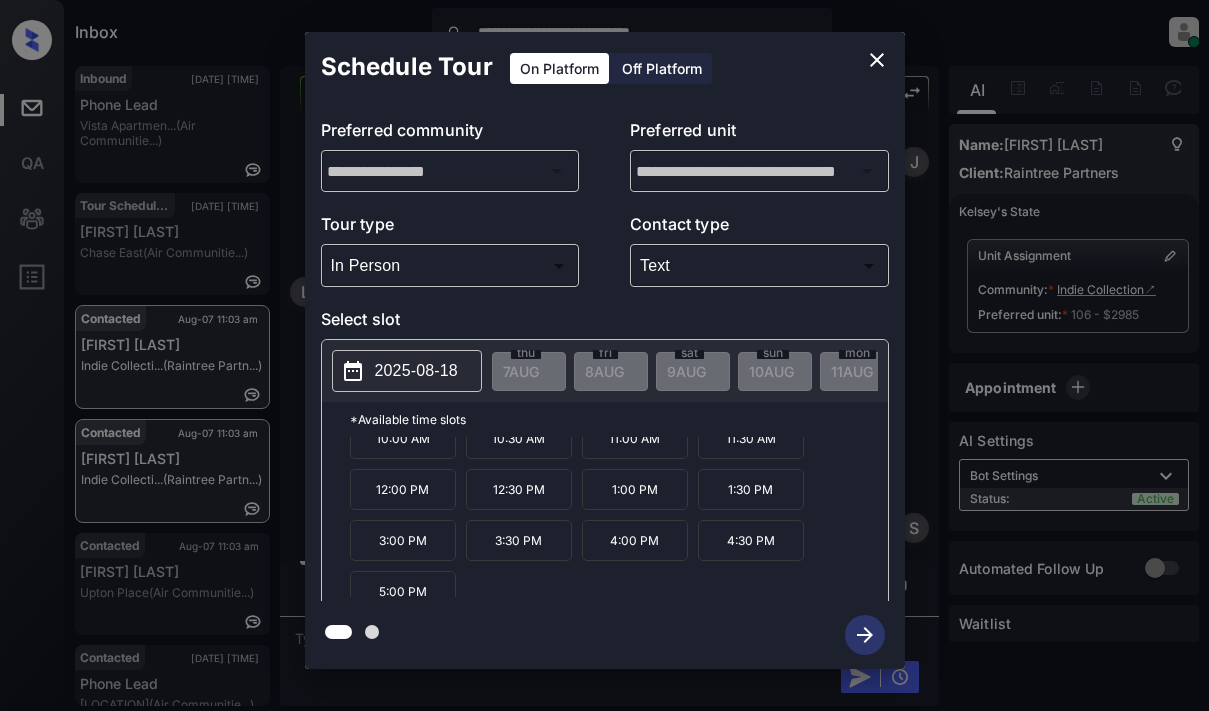 scroll, scrollTop: 34, scrollLeft: 0, axis: vertical 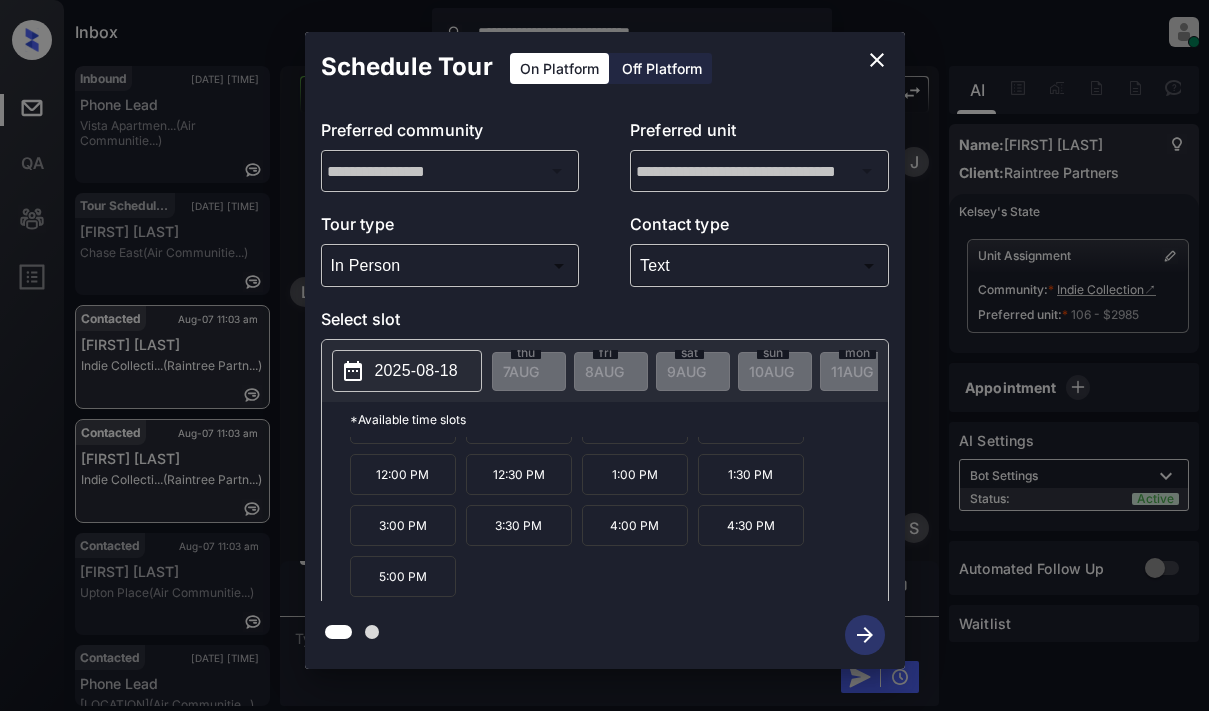 click on "2025-08-18" at bounding box center (416, 371) 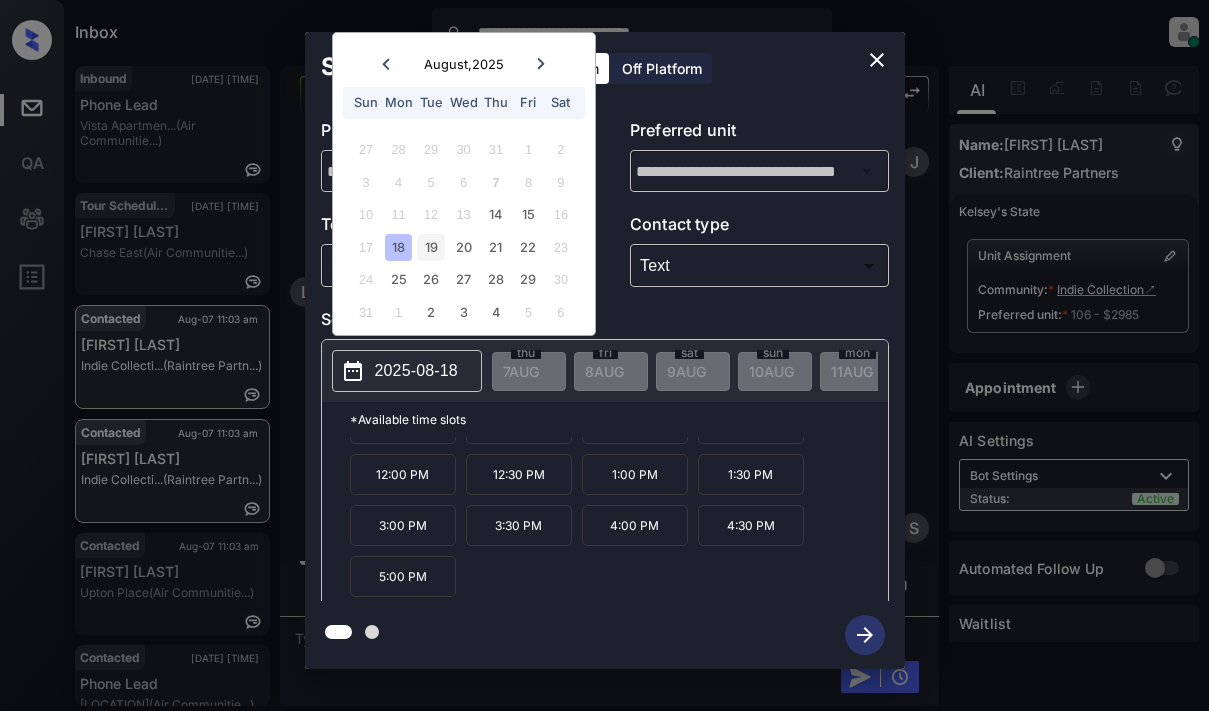 click on "19" at bounding box center (430, 247) 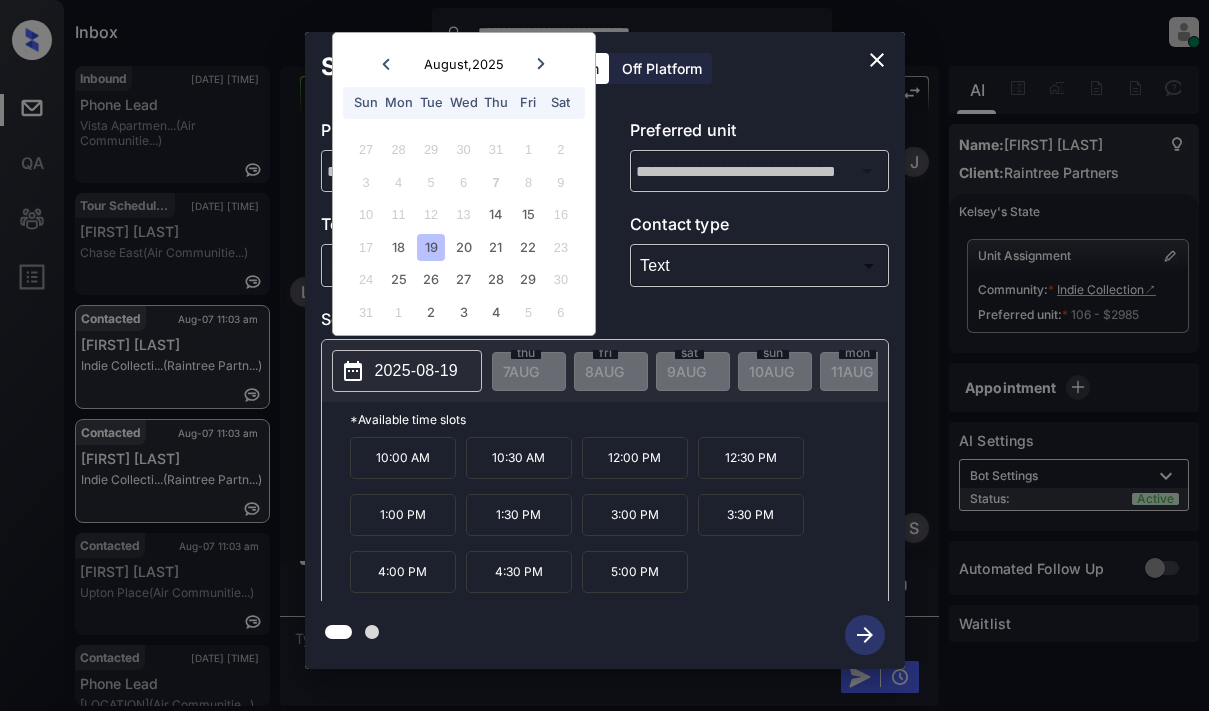 scroll, scrollTop: 0, scrollLeft: 0, axis: both 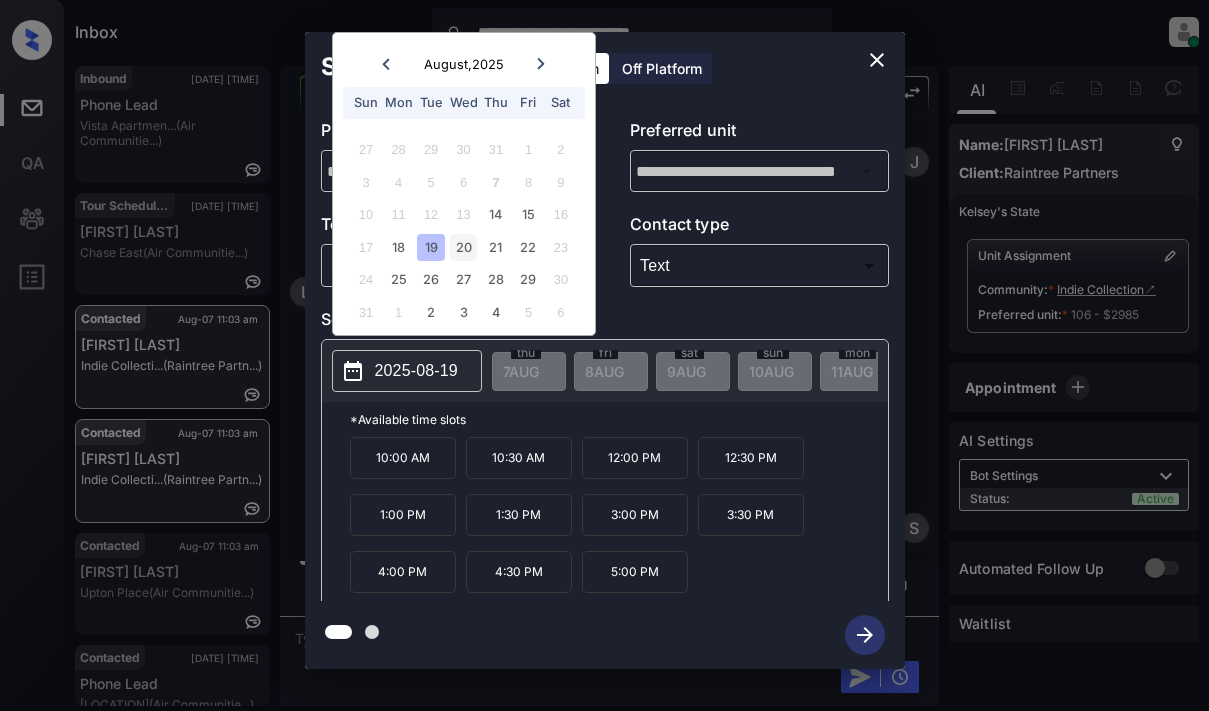 click on "20" at bounding box center [463, 247] 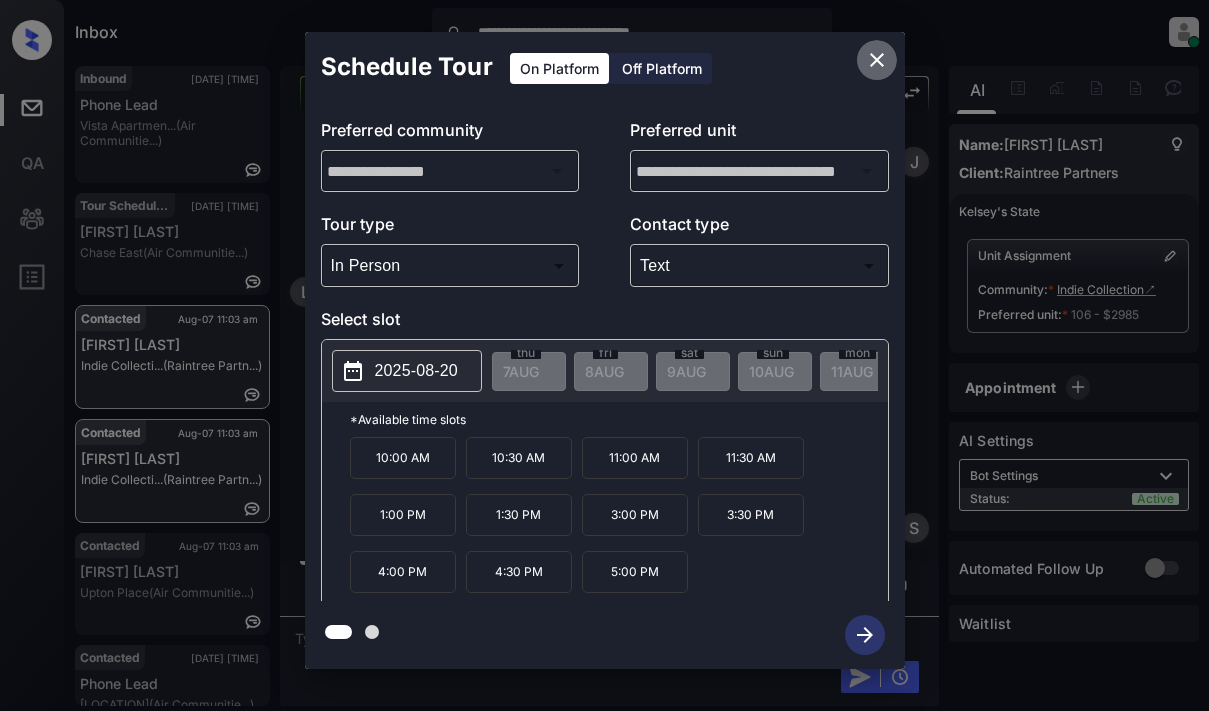 click 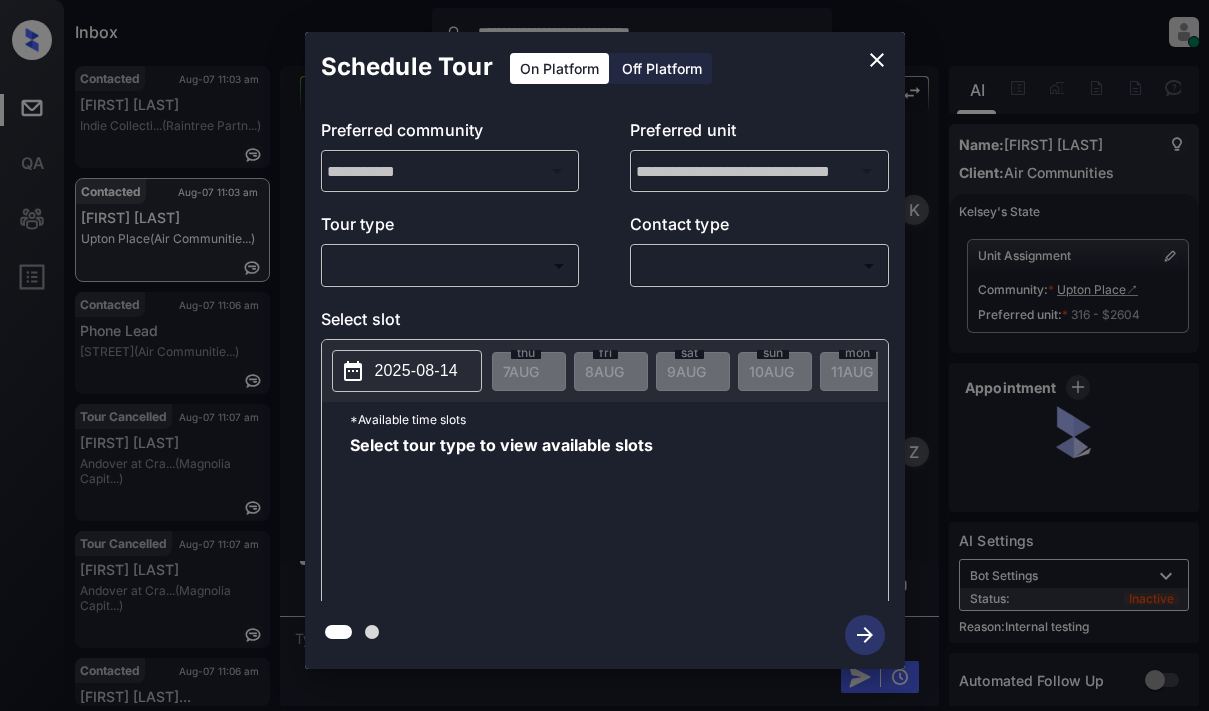 scroll, scrollTop: 0, scrollLeft: 0, axis: both 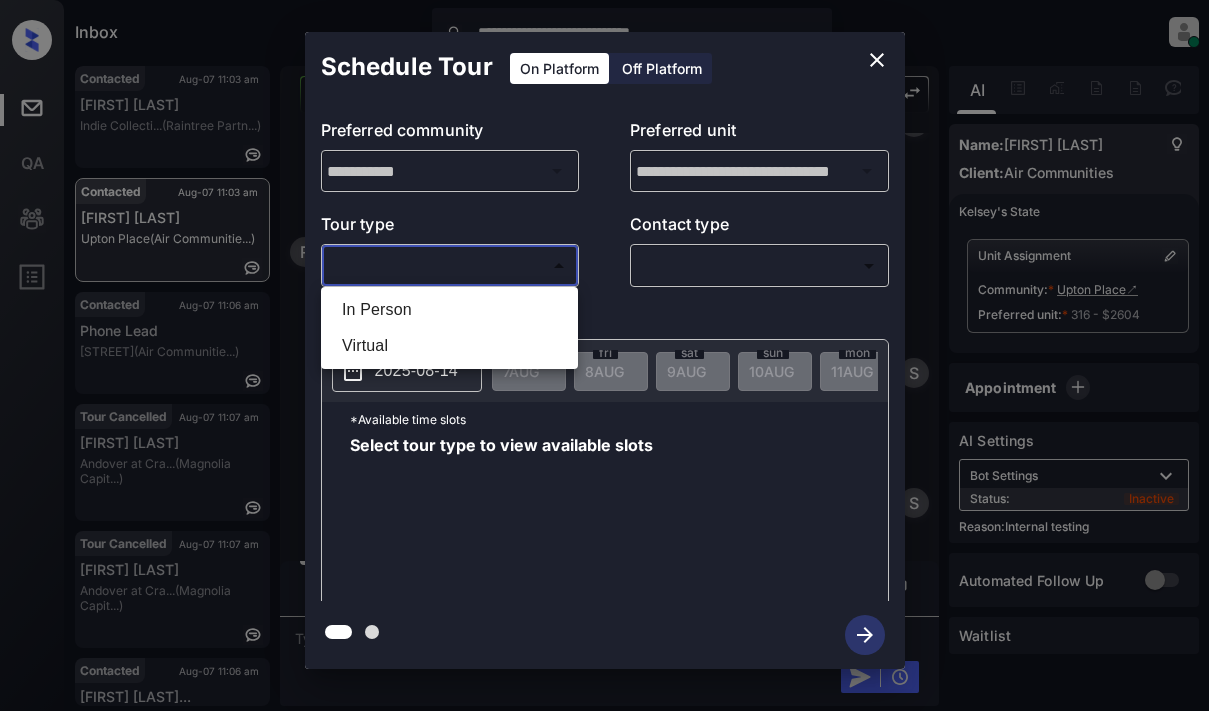 click on "**********" at bounding box center [604, 355] 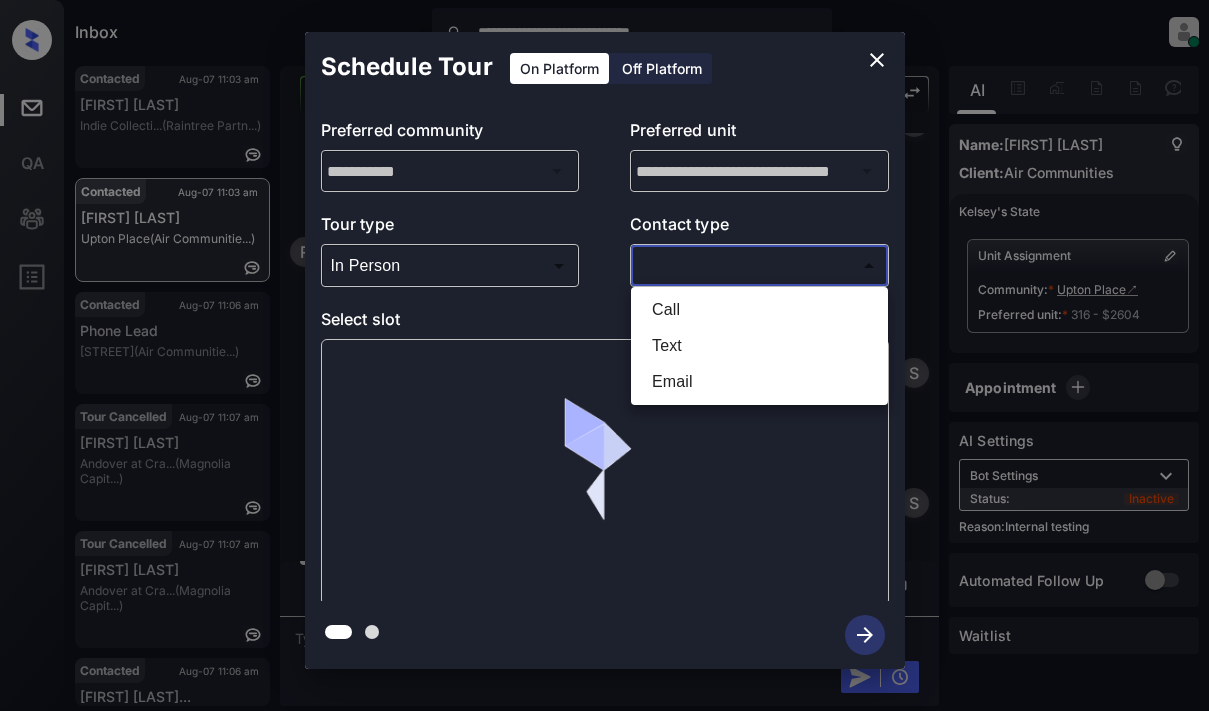 click on "**********" at bounding box center (604, 355) 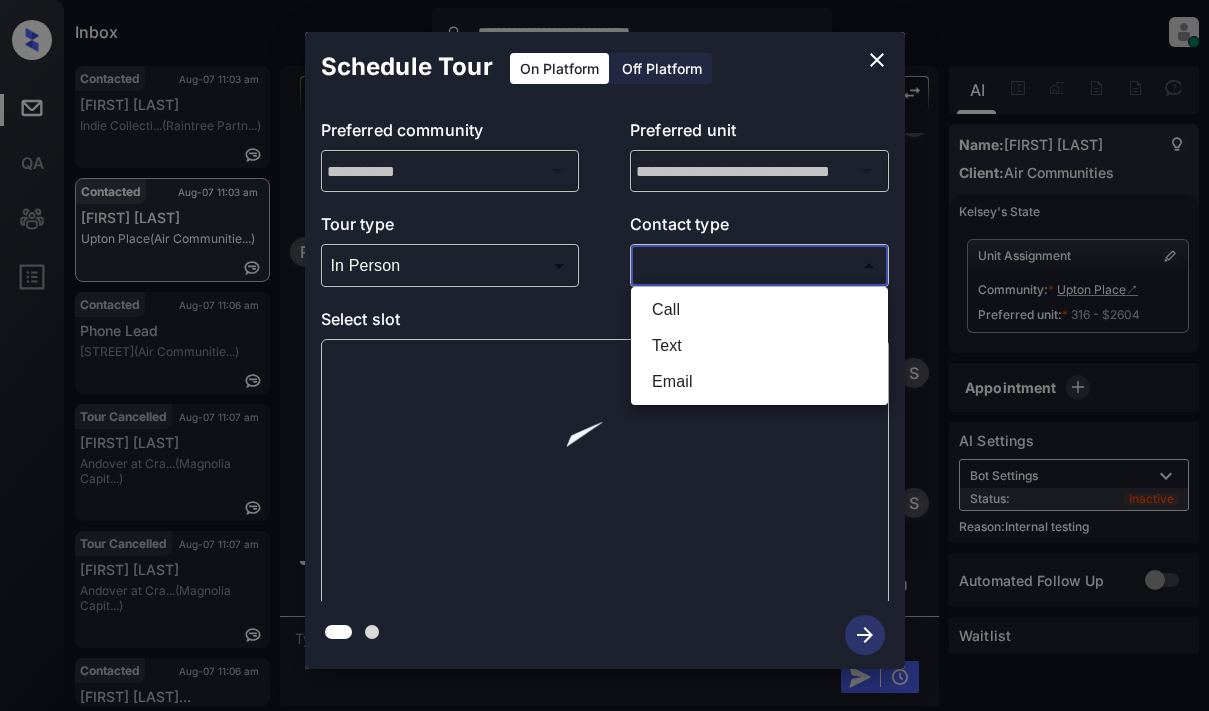 click on "Text" at bounding box center (759, 346) 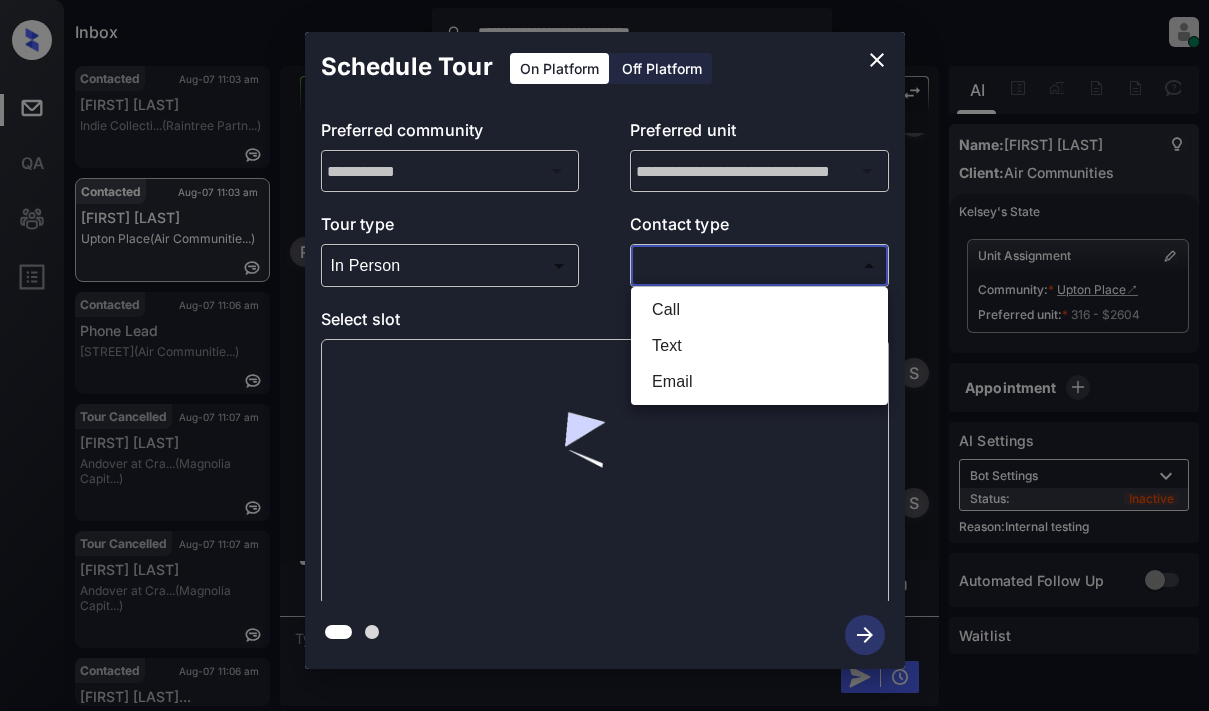 type on "****" 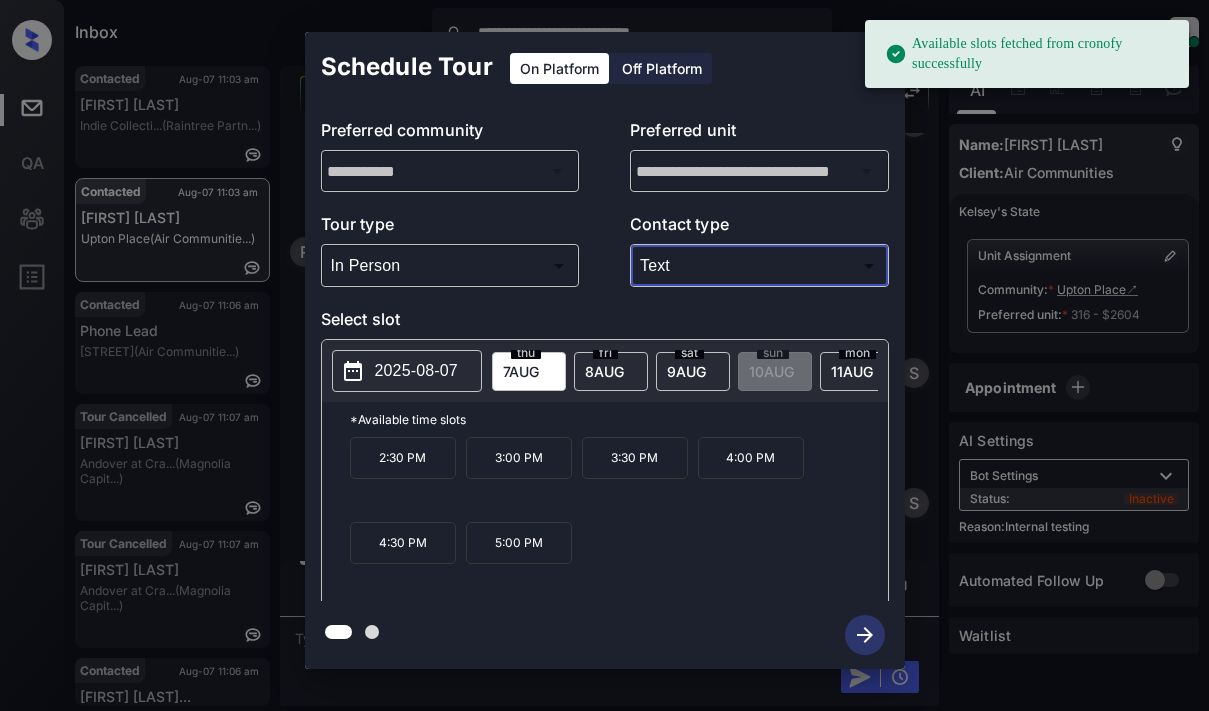 click on "2025-08-07" at bounding box center (416, 371) 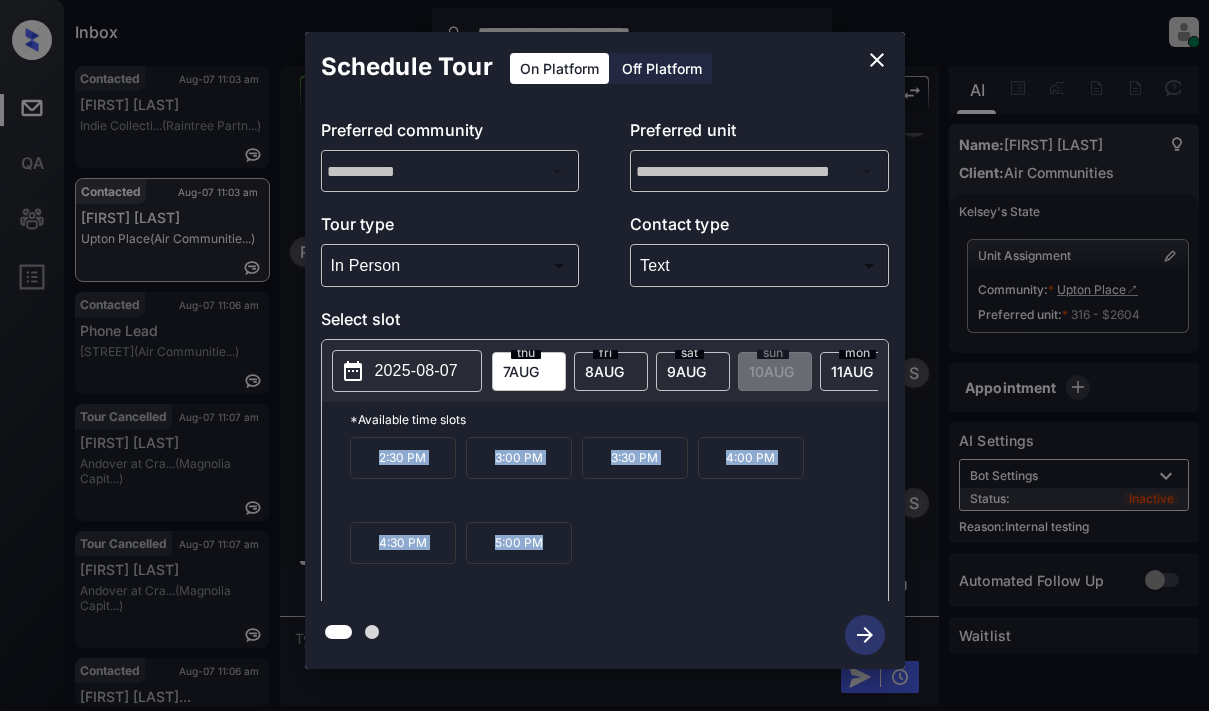 drag, startPoint x: 368, startPoint y: 461, endPoint x: 529, endPoint y: 559, distance: 188.48077 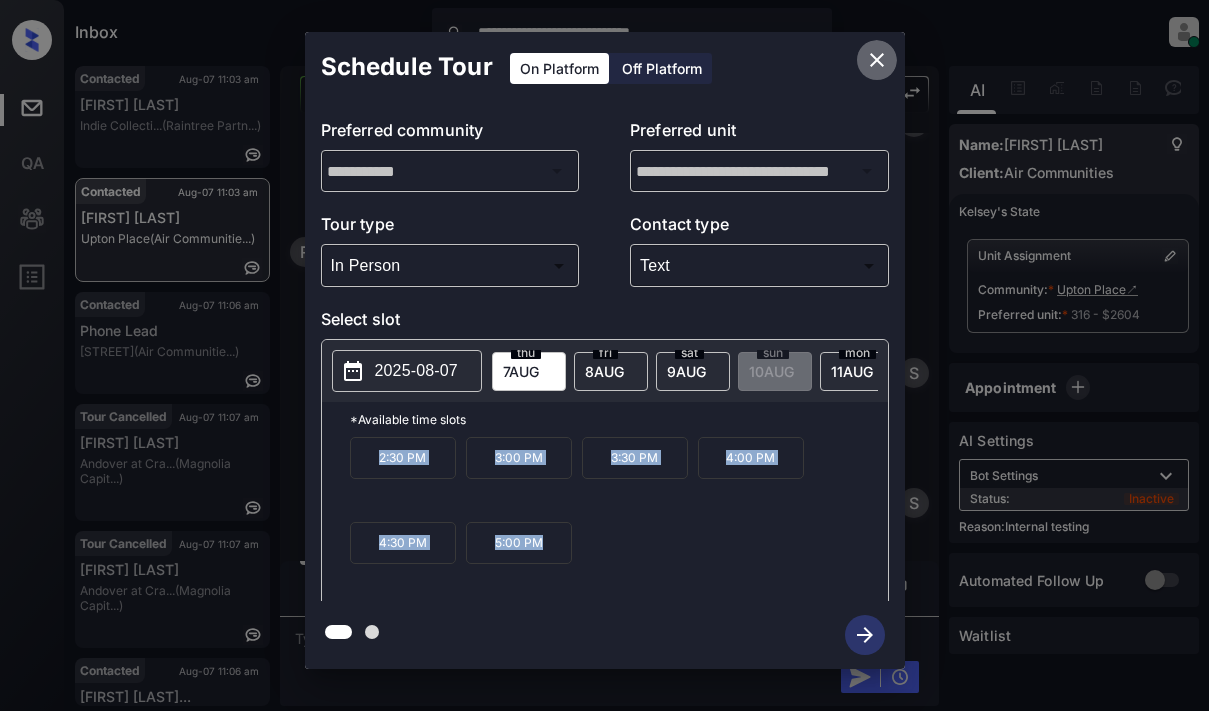 click 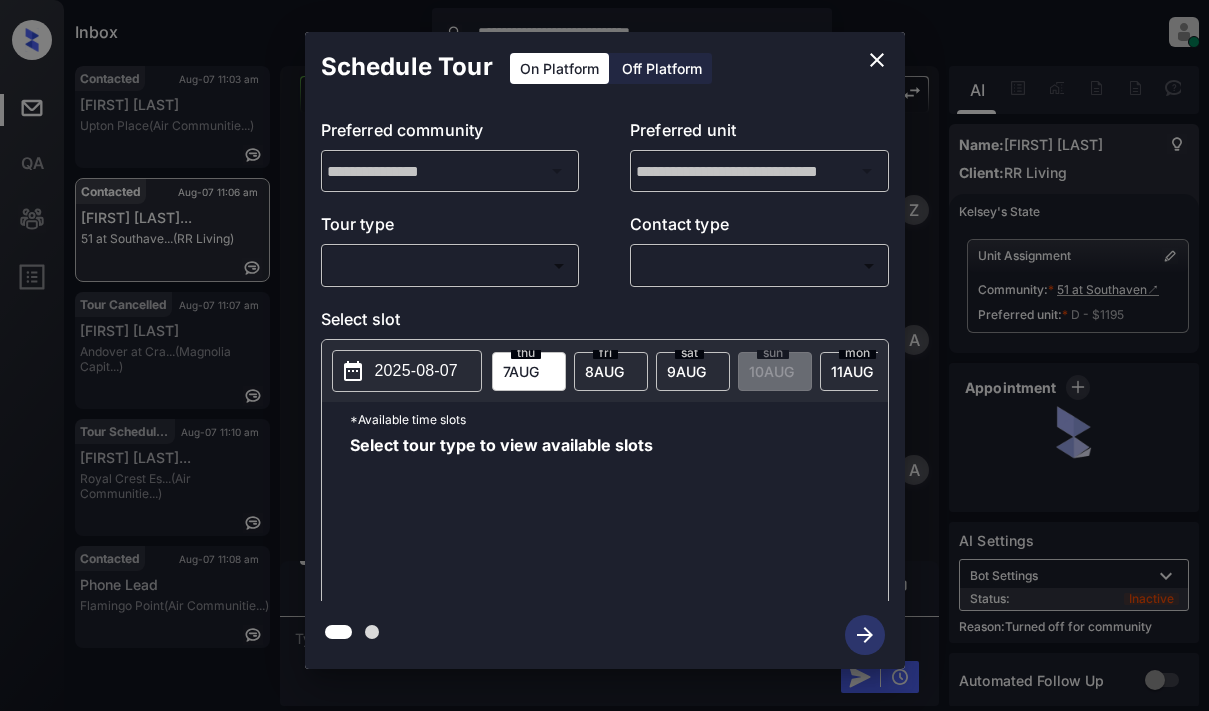 scroll, scrollTop: 0, scrollLeft: 0, axis: both 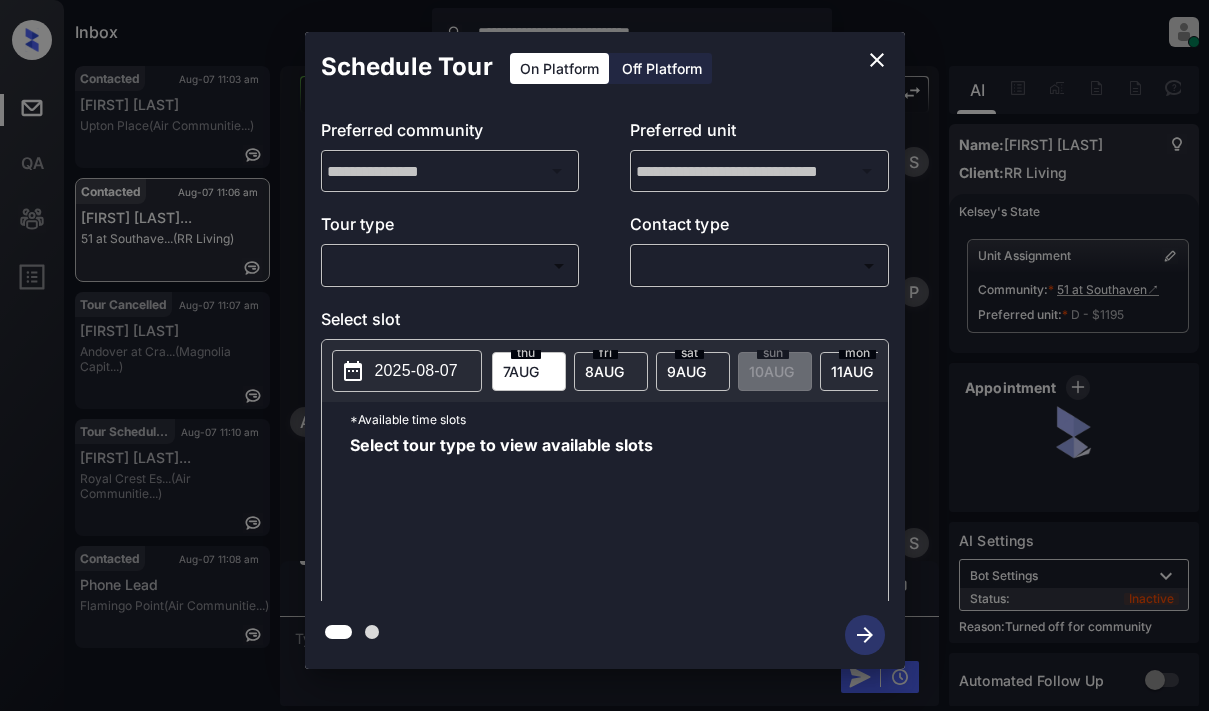 click on "**********" at bounding box center (604, 355) 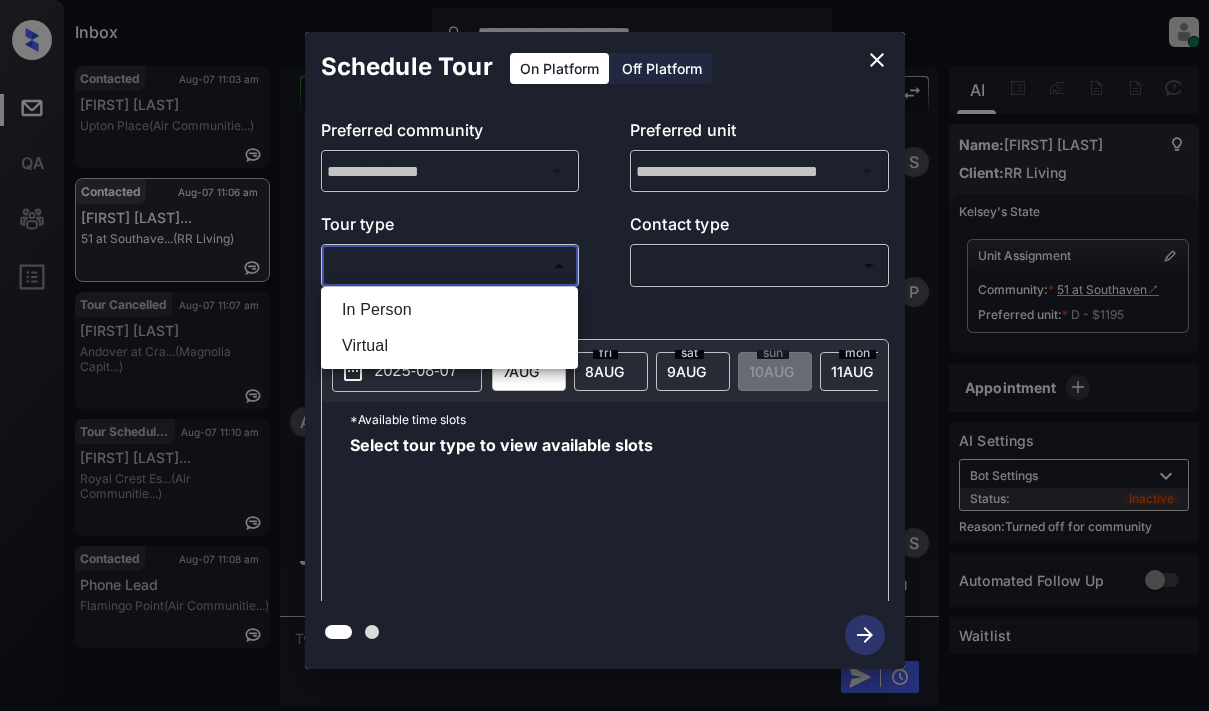 click on "In Person" at bounding box center [449, 310] 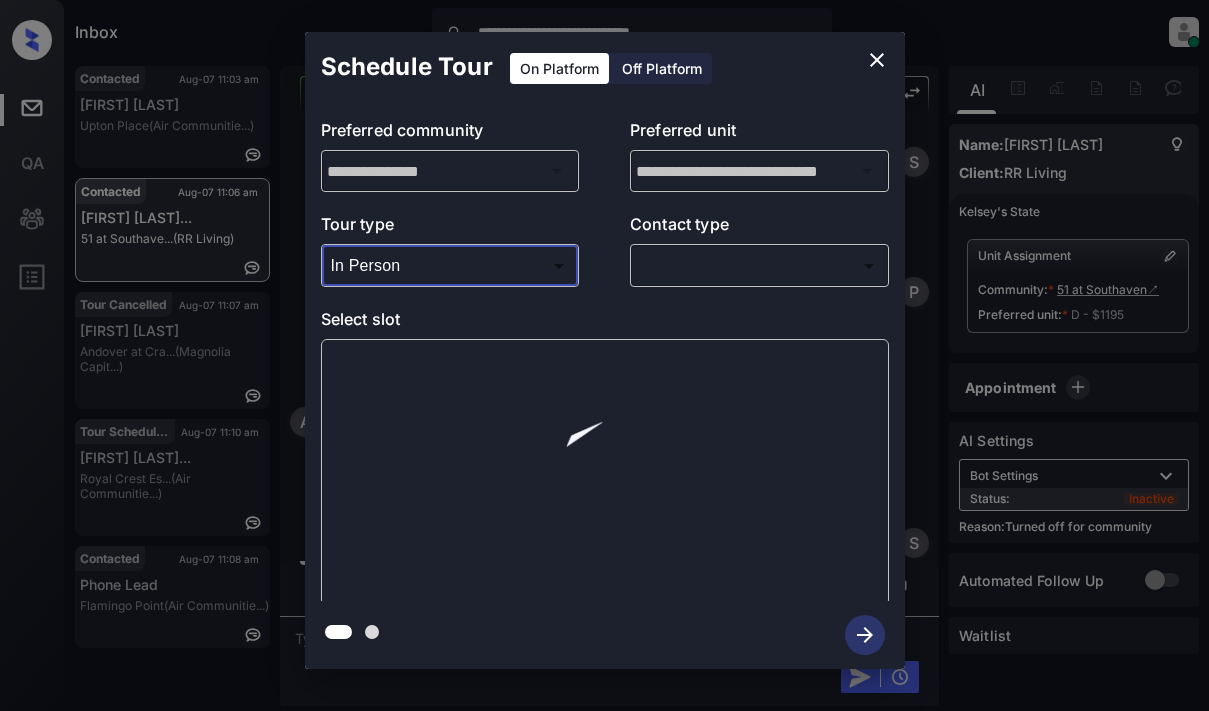 click on "**********" at bounding box center [604, 355] 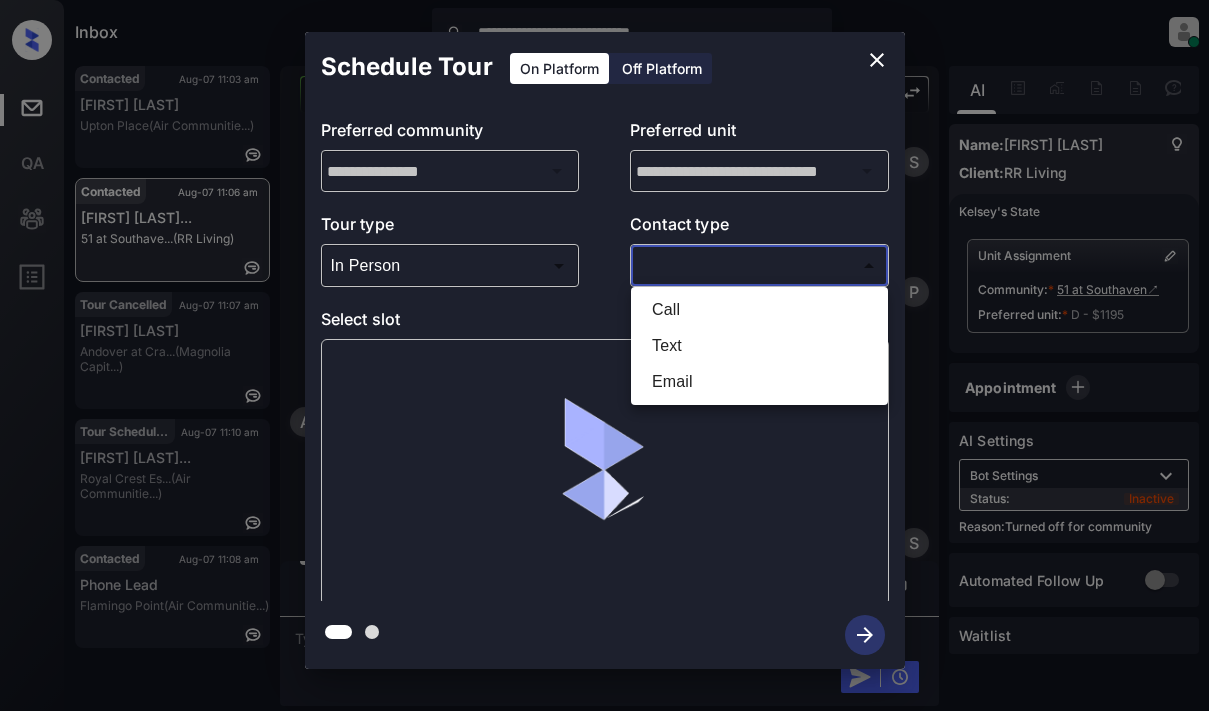 click on "Text" at bounding box center [759, 346] 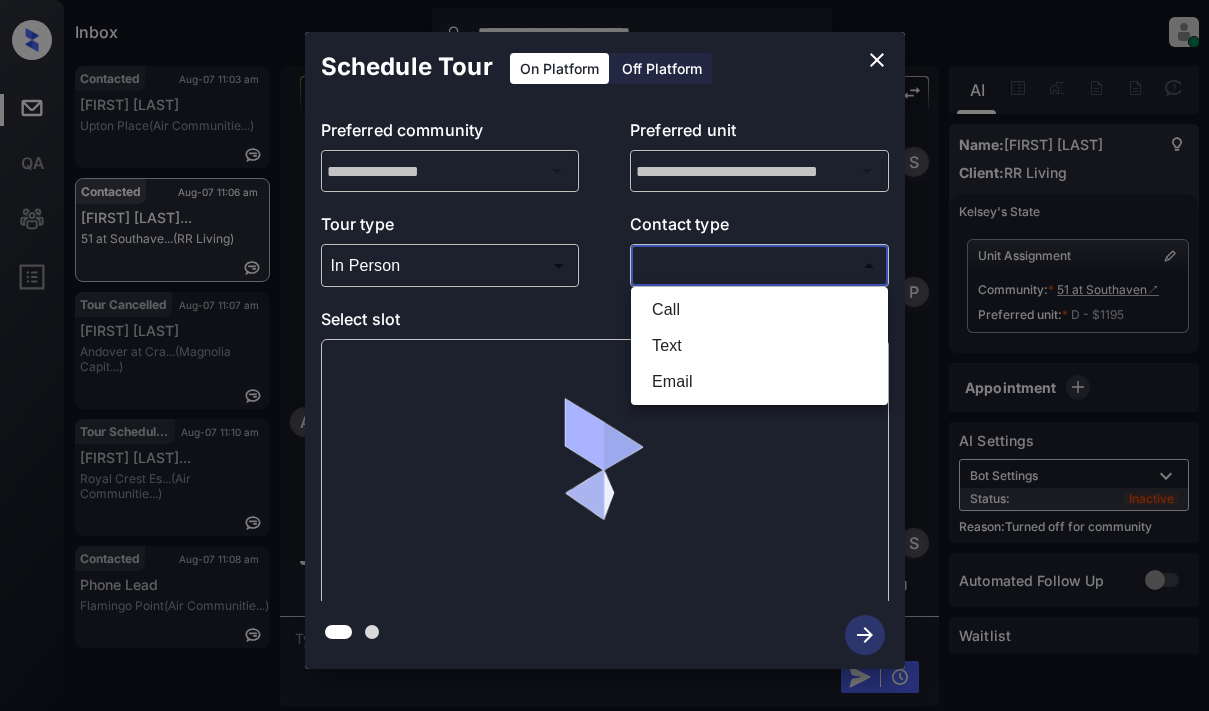 type on "****" 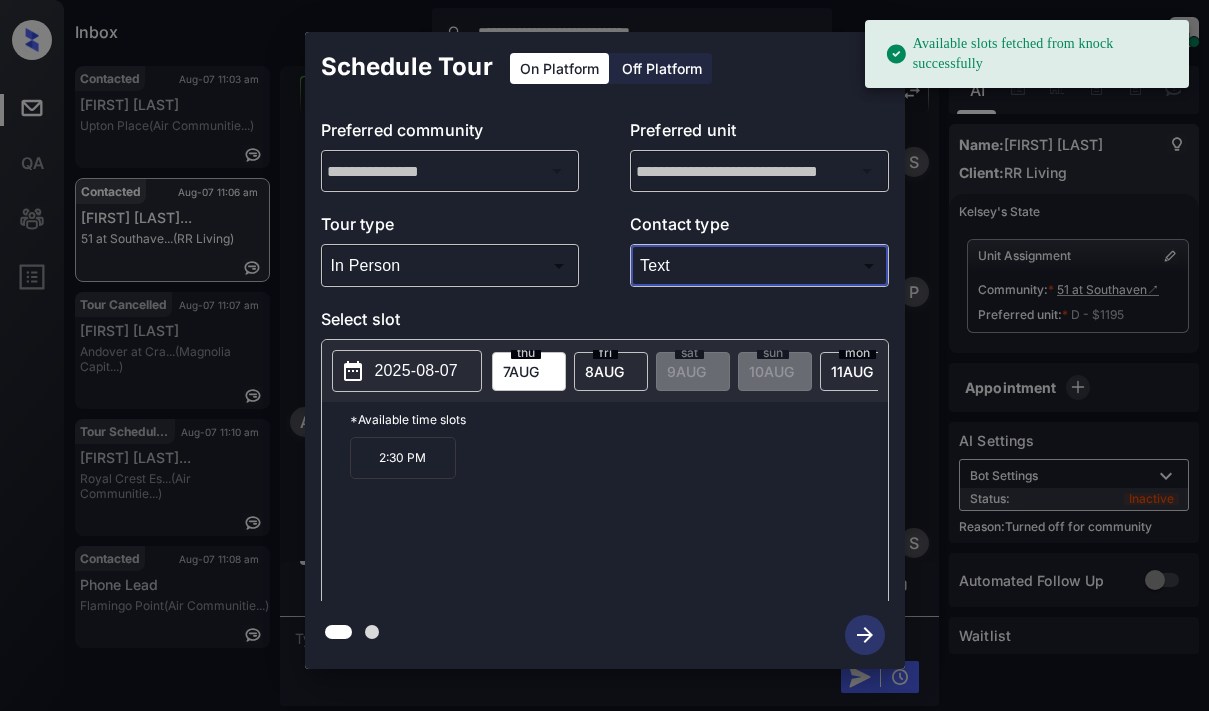 click on "2025-08-07" at bounding box center (416, 371) 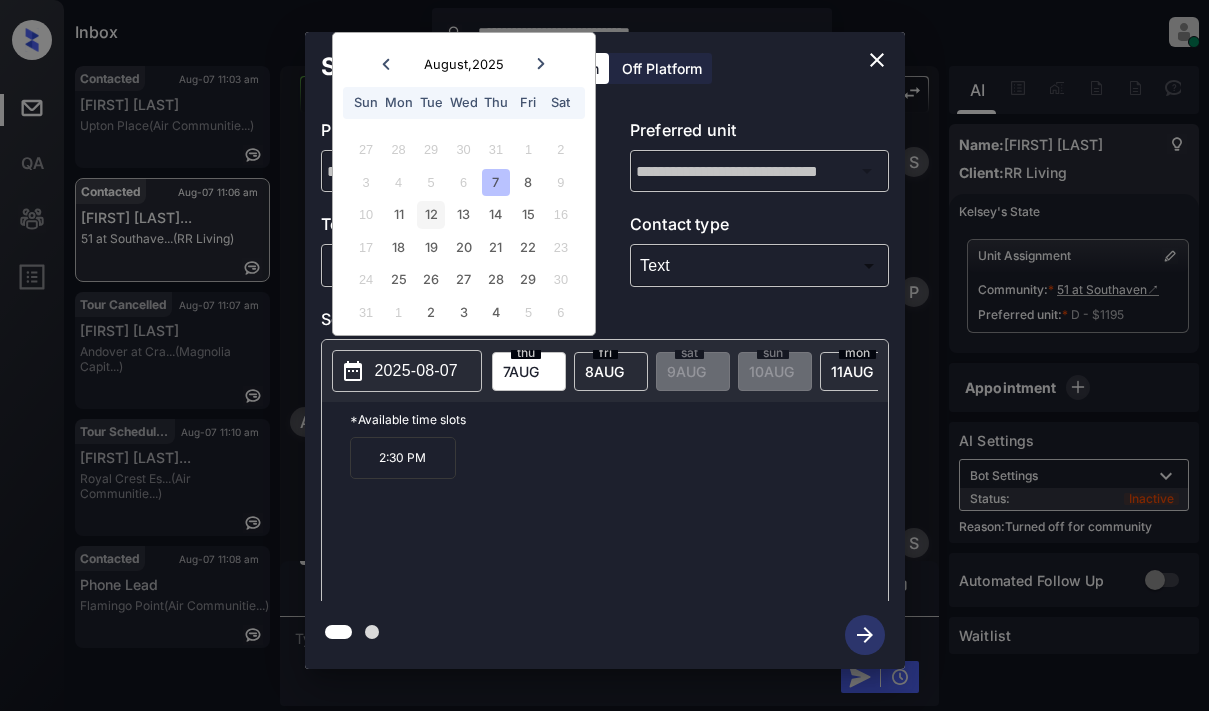 click on "12" at bounding box center (430, 214) 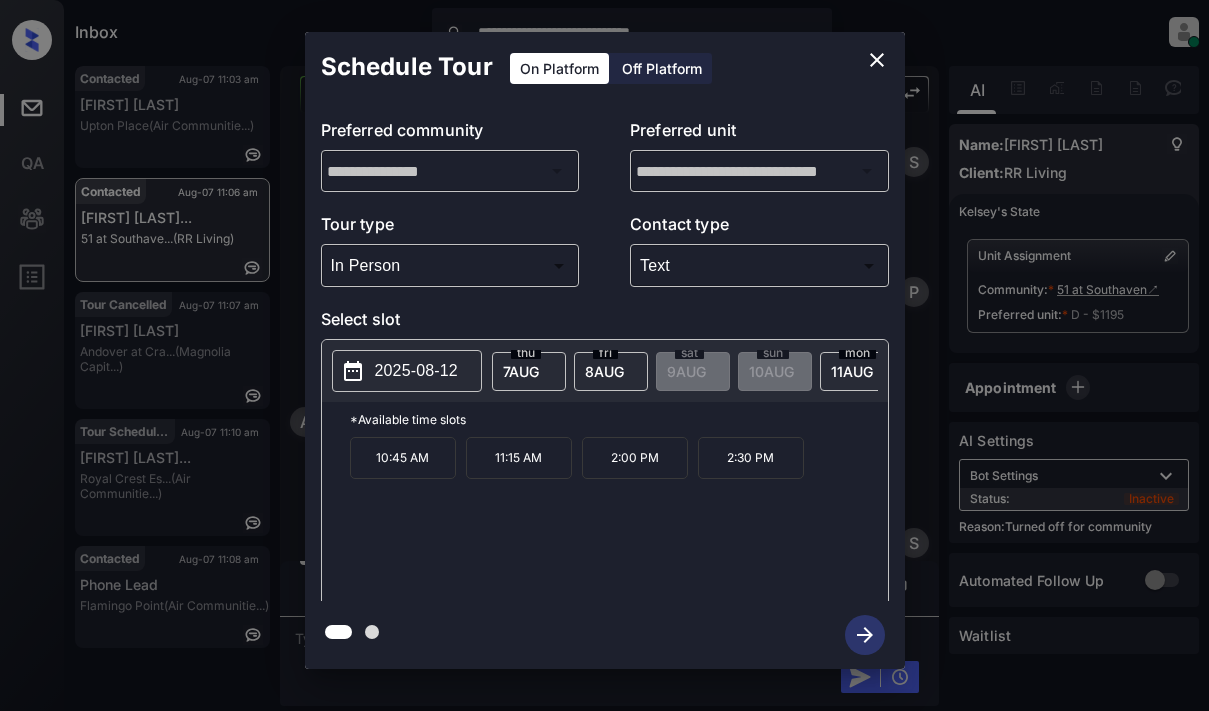 click on "10:45 AM" at bounding box center (403, 458) 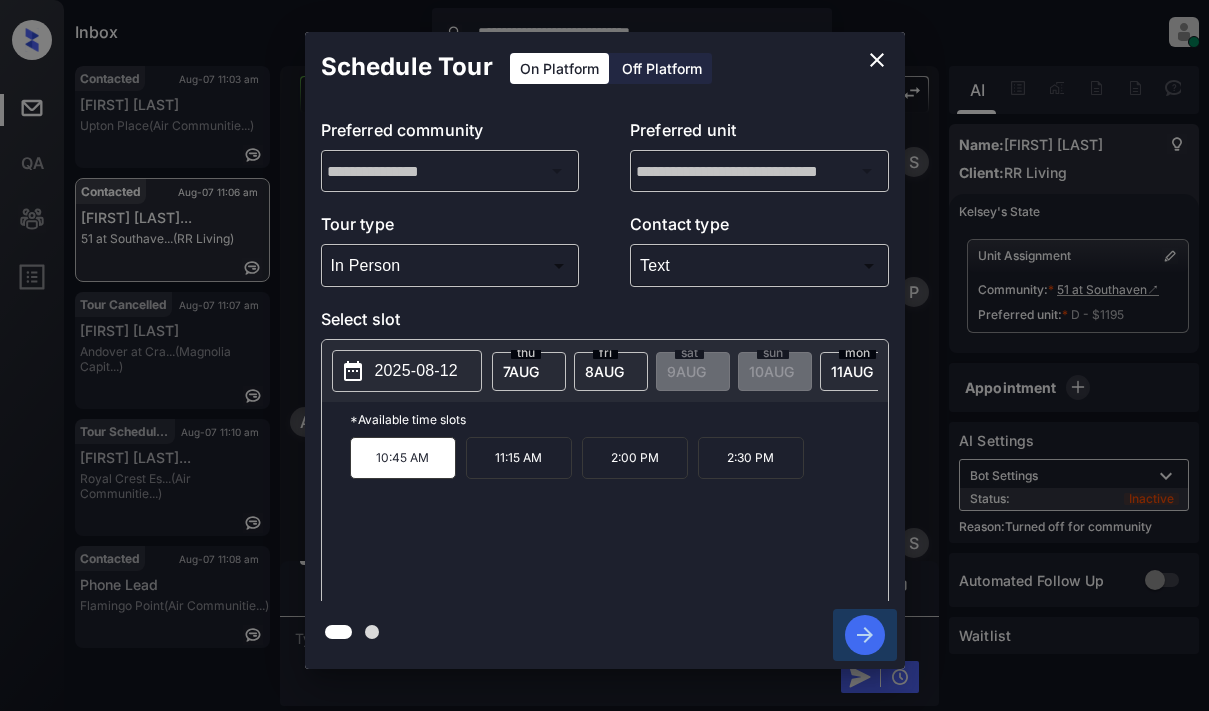 click 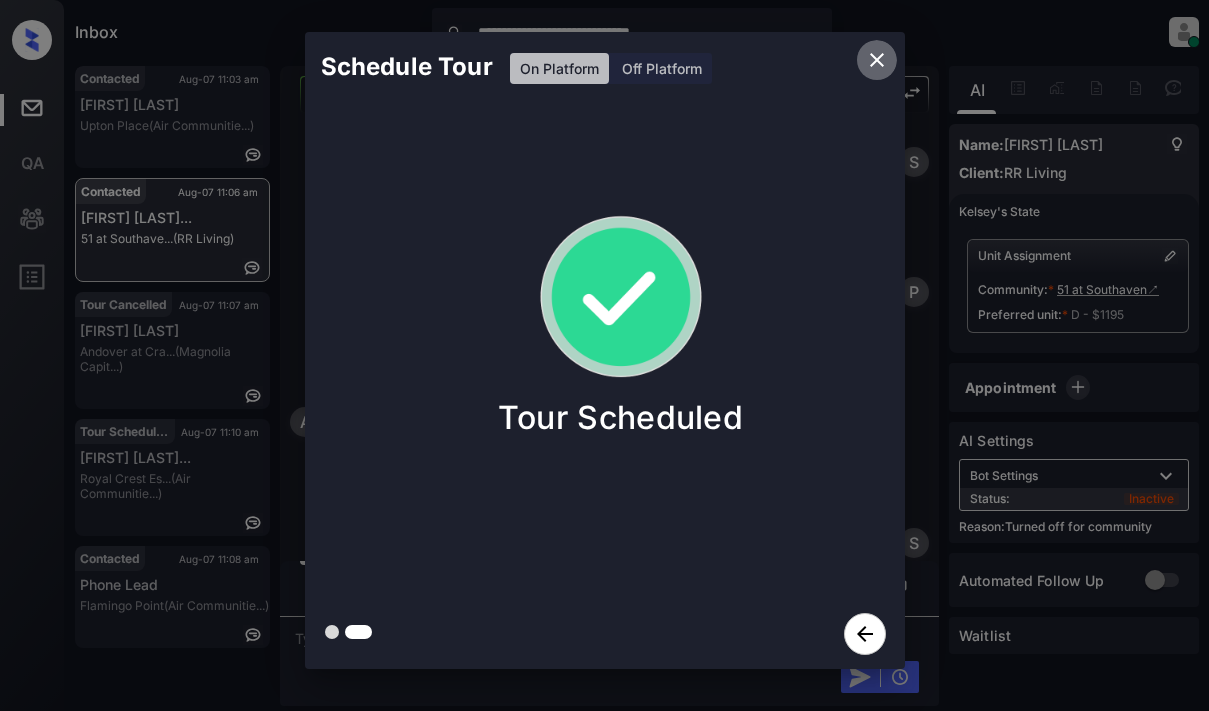 click 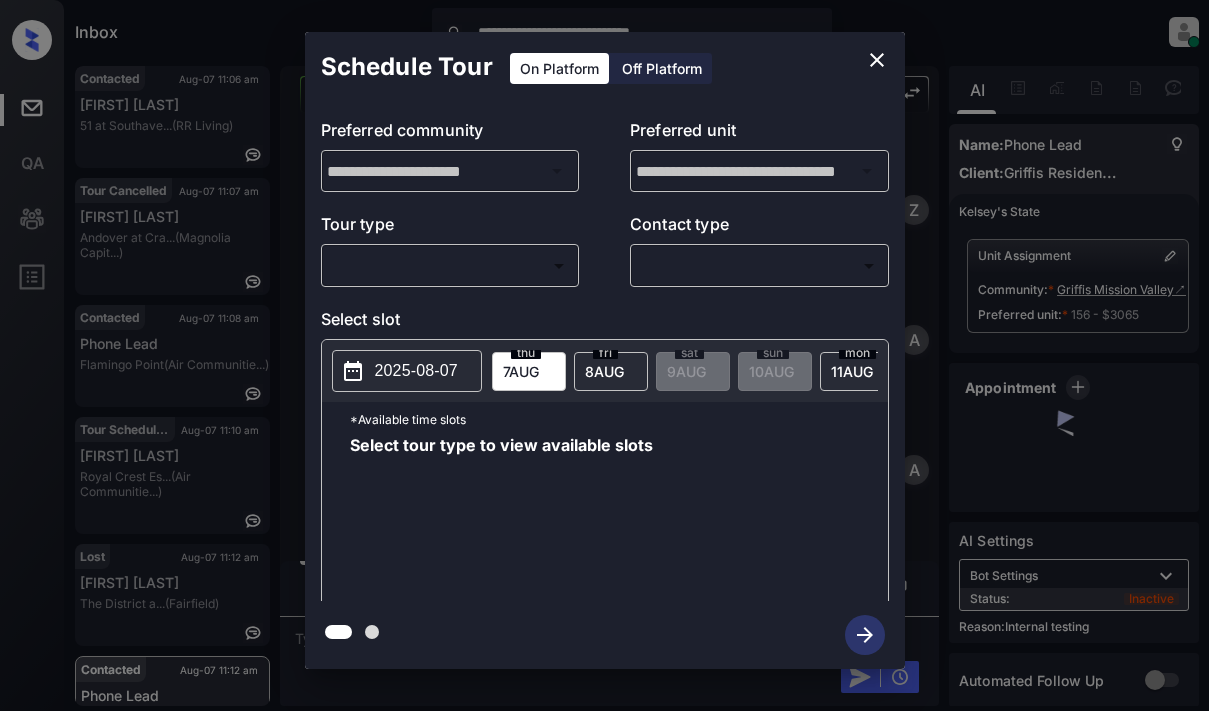 scroll, scrollTop: 0, scrollLeft: 0, axis: both 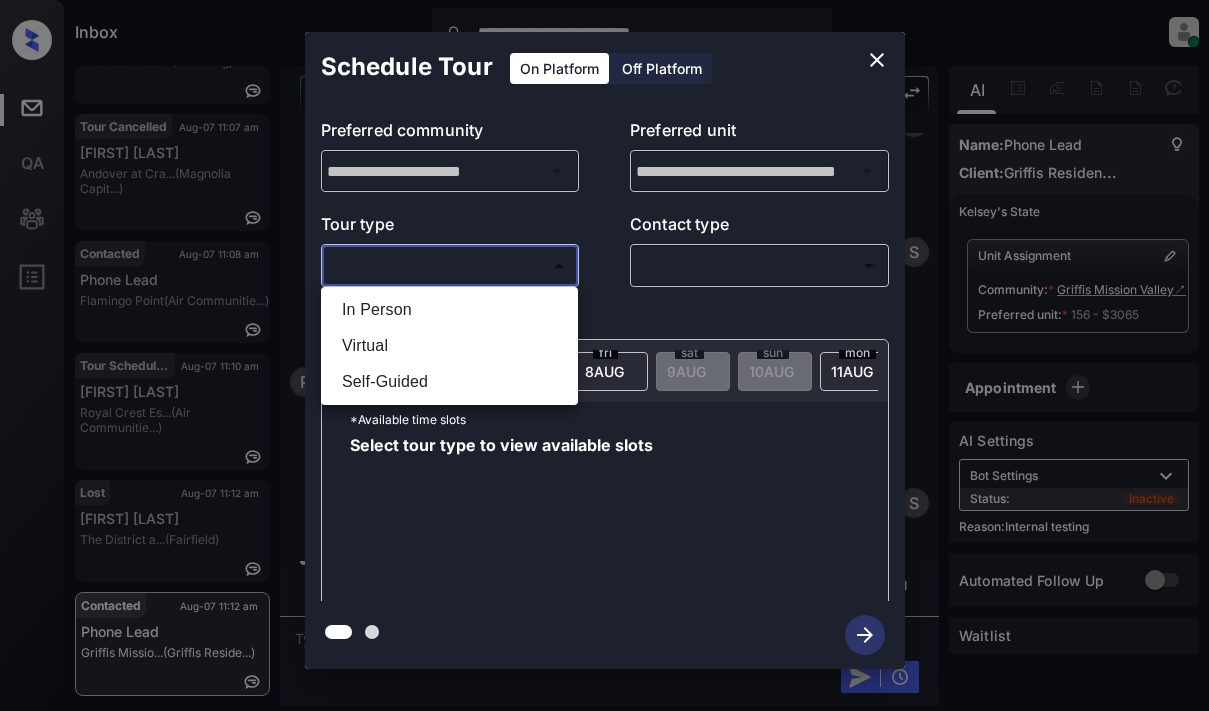 click on "**********" at bounding box center (604, 355) 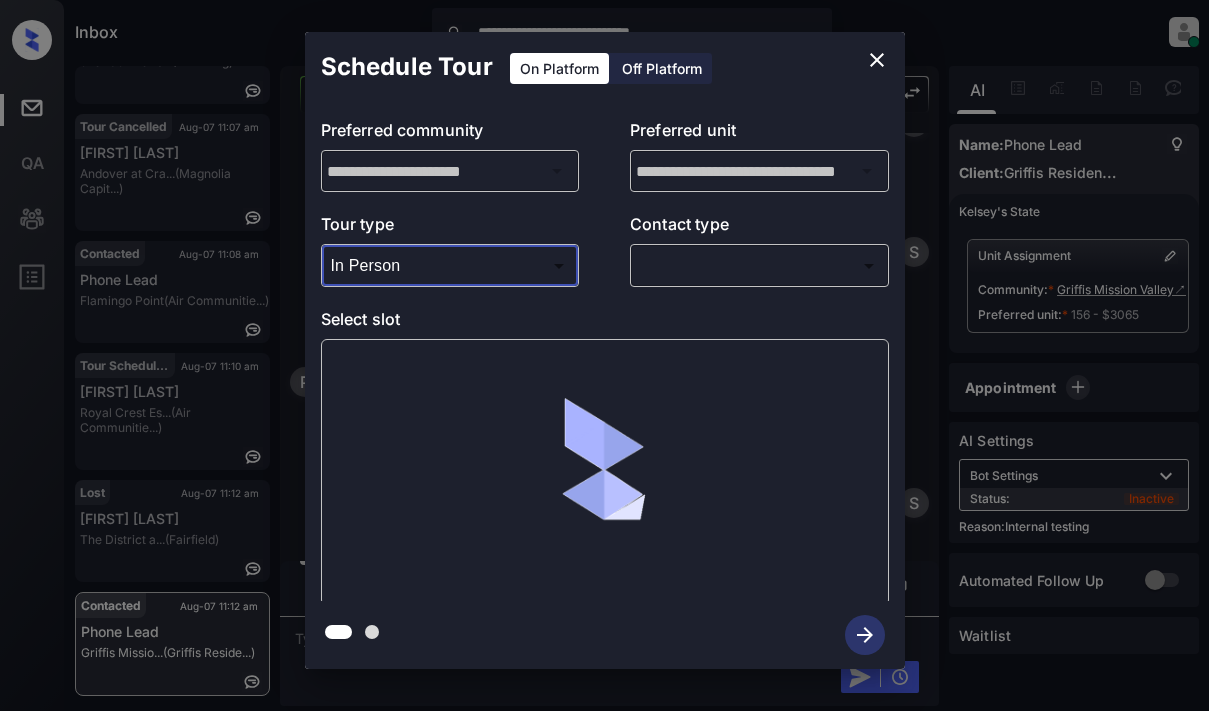 click on "**********" at bounding box center (604, 355) 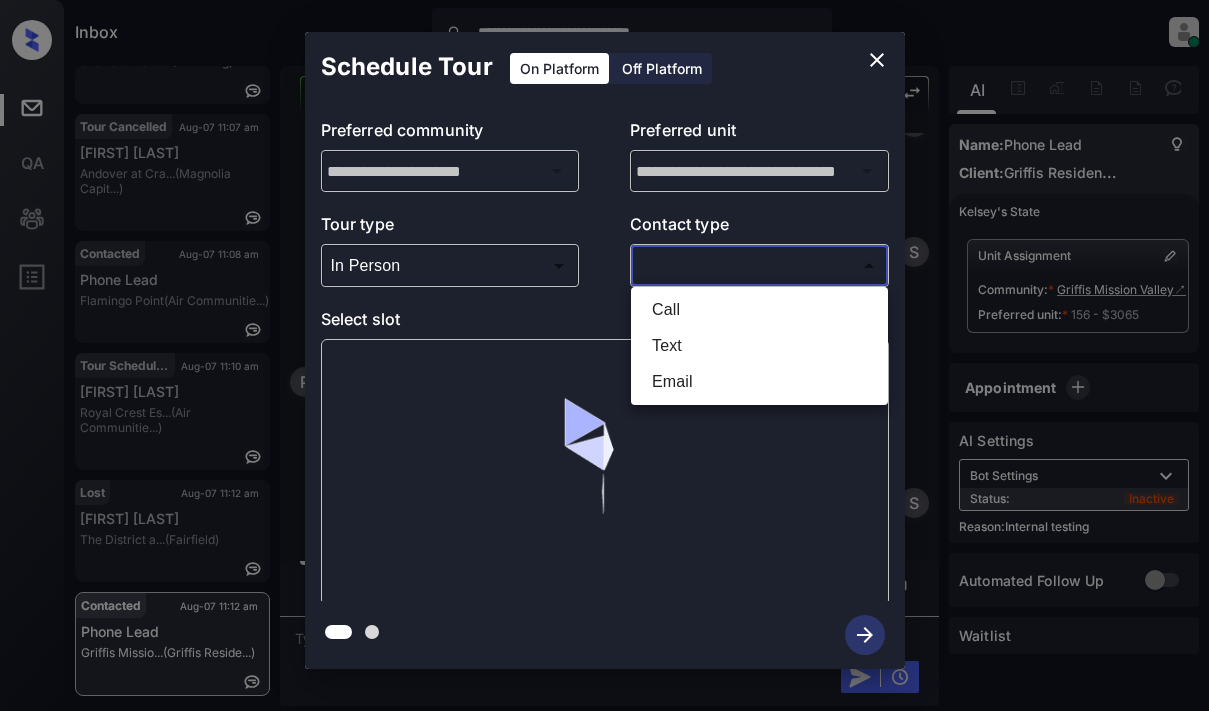 drag, startPoint x: 688, startPoint y: 341, endPoint x: 702, endPoint y: 339, distance: 14.142136 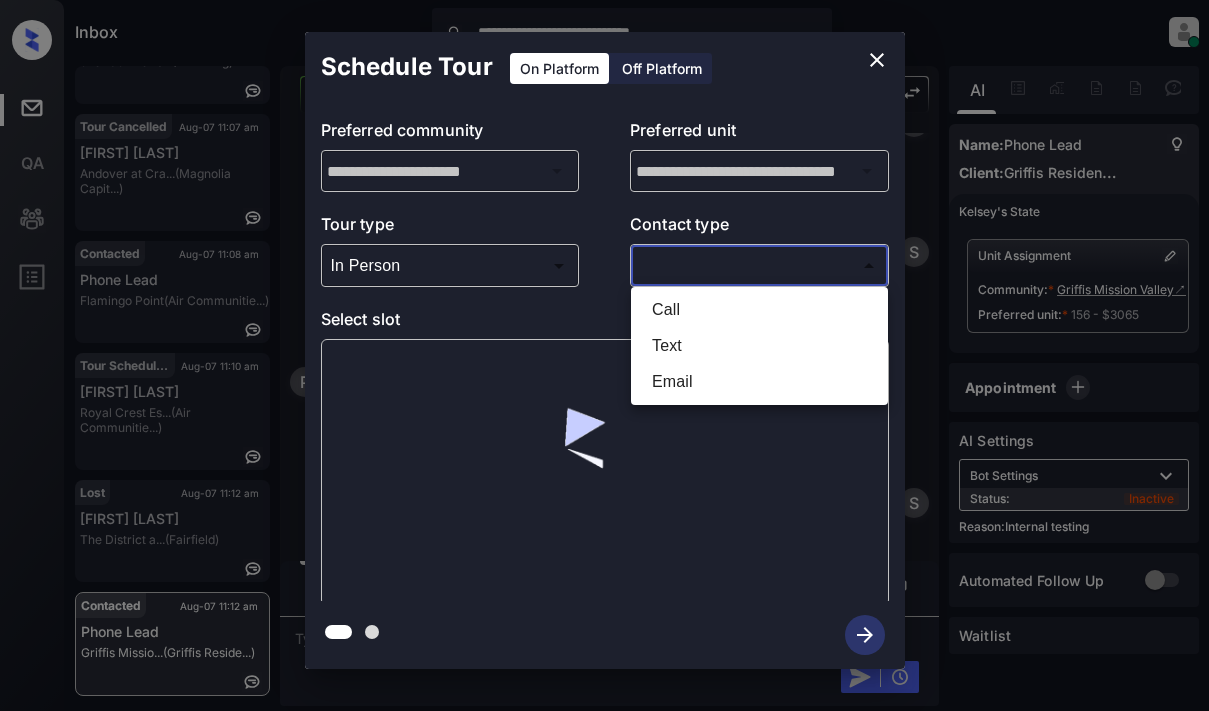 click on "Text" at bounding box center (759, 346) 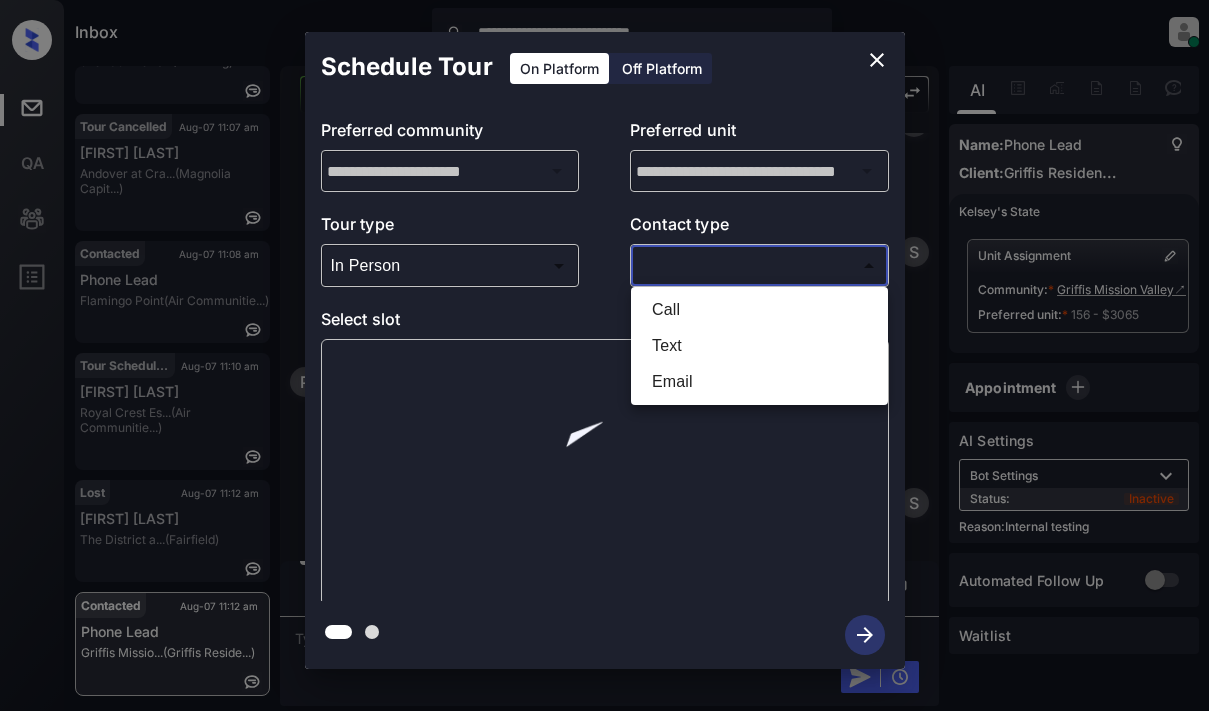 type on "****" 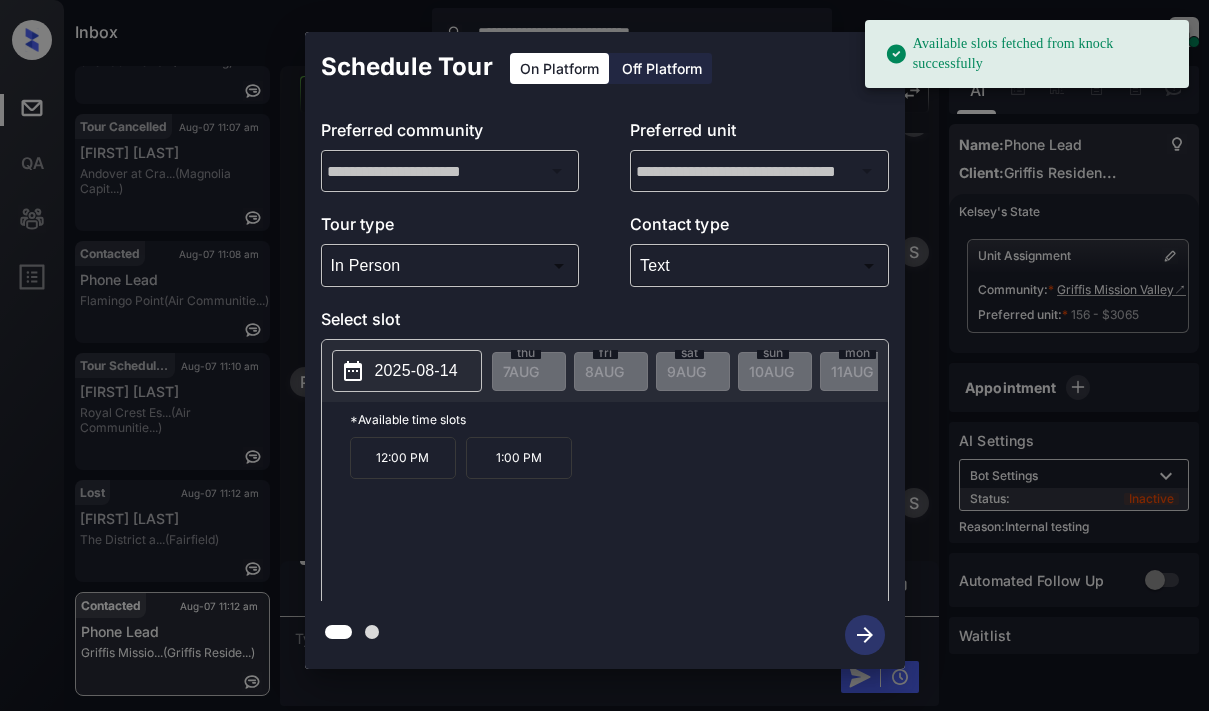 click on "2025-08-14" at bounding box center (416, 371) 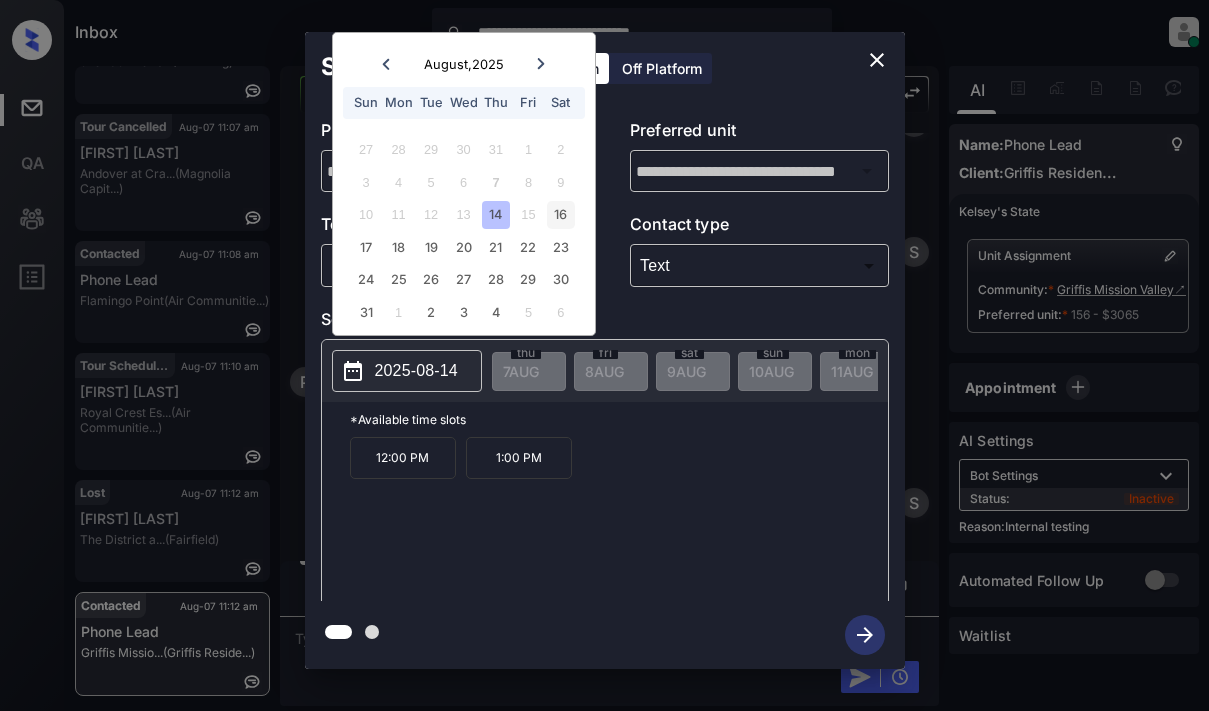 click on "16" at bounding box center (560, 214) 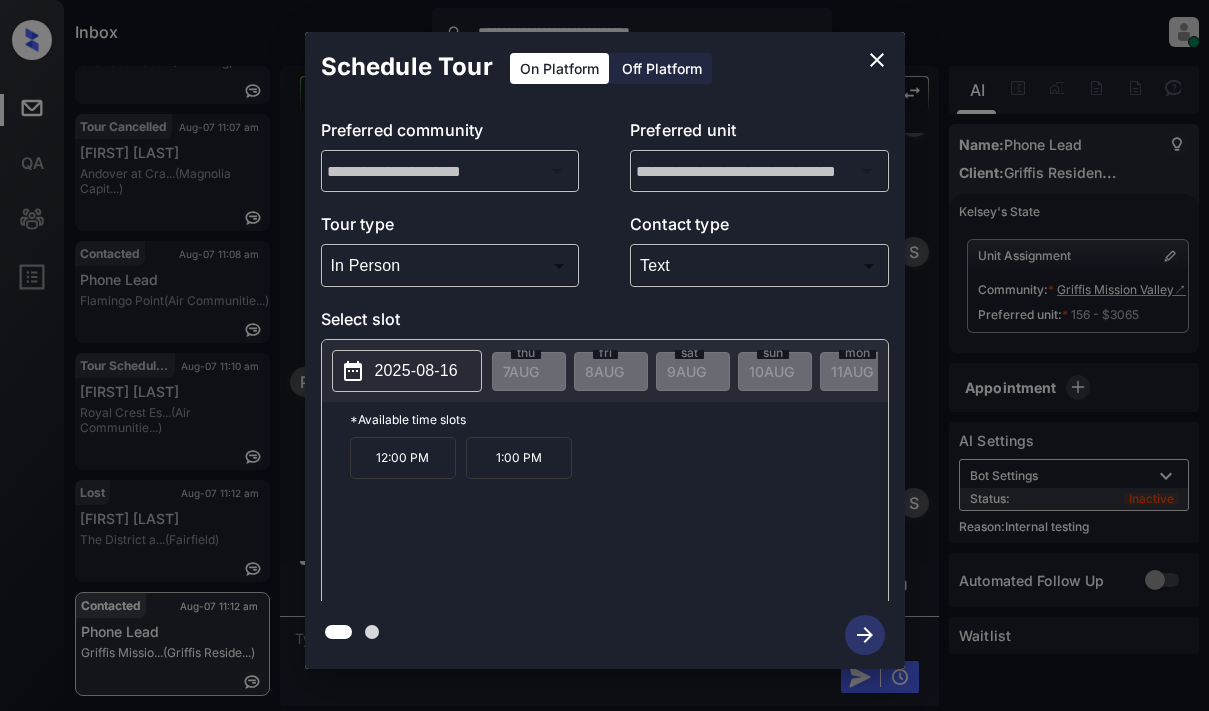 click on "12:00 PM" at bounding box center [403, 458] 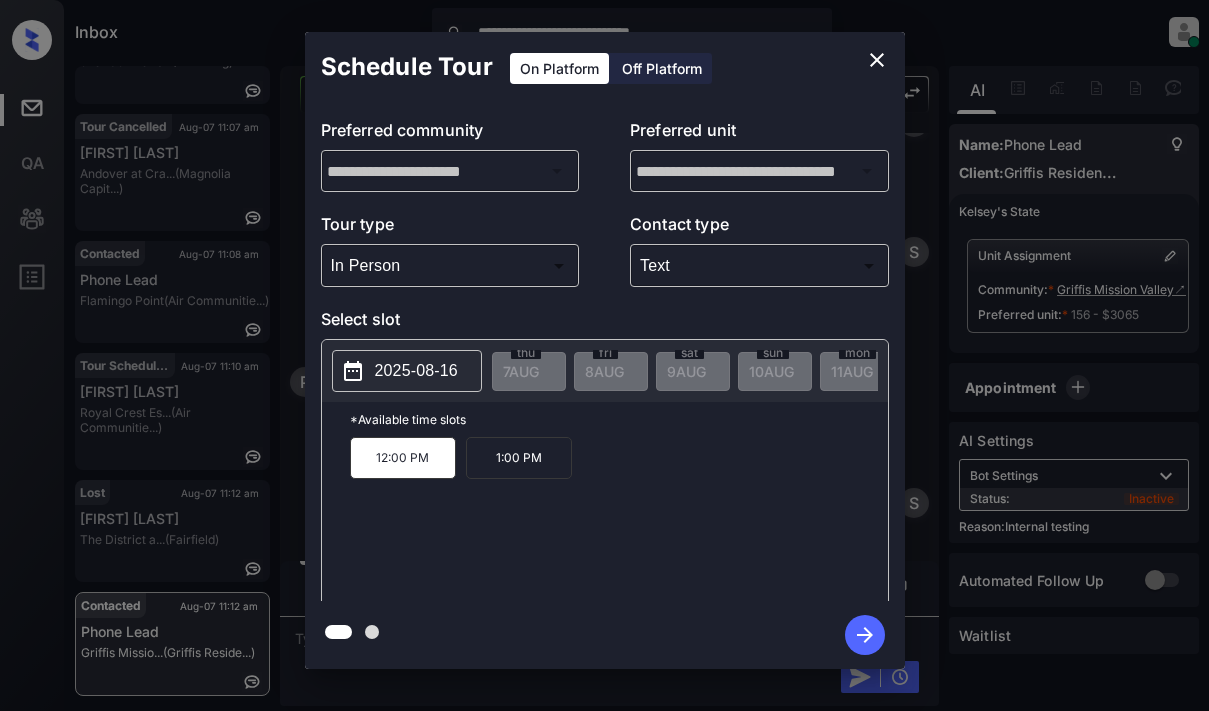 click 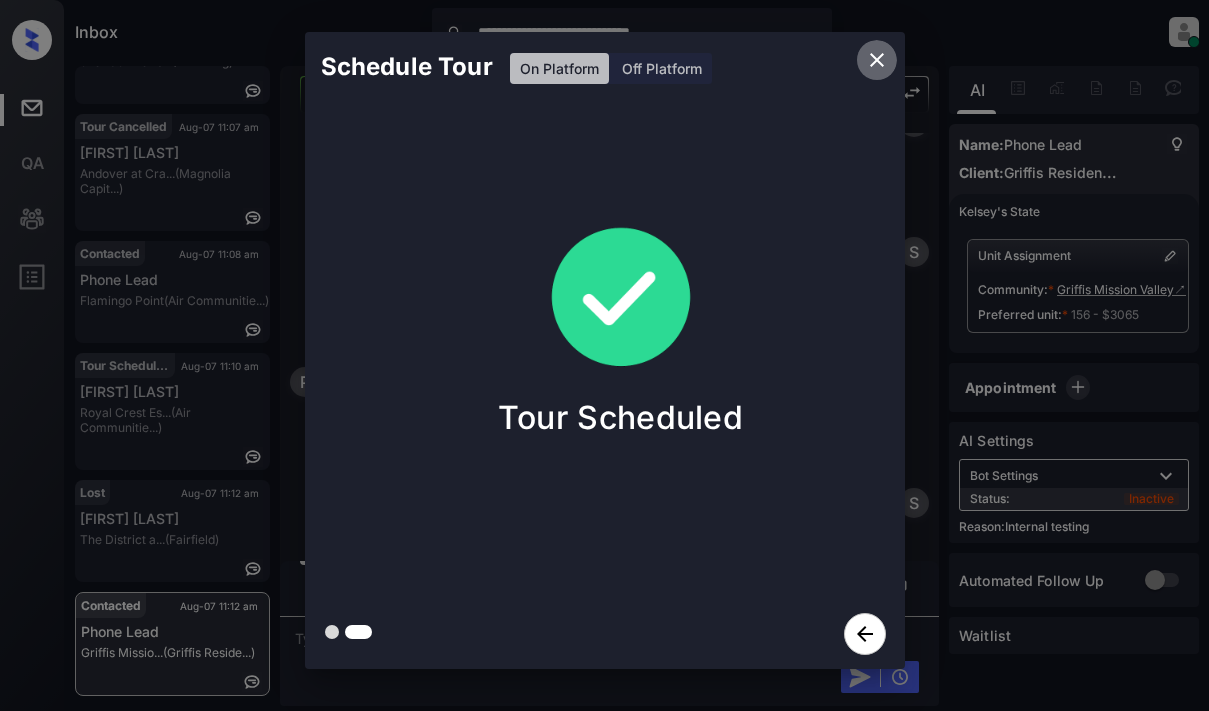 click 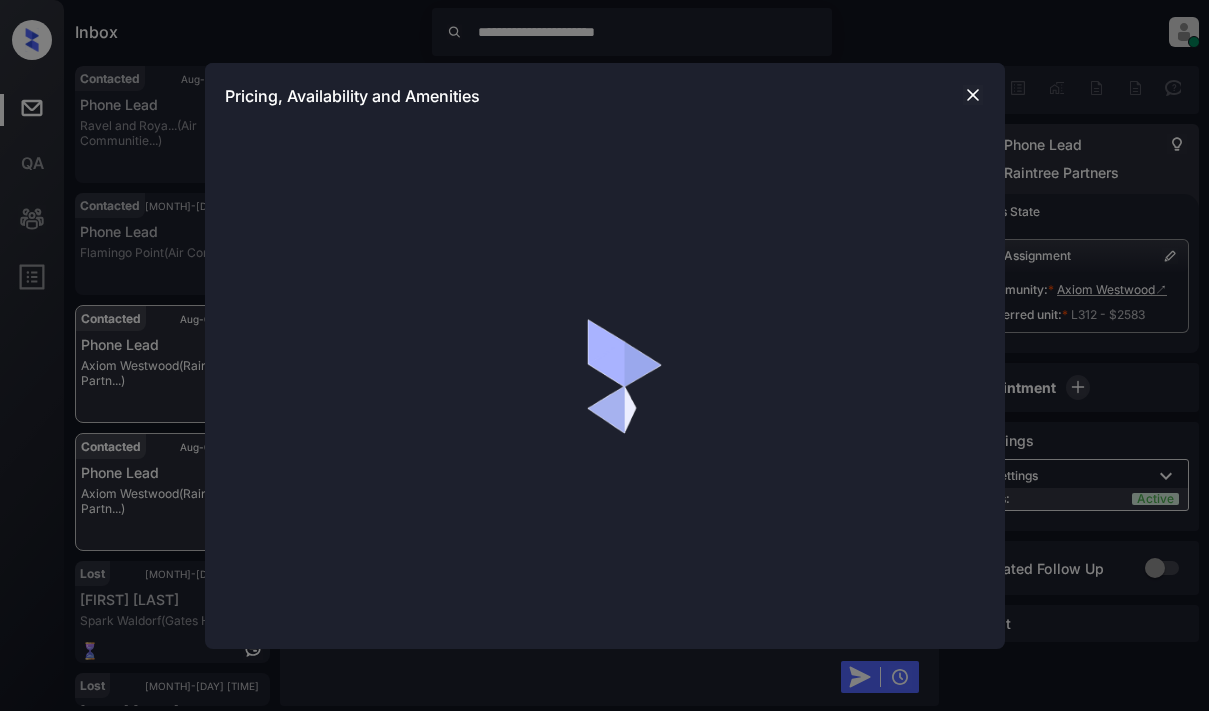 scroll, scrollTop: 0, scrollLeft: 0, axis: both 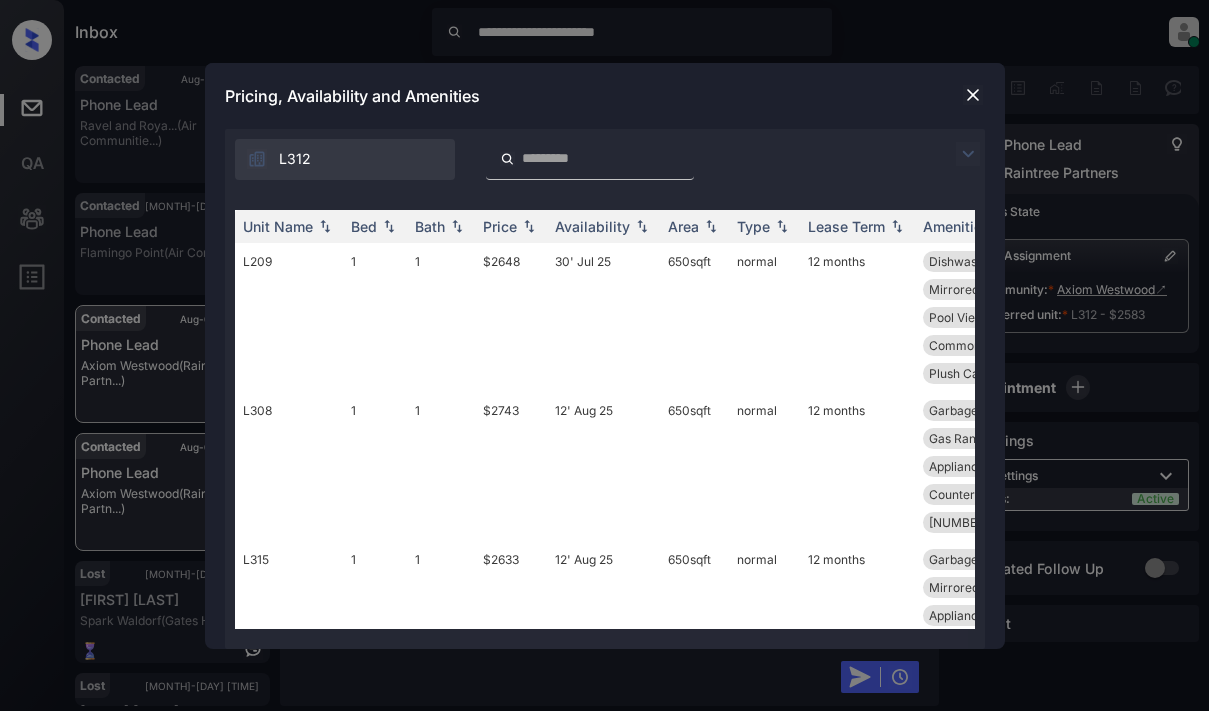 click at bounding box center (973, 95) 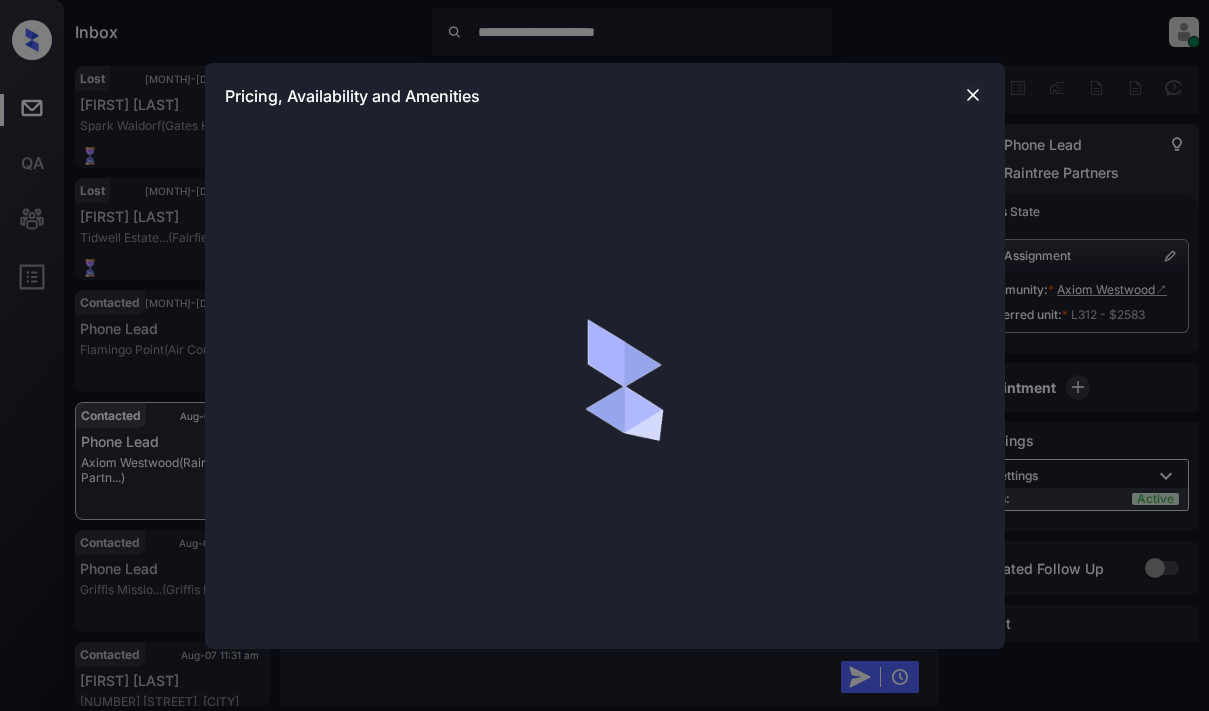 scroll, scrollTop: 0, scrollLeft: 0, axis: both 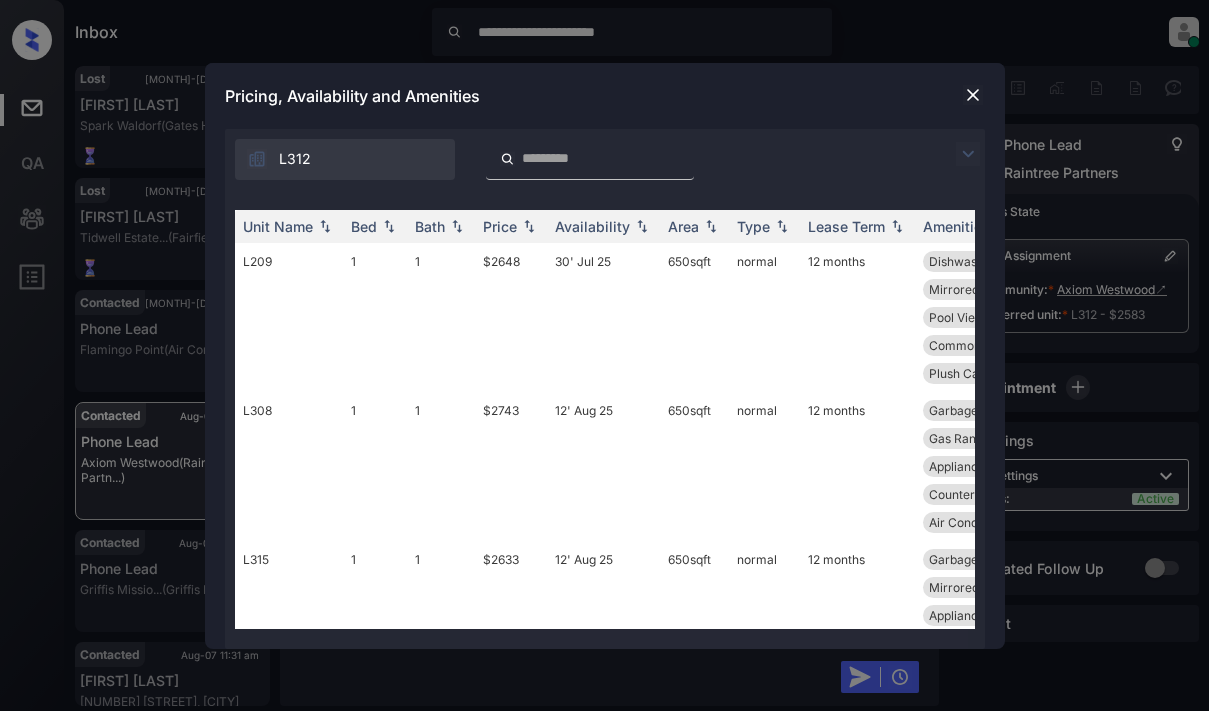 click at bounding box center (968, 154) 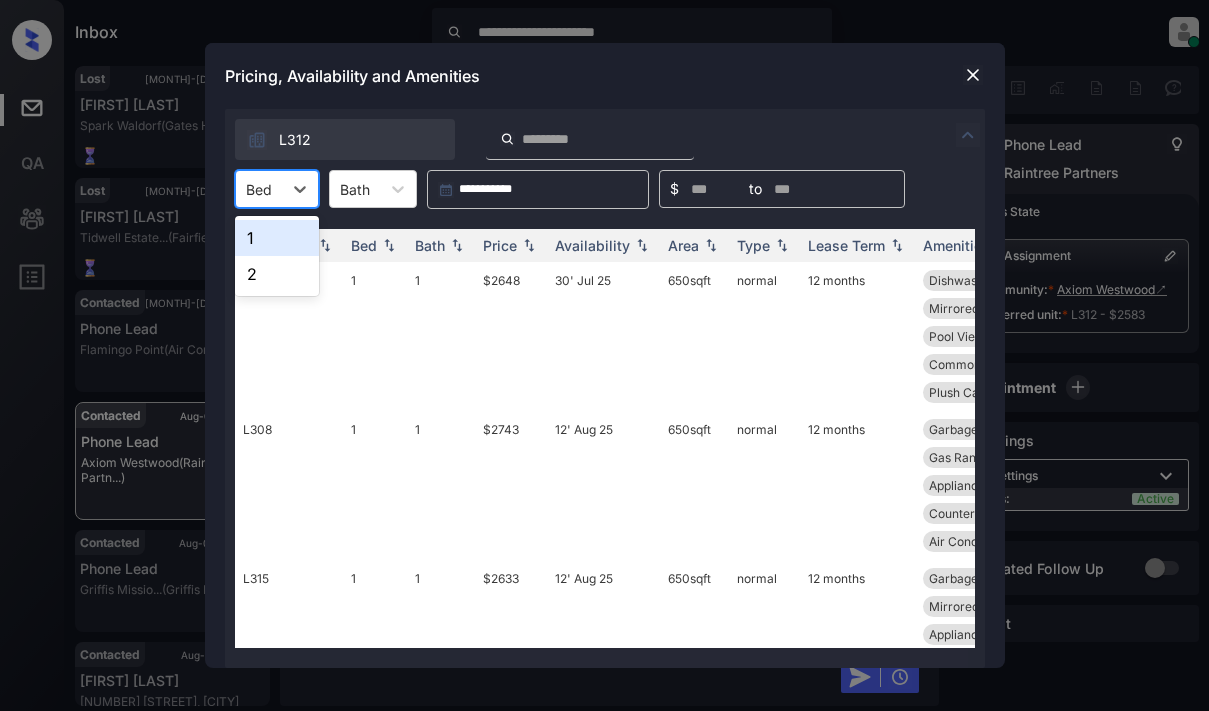 click on "Bed" at bounding box center [259, 189] 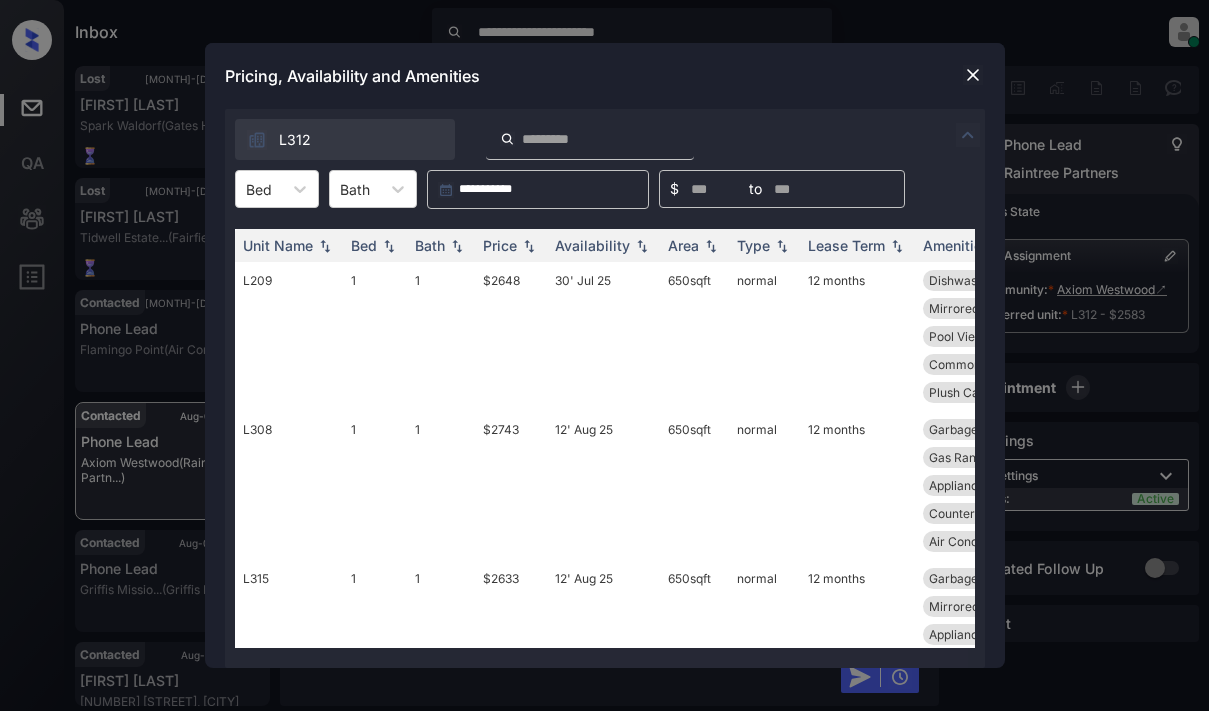 click at bounding box center [973, 75] 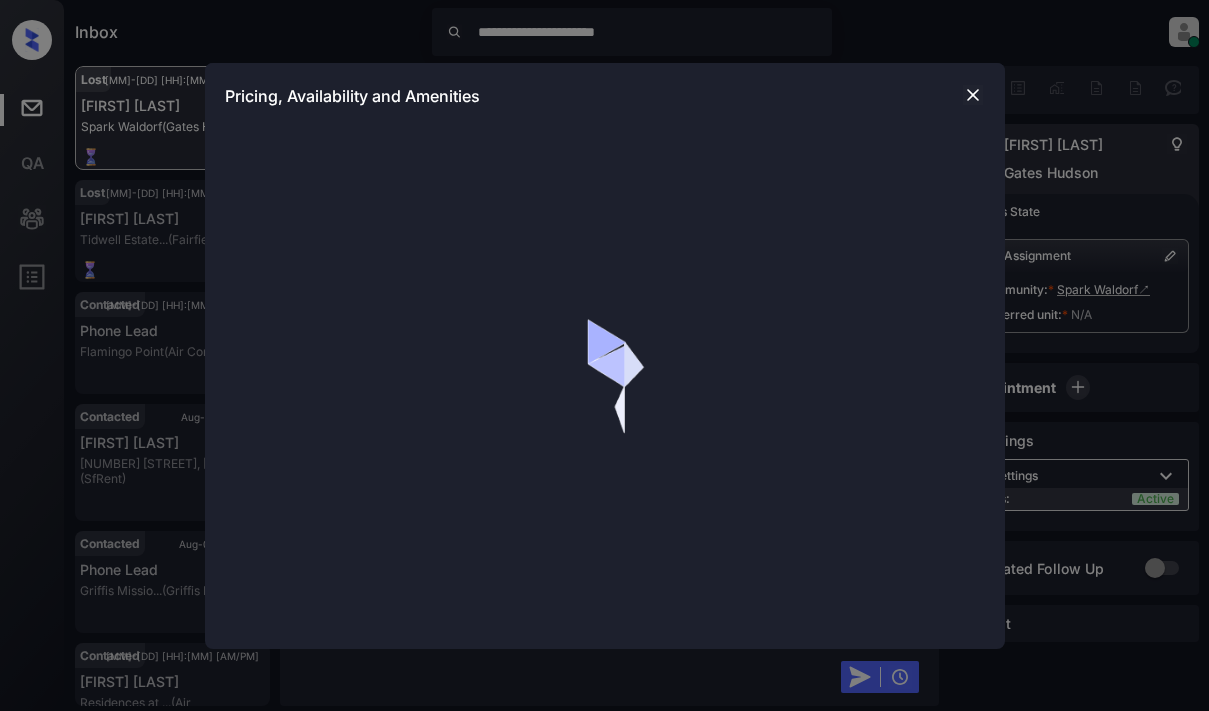 scroll, scrollTop: 0, scrollLeft: 0, axis: both 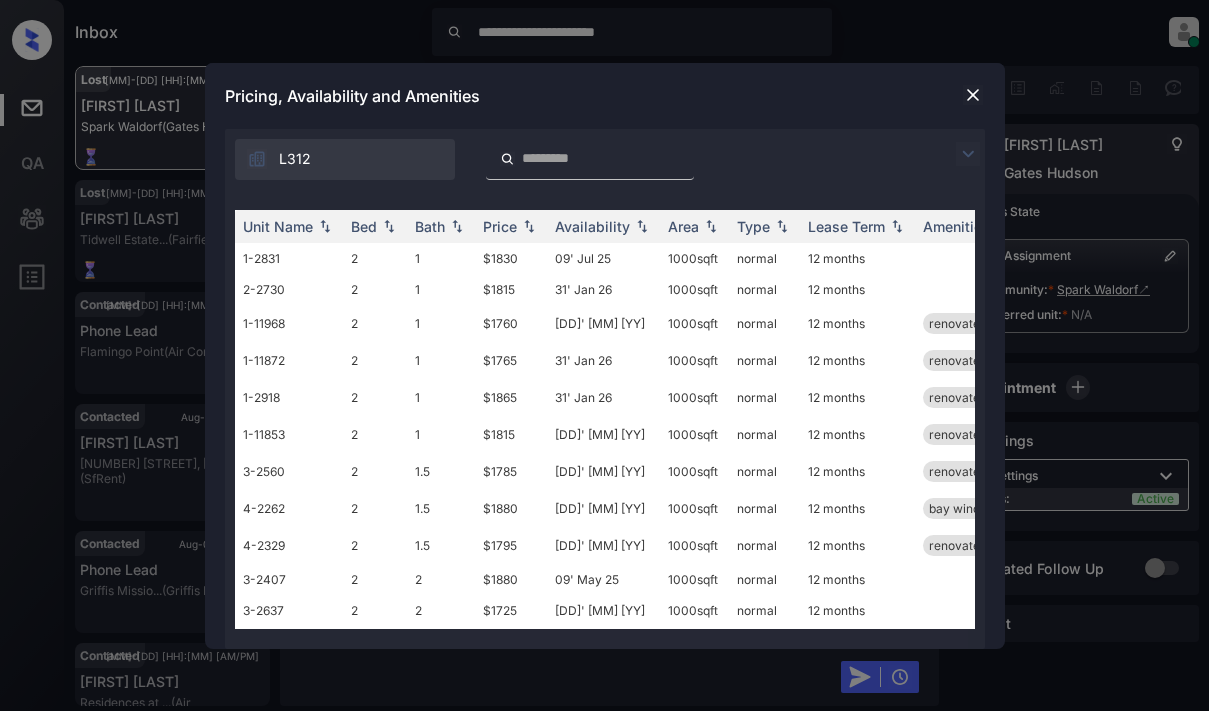click at bounding box center [968, 154] 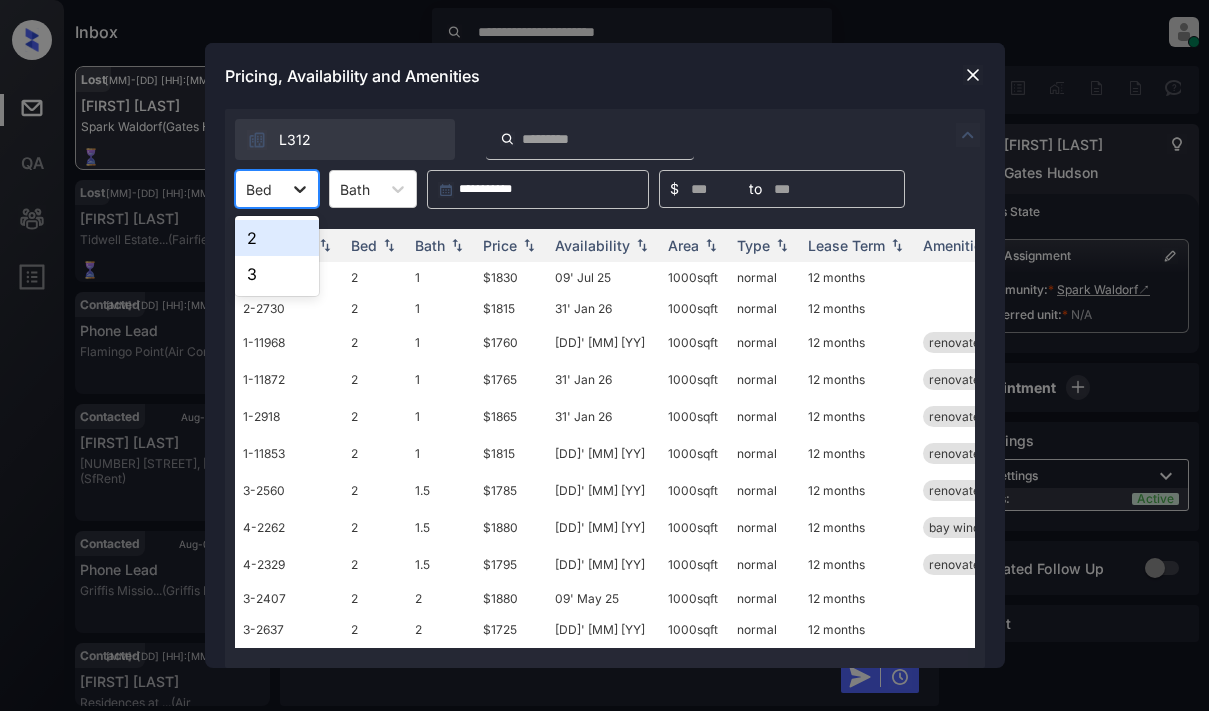 click 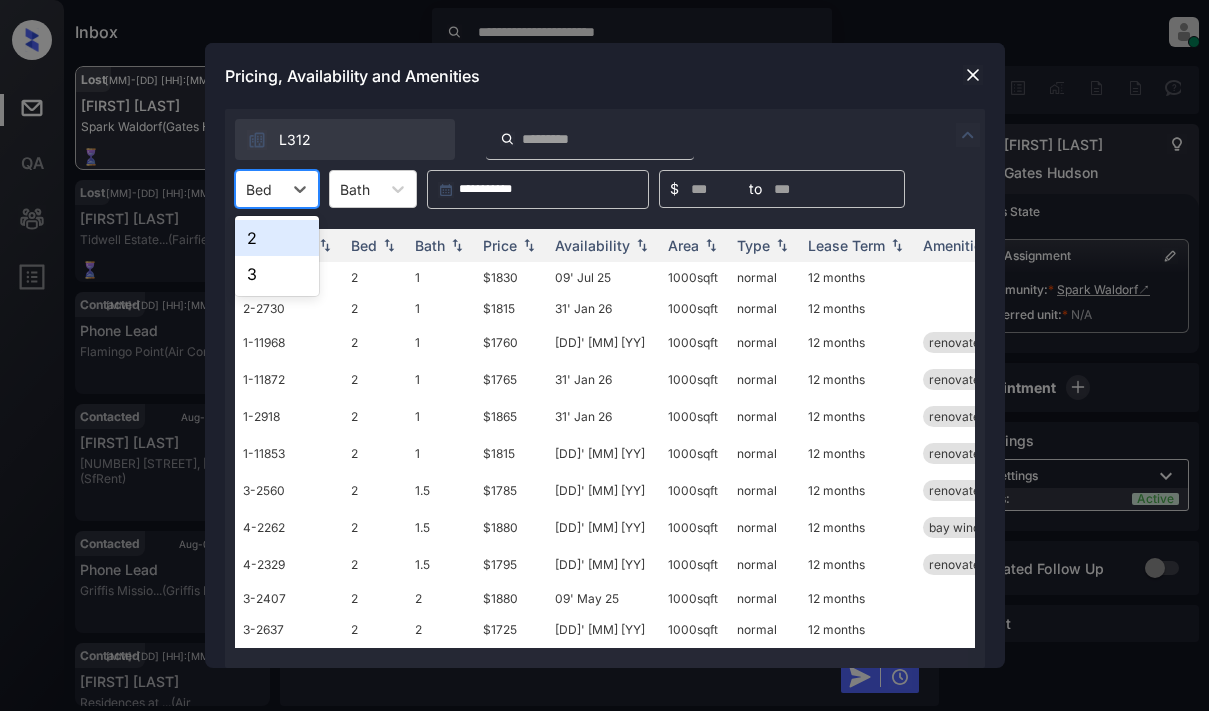 click on "2" at bounding box center (277, 238) 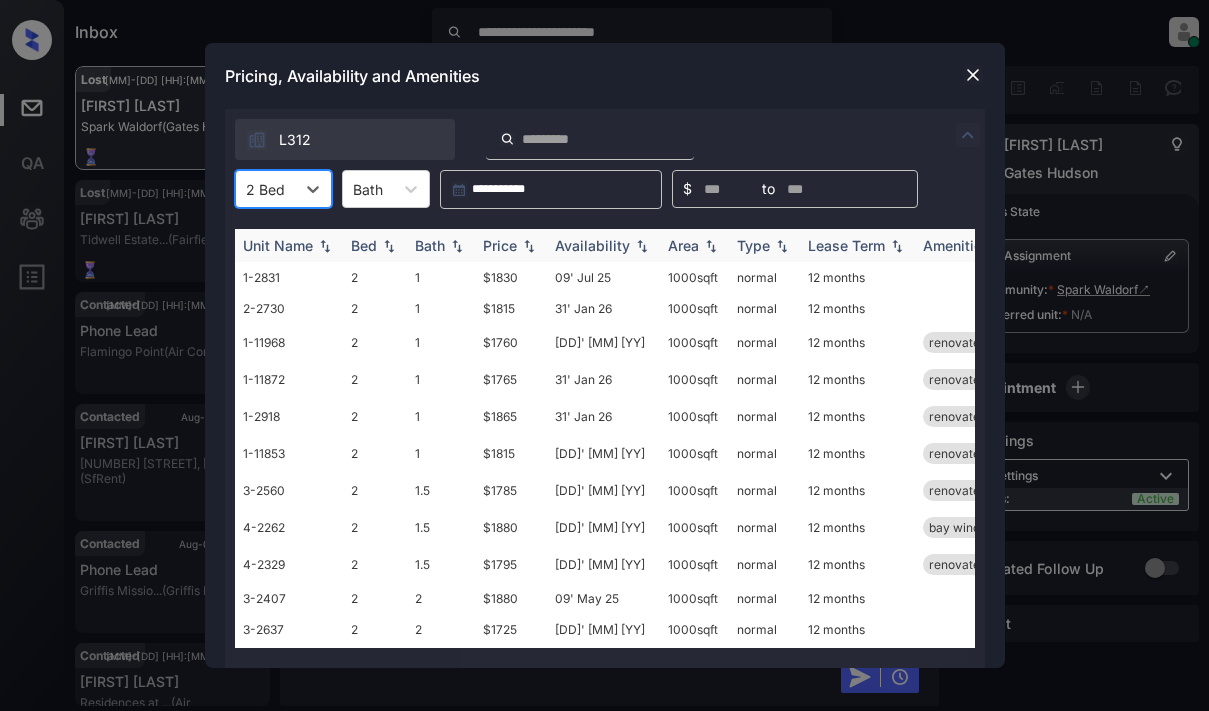 click on "Price" at bounding box center [500, 245] 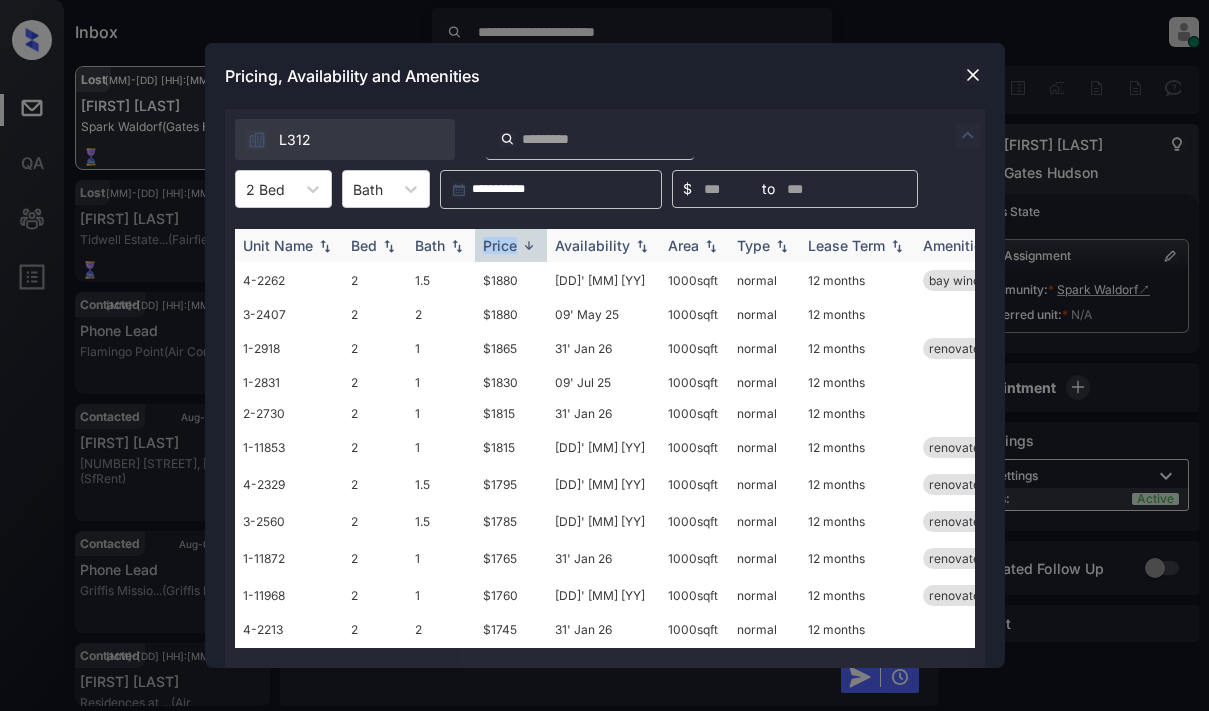 click on "Price" at bounding box center (500, 245) 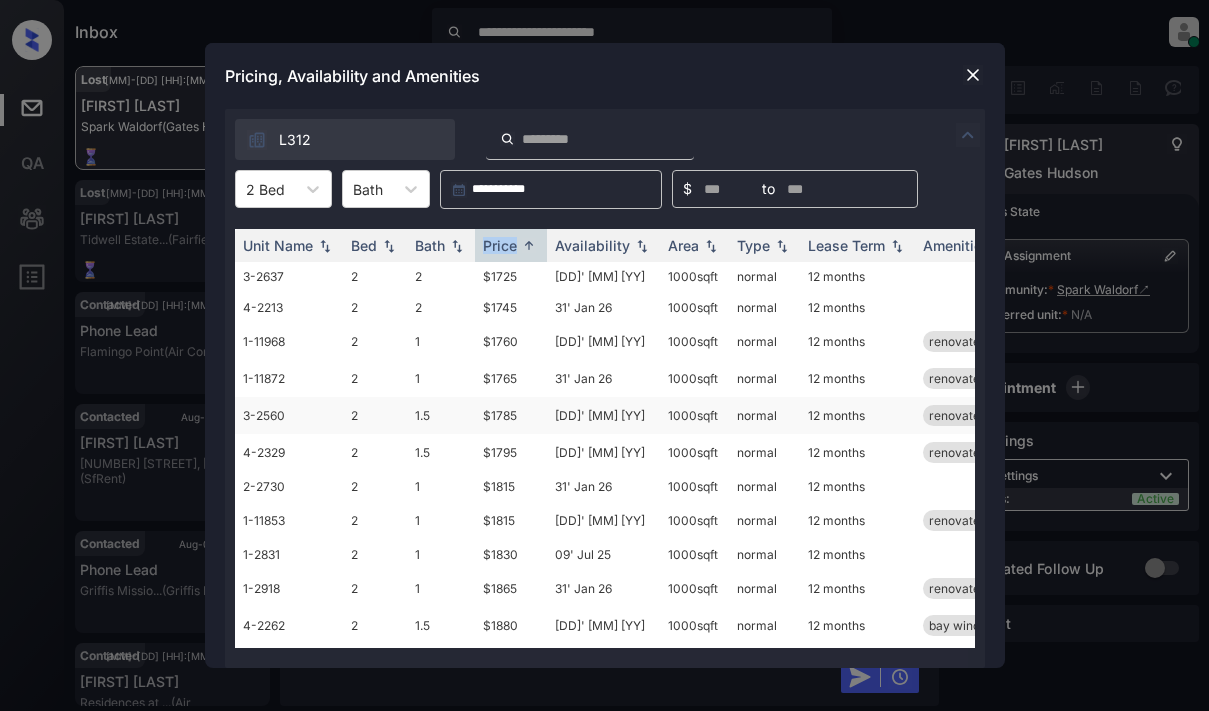 scroll, scrollTop: 0, scrollLeft: 0, axis: both 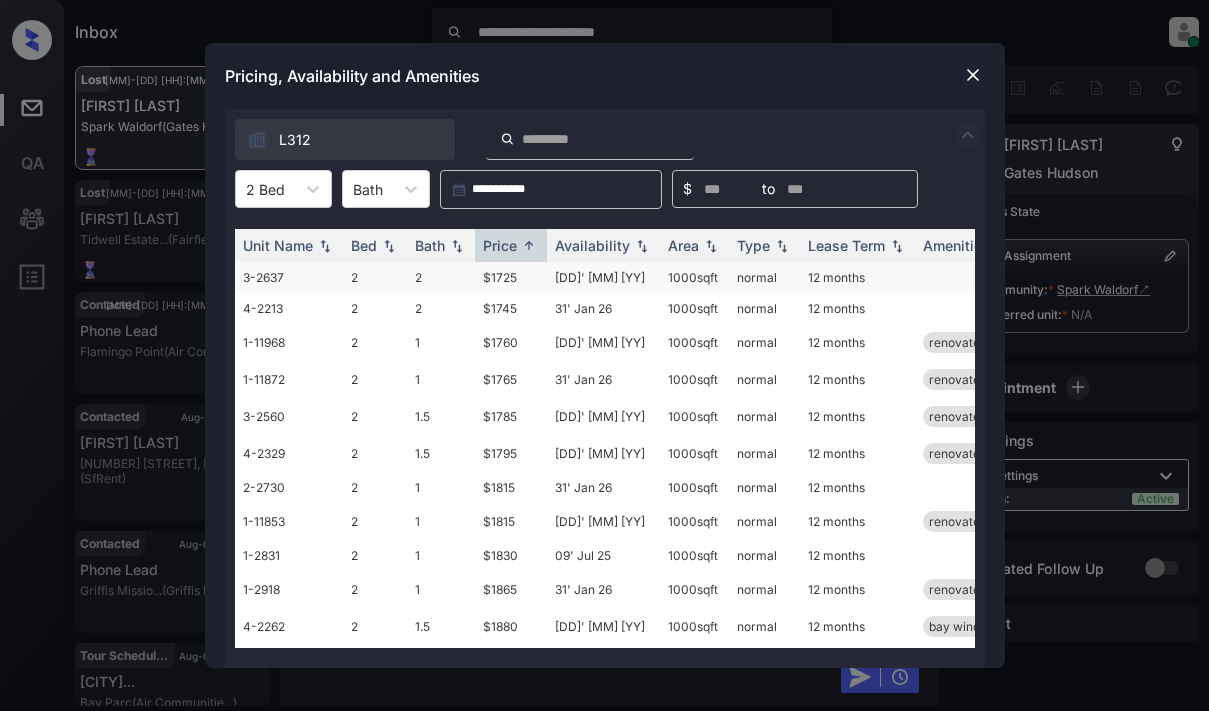 click on "$1725" at bounding box center [511, 277] 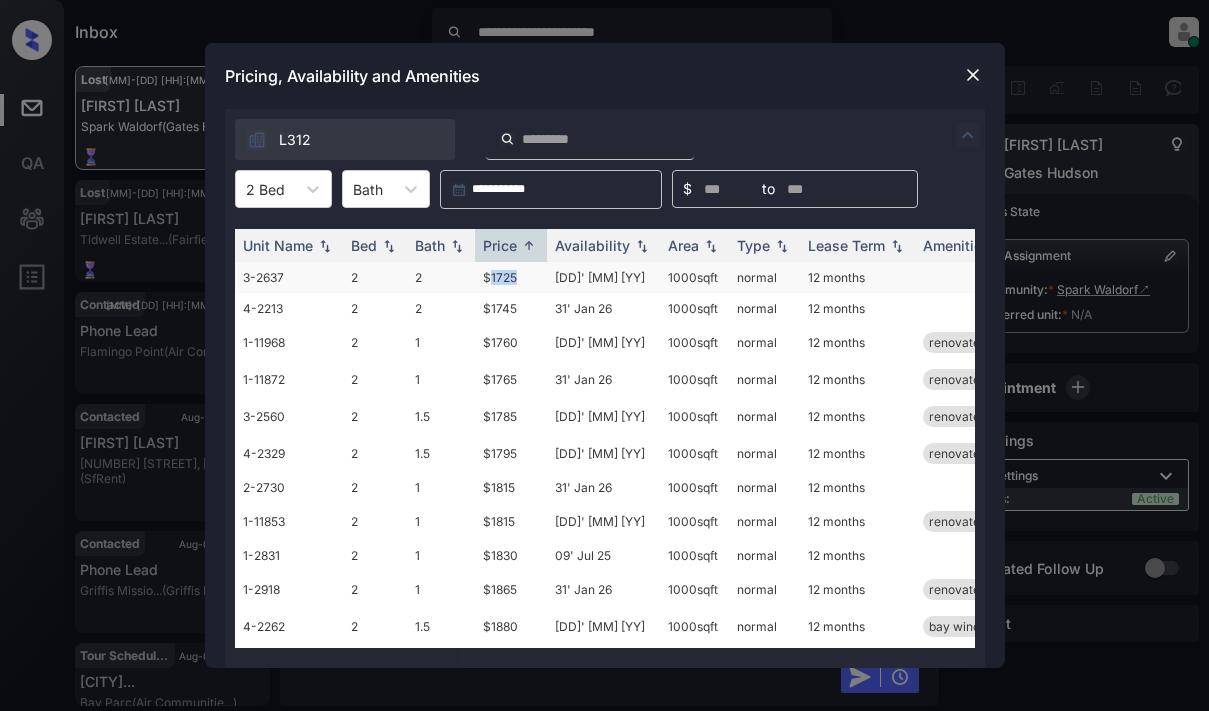 click on "$1725" at bounding box center (511, 277) 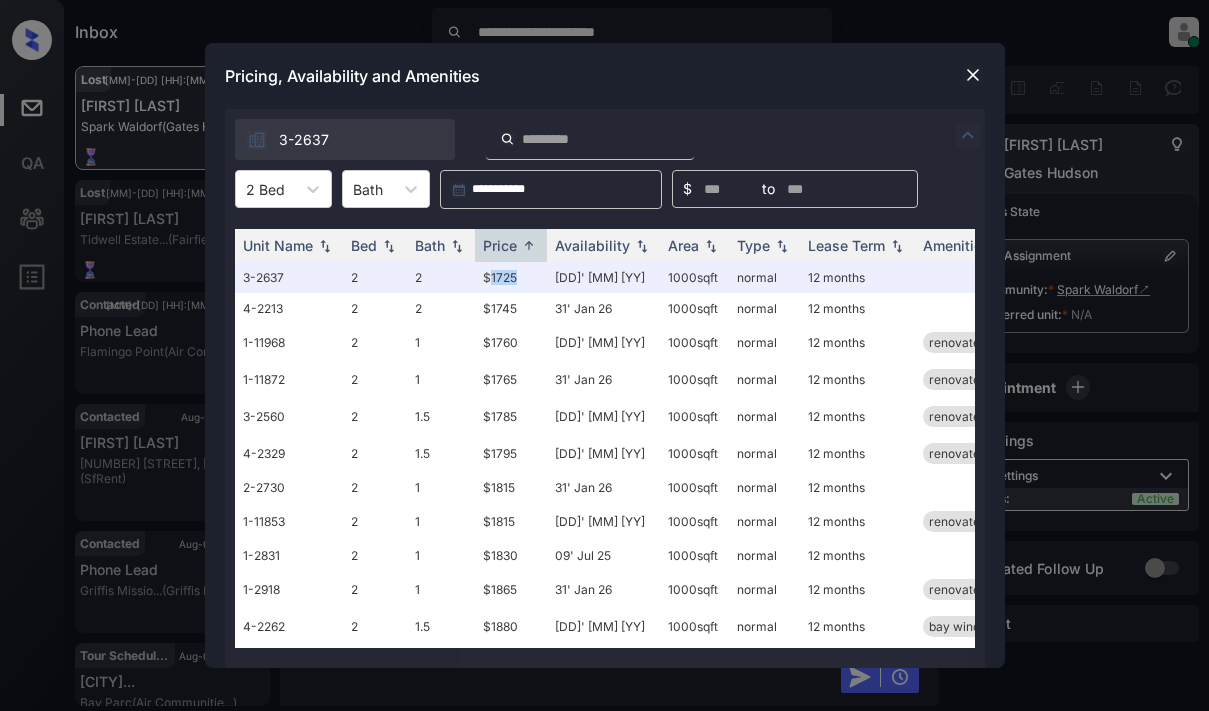 click at bounding box center [973, 75] 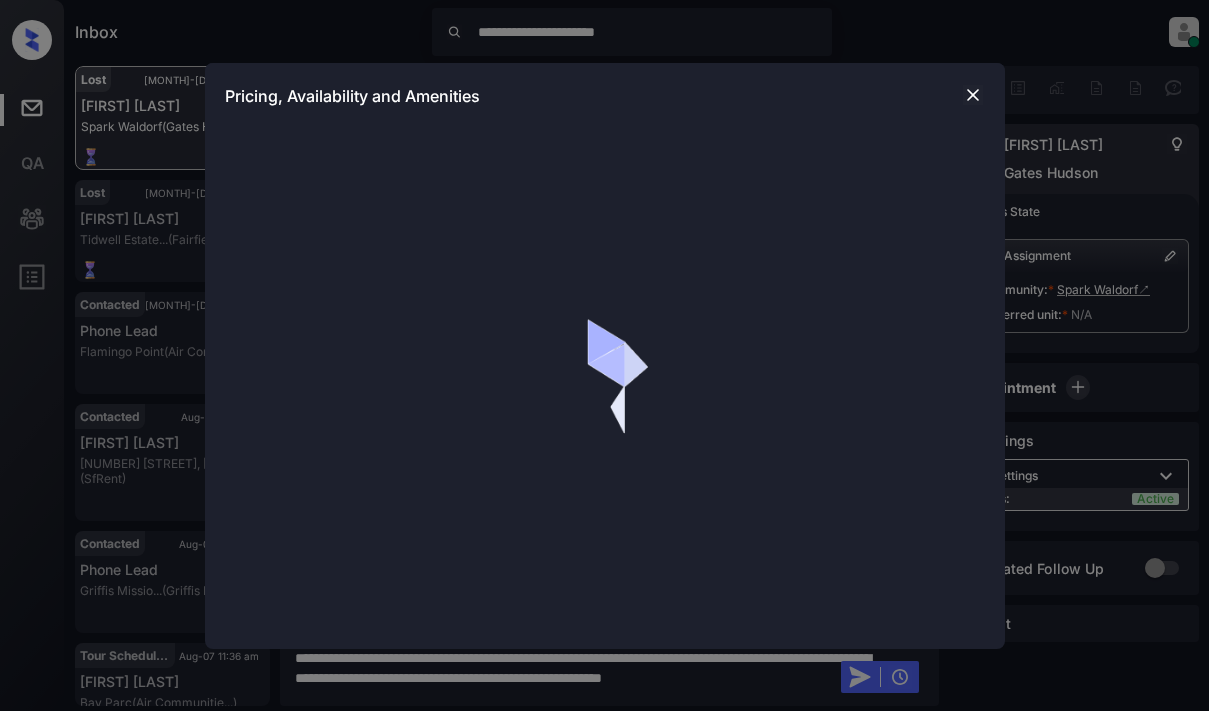 scroll, scrollTop: 0, scrollLeft: 0, axis: both 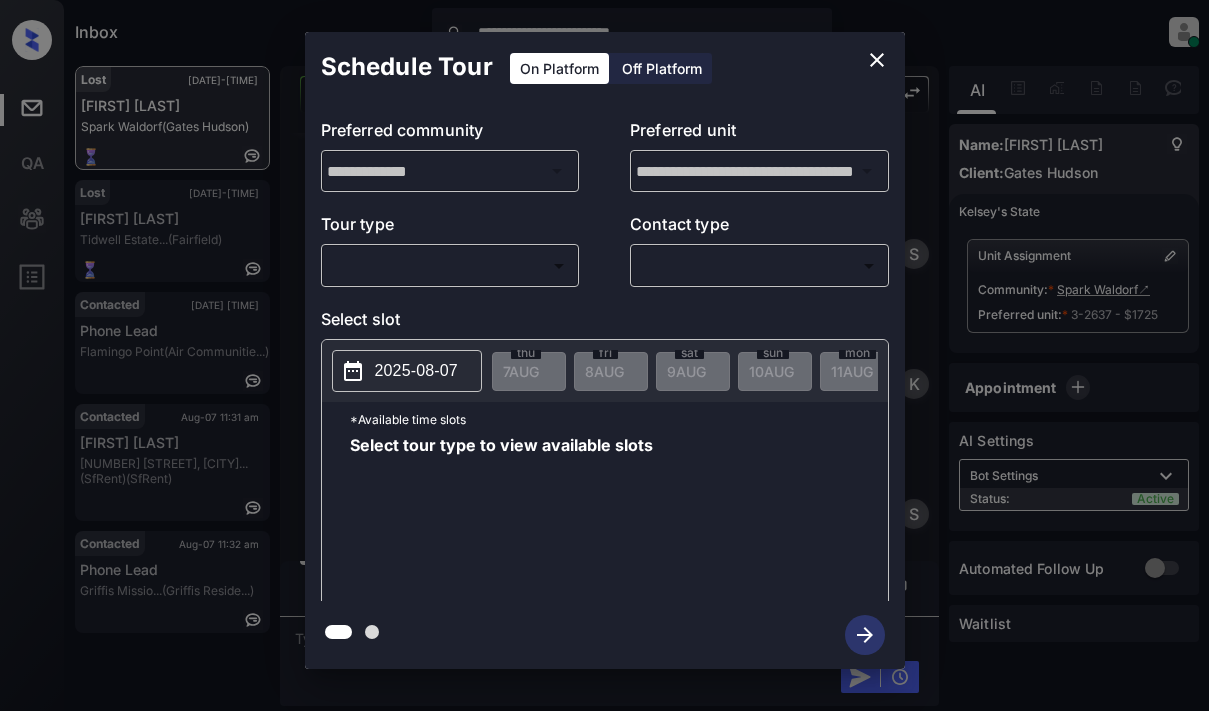 click on "**********" at bounding box center [604, 355] 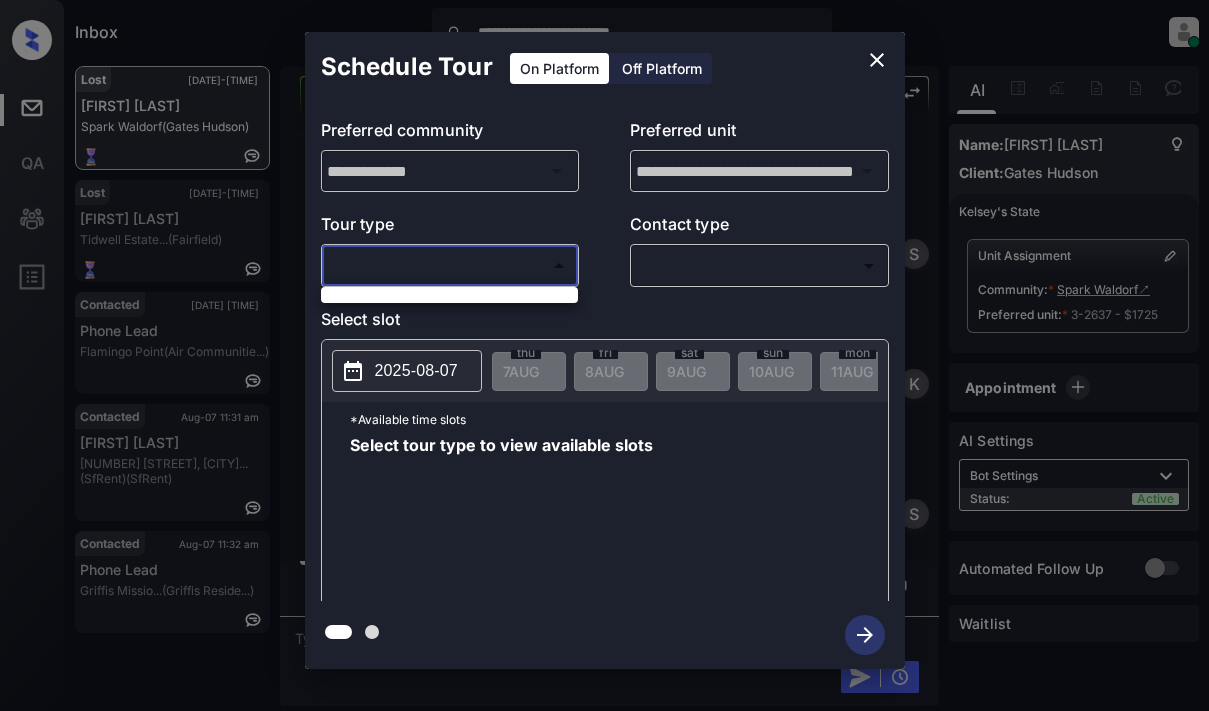 click at bounding box center (604, 355) 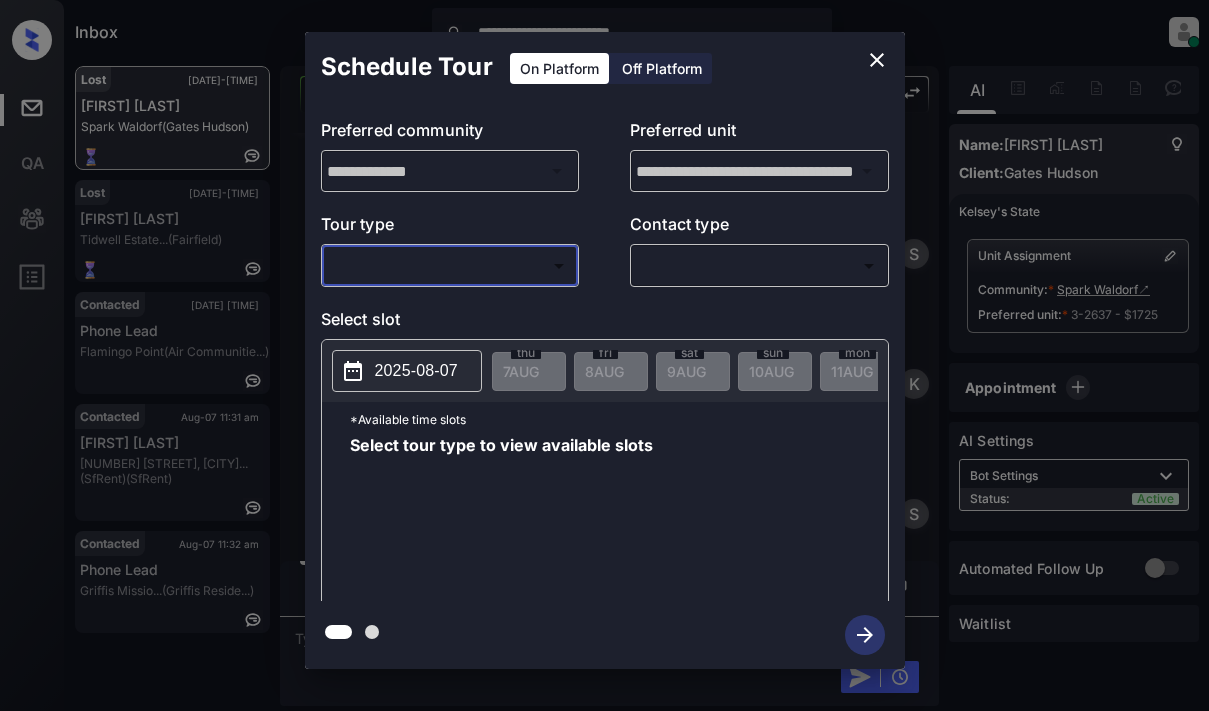 click on "**********" at bounding box center (604, 350) 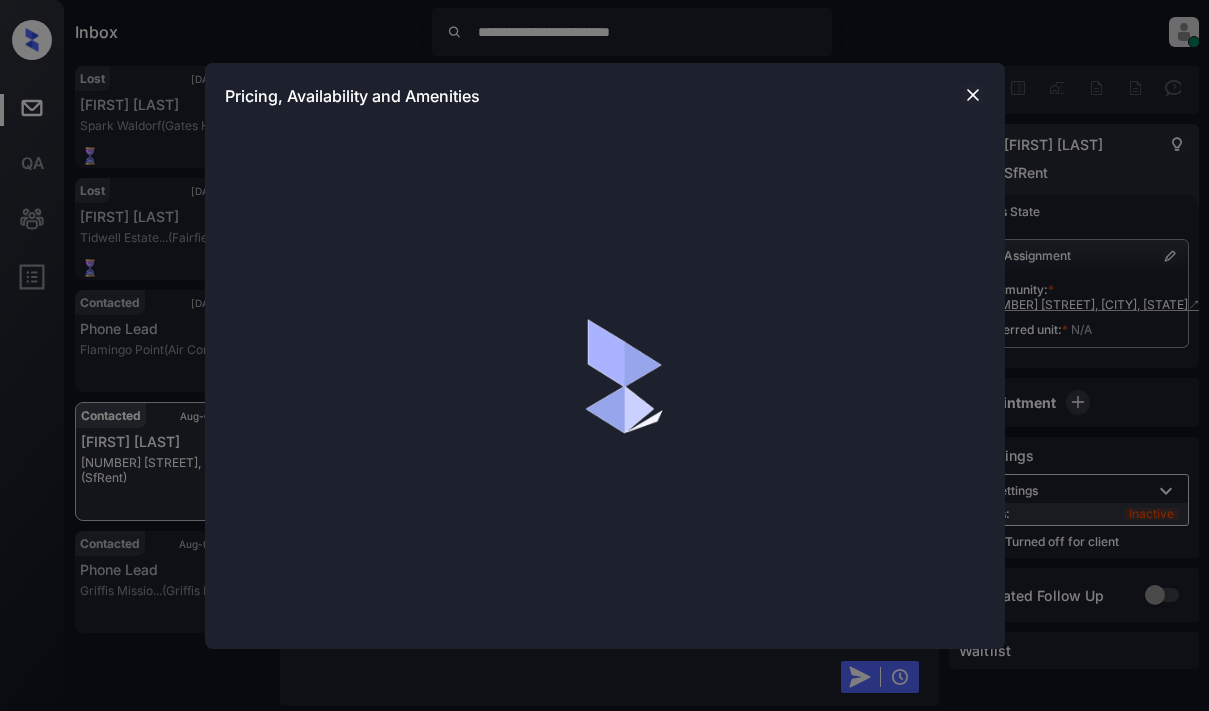 scroll, scrollTop: 0, scrollLeft: 0, axis: both 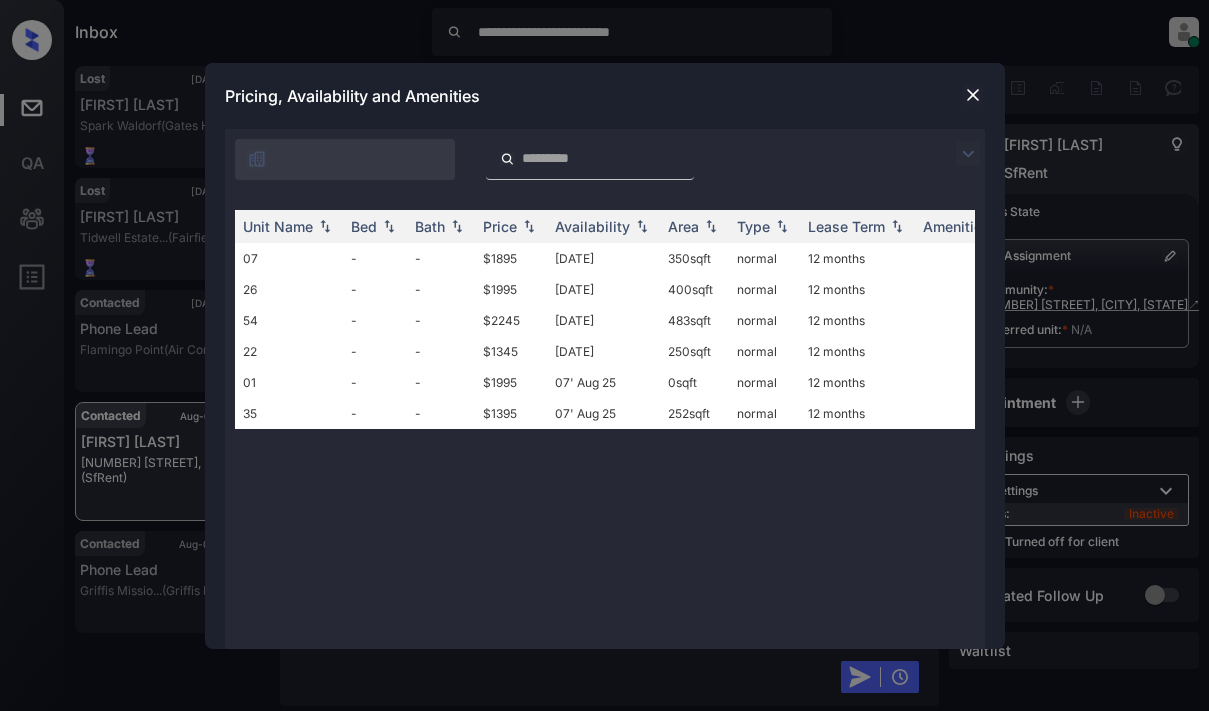 click at bounding box center (968, 154) 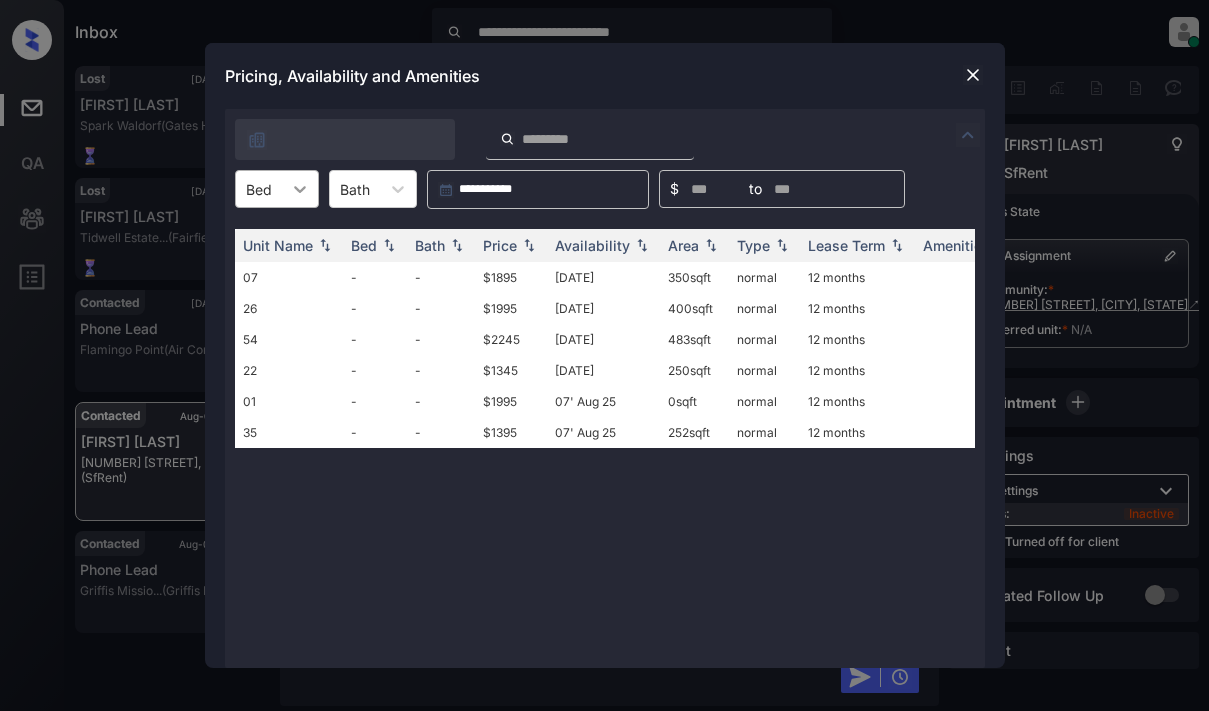 click 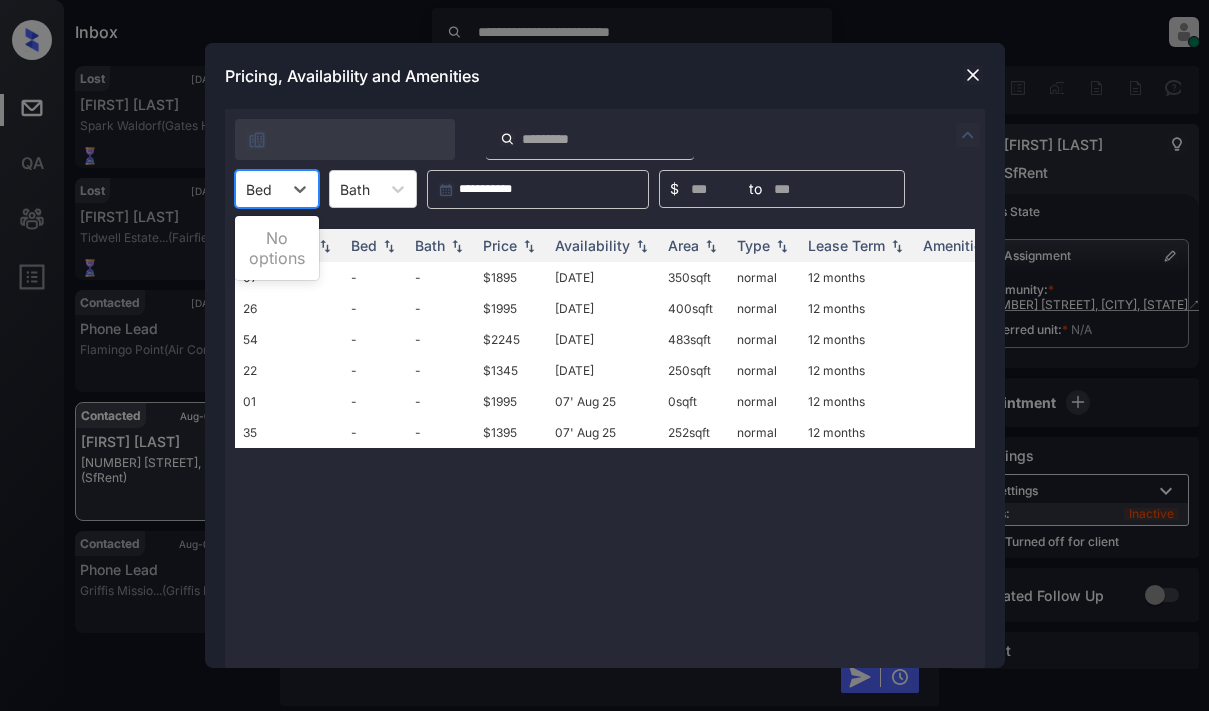 click at bounding box center (973, 75) 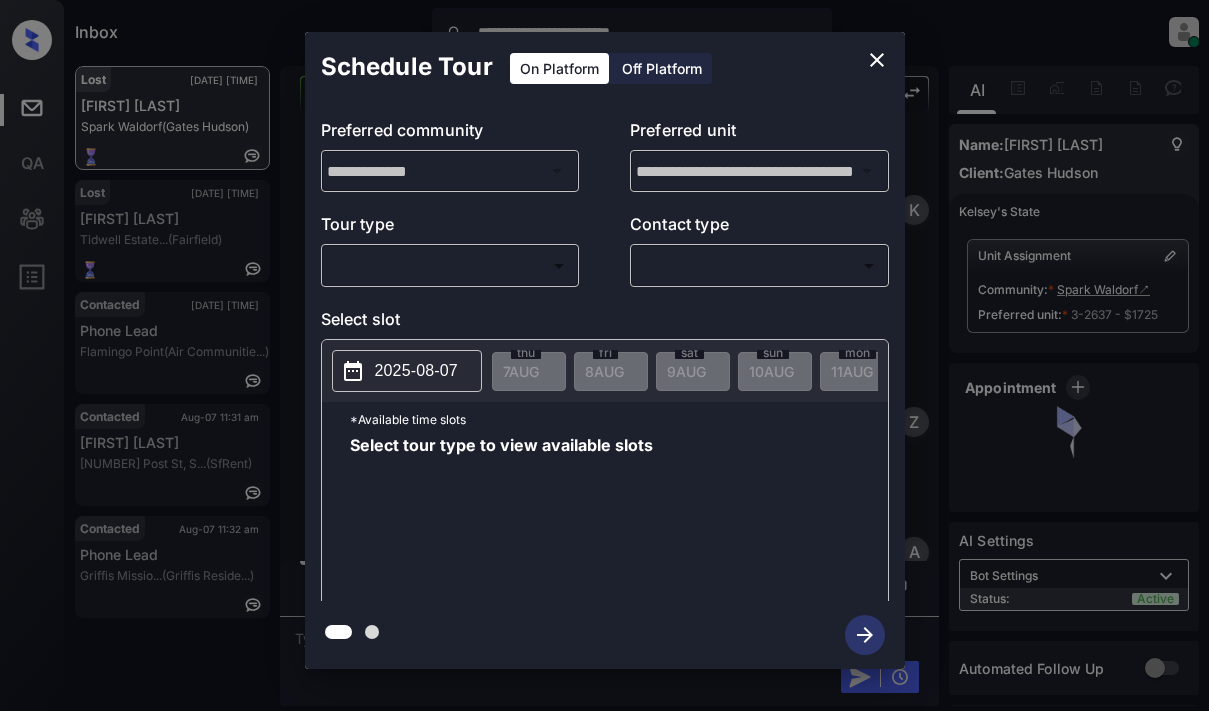 scroll, scrollTop: 0, scrollLeft: 0, axis: both 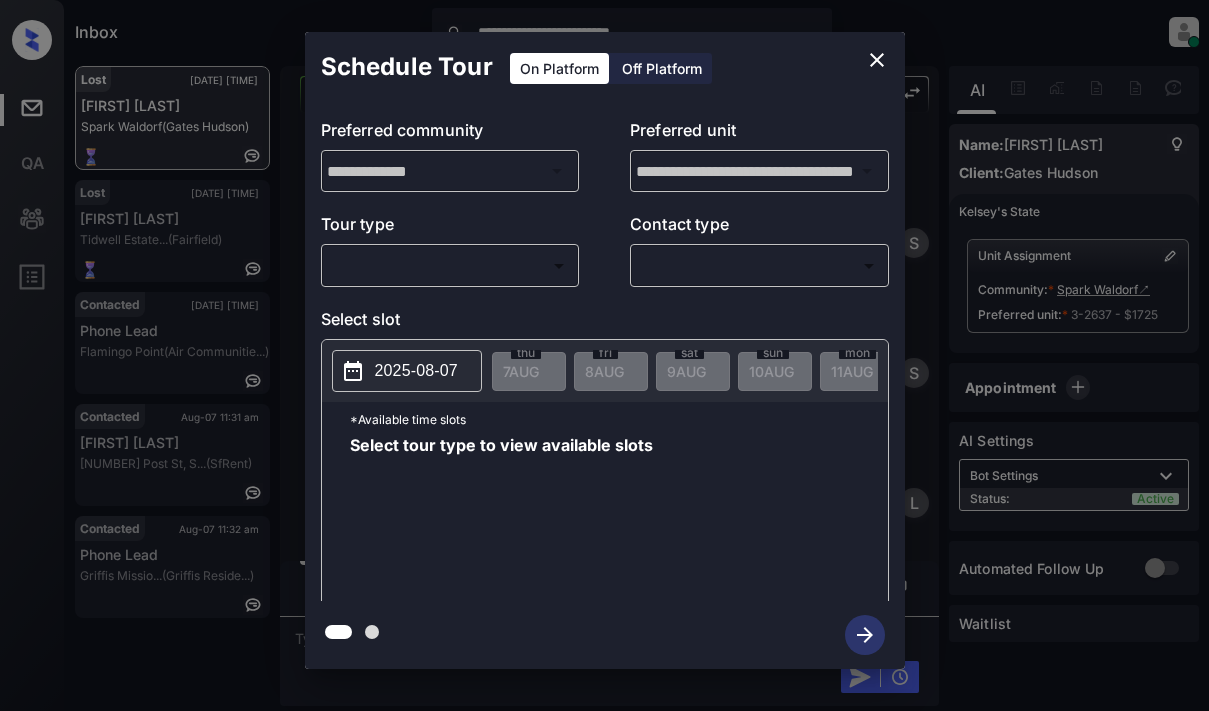 click on "**********" at bounding box center (604, 355) 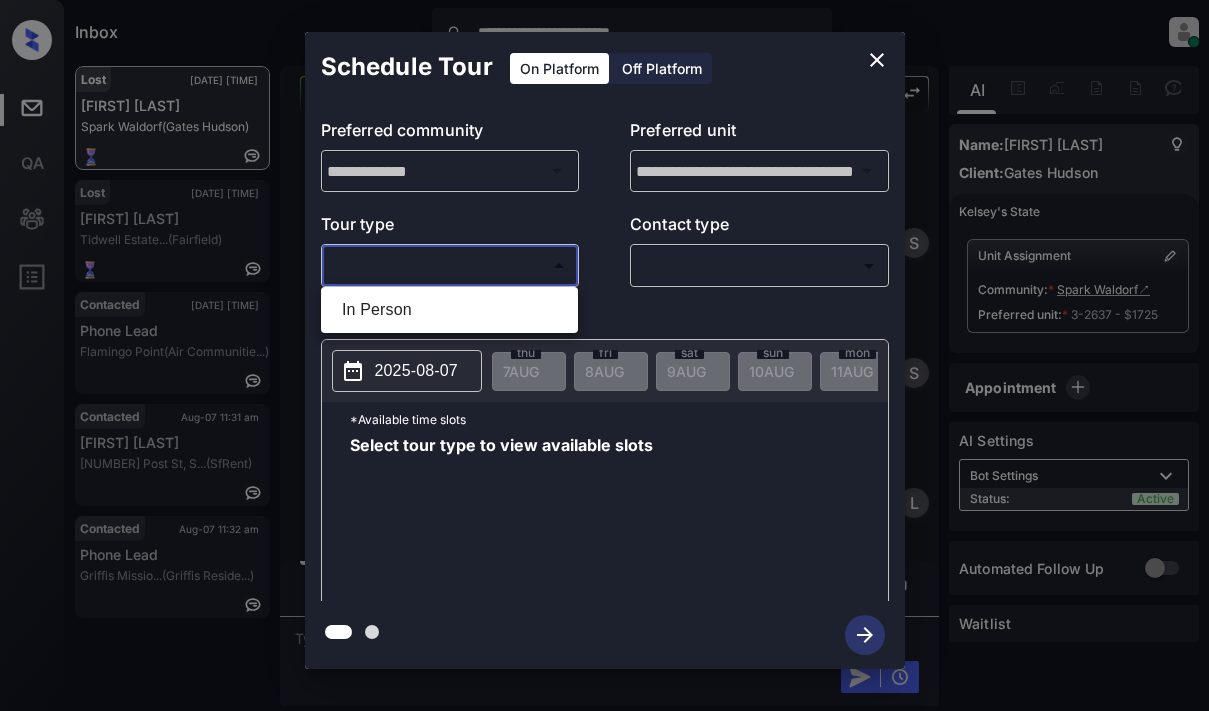 drag, startPoint x: 395, startPoint y: 319, endPoint x: 416, endPoint y: 310, distance: 22.847319 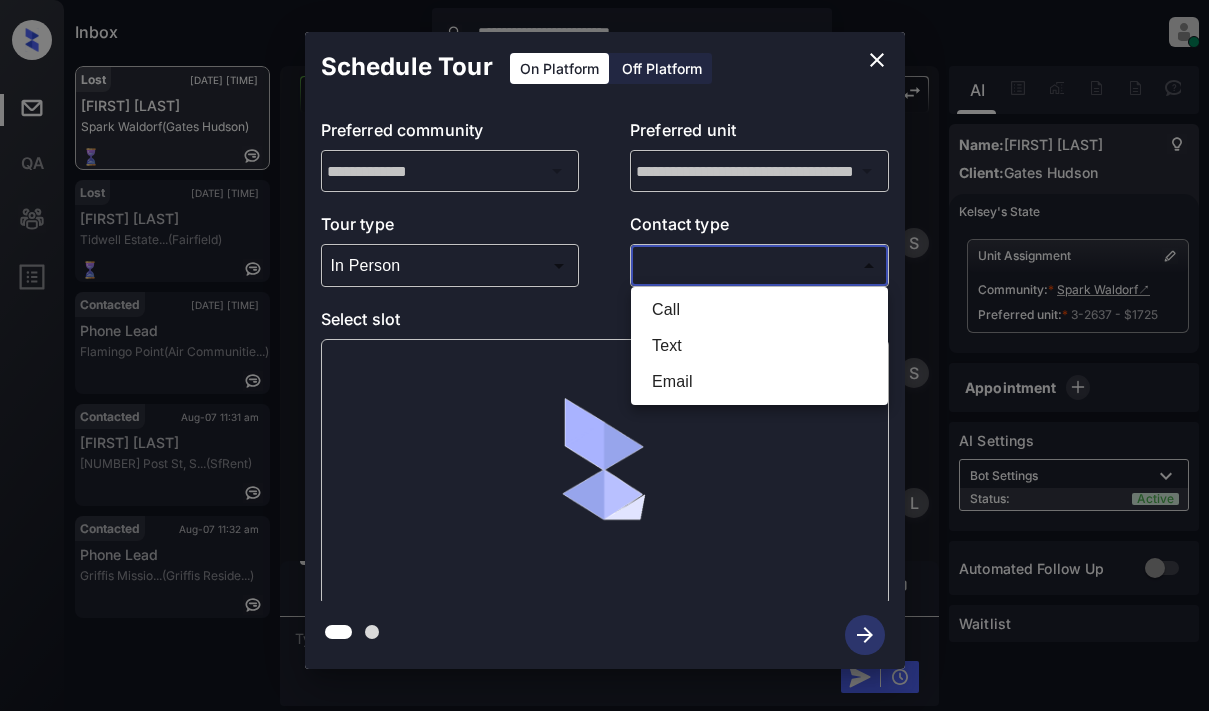 click on "**********" at bounding box center (604, 355) 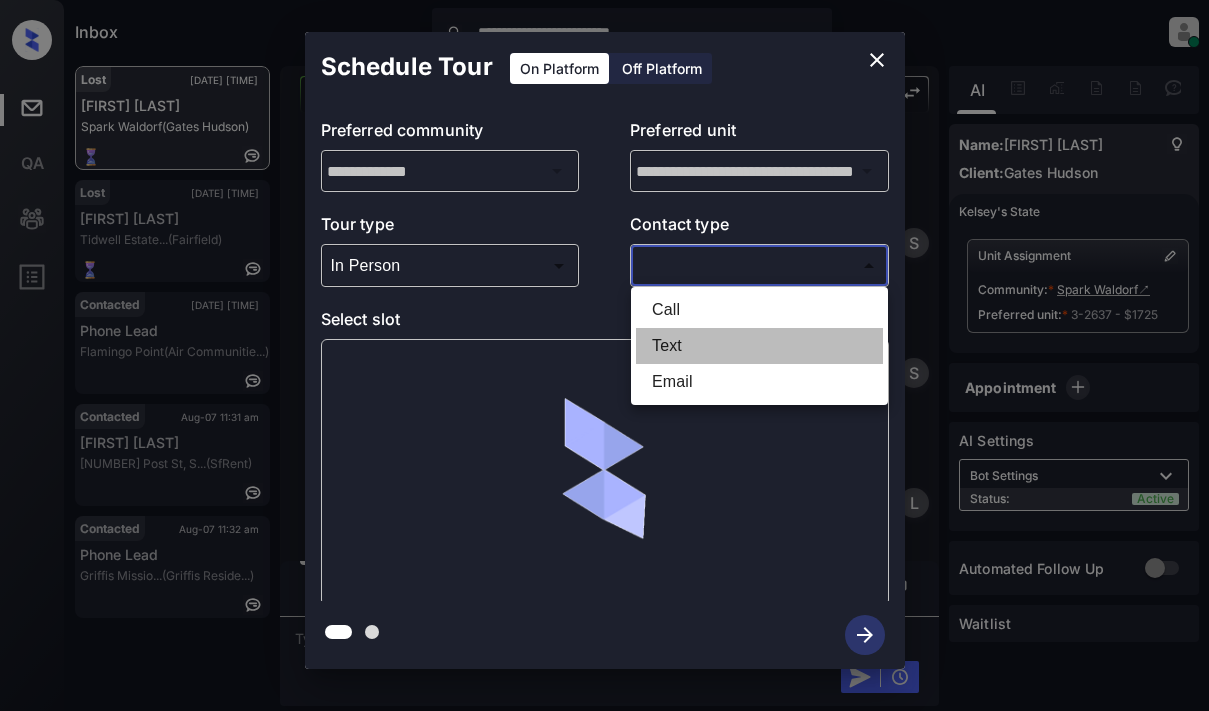 click on "Text" at bounding box center (759, 346) 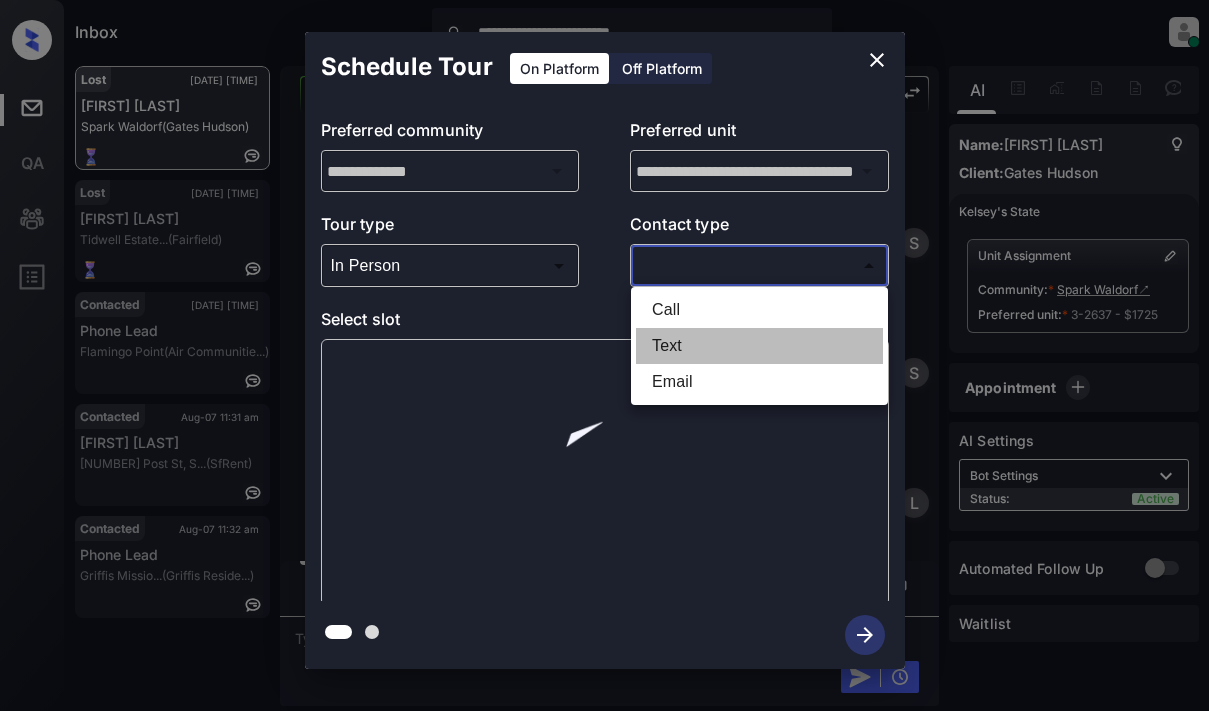 type on "****" 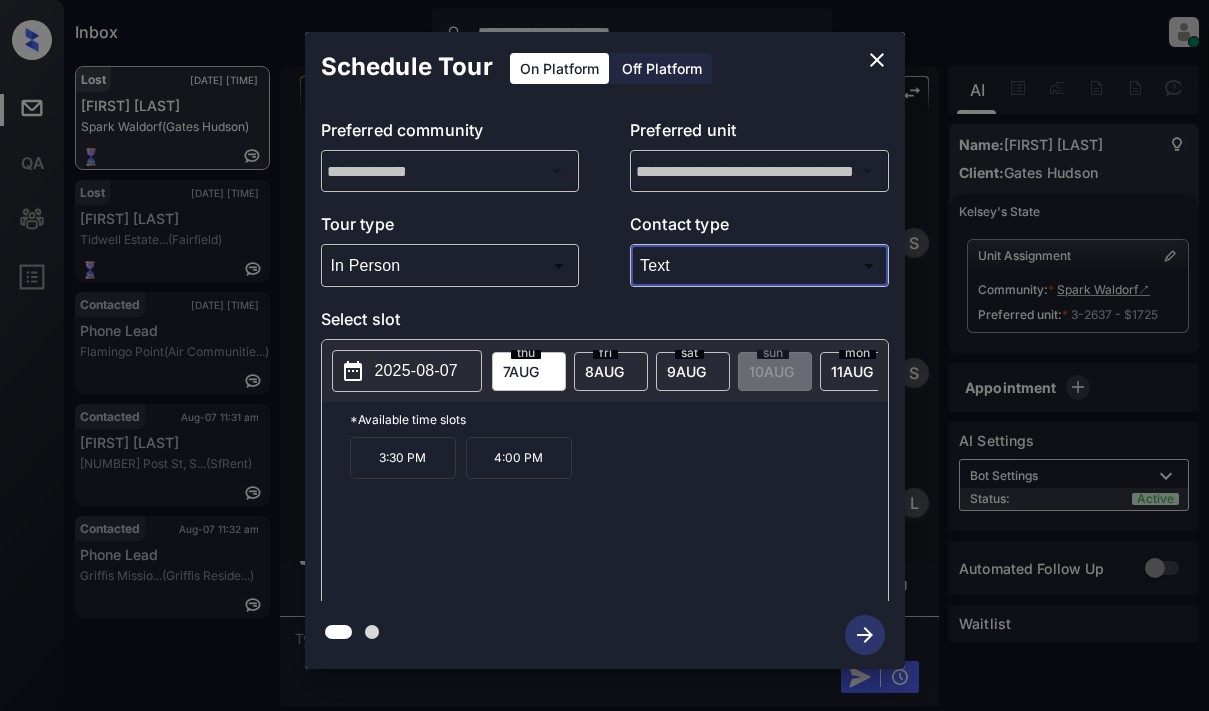 drag, startPoint x: 419, startPoint y: 365, endPoint x: 414, endPoint y: 374, distance: 10.29563 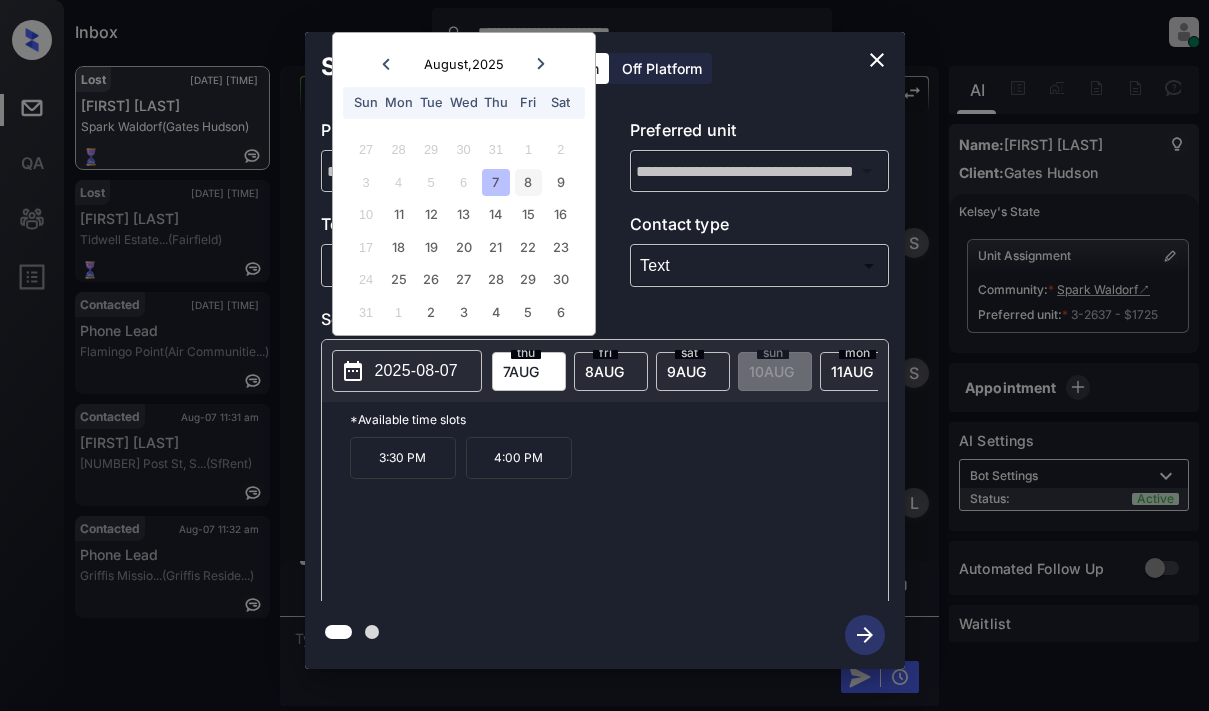 click on "8" at bounding box center [528, 182] 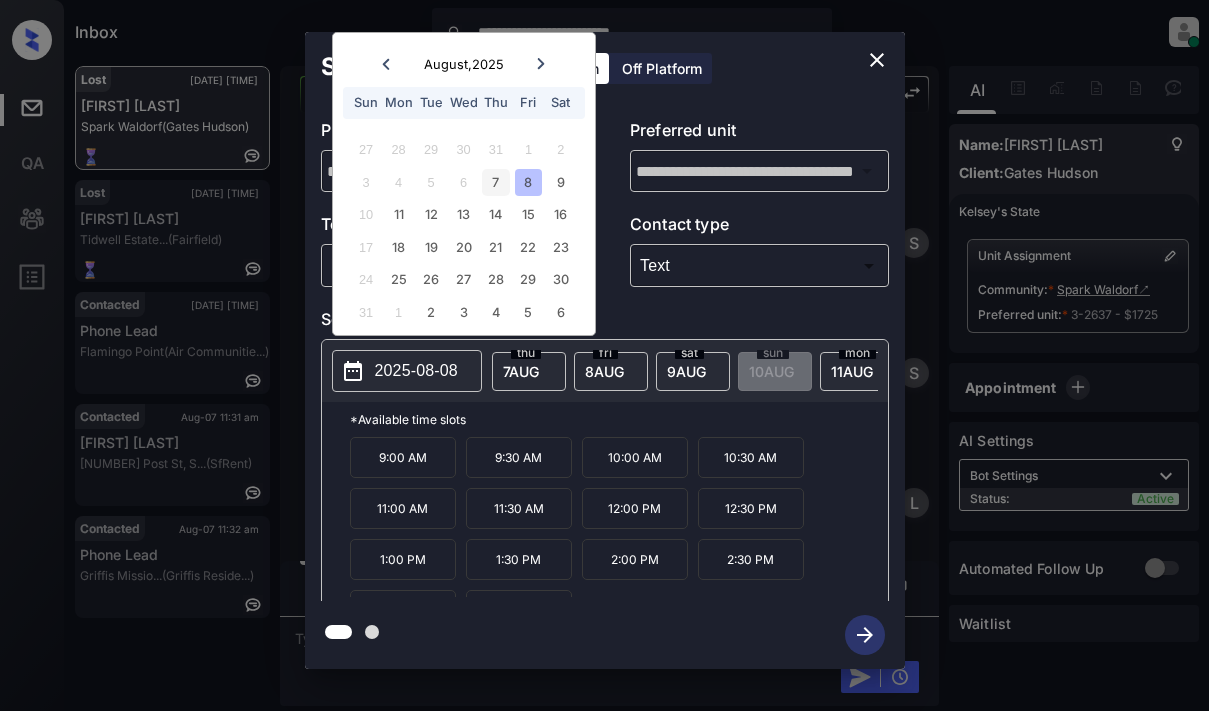 click on "7" at bounding box center [495, 182] 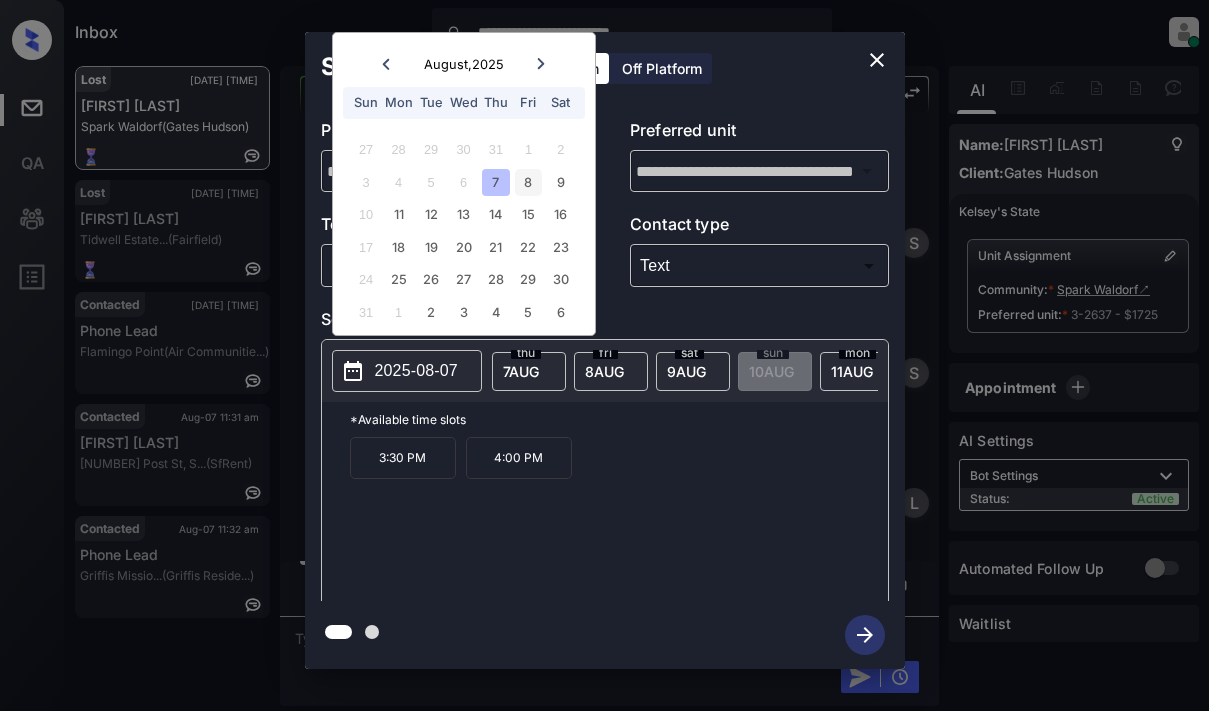 click on "8" at bounding box center [528, 182] 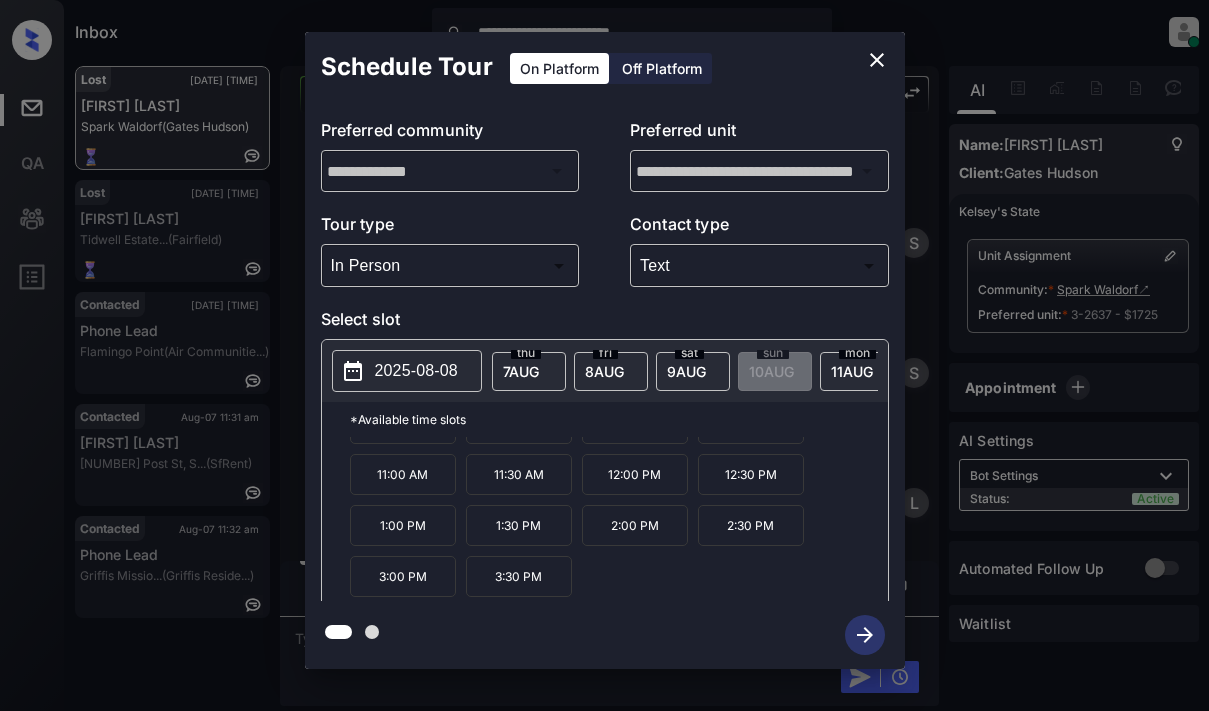scroll, scrollTop: 0, scrollLeft: 0, axis: both 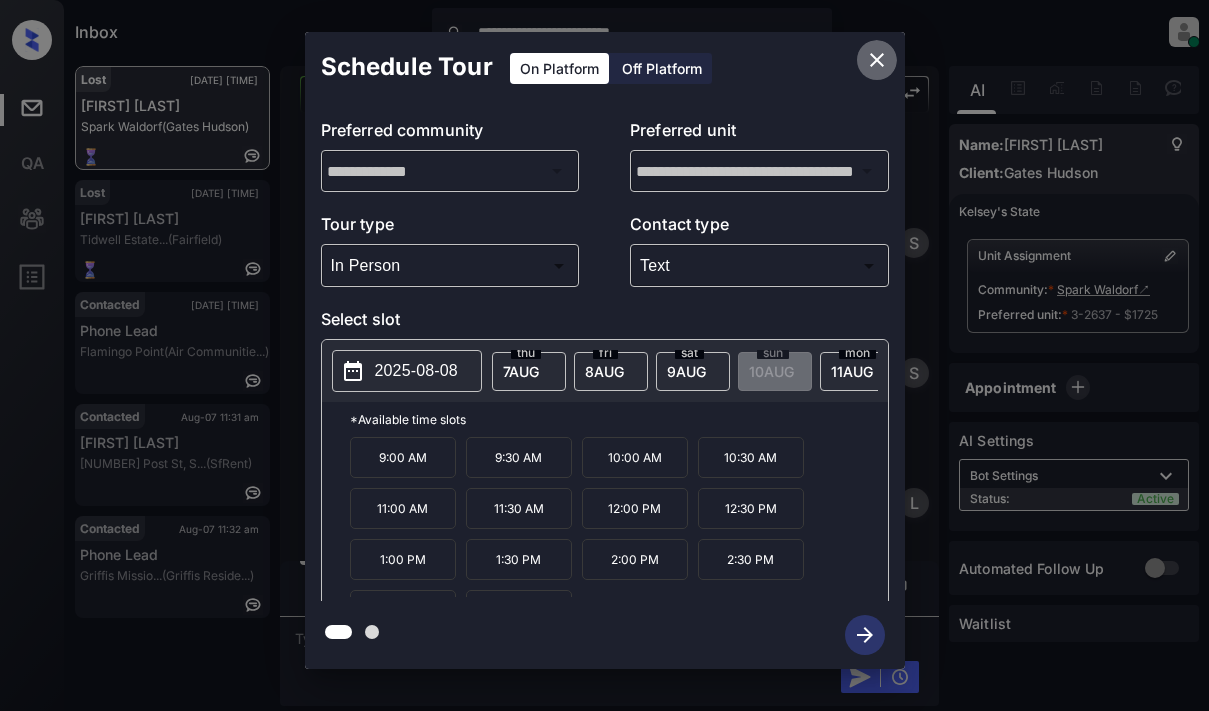 click 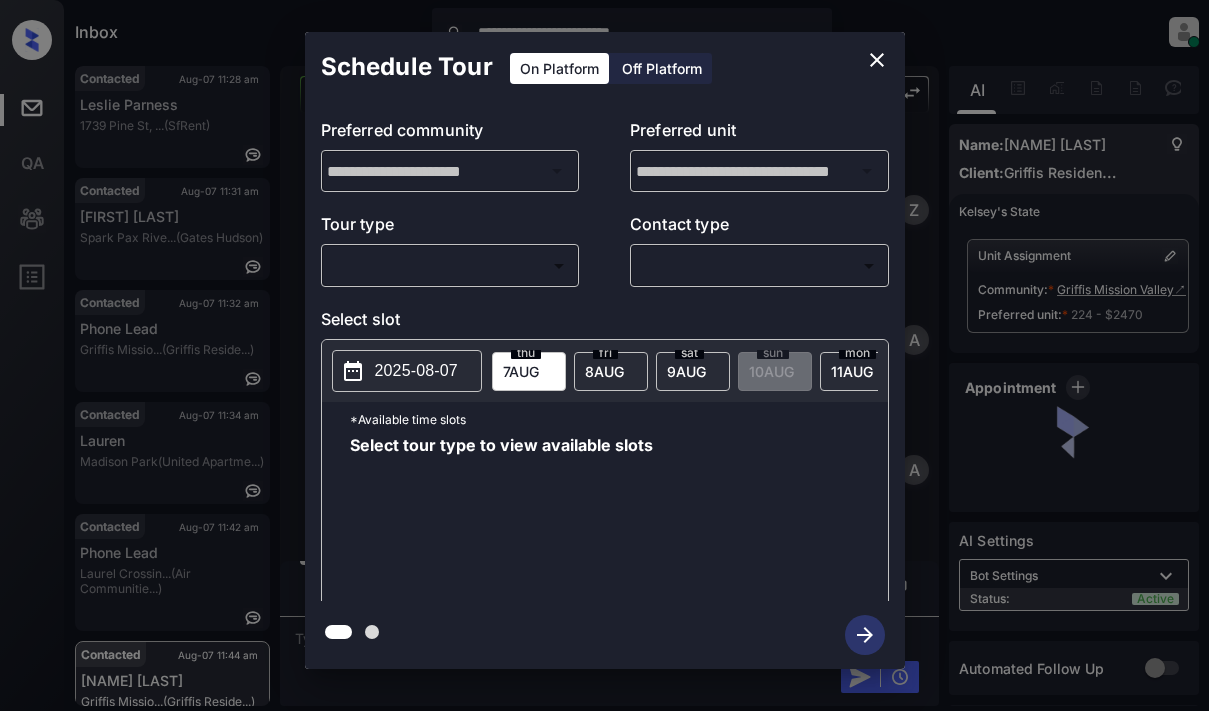 scroll, scrollTop: 0, scrollLeft: 0, axis: both 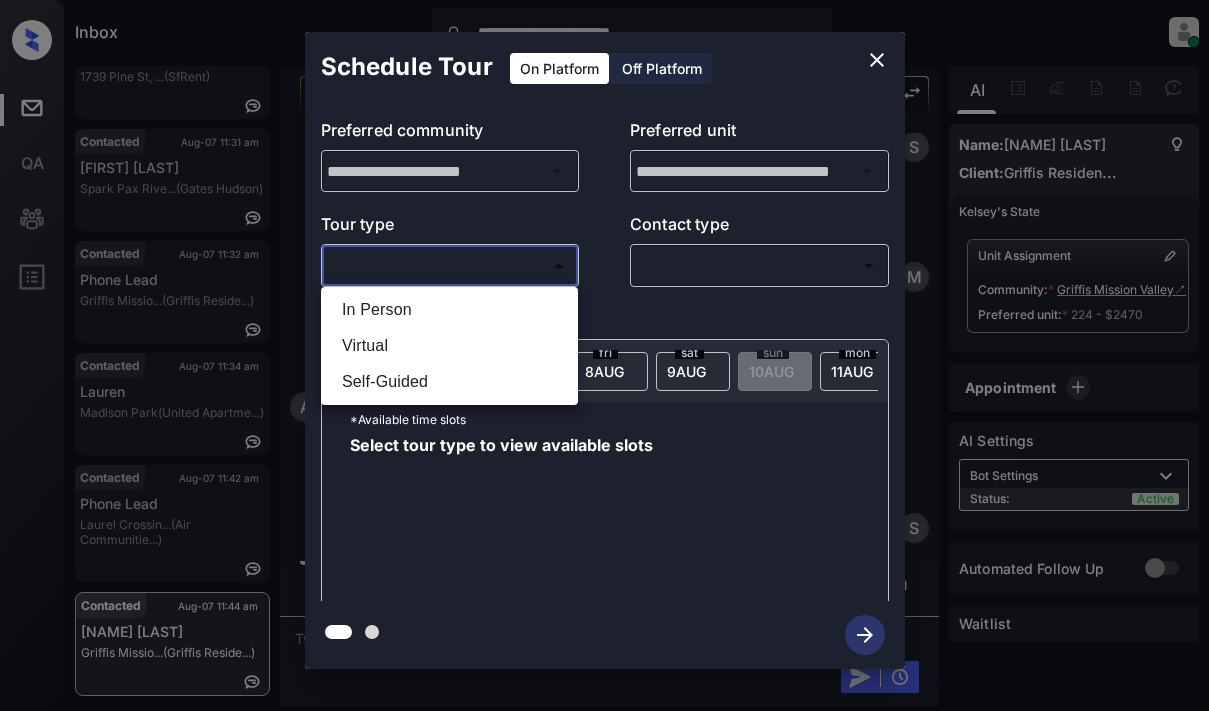 click on "**********" at bounding box center (604, 355) 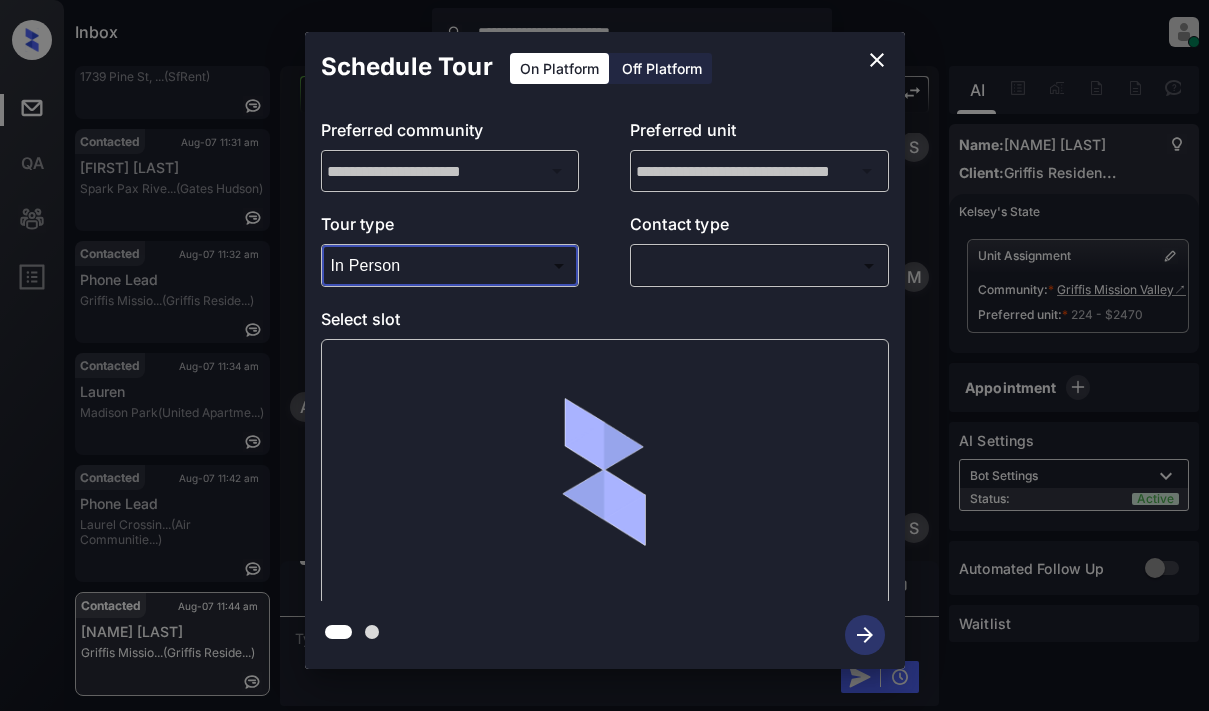 click on "**********" at bounding box center (604, 355) 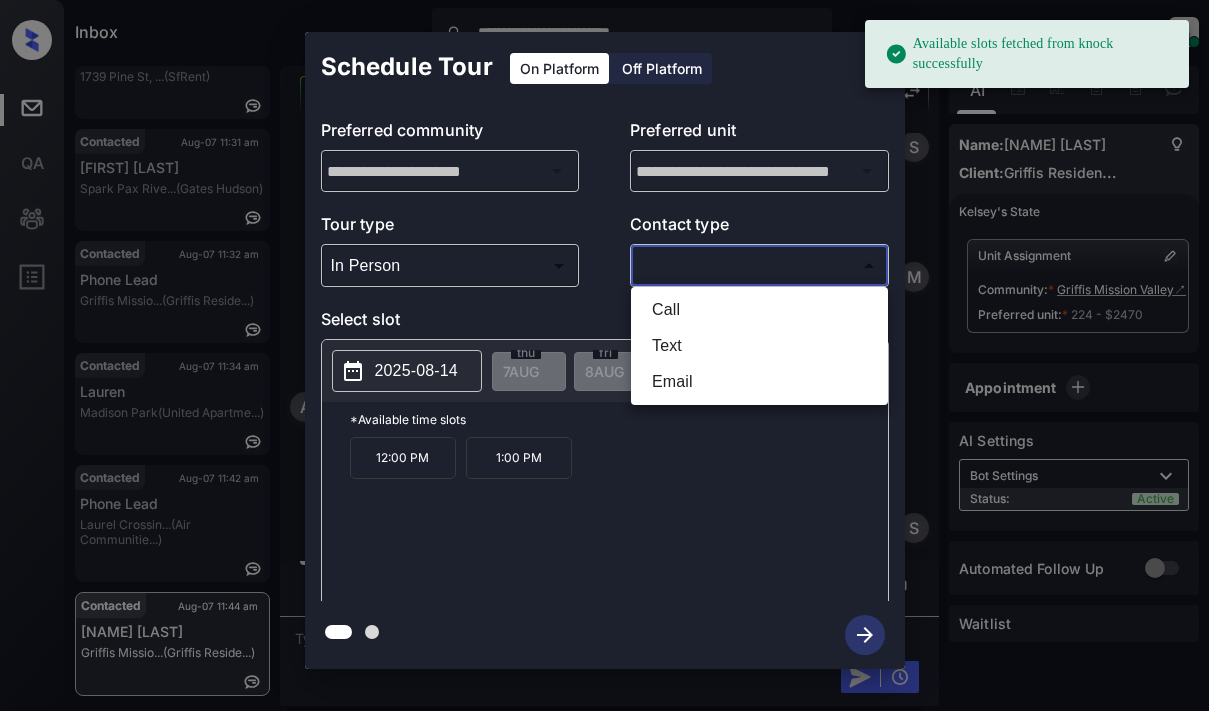 click on "Text" at bounding box center [759, 346] 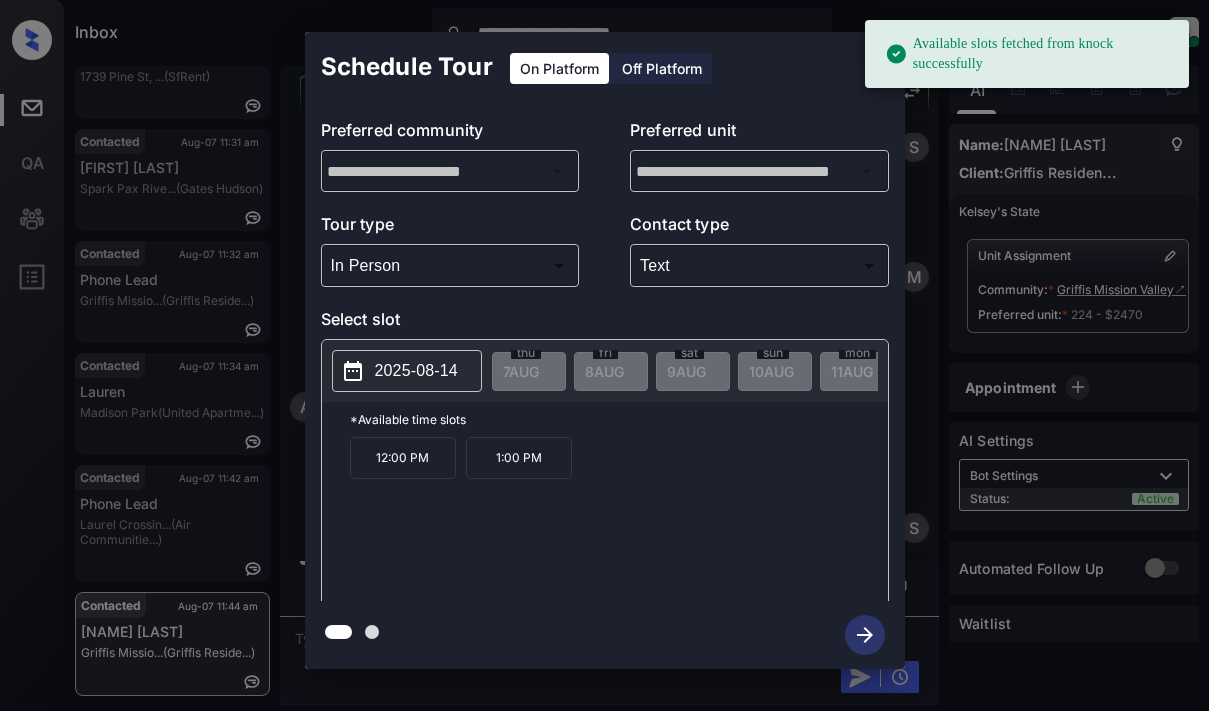 click on "2025-08-14" at bounding box center [416, 371] 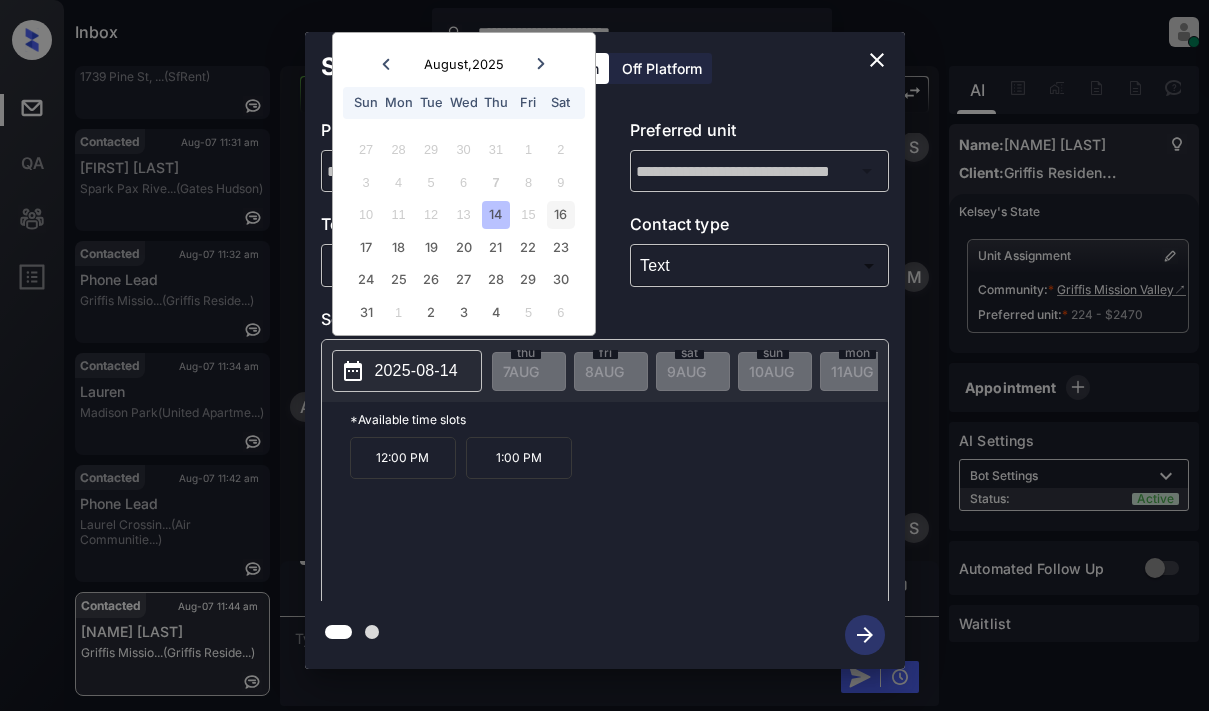 click on "16" at bounding box center (560, 214) 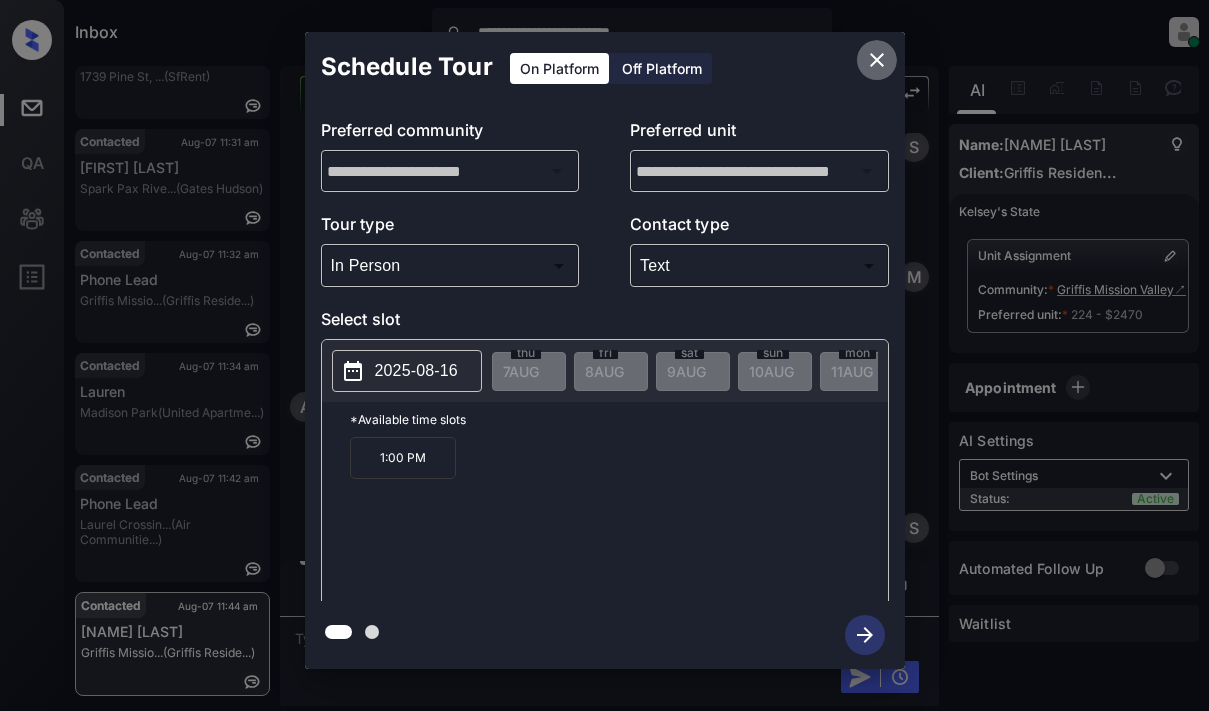 click 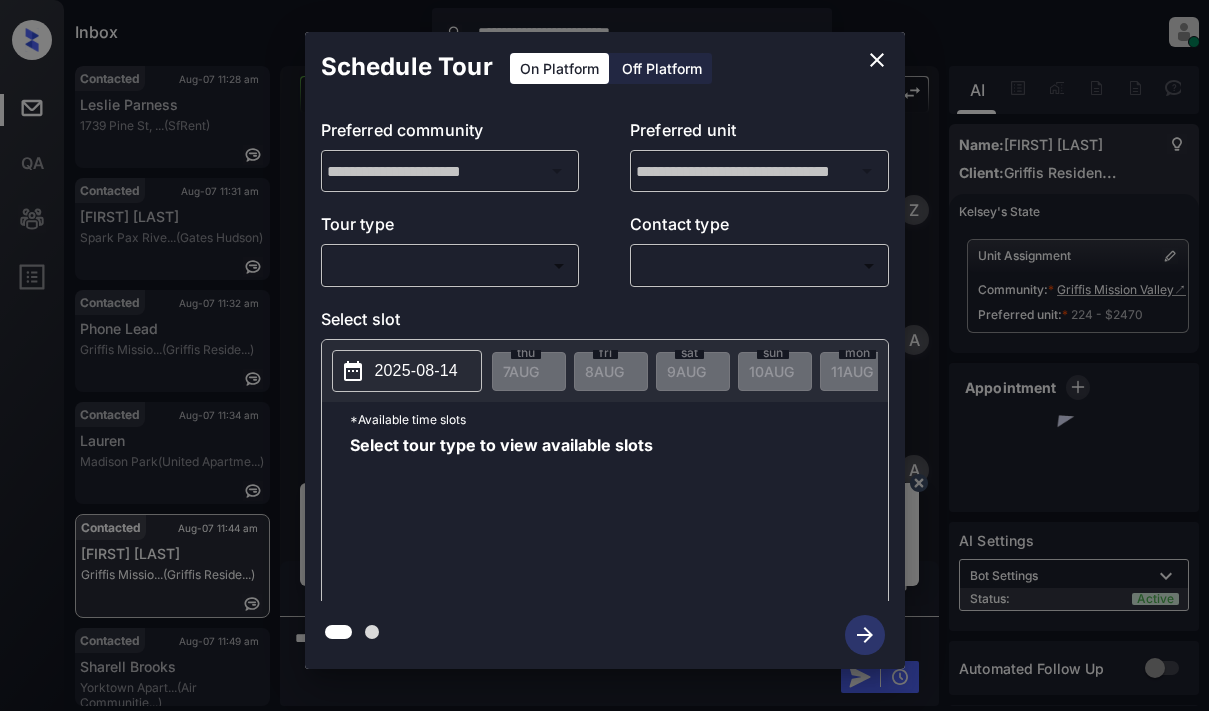 scroll, scrollTop: 0, scrollLeft: 0, axis: both 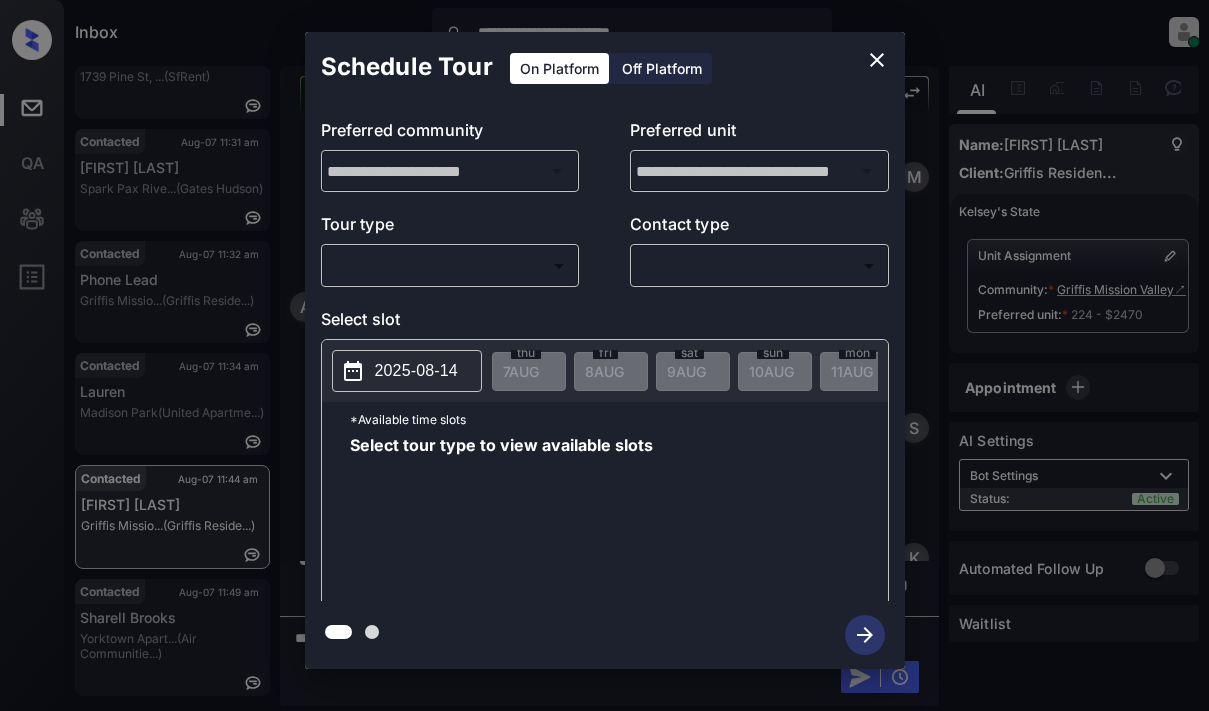 click on "**********" at bounding box center (604, 355) 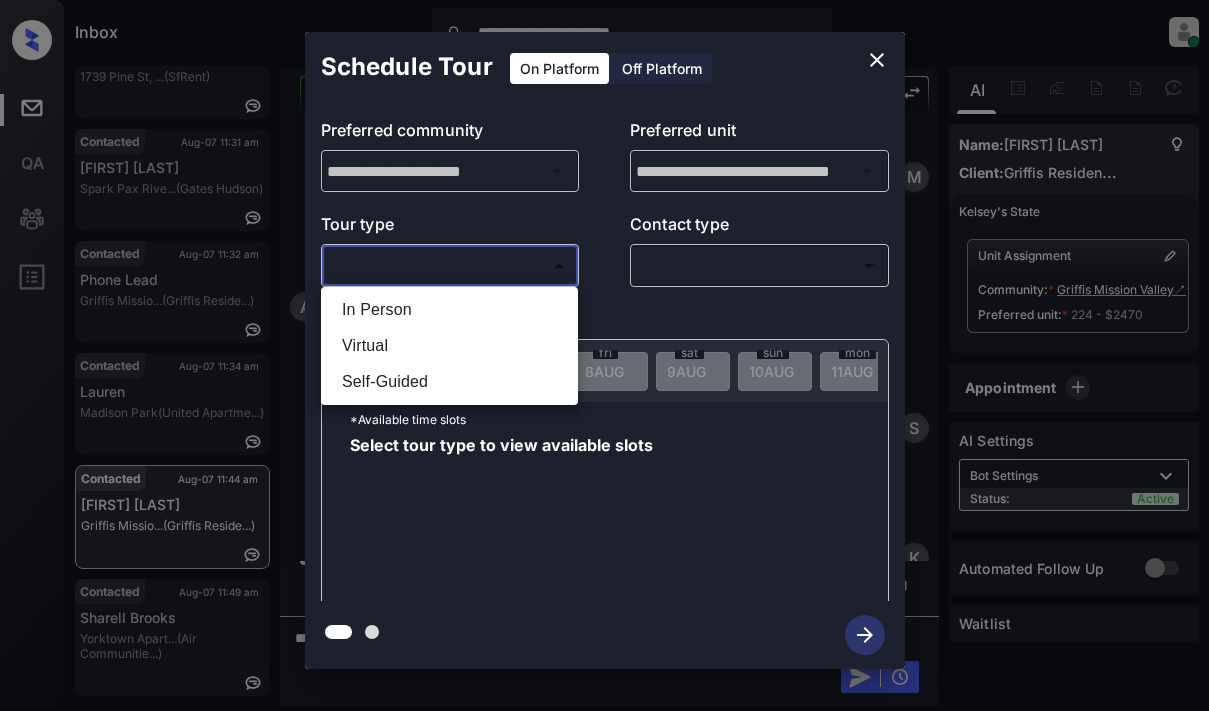 click on "In Person" at bounding box center [449, 310] 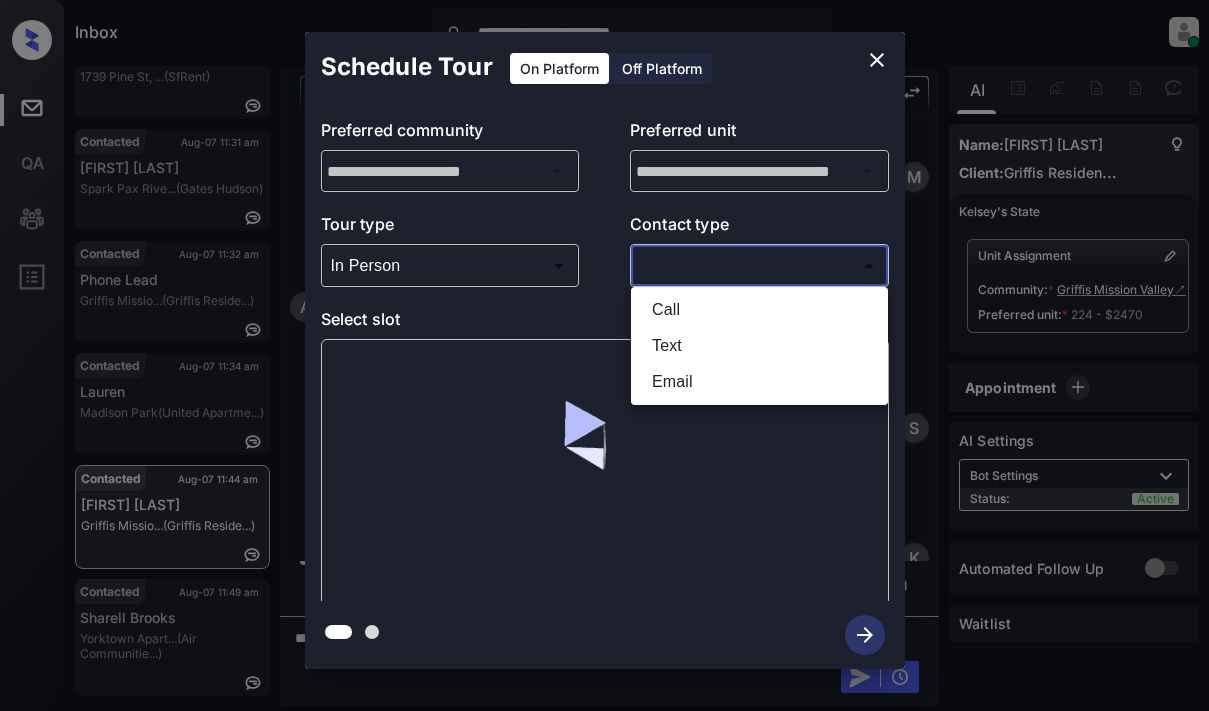 drag, startPoint x: 668, startPoint y: 254, endPoint x: 730, endPoint y: 260, distance: 62.289646 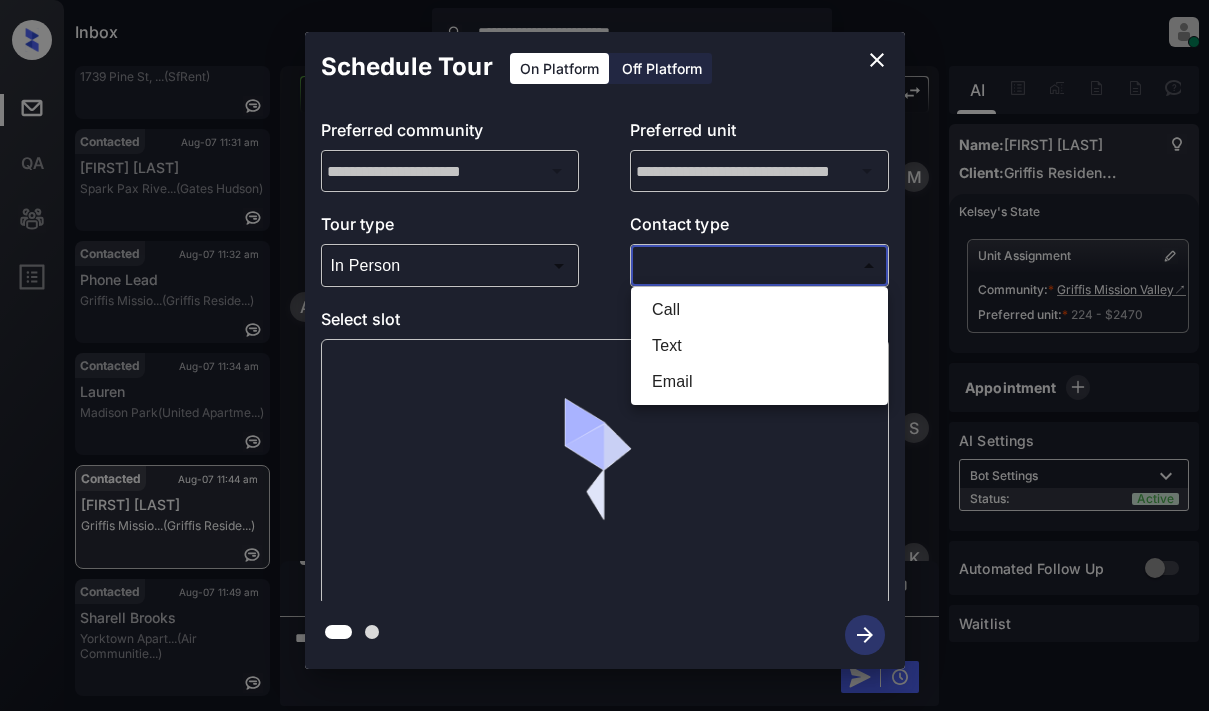 click on "**********" at bounding box center [604, 355] 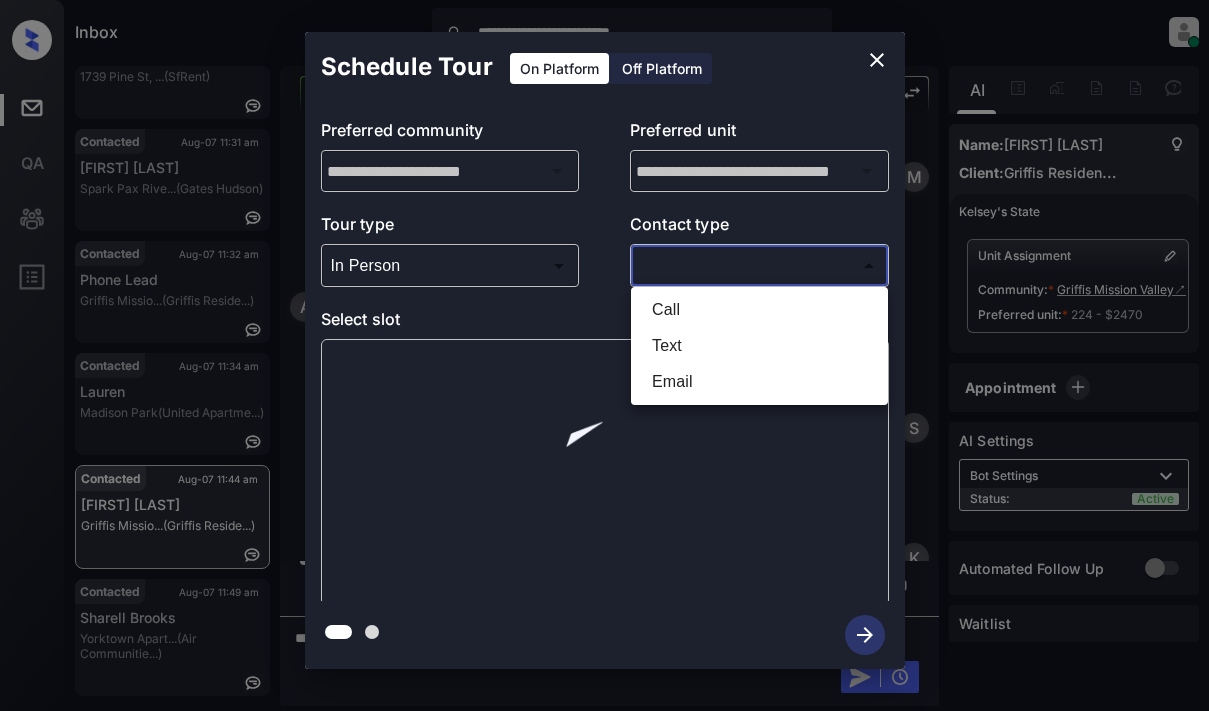 click on "Text" at bounding box center [759, 346] 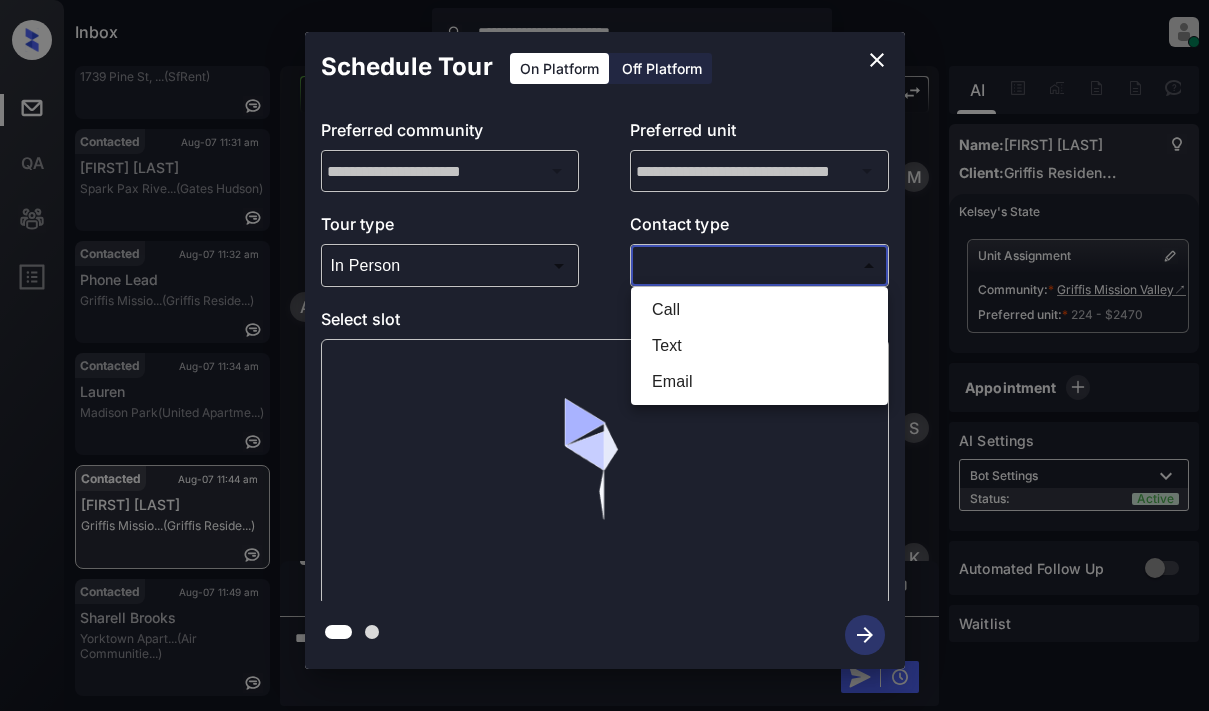 type on "****" 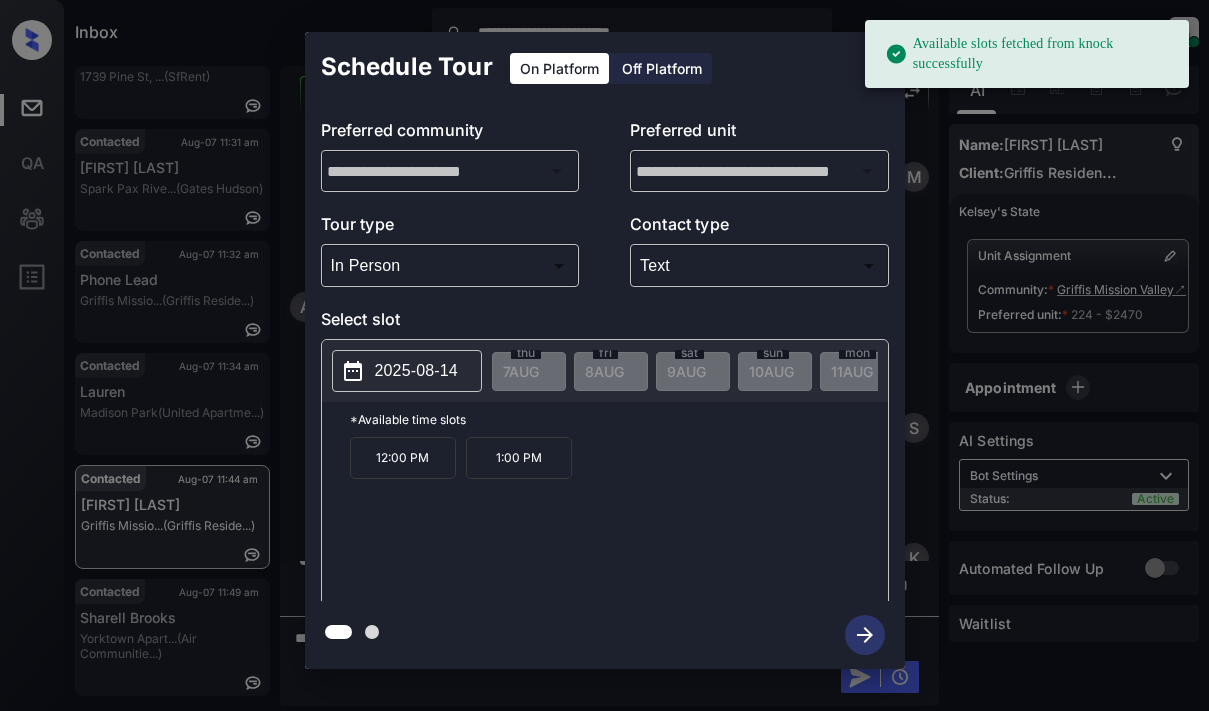 click on "2025-08-14" at bounding box center (416, 371) 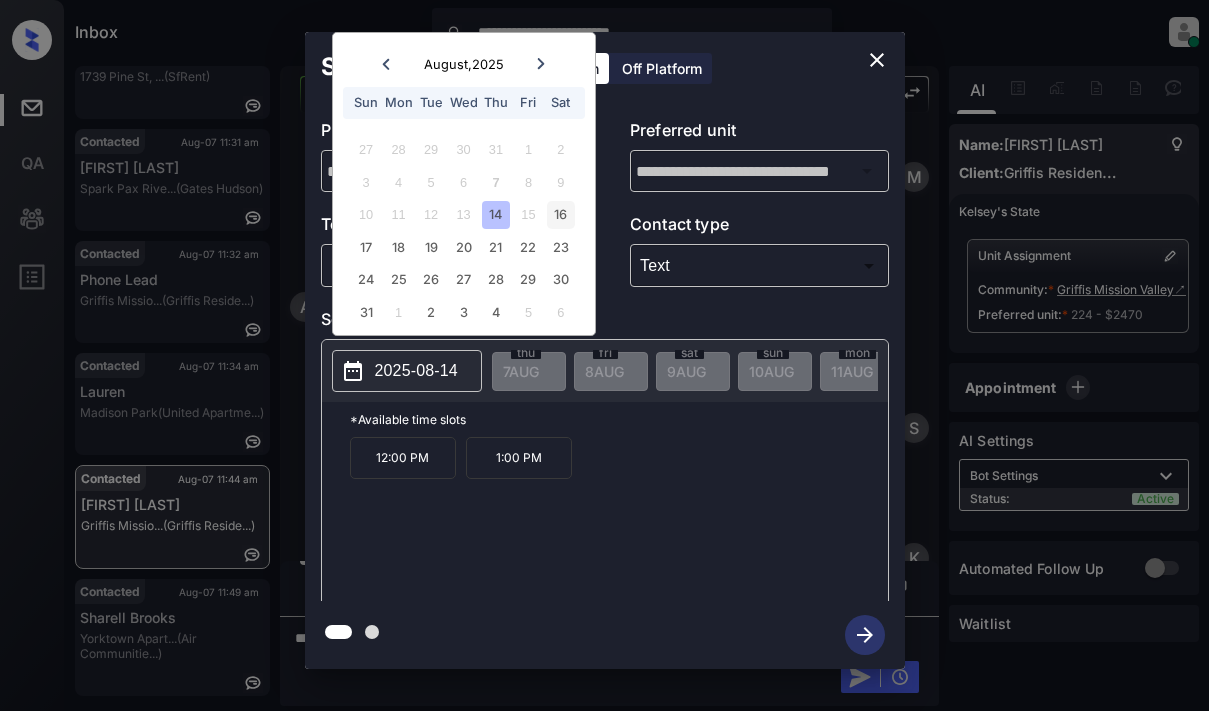 click on "16" at bounding box center [560, 214] 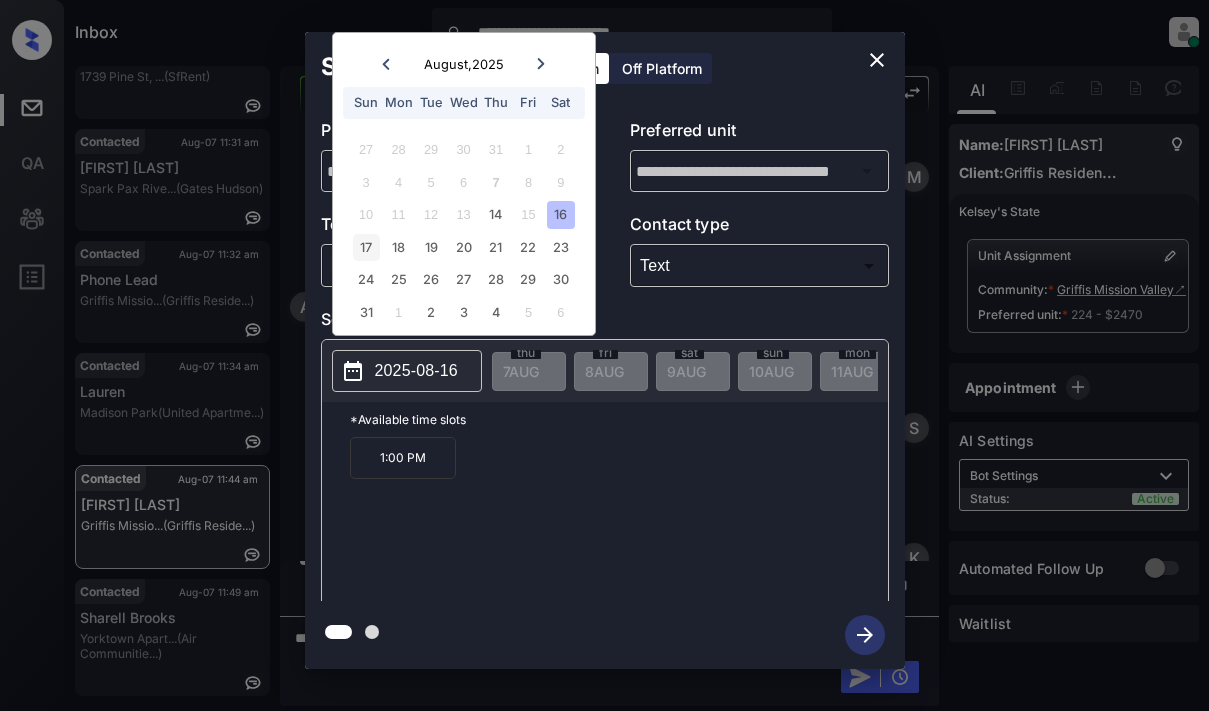 click on "17" at bounding box center (366, 247) 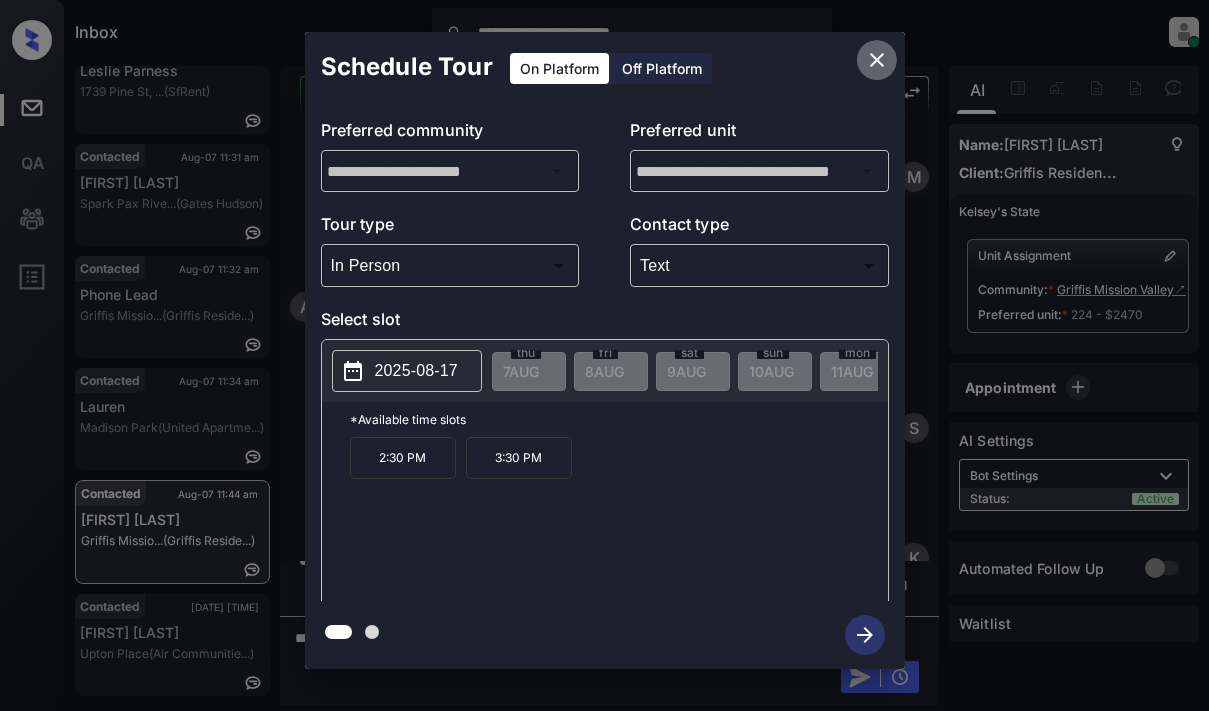 click 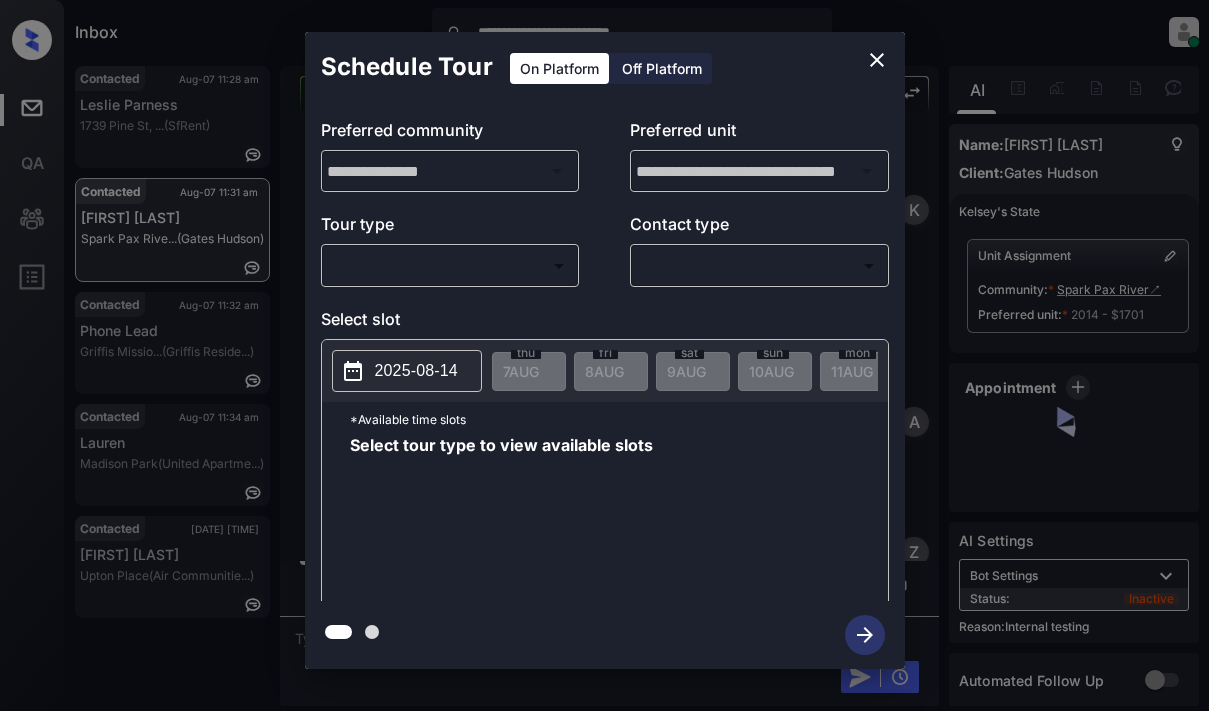 scroll, scrollTop: 0, scrollLeft: 0, axis: both 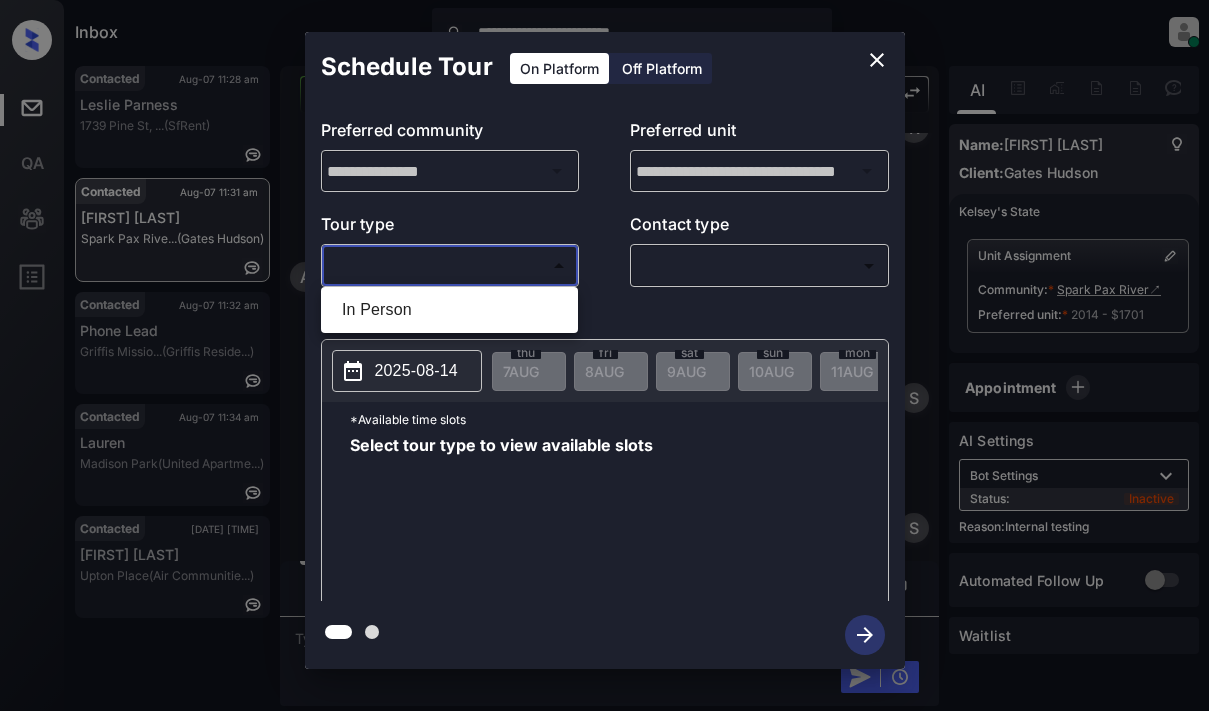 click on "**********" at bounding box center (604, 355) 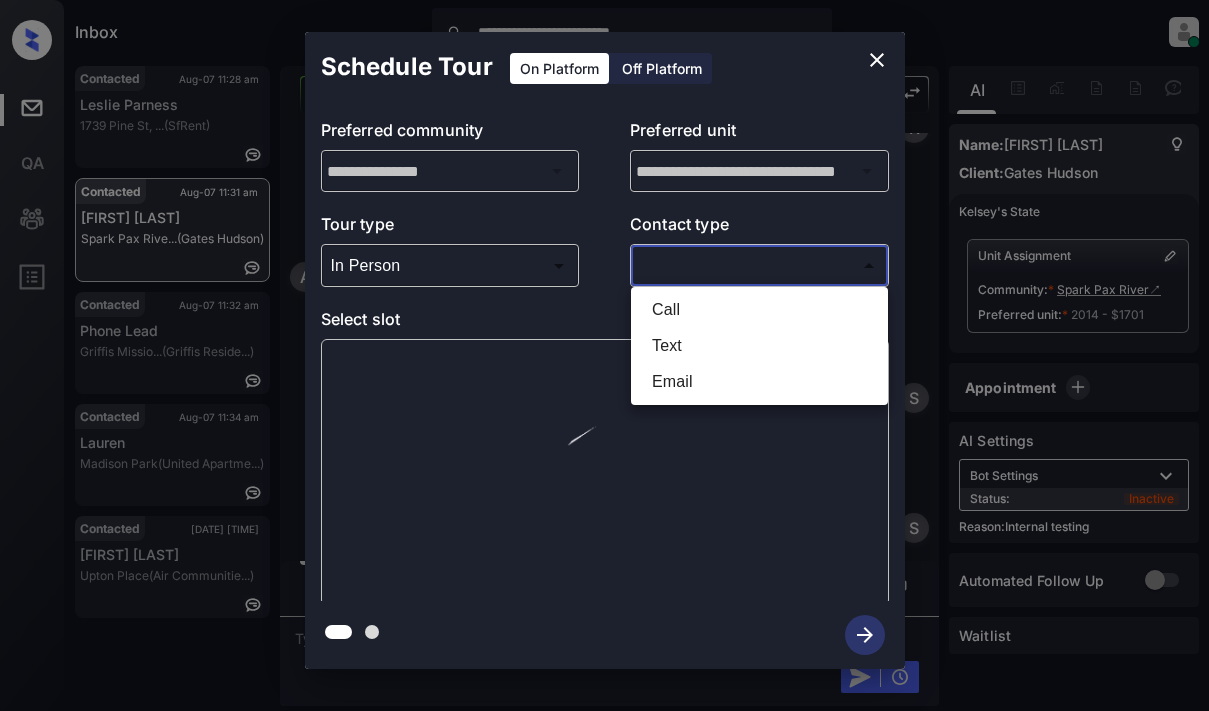click on "**********" at bounding box center [604, 355] 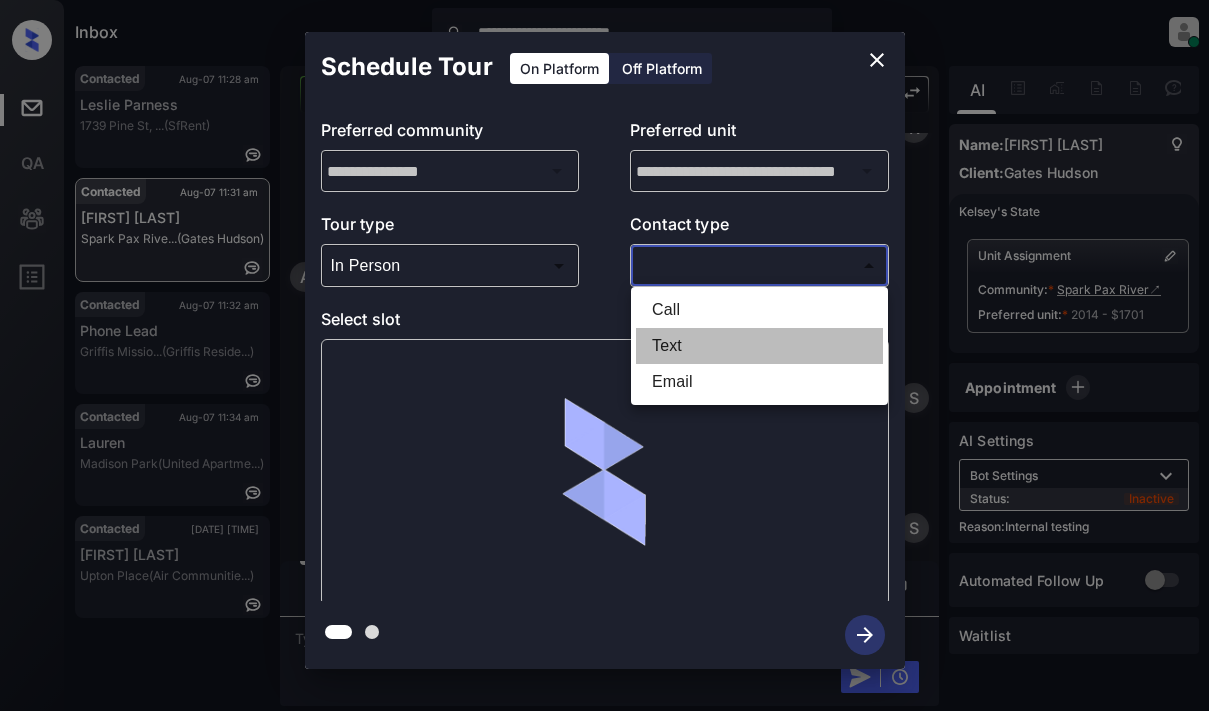 click on "Text" at bounding box center [759, 346] 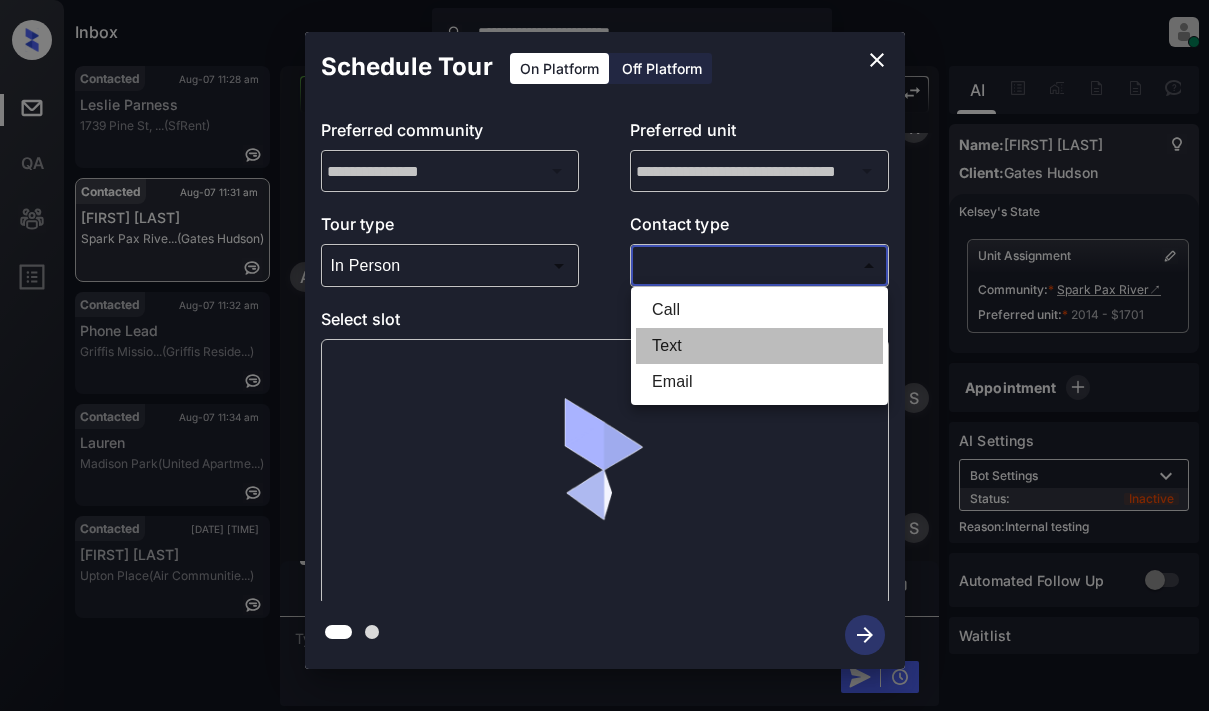 type on "****" 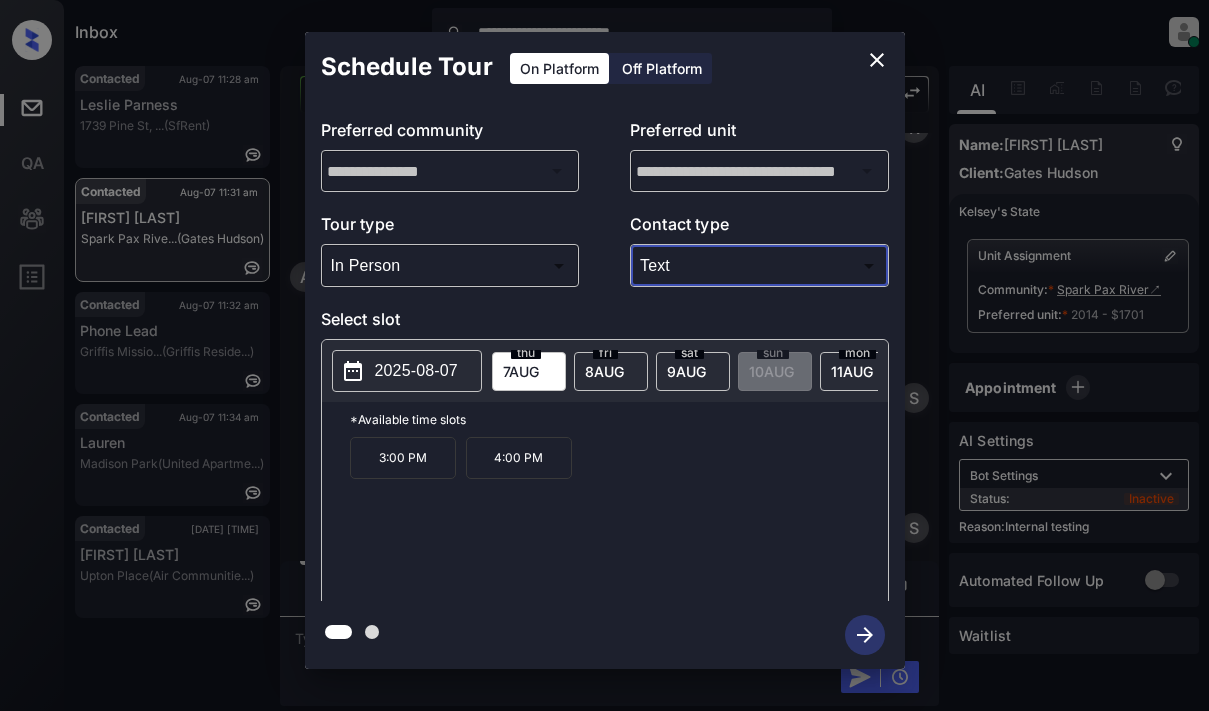 click on "2025-08-07" at bounding box center (416, 371) 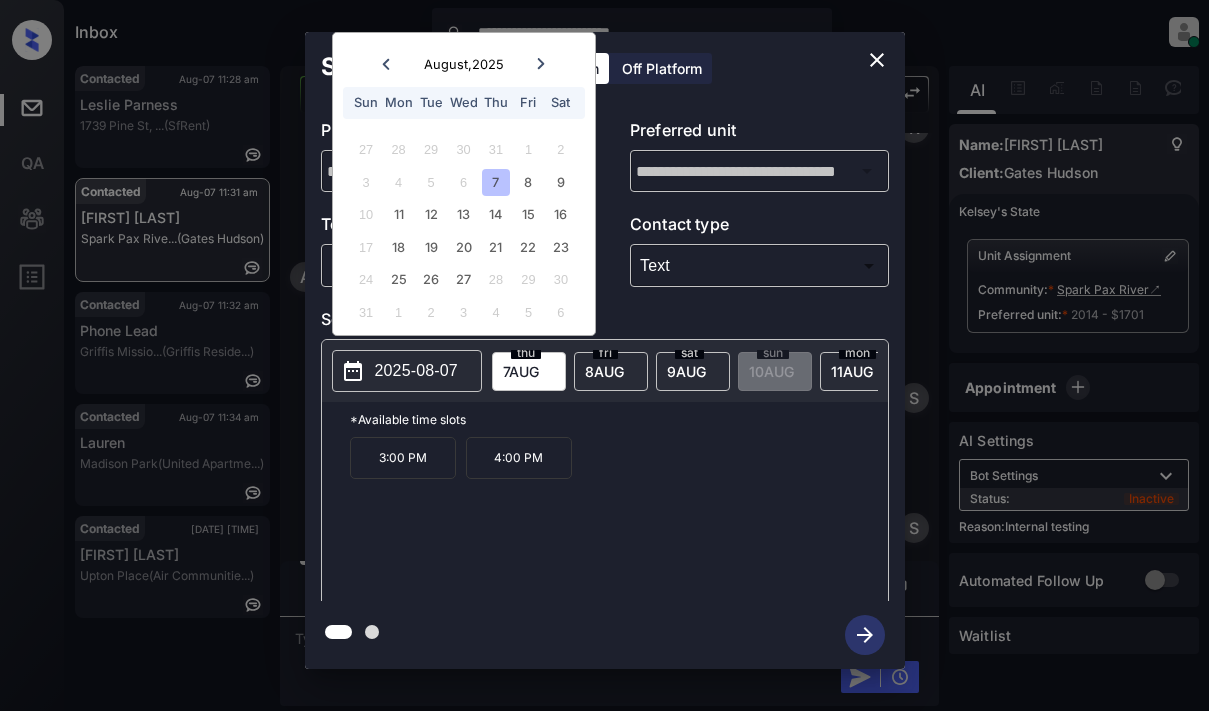 click 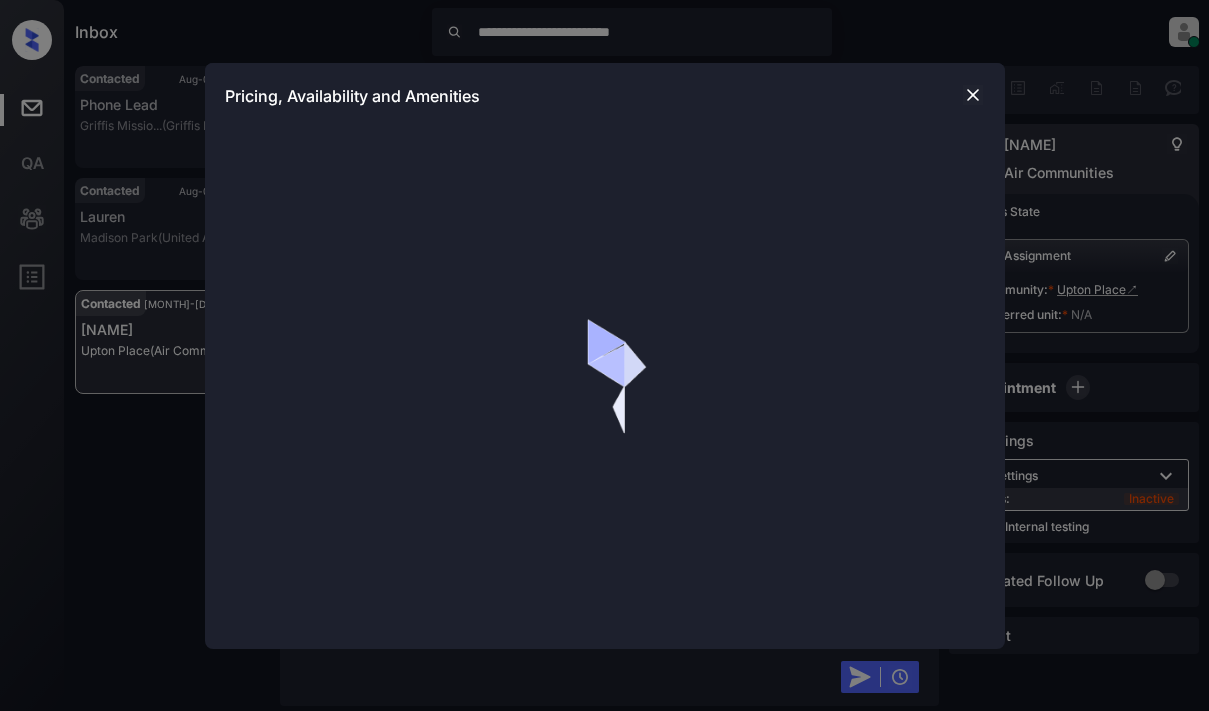 scroll, scrollTop: 0, scrollLeft: 0, axis: both 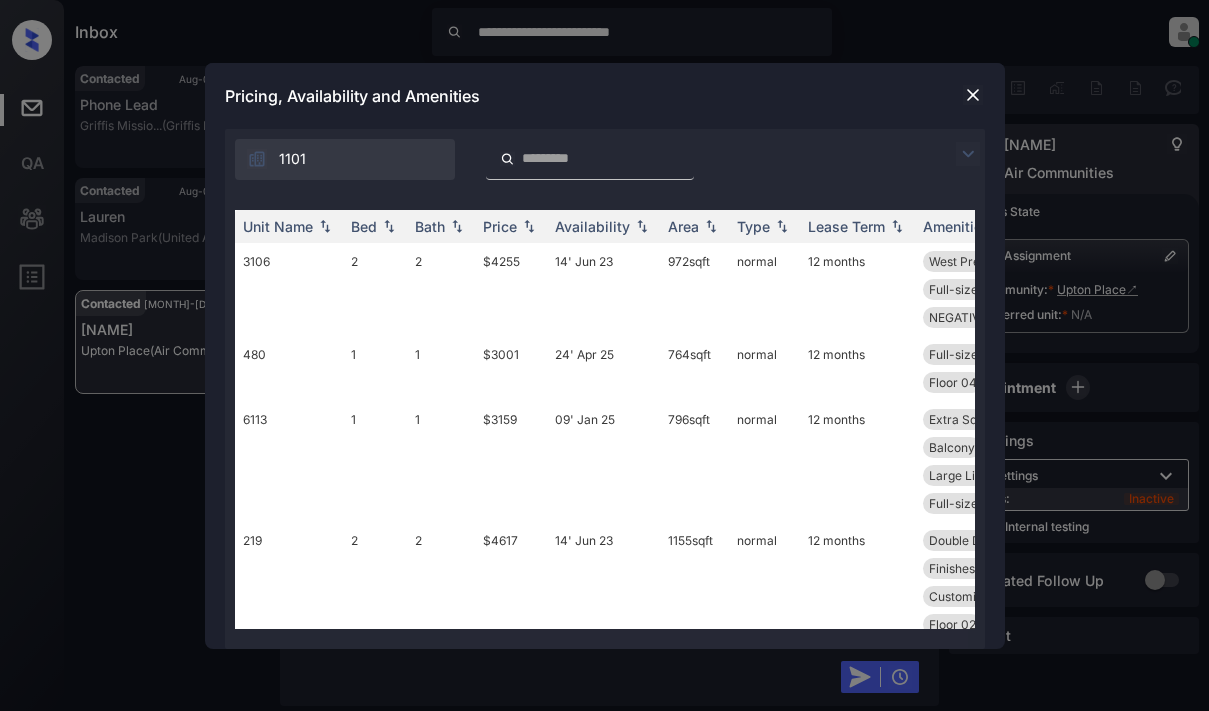 click at bounding box center [968, 154] 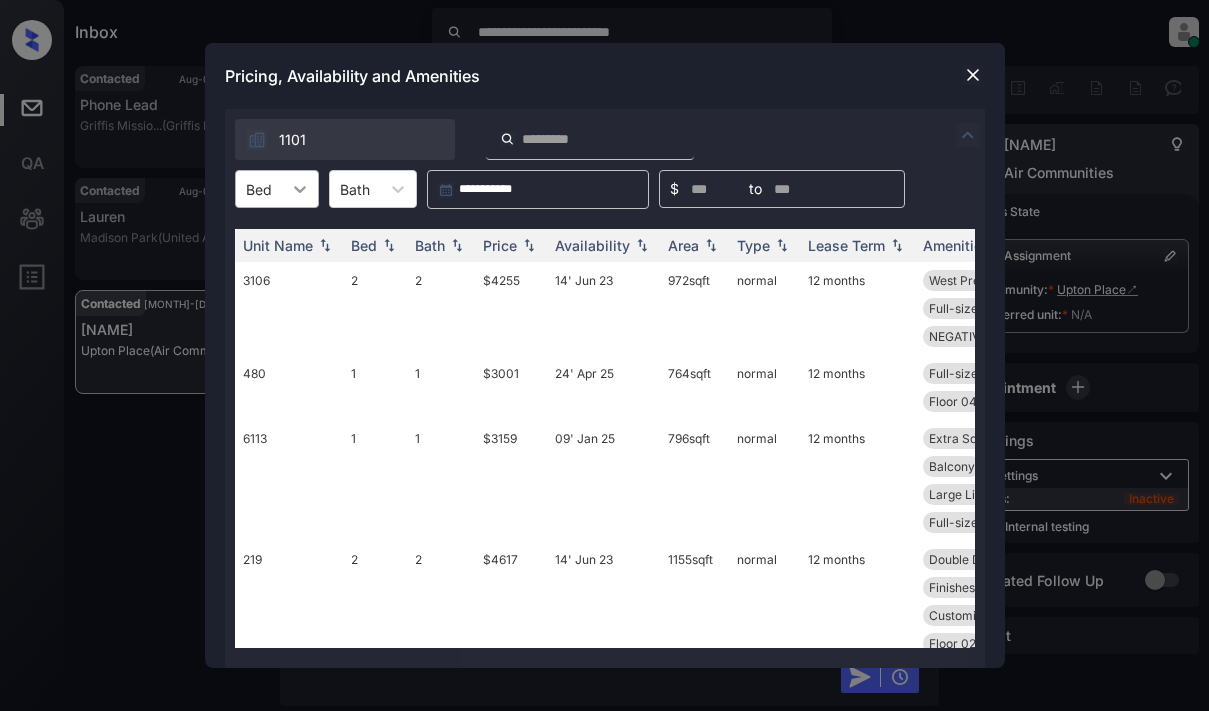 click at bounding box center [300, 189] 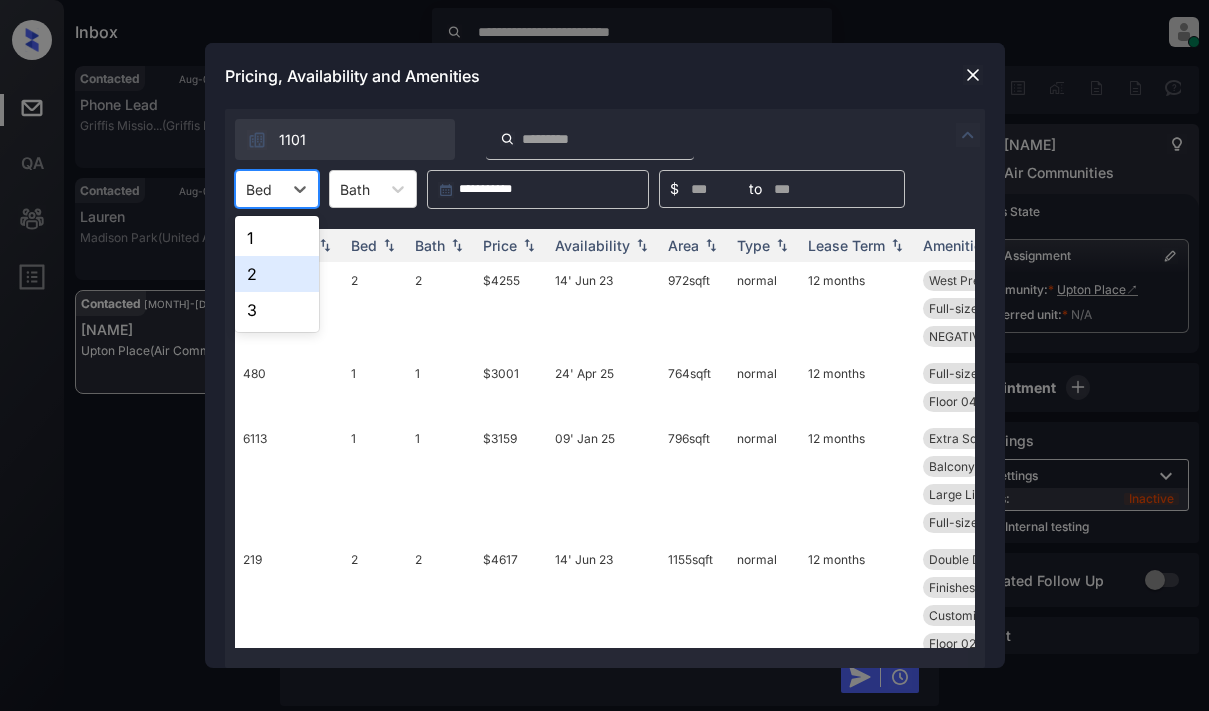 click on "2" at bounding box center [277, 274] 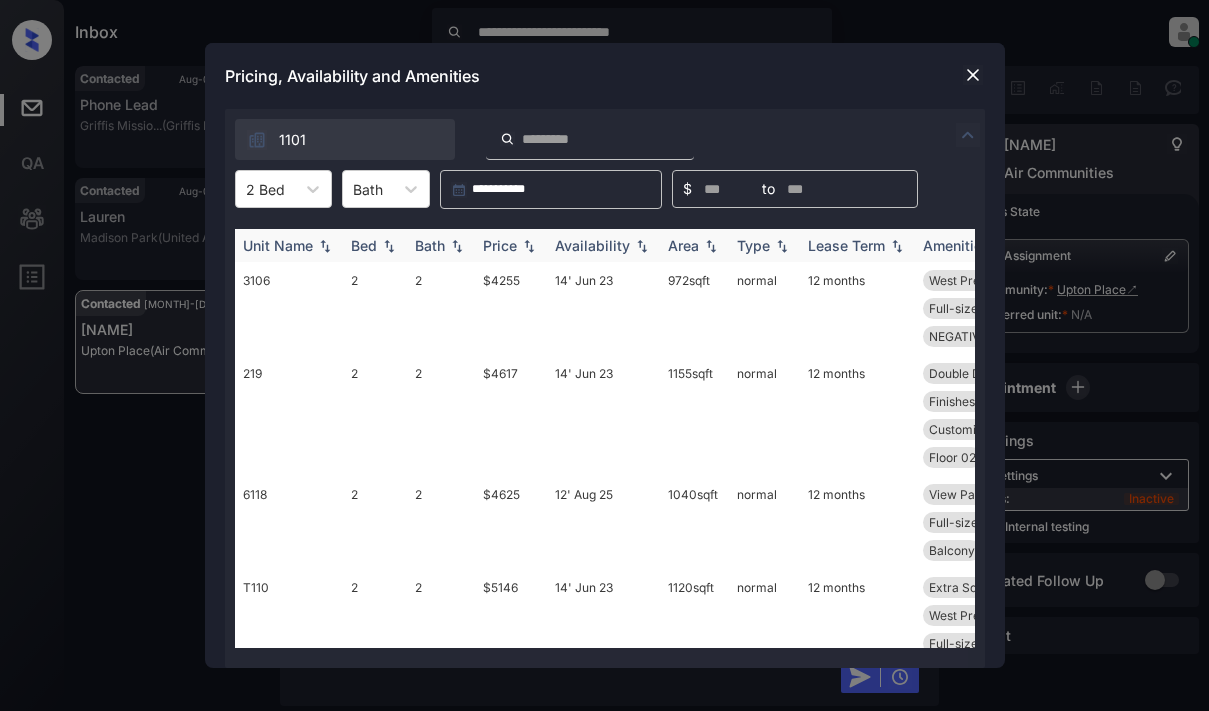 click on "Price" at bounding box center (500, 245) 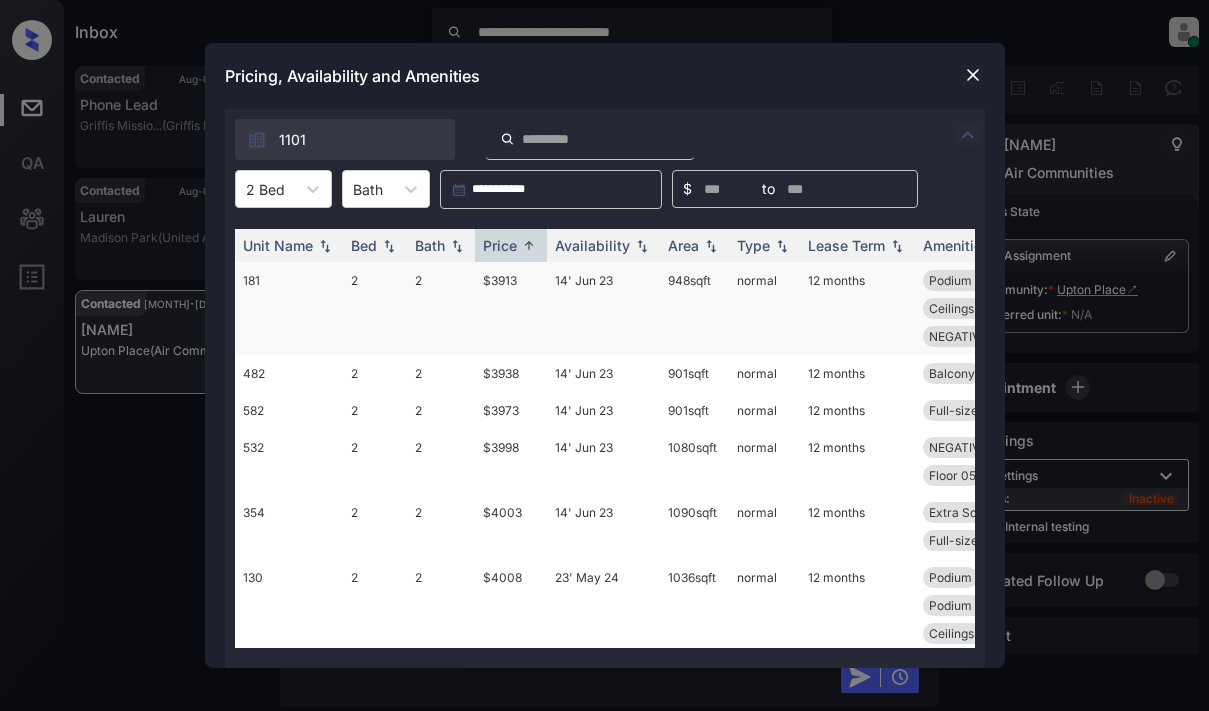 click on "$3913" at bounding box center (511, 308) 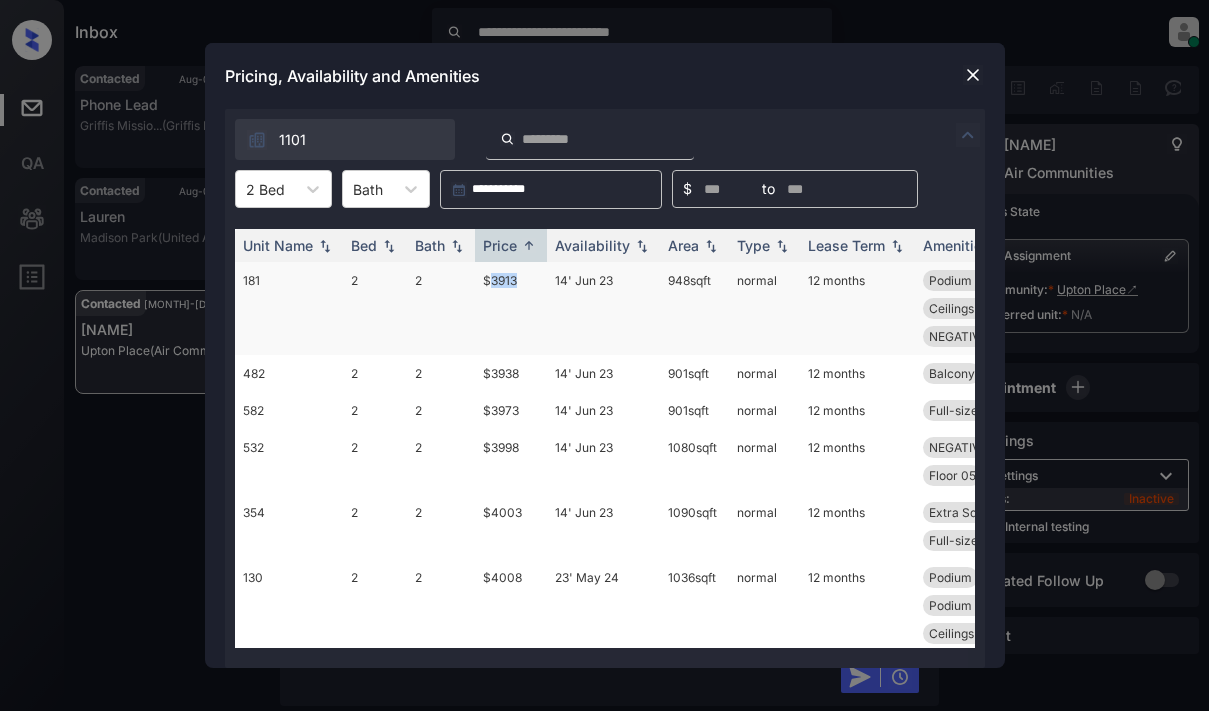 click on "$3913" at bounding box center (511, 308) 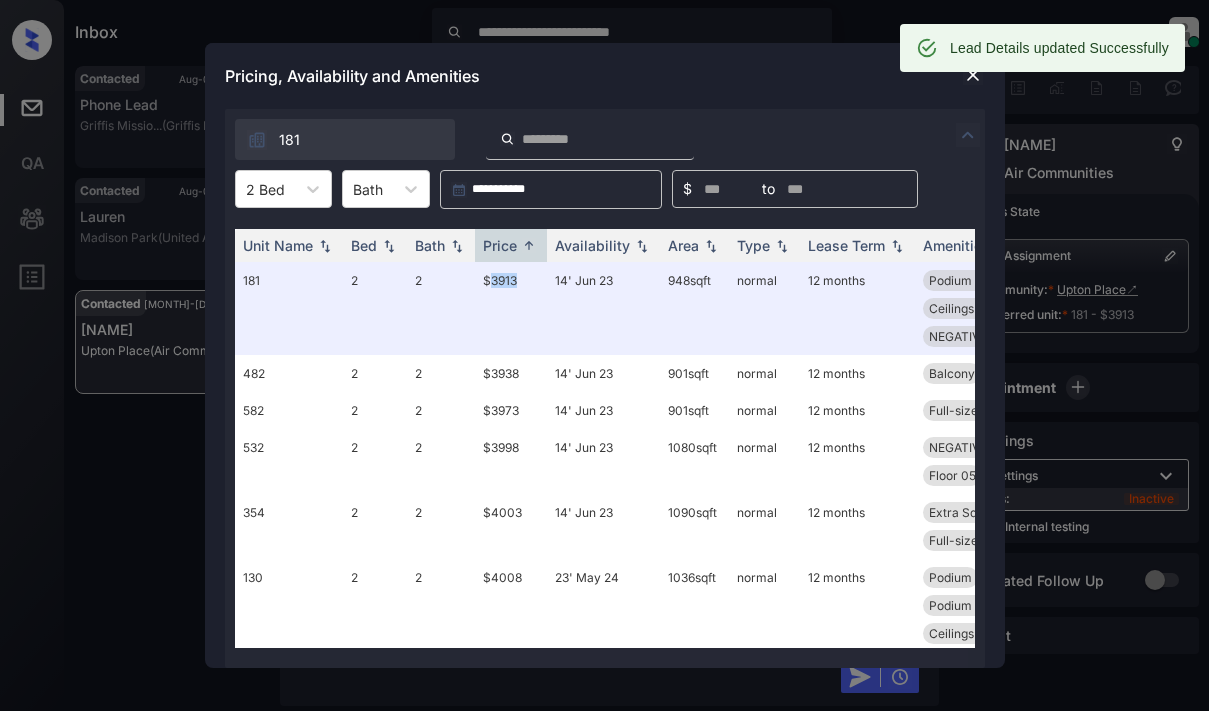 click at bounding box center [973, 75] 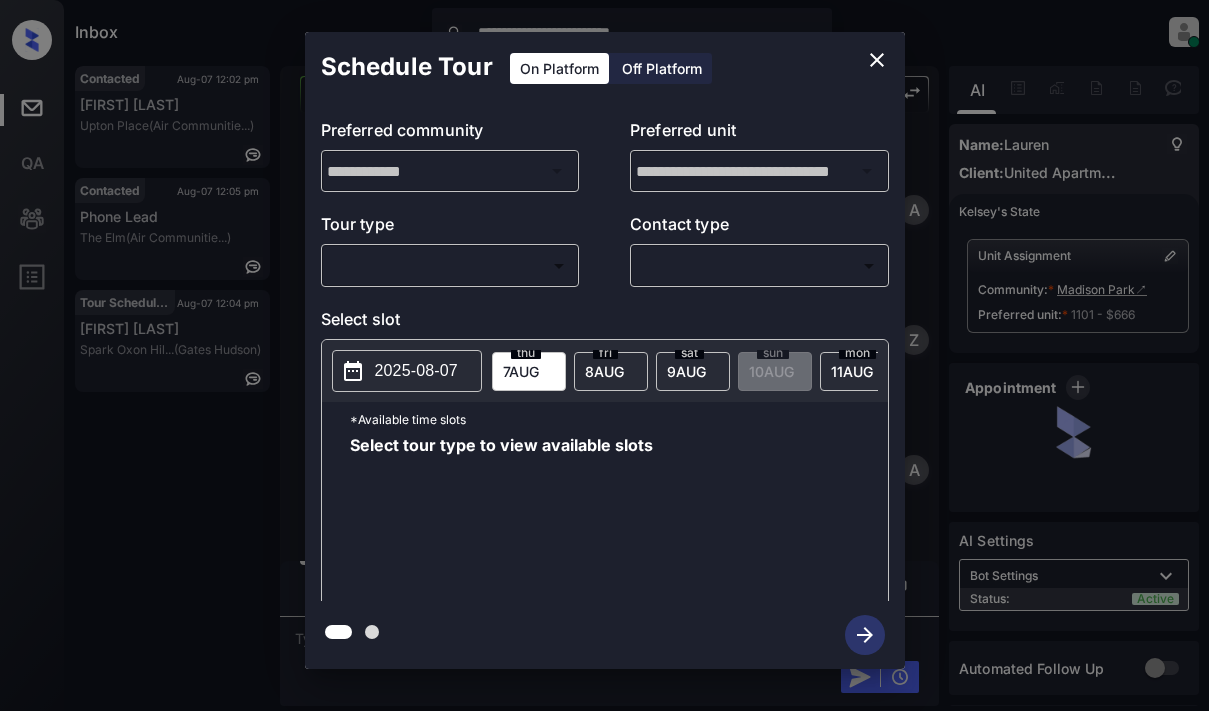 scroll, scrollTop: 0, scrollLeft: 0, axis: both 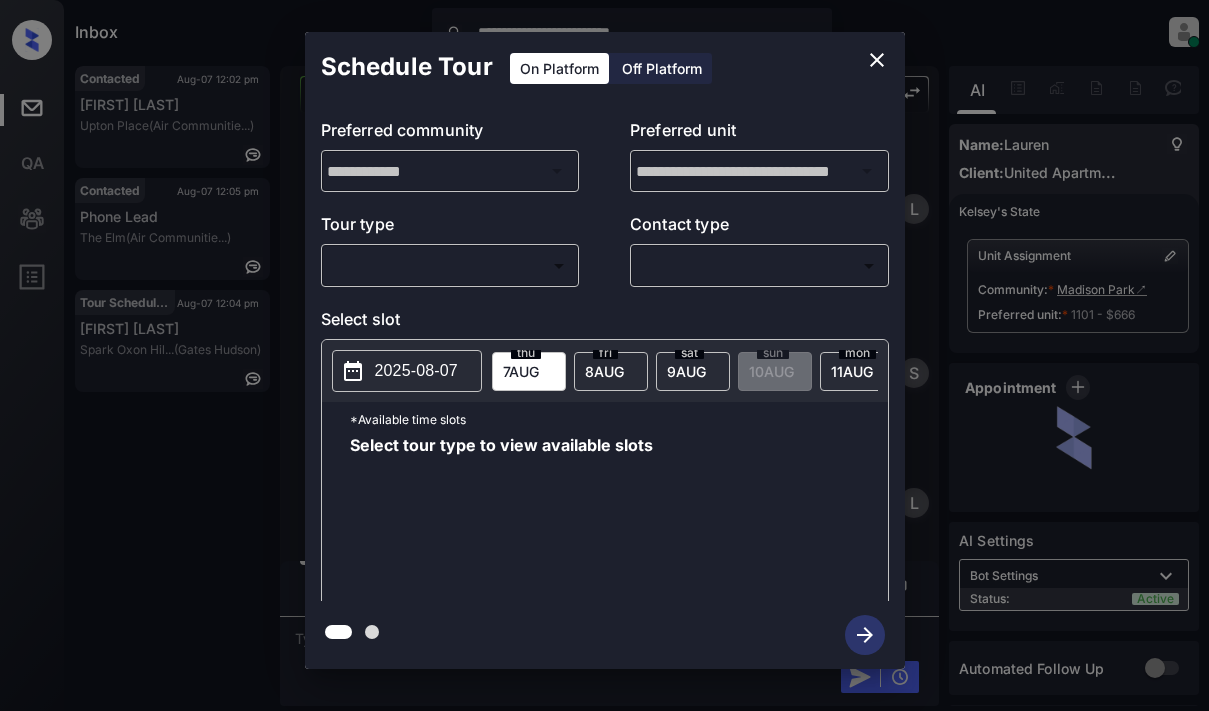 click on "**********" at bounding box center [604, 355] 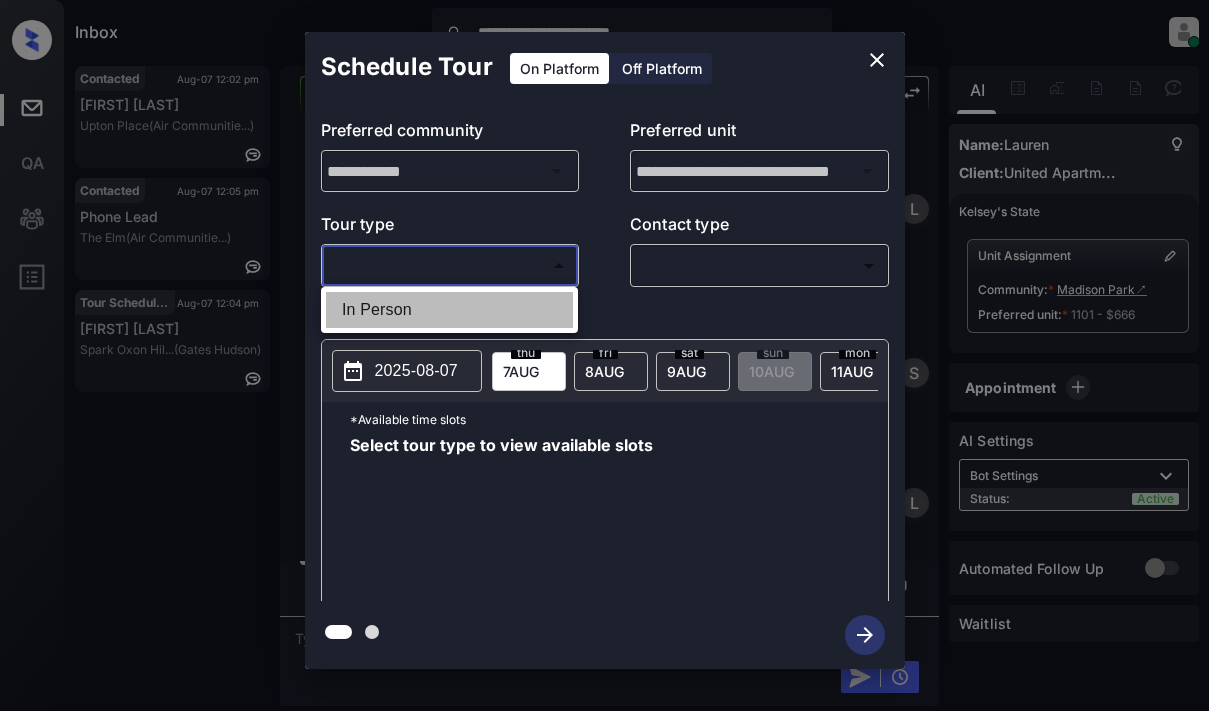 click on "In Person" at bounding box center (449, 310) 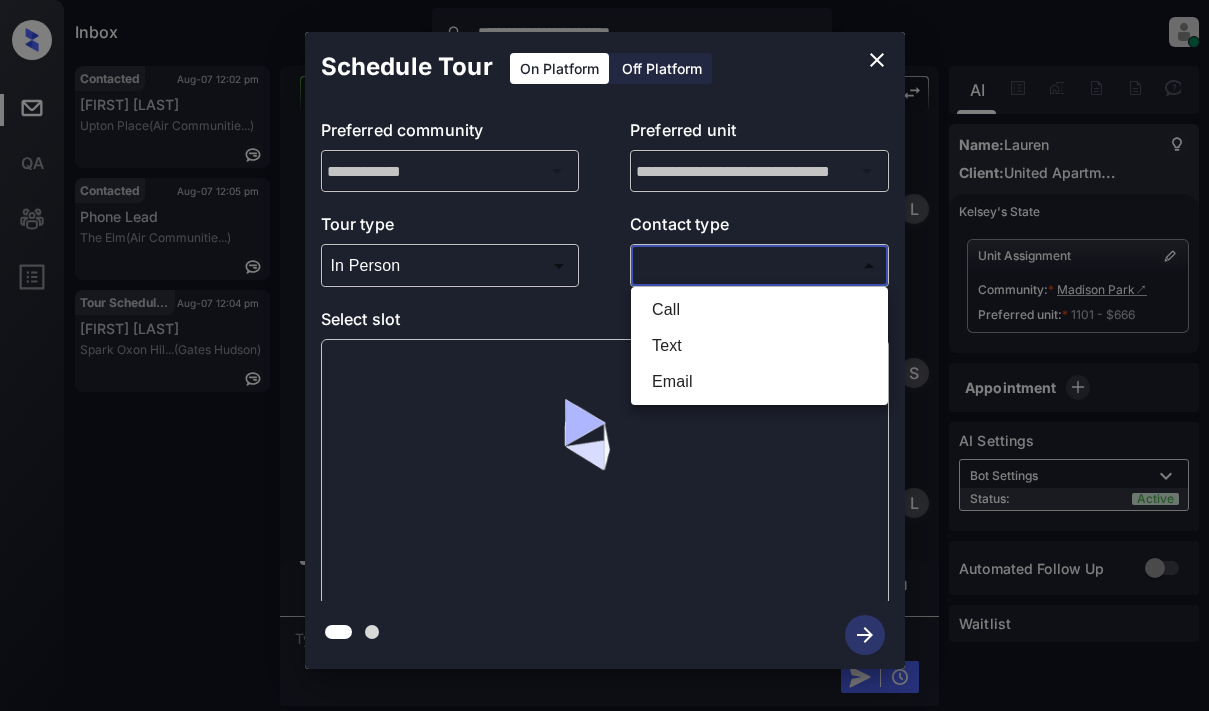 drag, startPoint x: 690, startPoint y: 266, endPoint x: 826, endPoint y: 263, distance: 136.03308 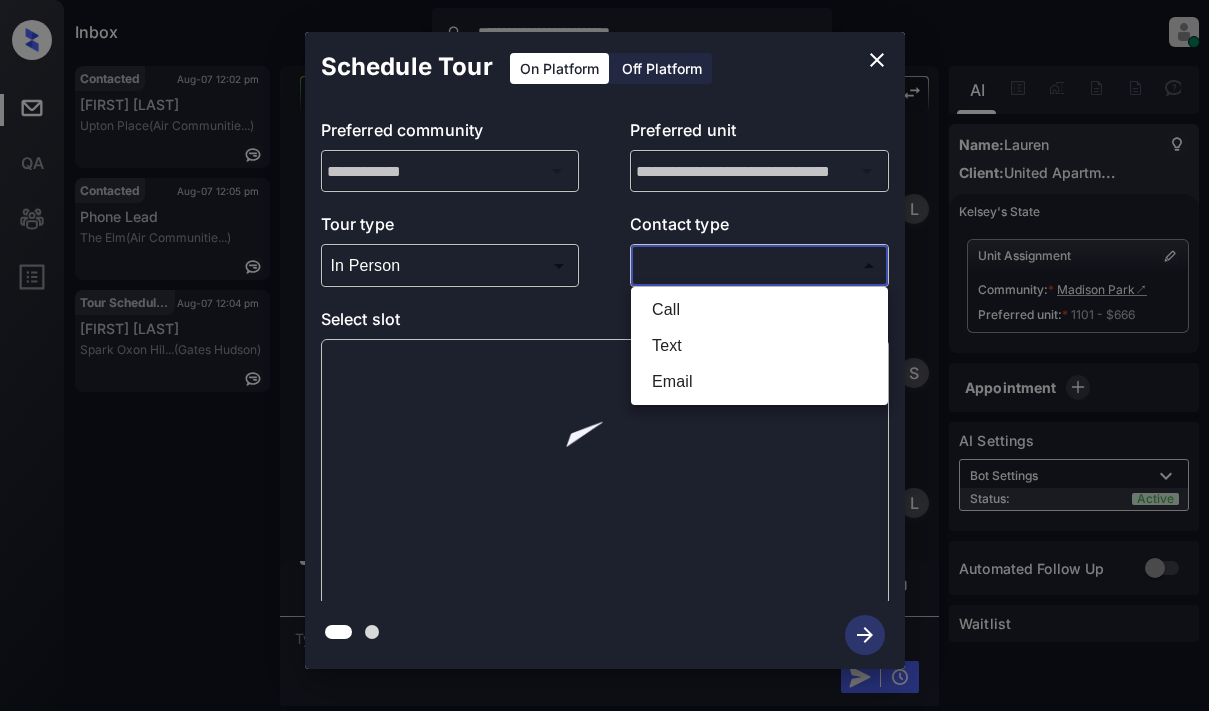 click on "**********" at bounding box center (604, 355) 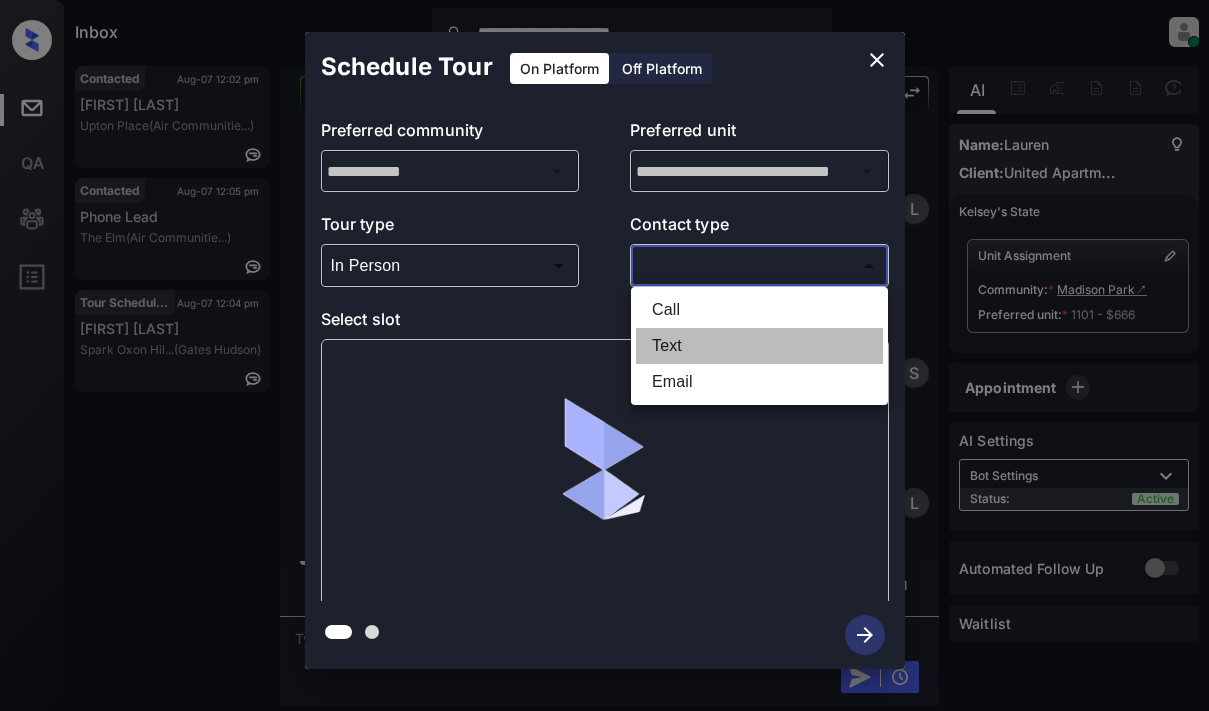 click on "Text" at bounding box center (759, 346) 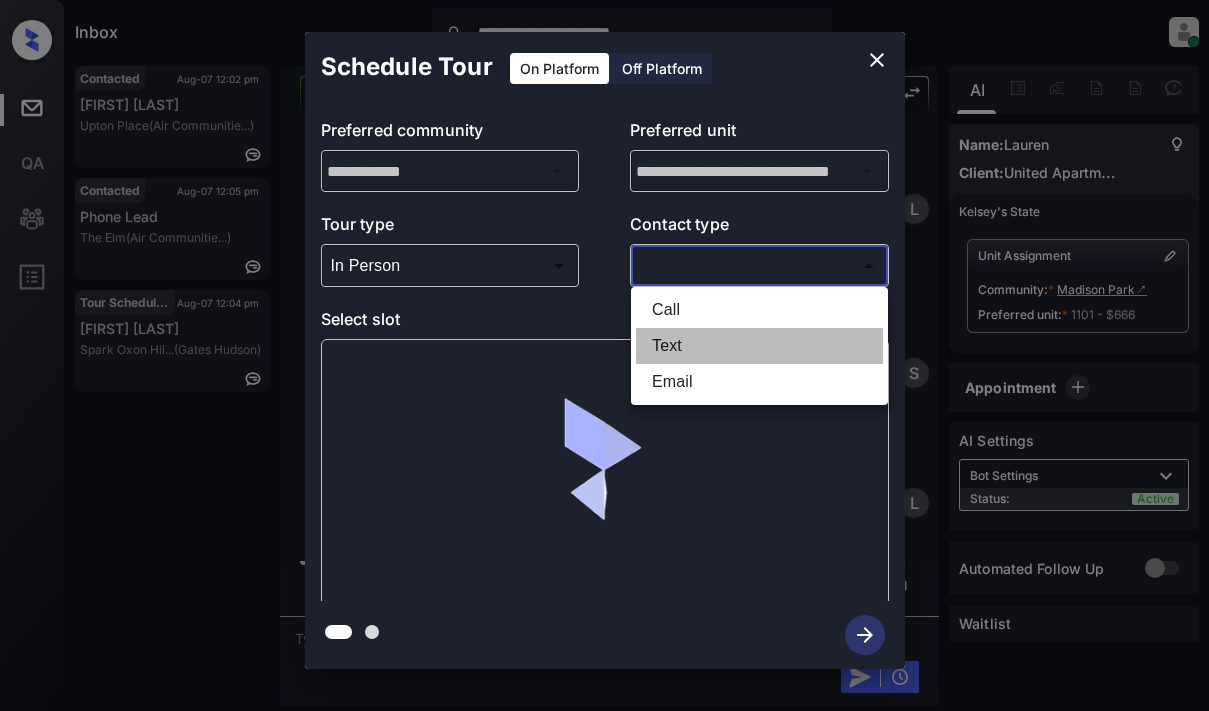 type on "****" 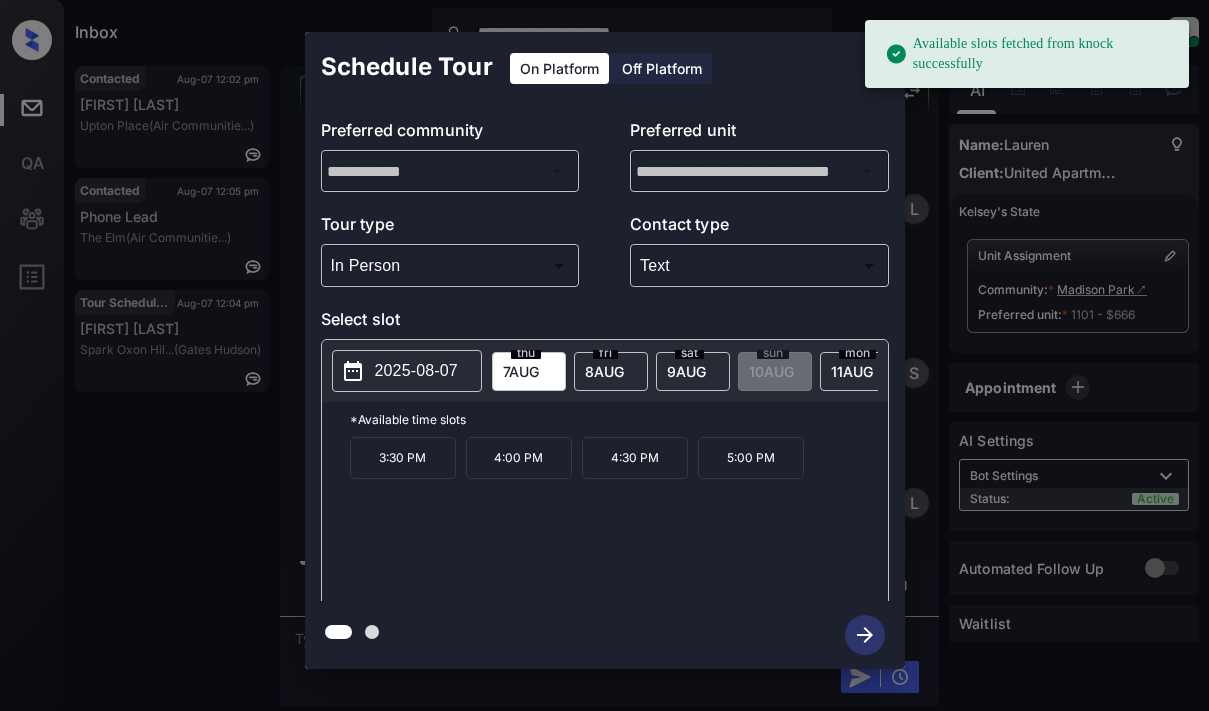 click on "2025-08-07" at bounding box center [416, 371] 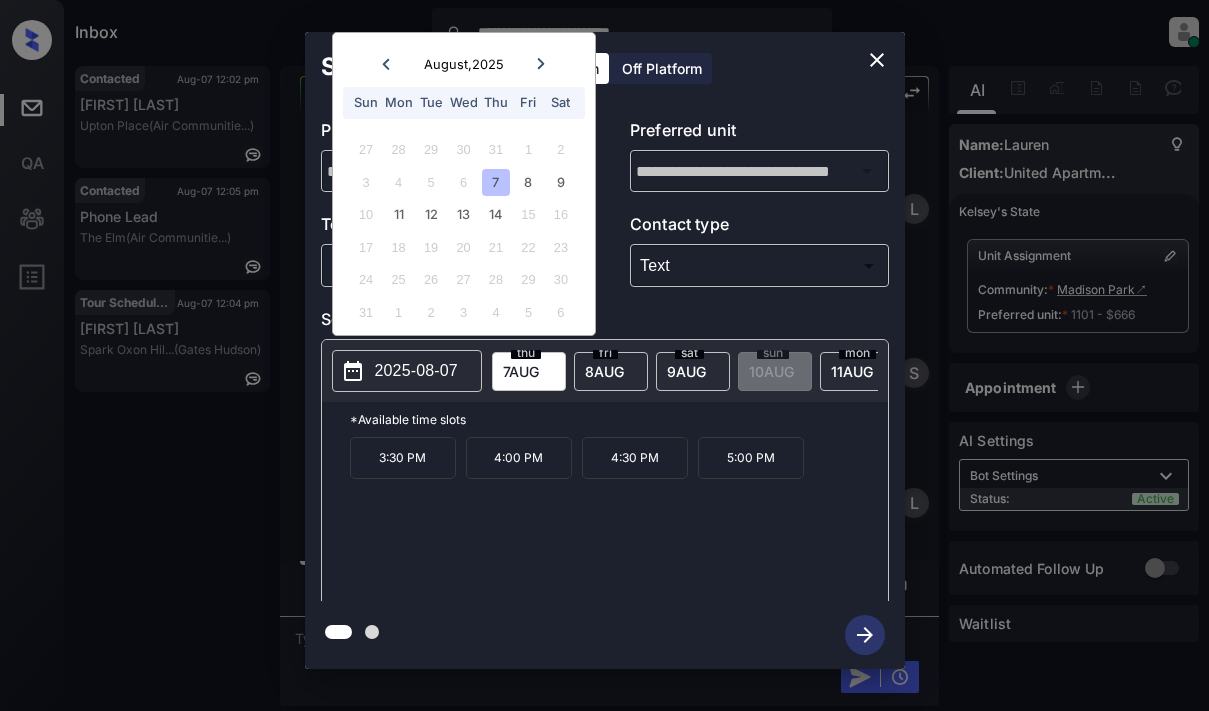 click at bounding box center [877, 60] 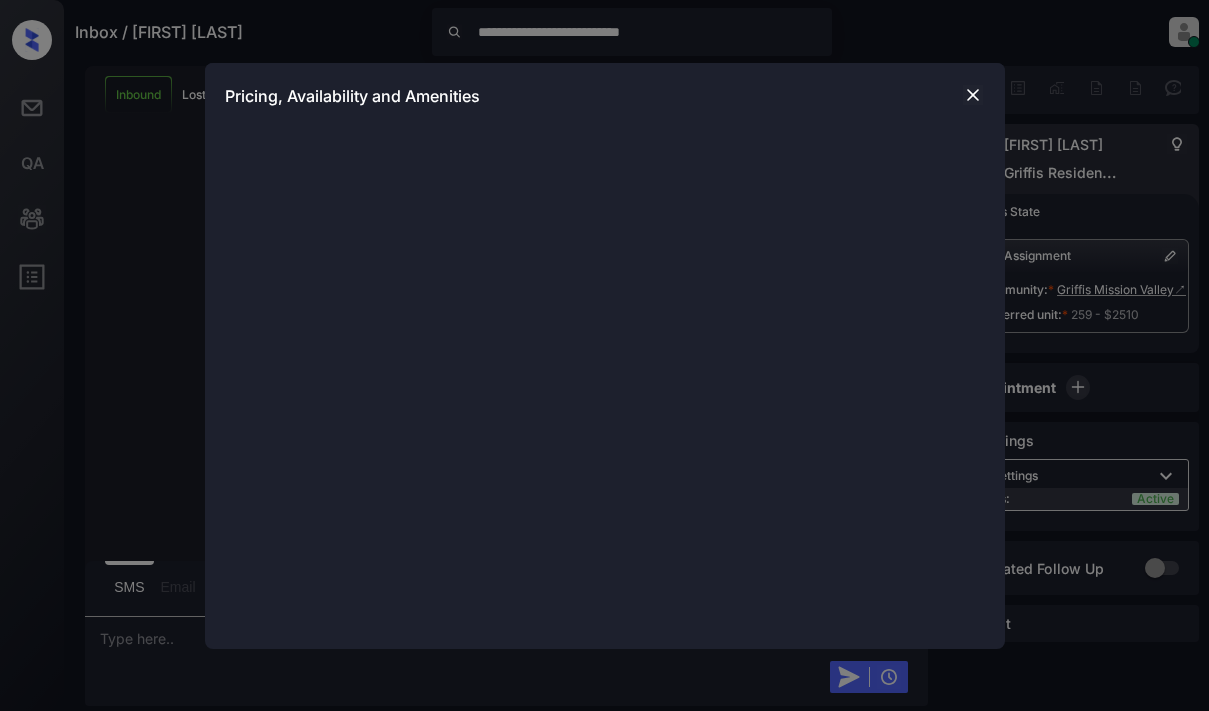 scroll, scrollTop: 0, scrollLeft: 0, axis: both 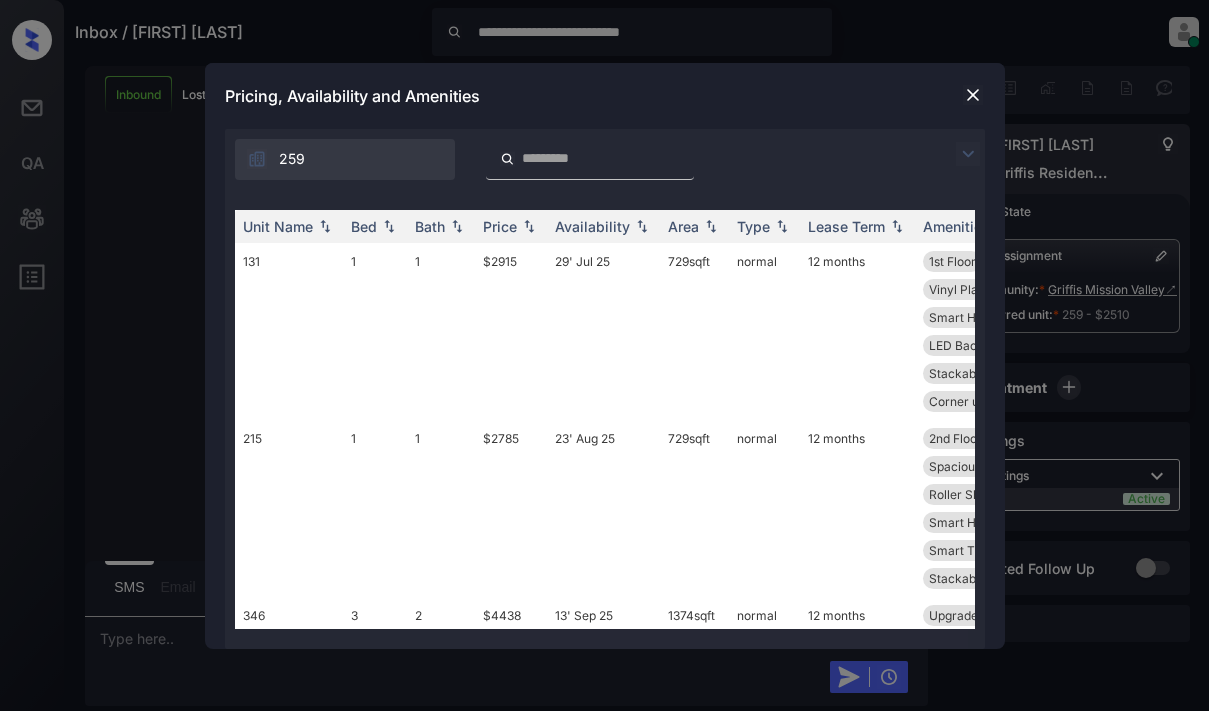 click at bounding box center [968, 154] 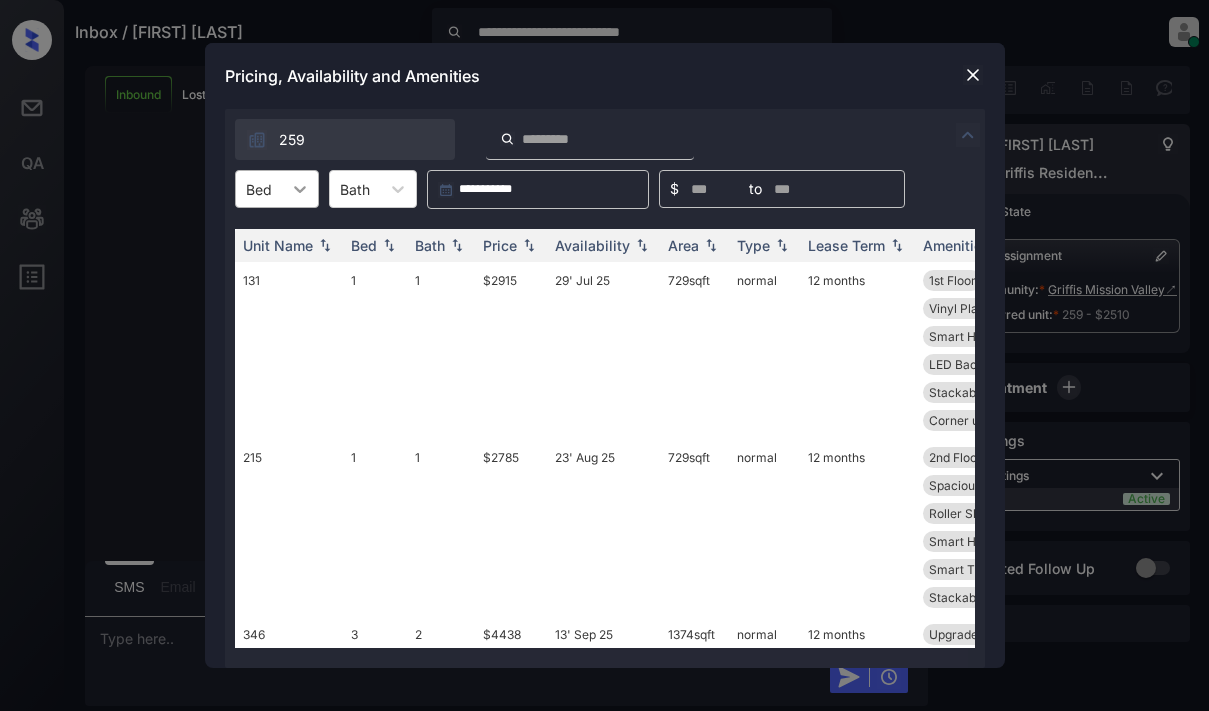 click 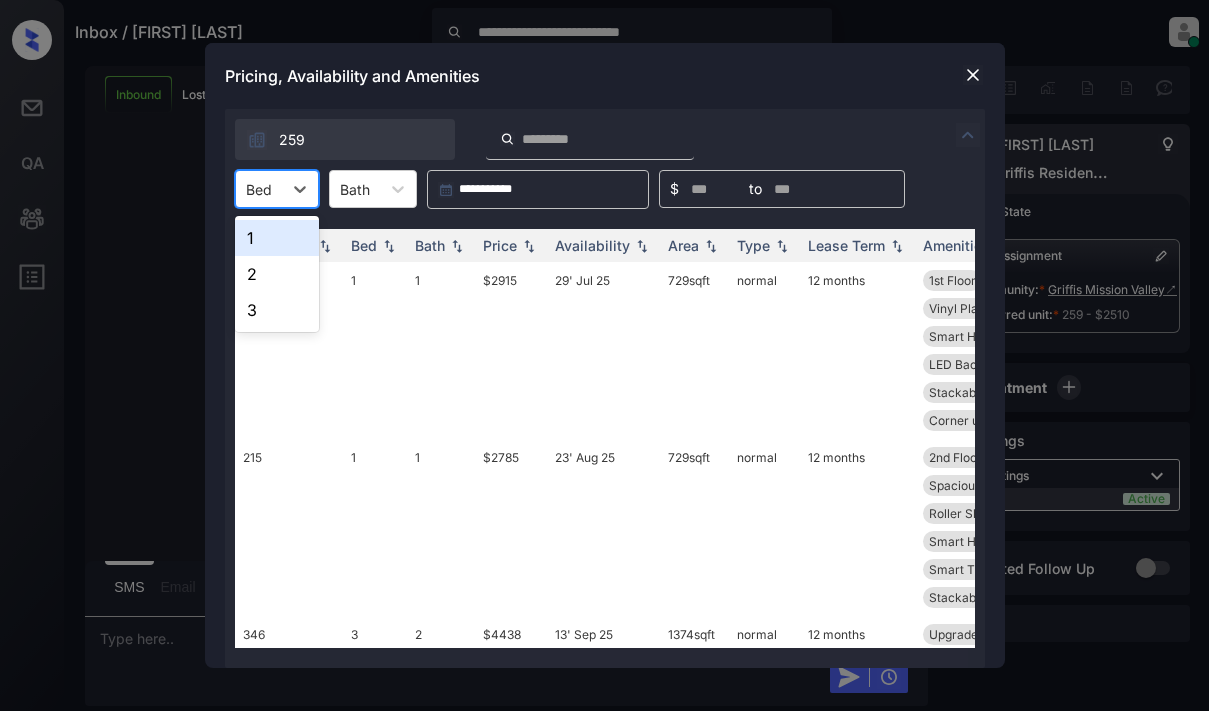 click on "1" at bounding box center [277, 238] 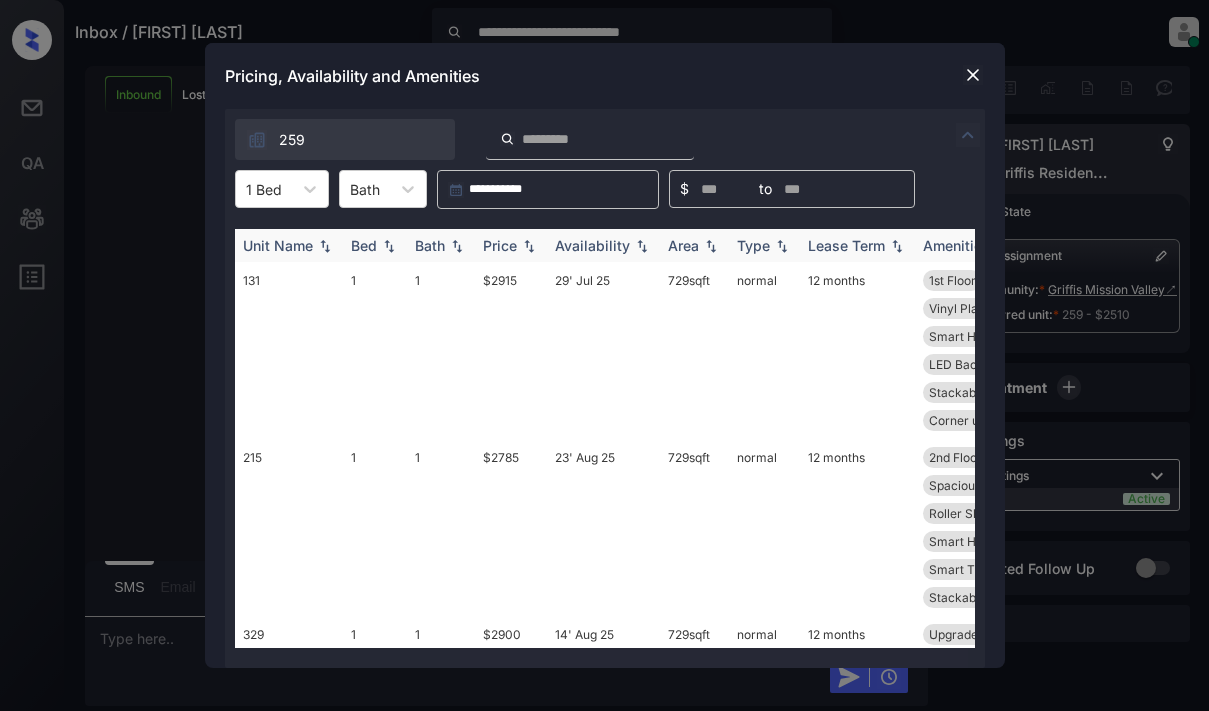 click on "Price" at bounding box center [500, 245] 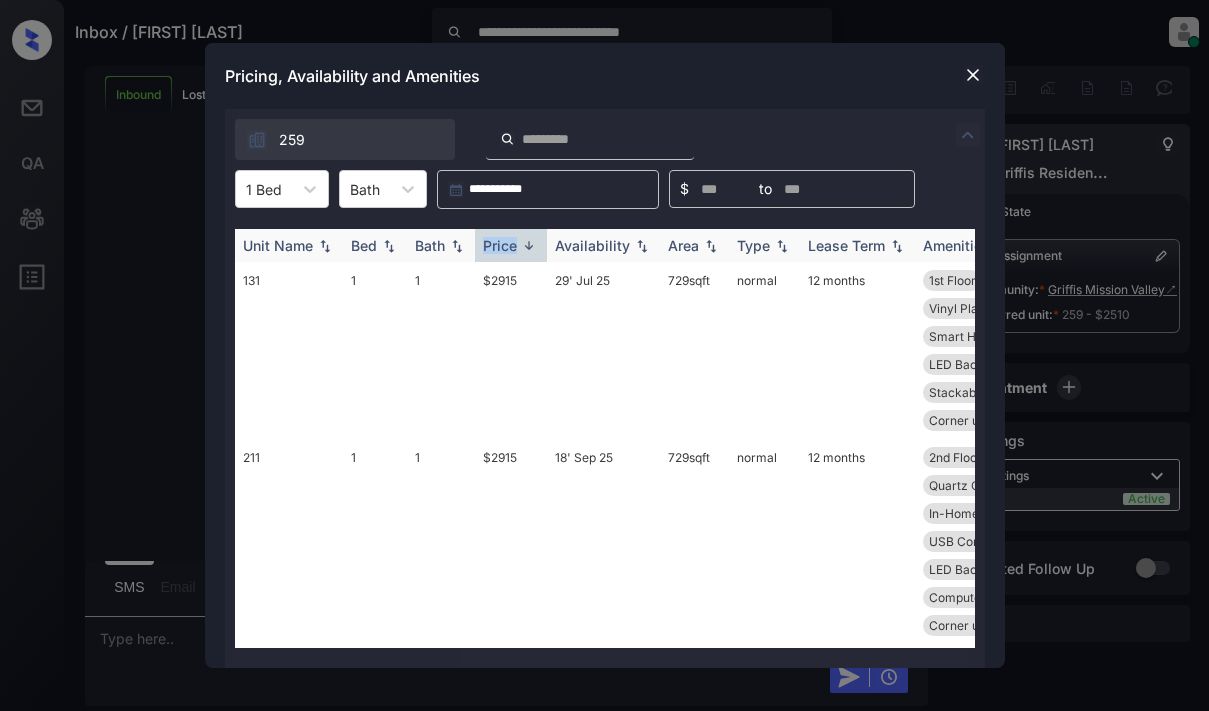 click on "Price" at bounding box center (500, 245) 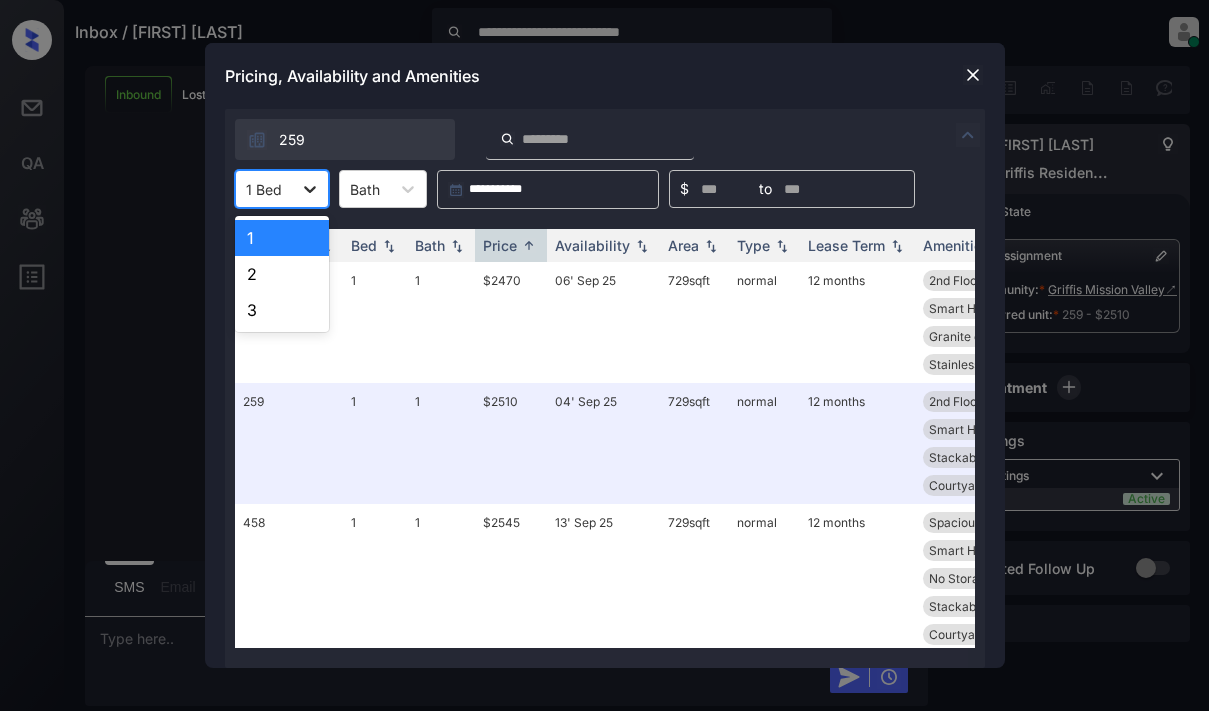 click 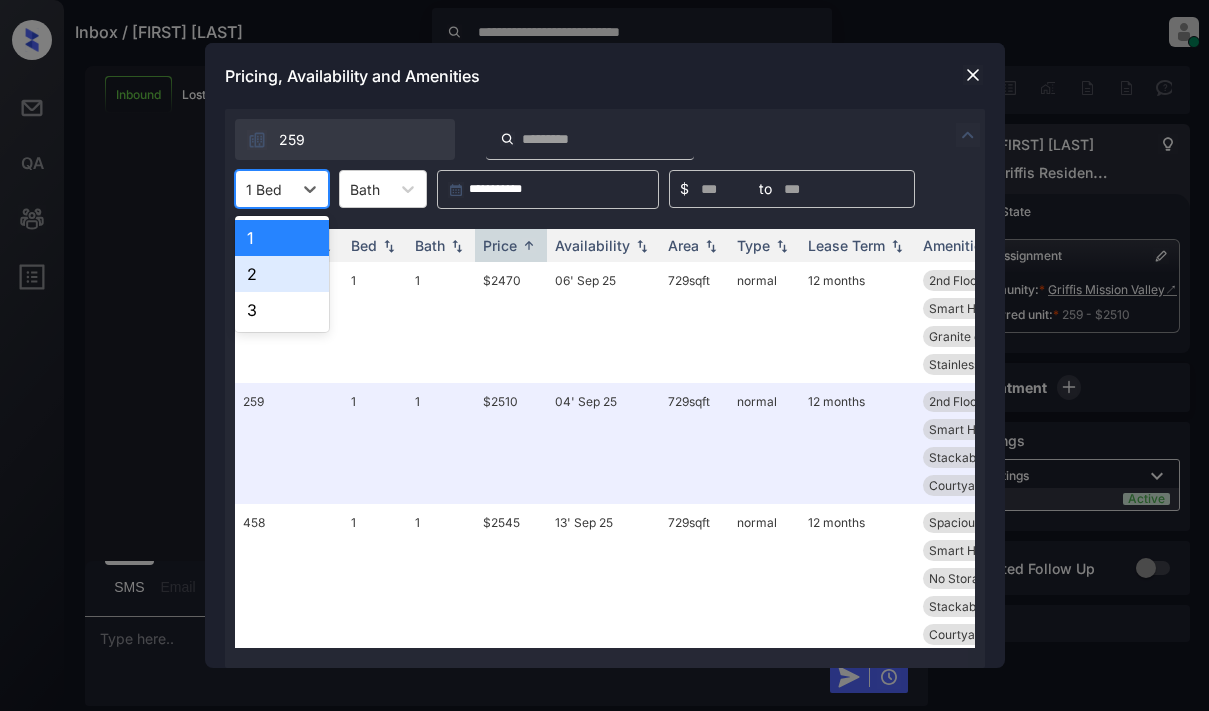 click on "2" at bounding box center [282, 274] 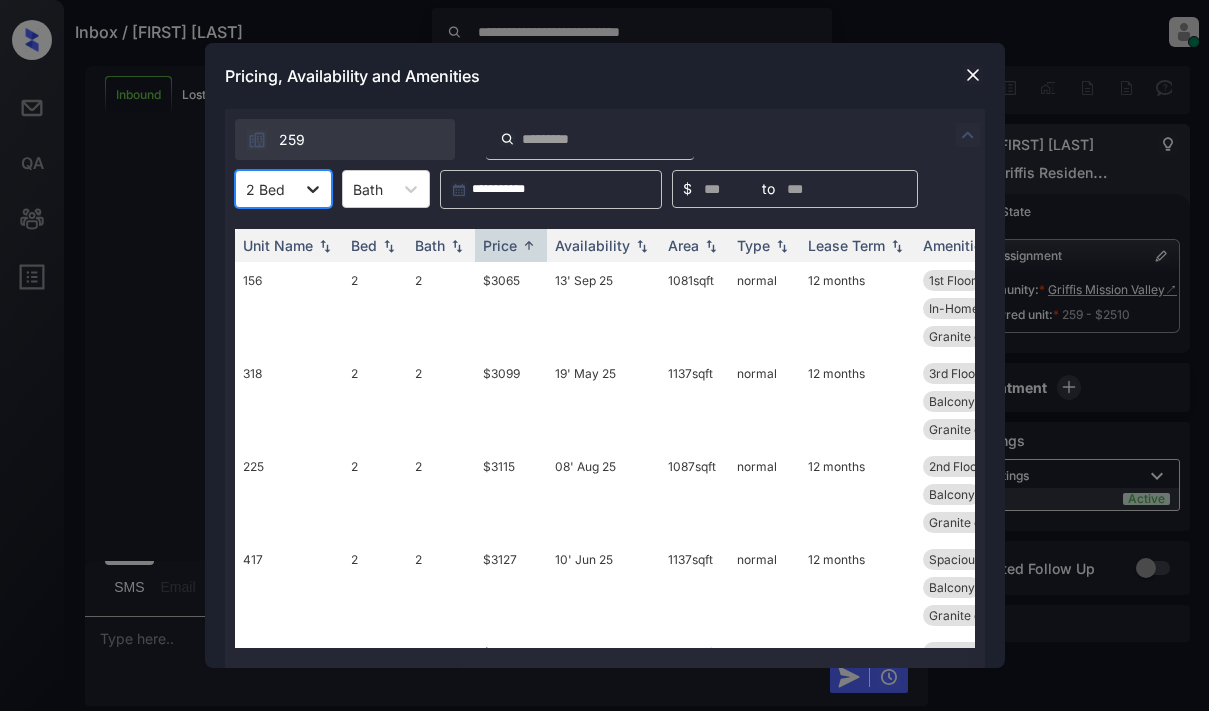 click 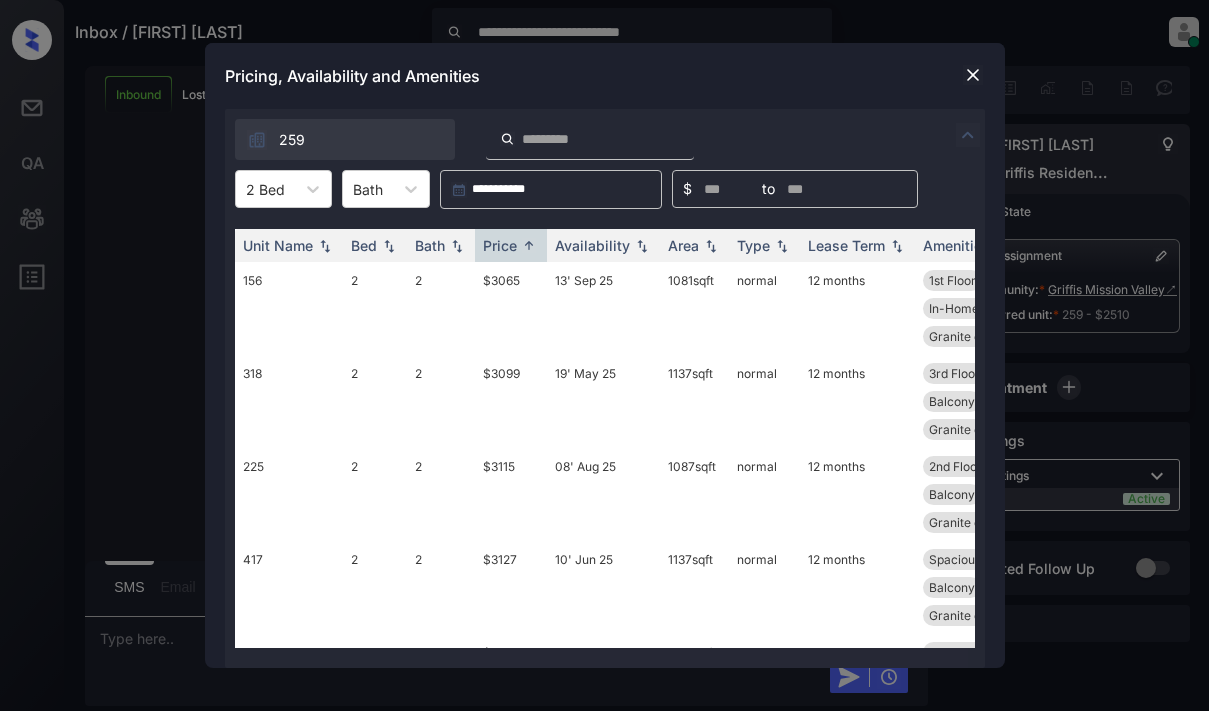 click at bounding box center (973, 75) 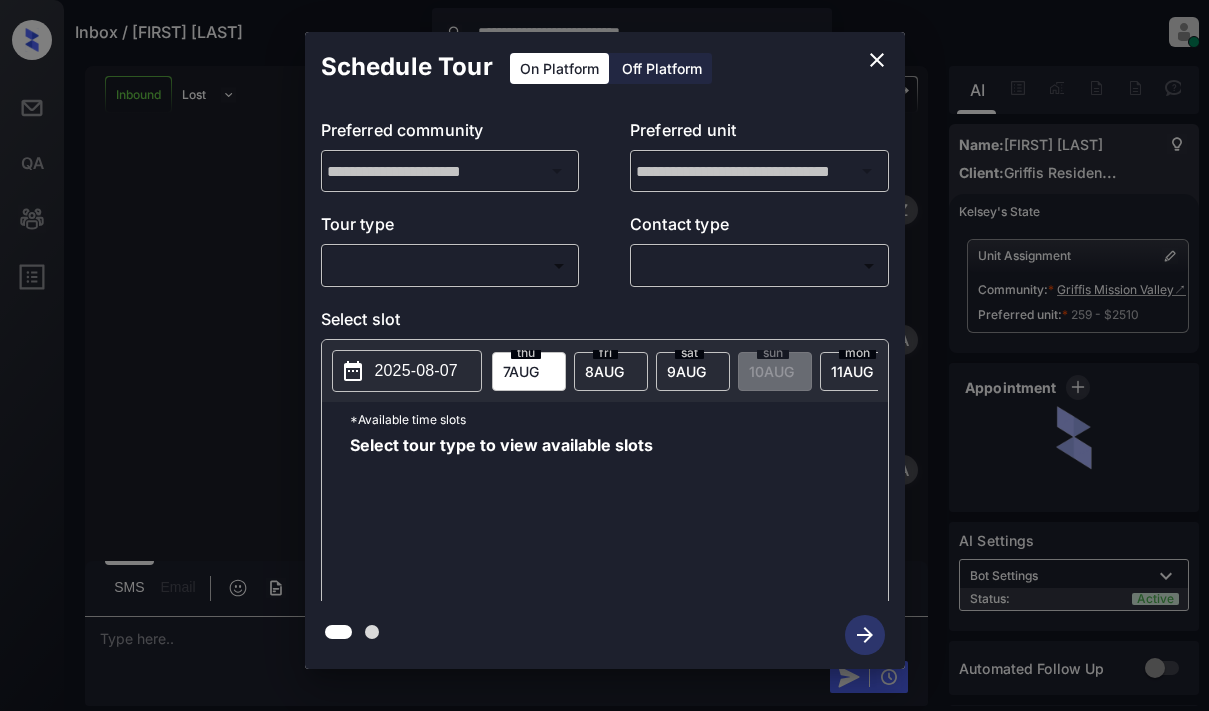 scroll, scrollTop: 0, scrollLeft: 0, axis: both 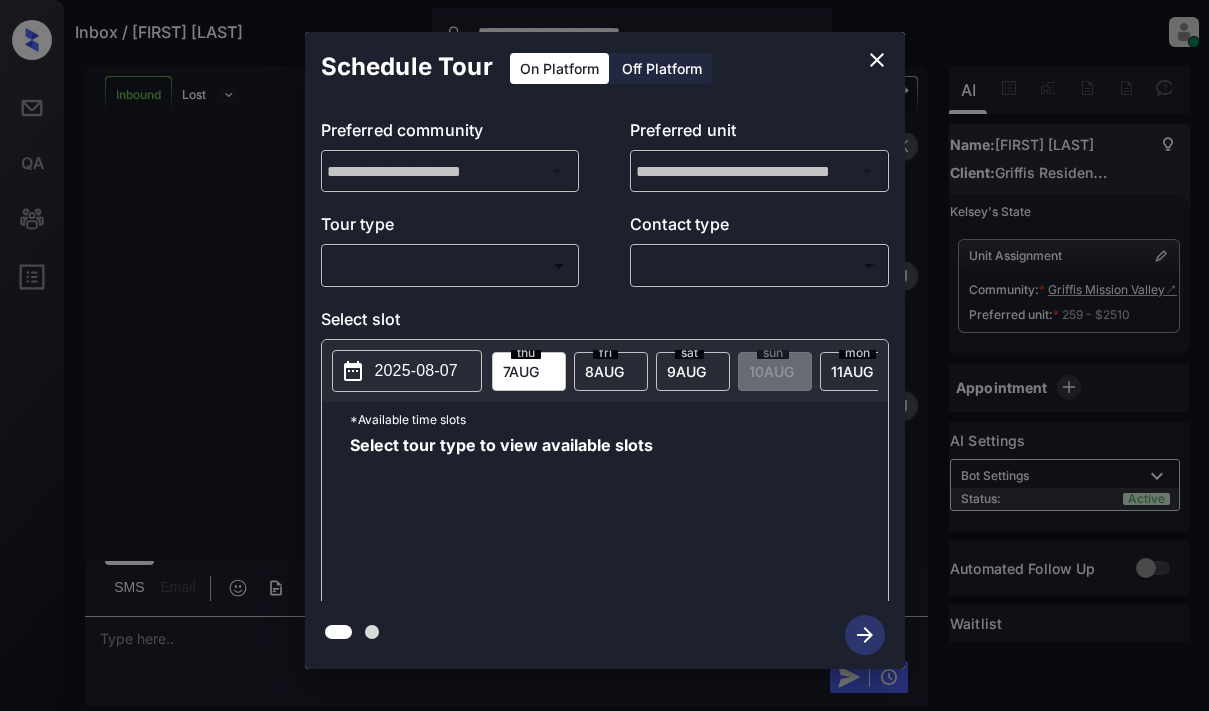 click on "**********" at bounding box center (604, 355) 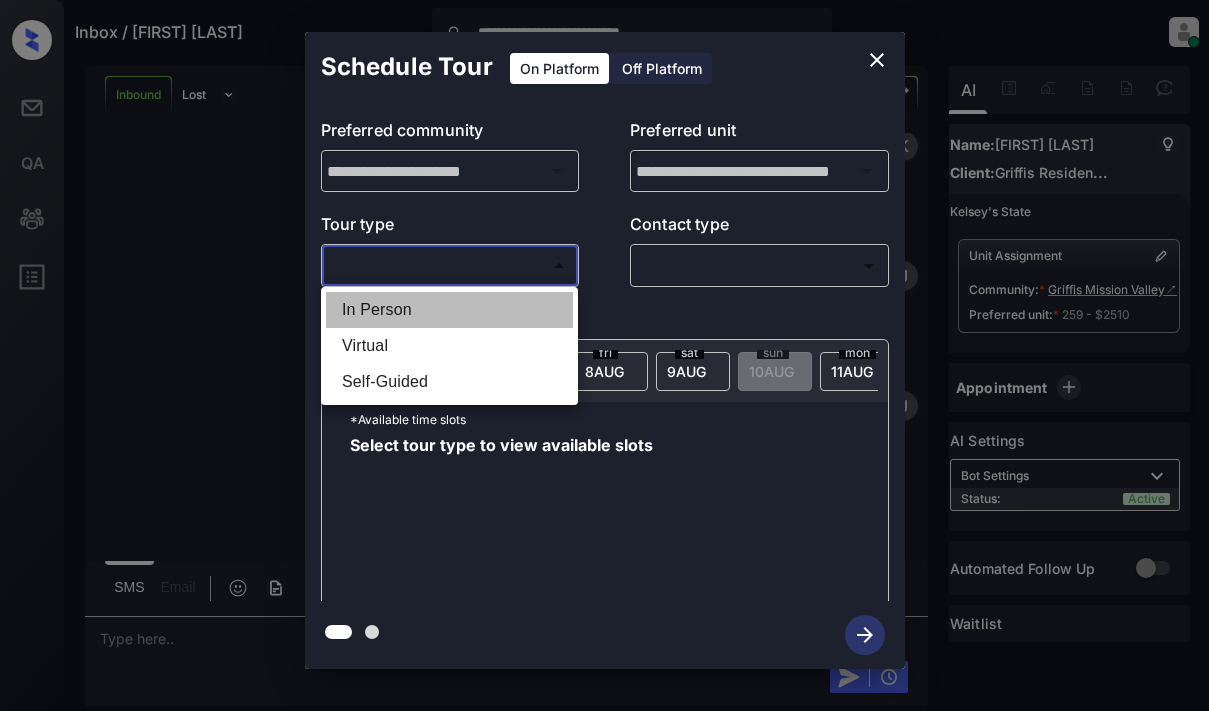 click on "In Person" at bounding box center (449, 310) 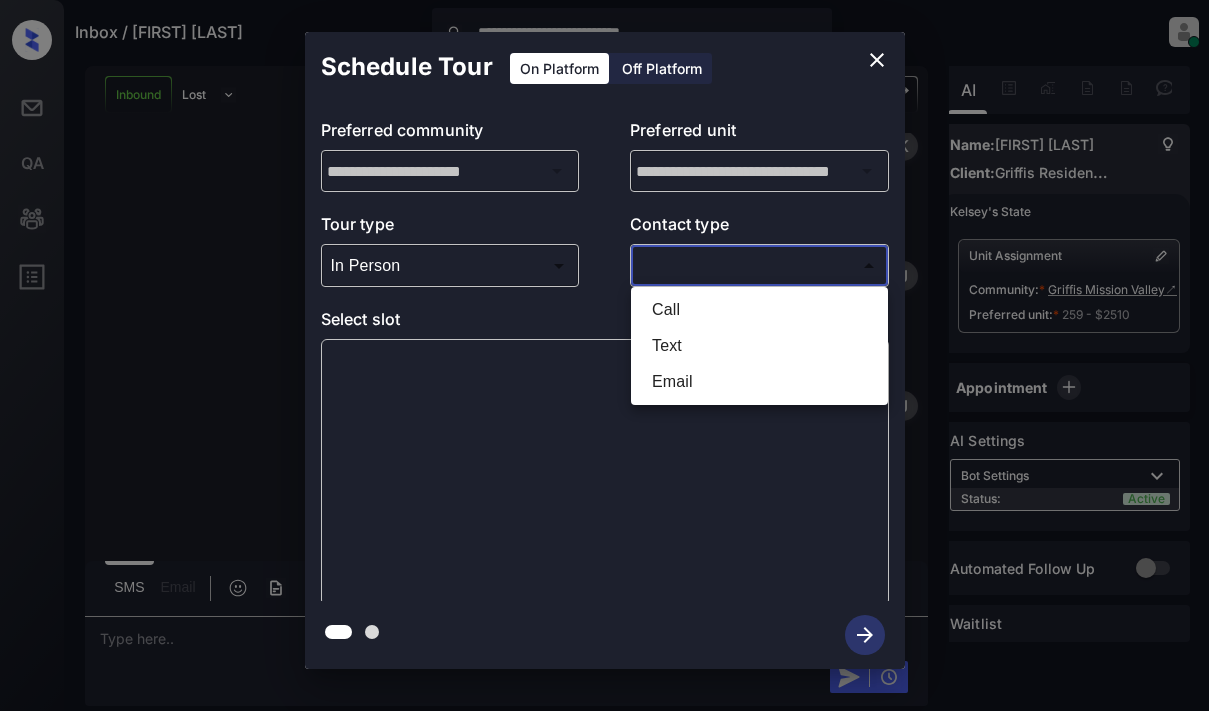 drag, startPoint x: 689, startPoint y: 266, endPoint x: 767, endPoint y: 267, distance: 78.00641 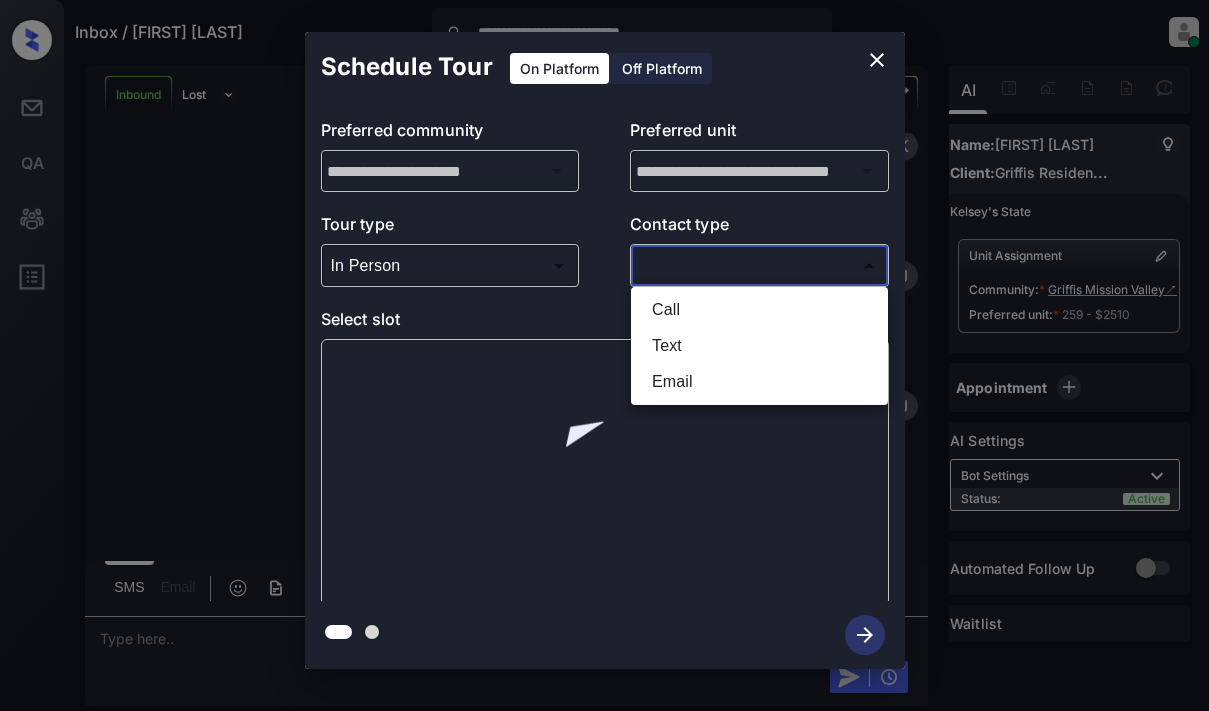 click on "**********" at bounding box center (604, 355) 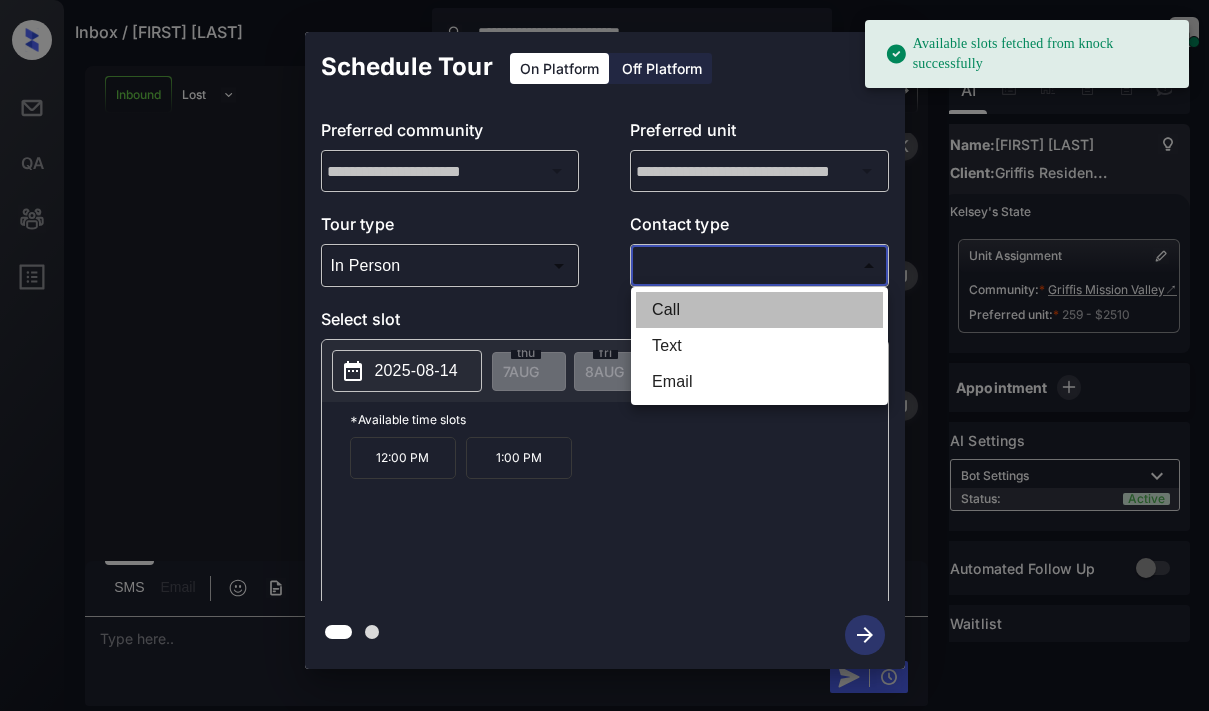 click on "Call" at bounding box center (759, 310) 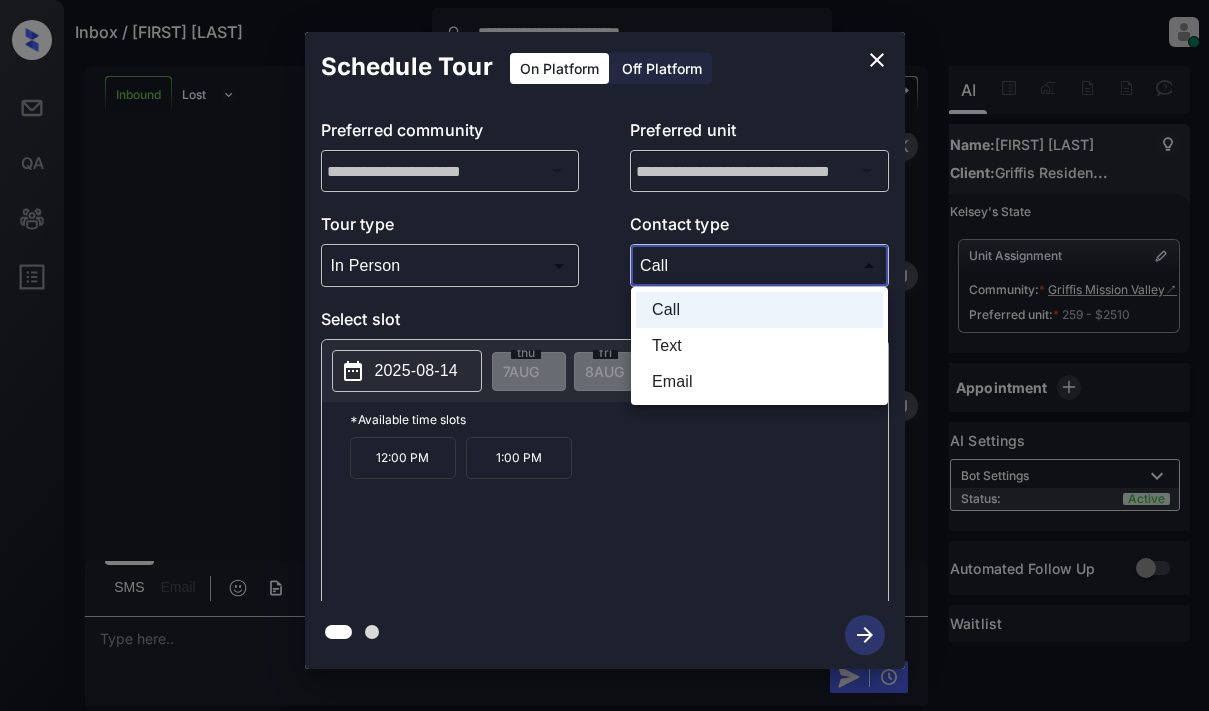 click on "**********" at bounding box center (604, 355) 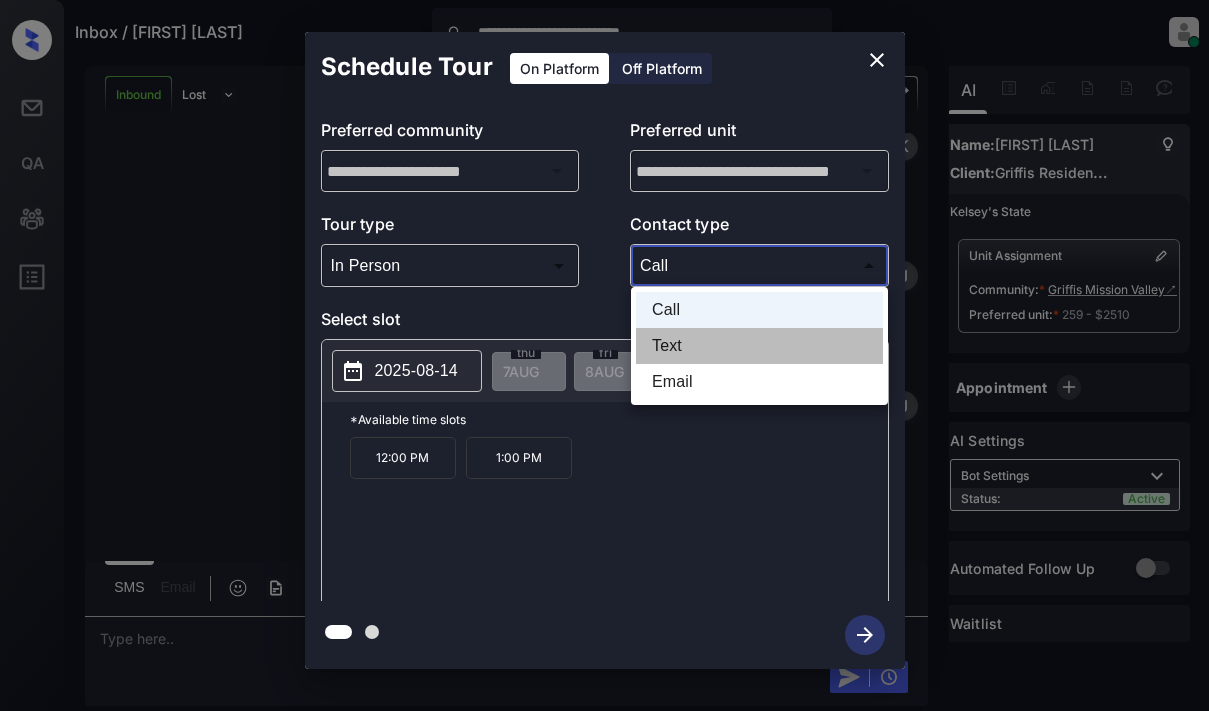click on "Text" at bounding box center (759, 346) 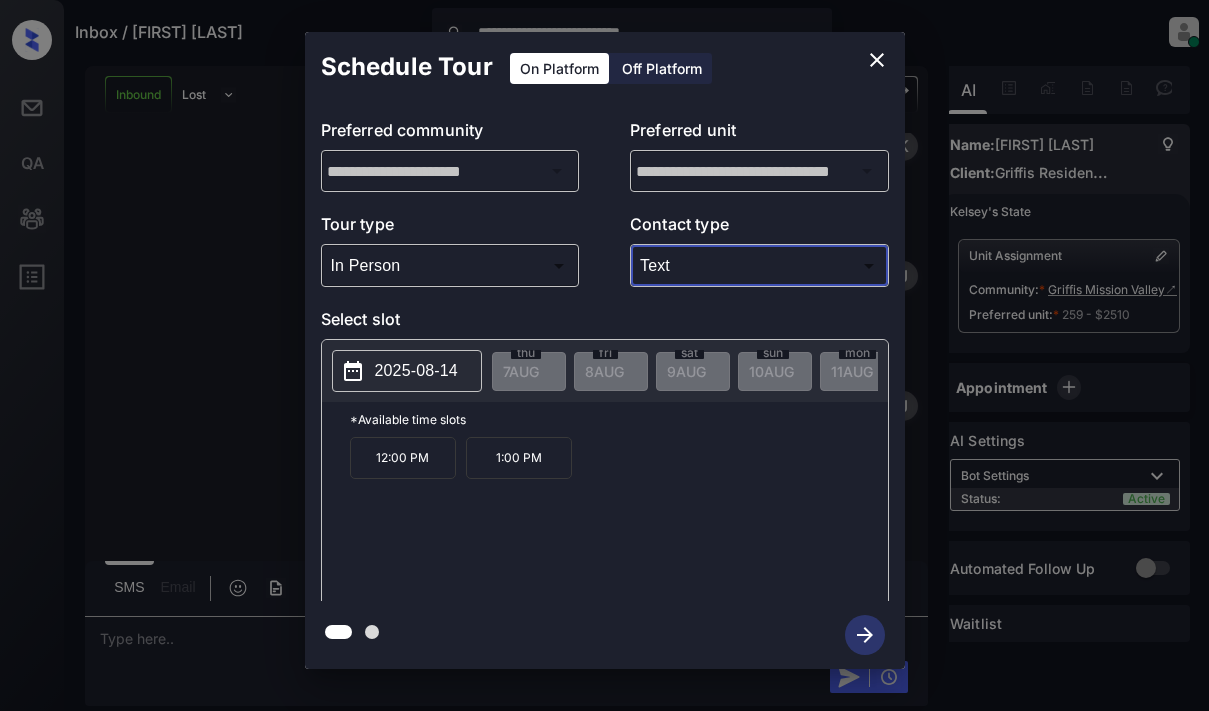 click 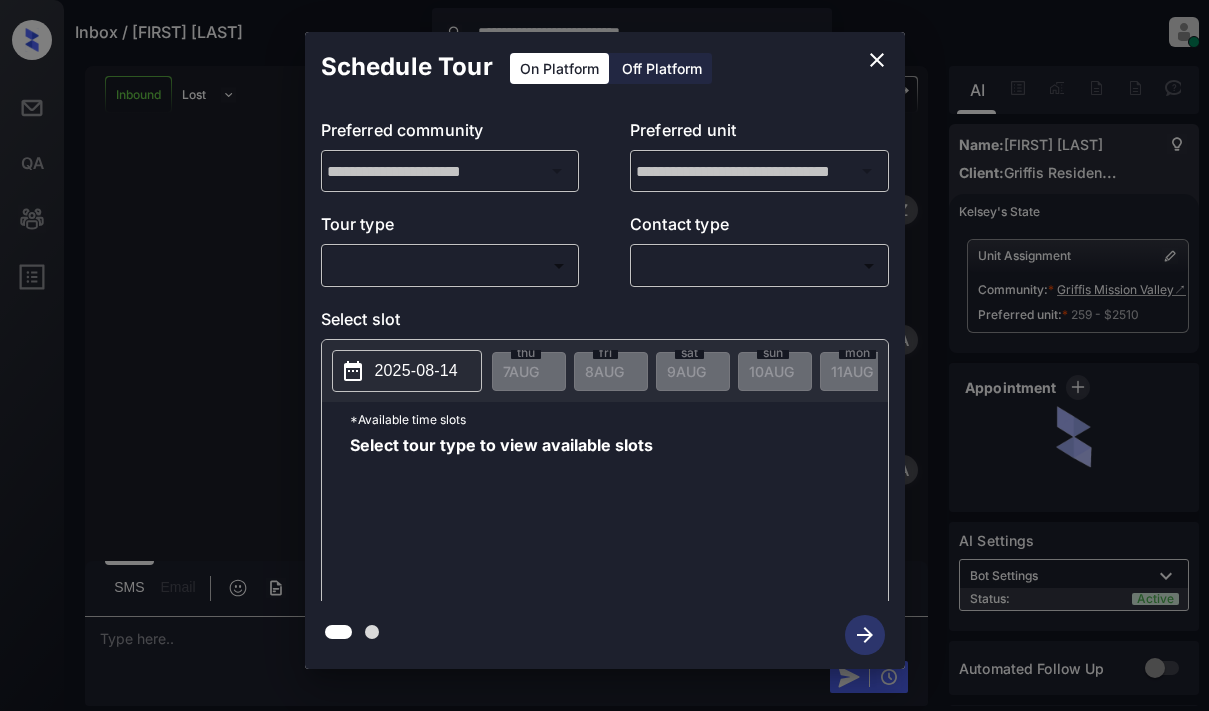 scroll, scrollTop: 0, scrollLeft: 0, axis: both 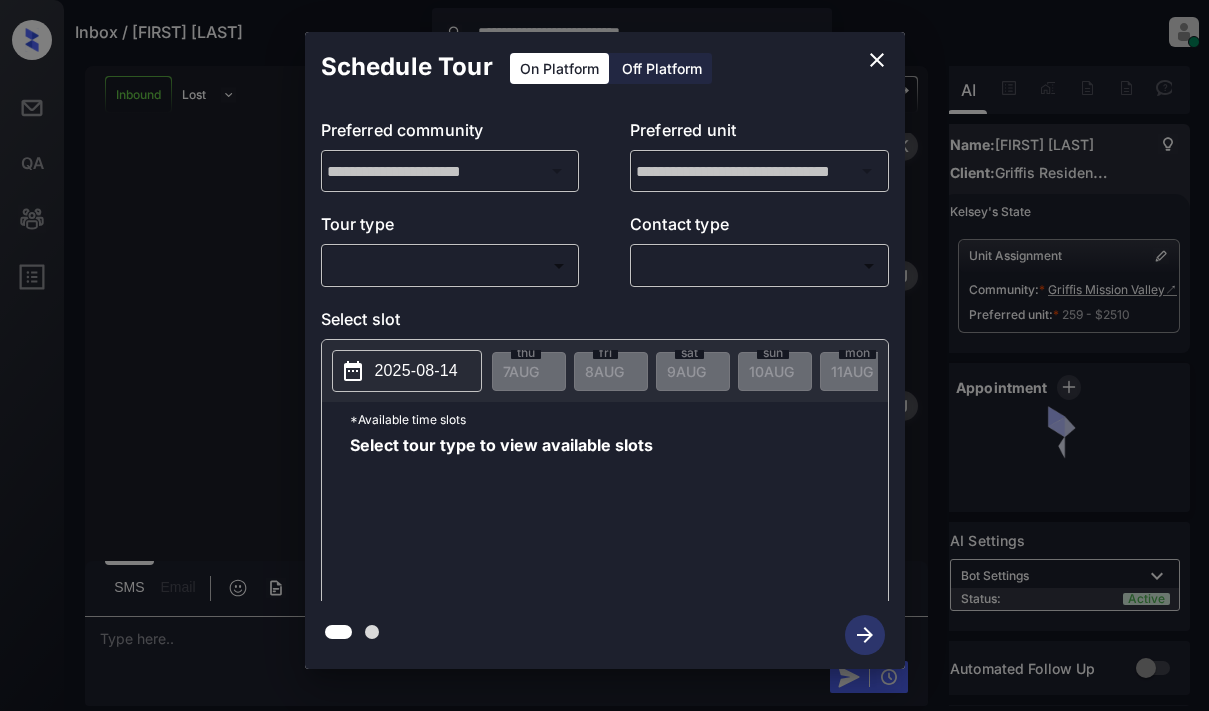 click on "**********" at bounding box center (604, 355) 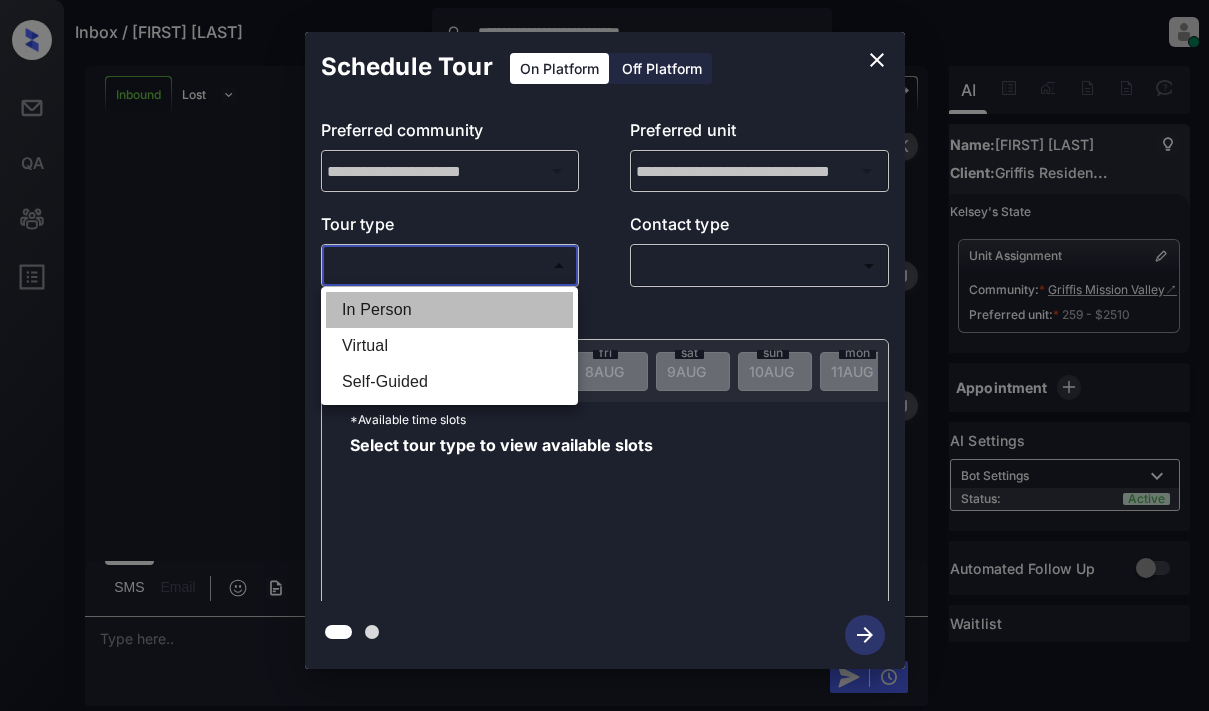 click on "In Person" at bounding box center (449, 310) 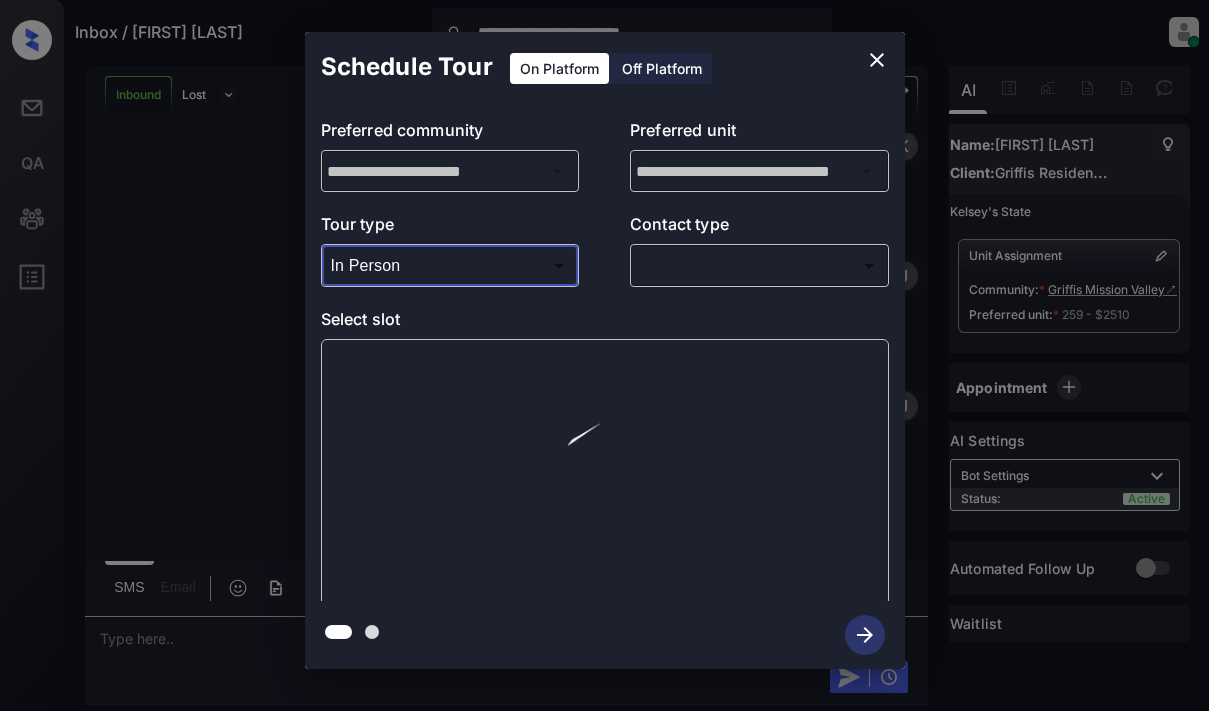 click on "**********" at bounding box center (604, 355) 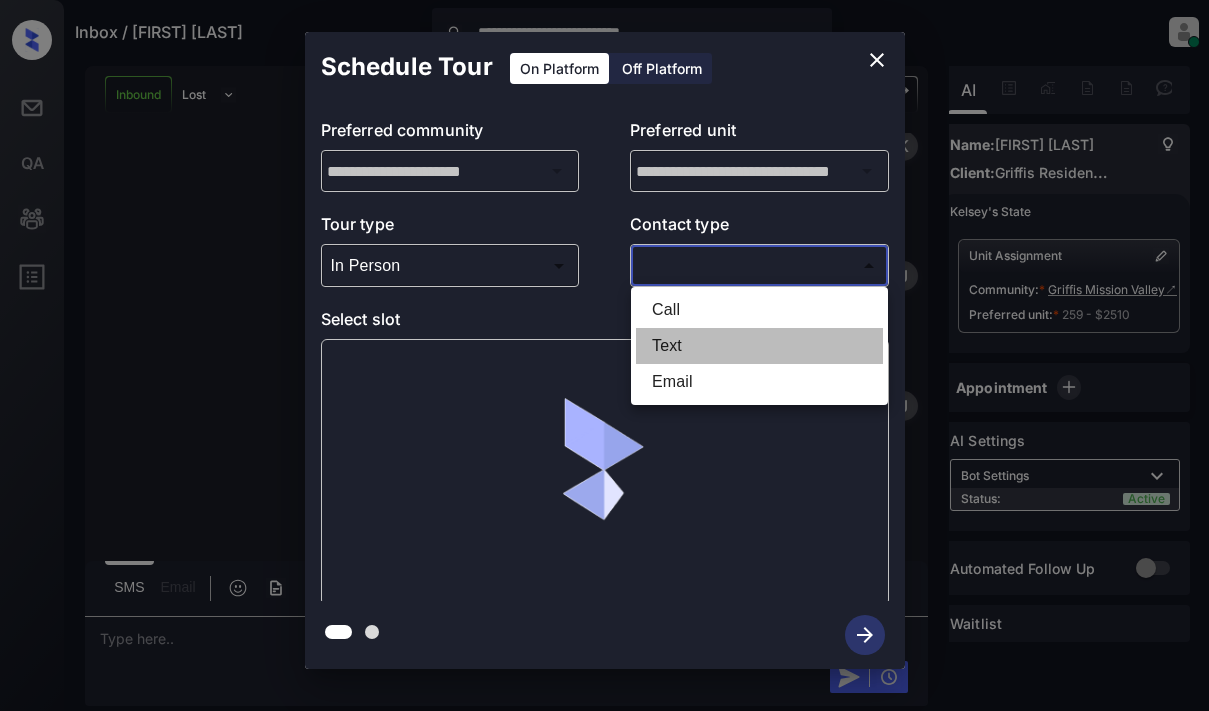 click on "Text" at bounding box center [759, 346] 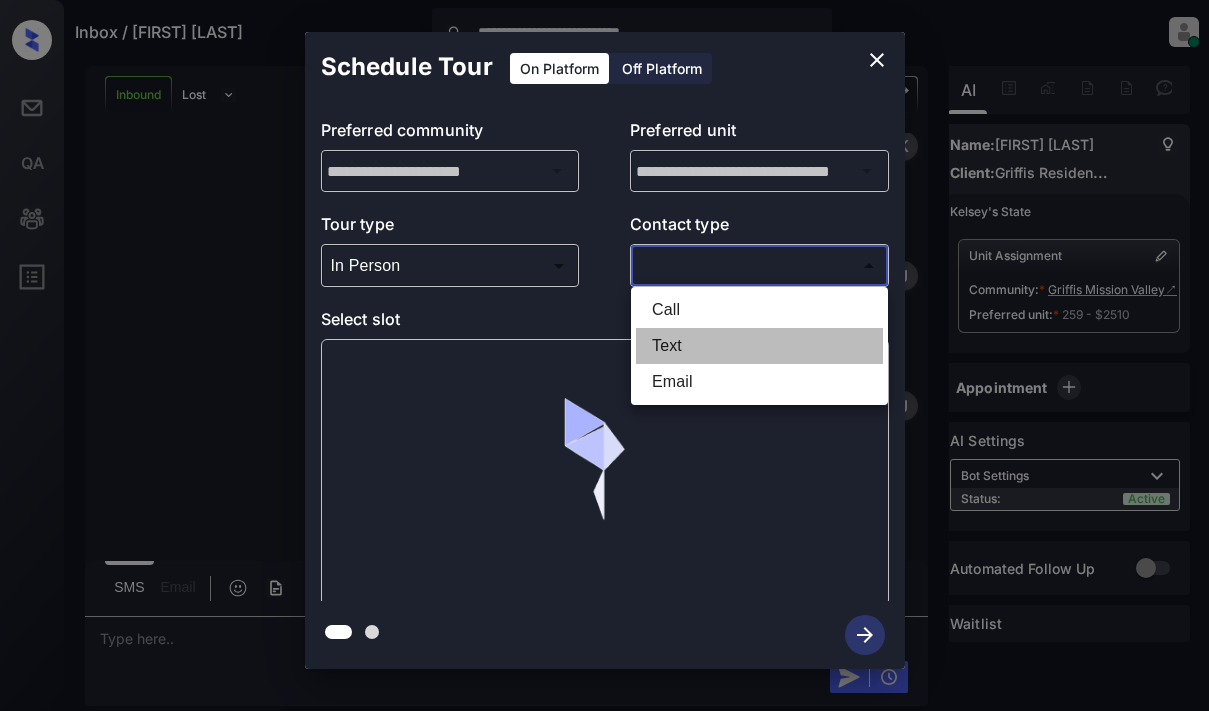 type on "****" 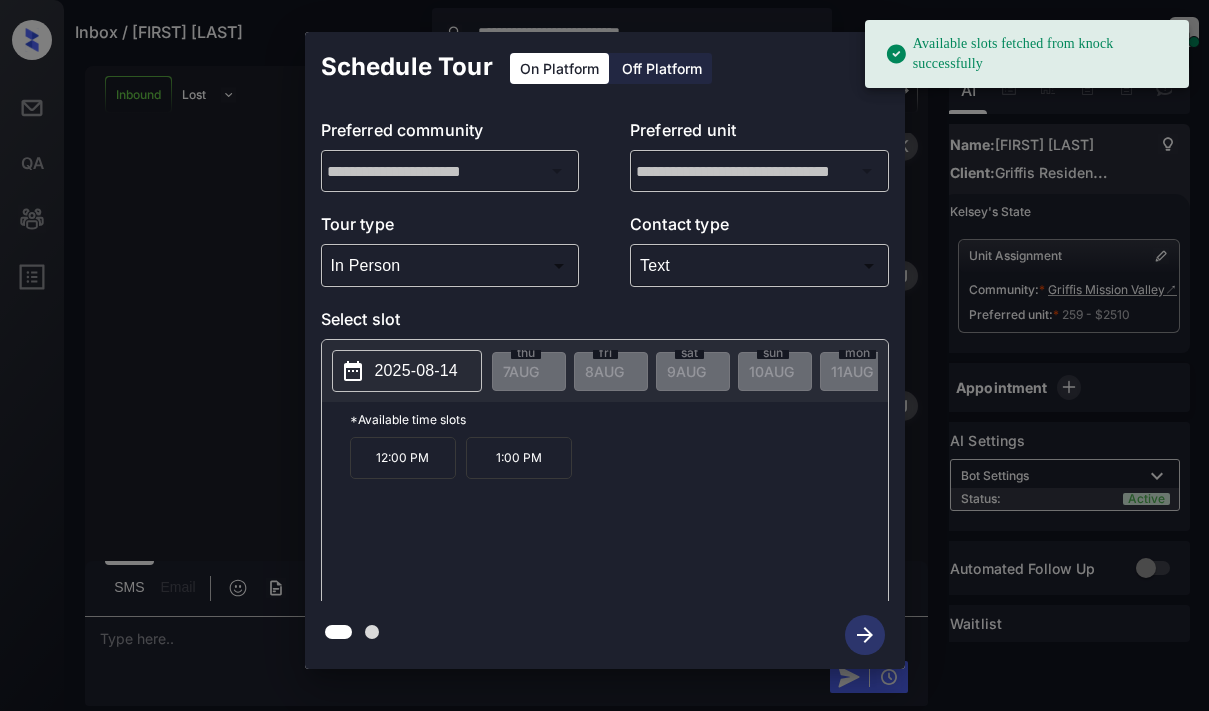 click on "2025-08-14" at bounding box center [416, 371] 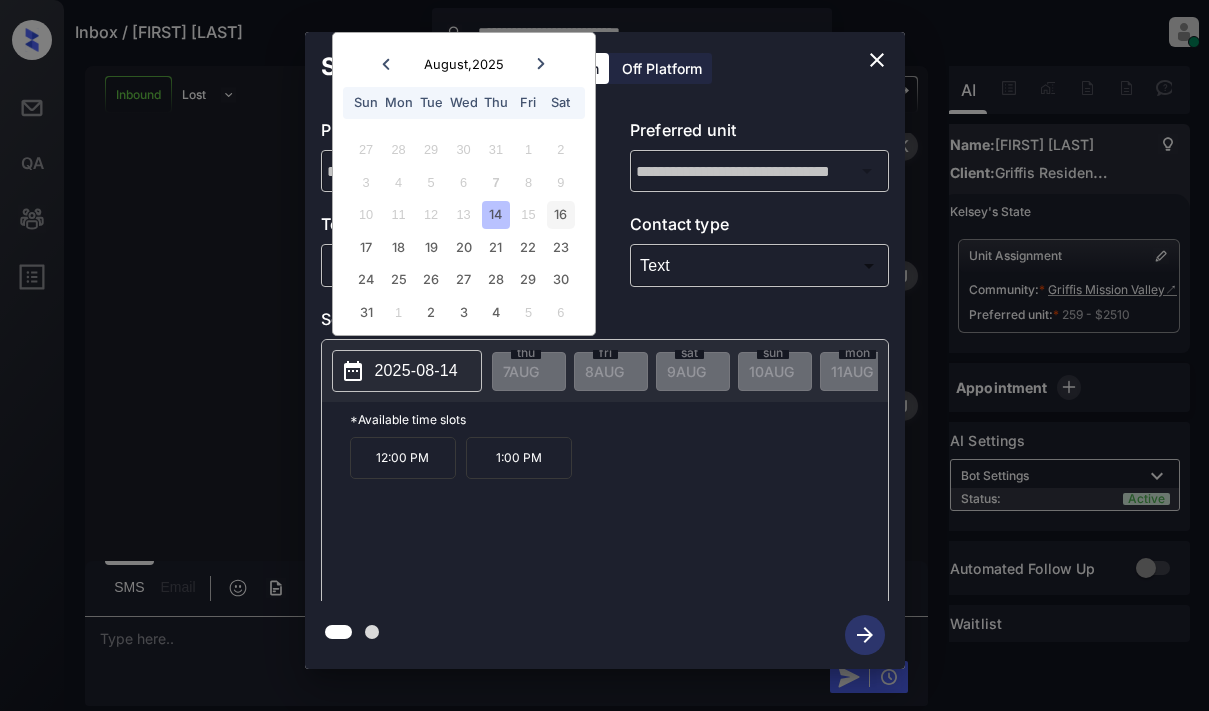 click on "16" at bounding box center [560, 214] 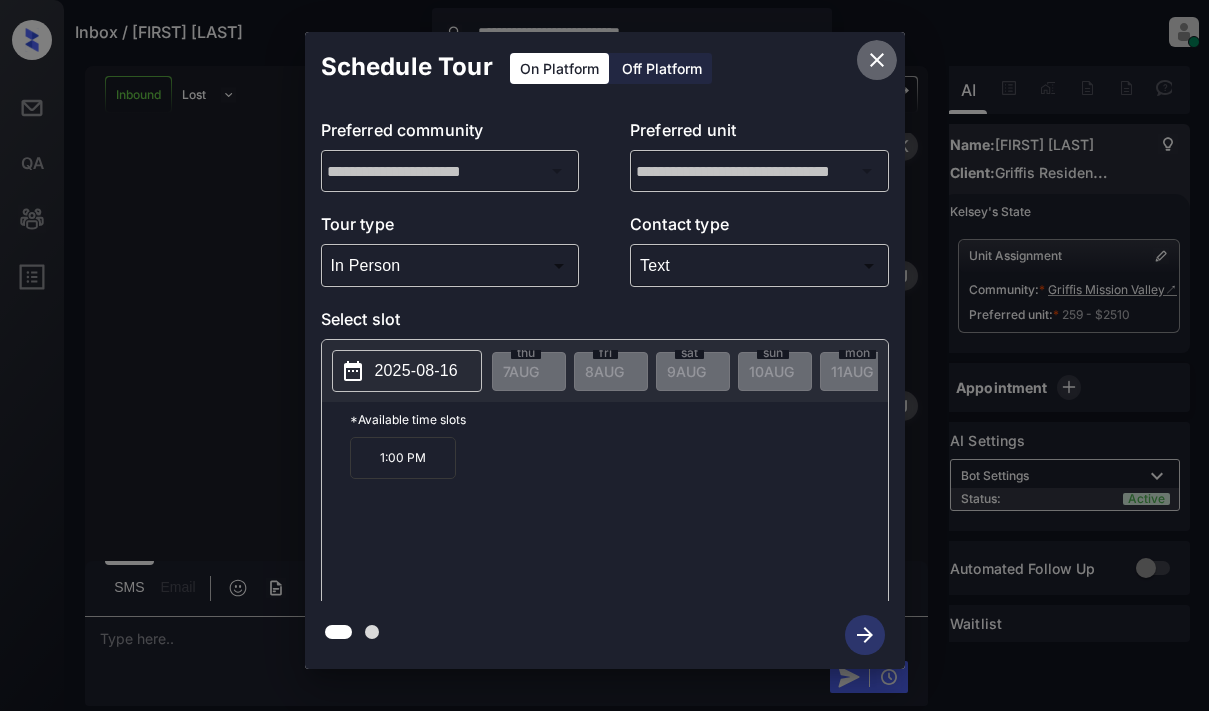 click 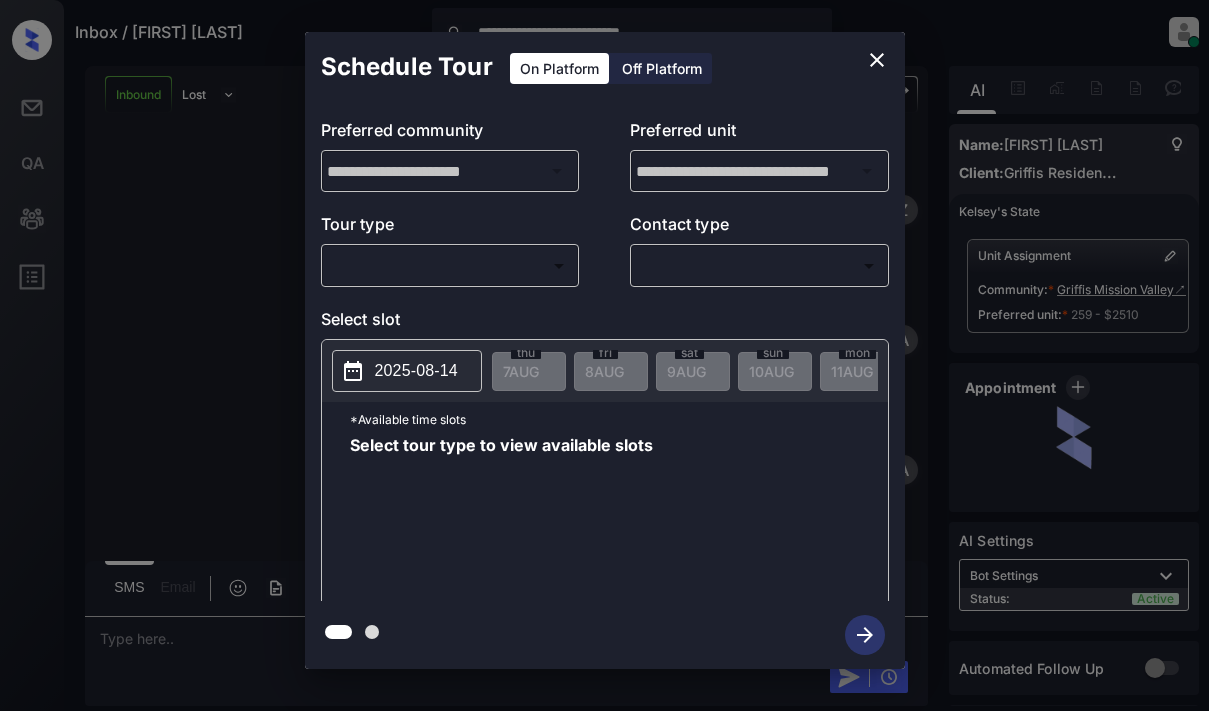 scroll, scrollTop: 0, scrollLeft: 0, axis: both 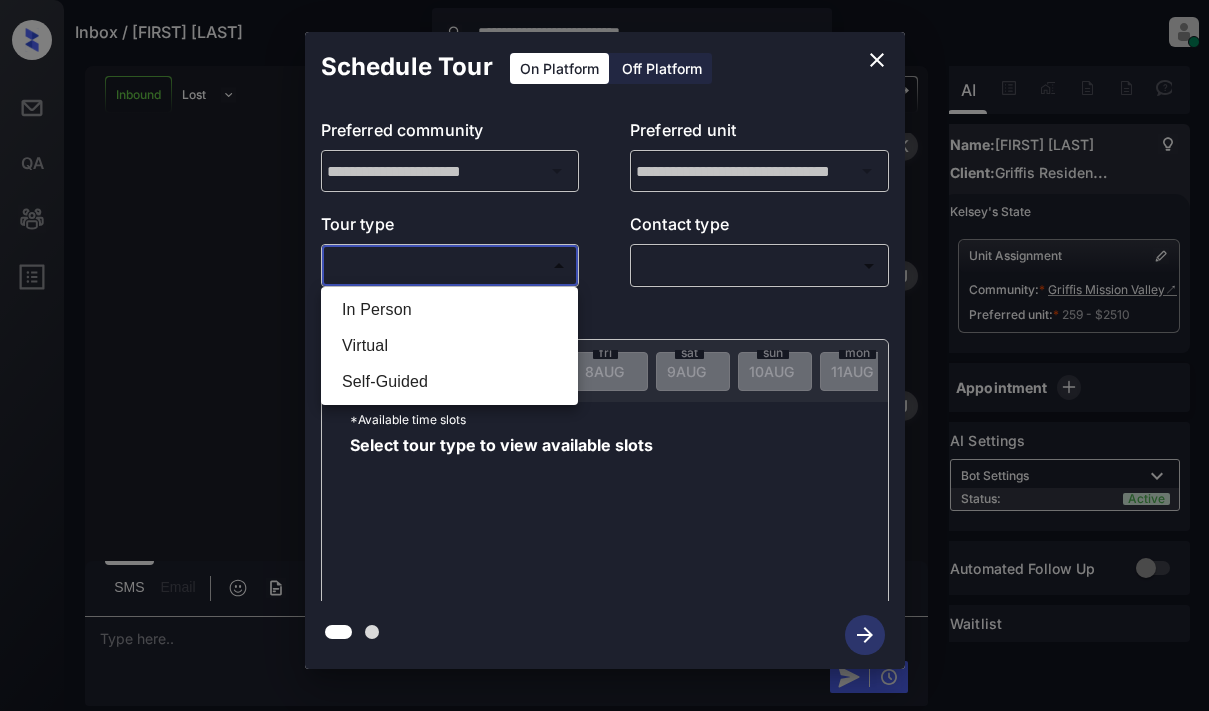 click on "**********" at bounding box center [604, 355] 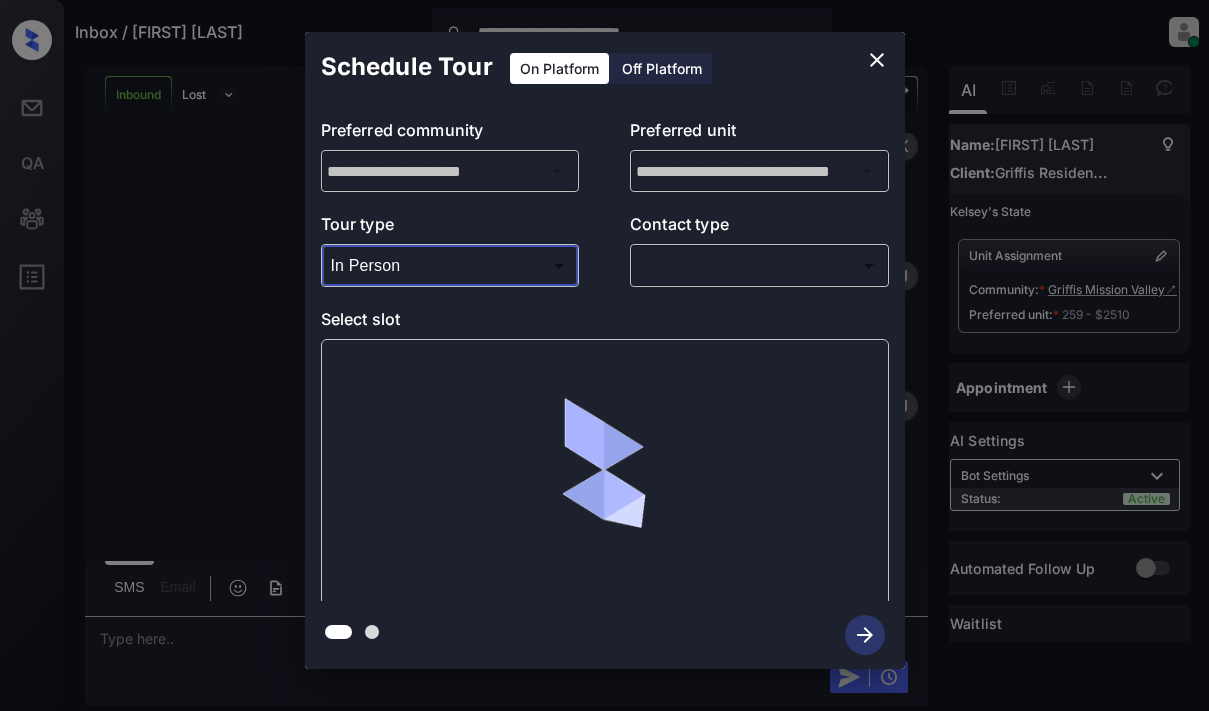 click on "**********" at bounding box center (604, 355) 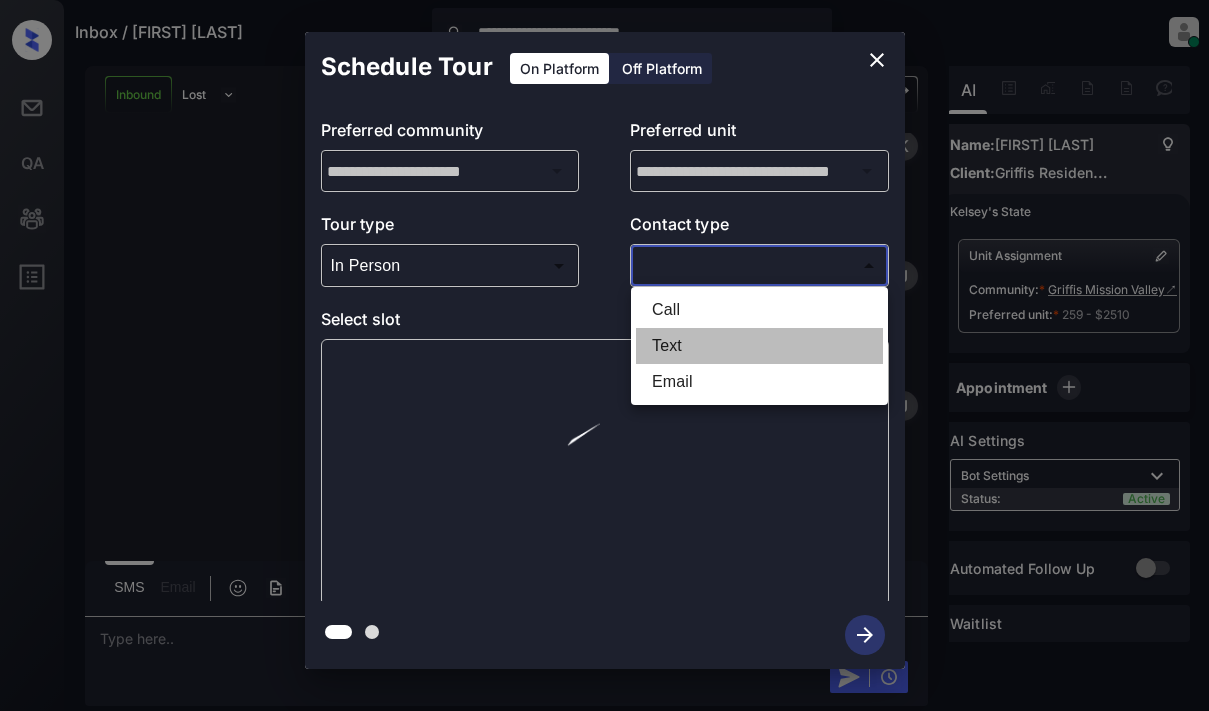 click on "Text" at bounding box center [759, 346] 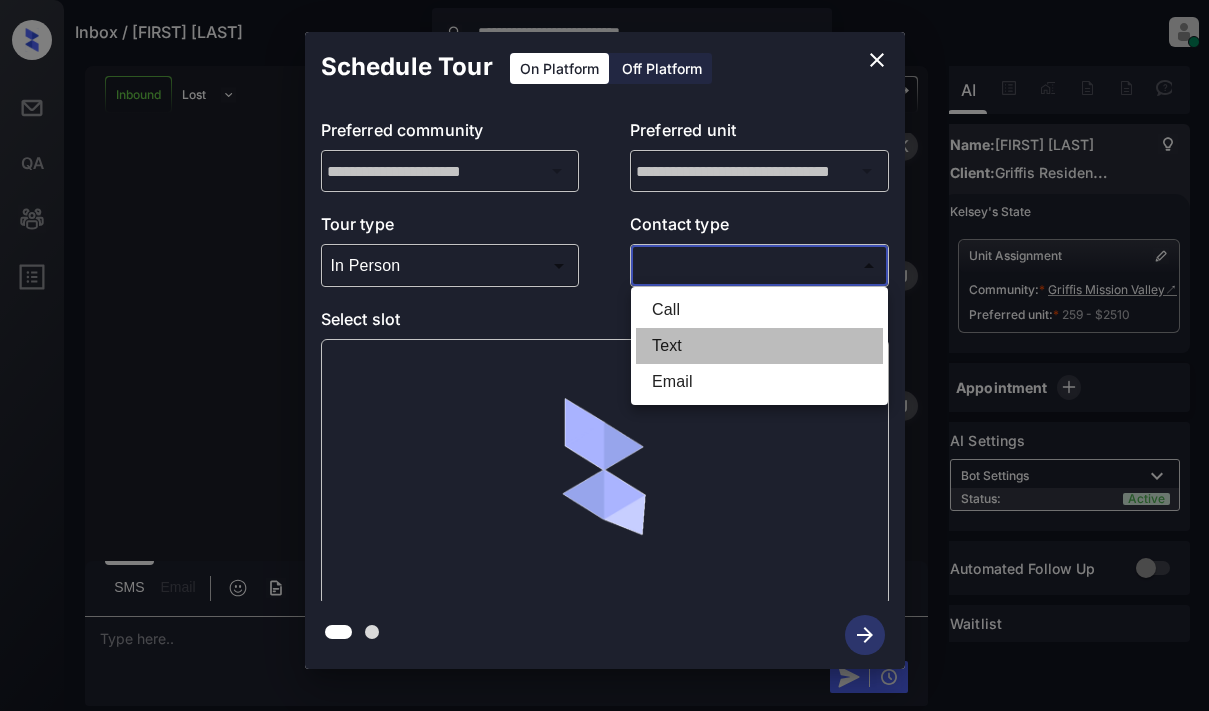 type on "****" 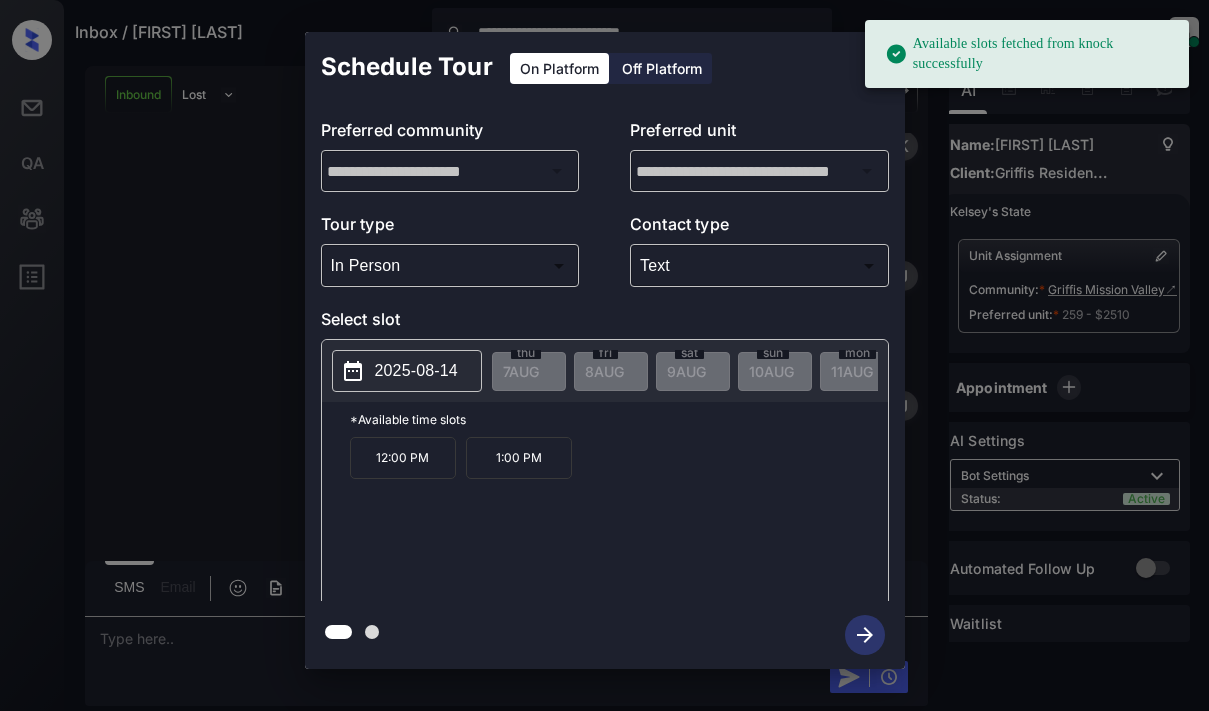 click on "2025-08-14" at bounding box center [416, 371] 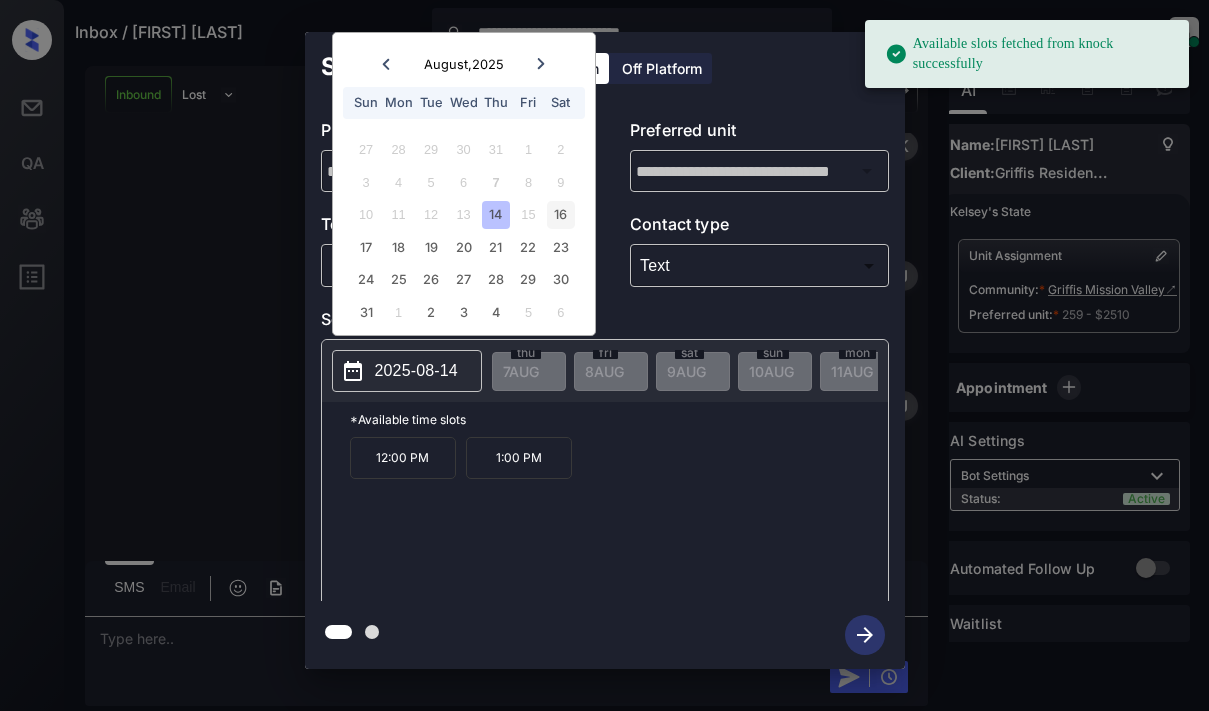 click on "16" at bounding box center (560, 214) 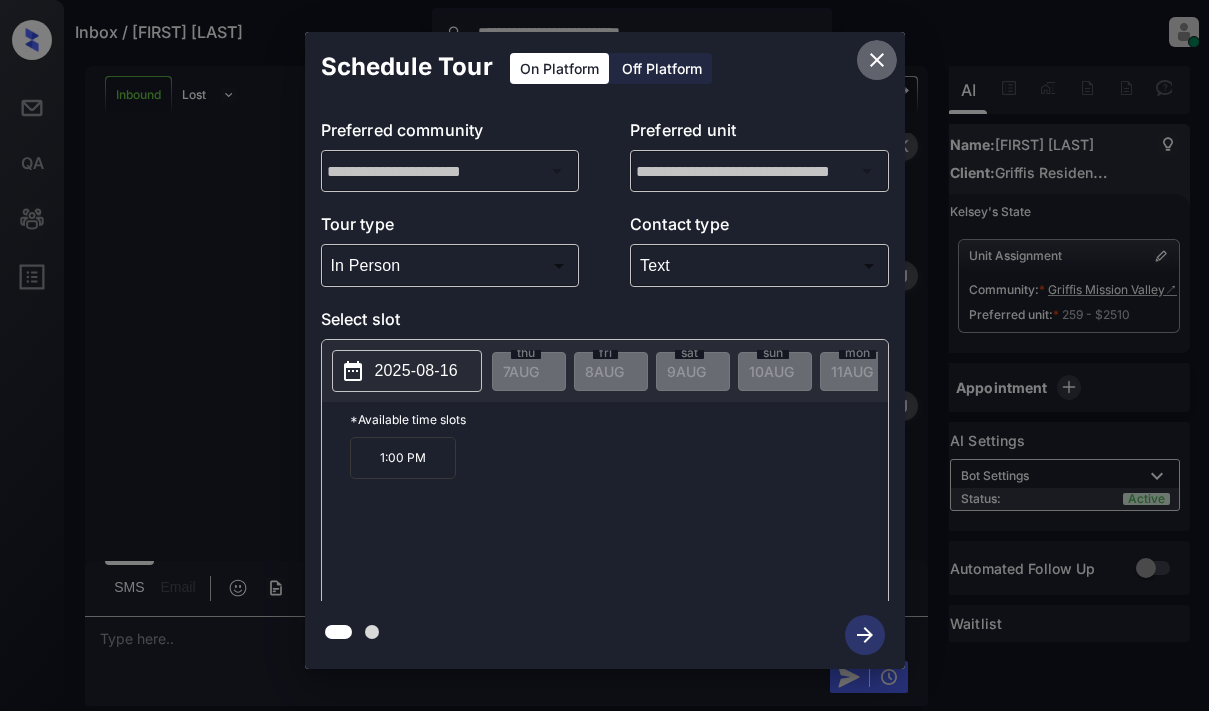 click 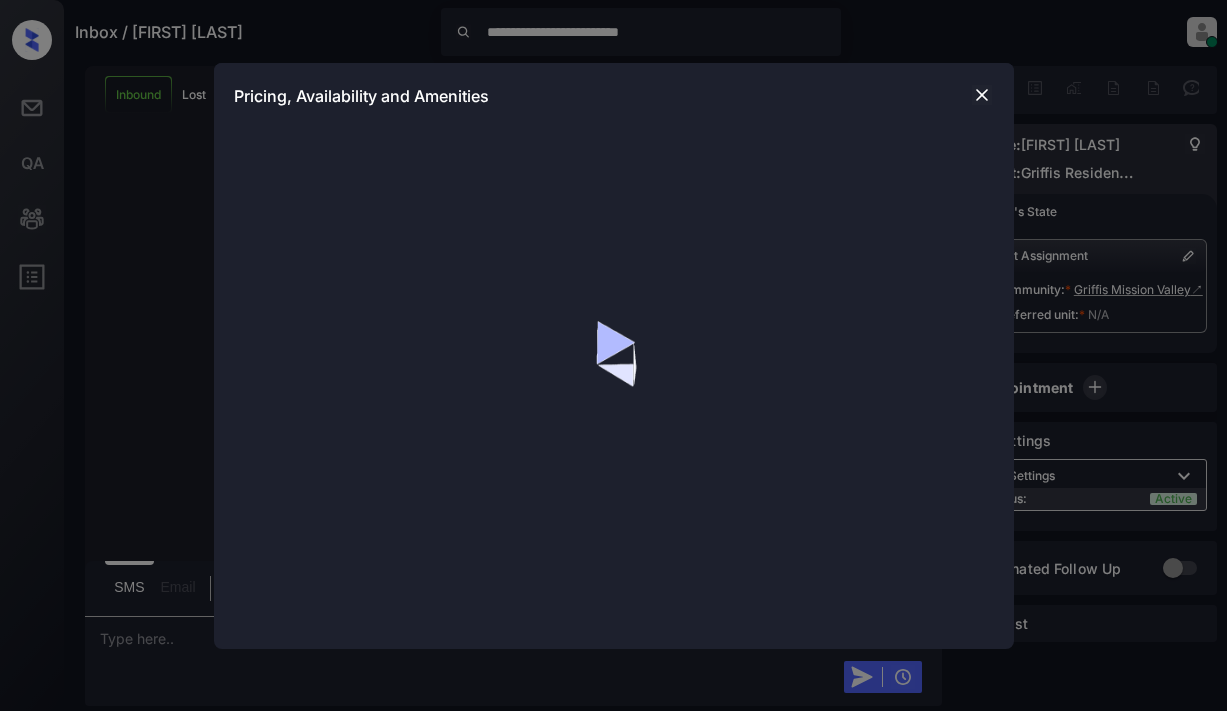 scroll, scrollTop: 0, scrollLeft: 0, axis: both 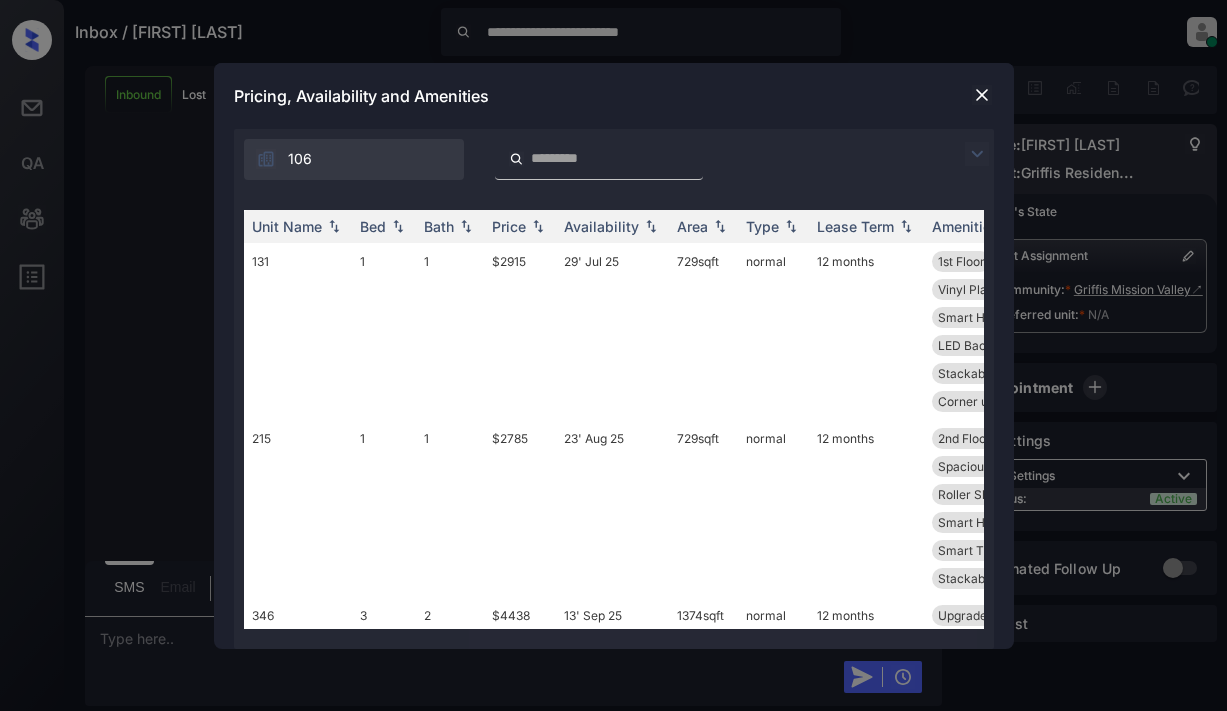 click at bounding box center (977, 154) 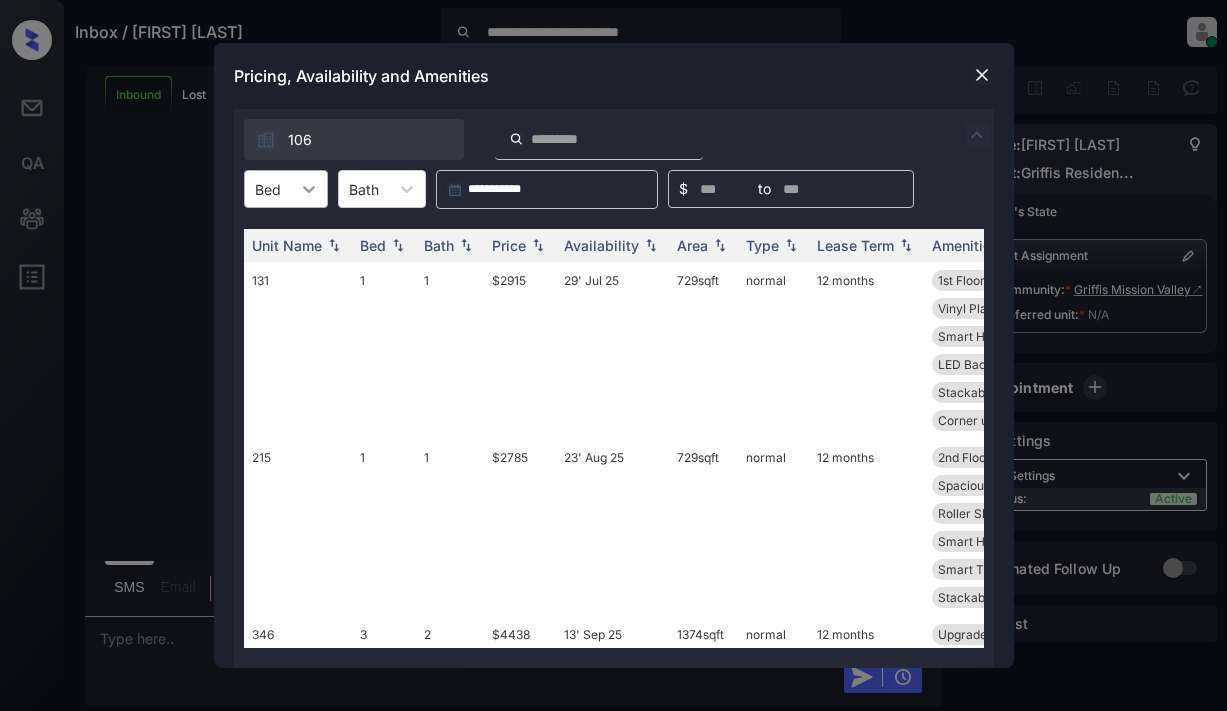 click 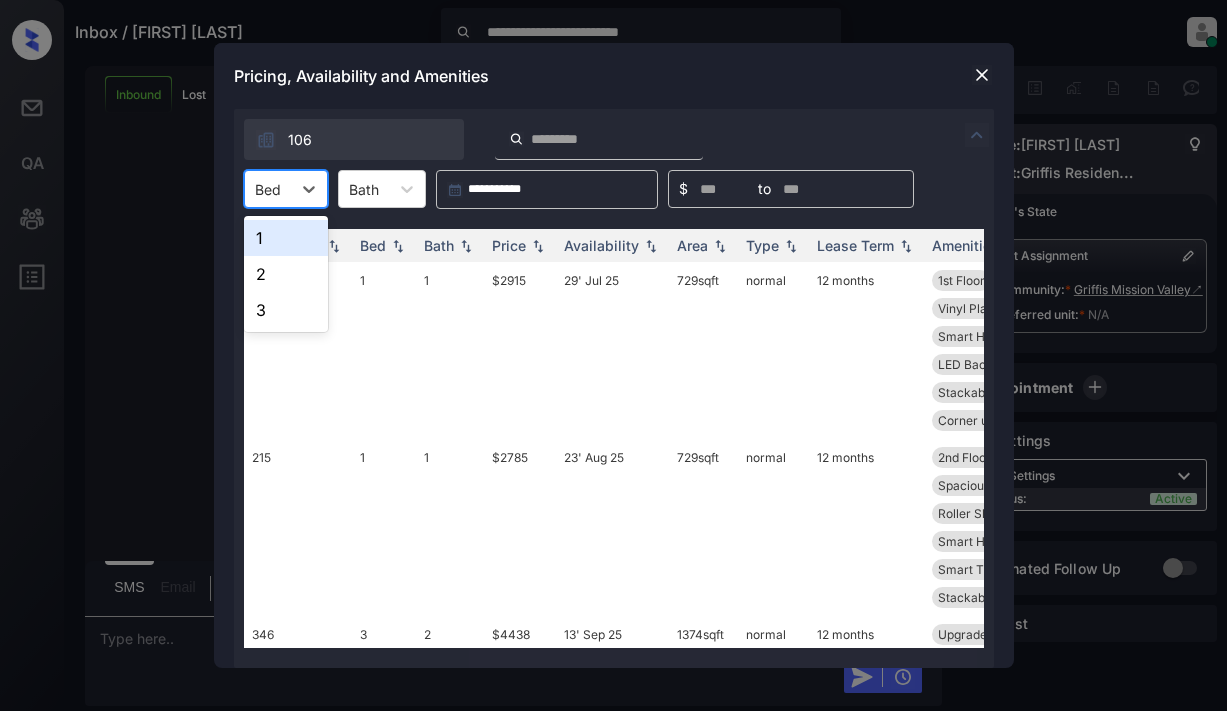 click at bounding box center [982, 75] 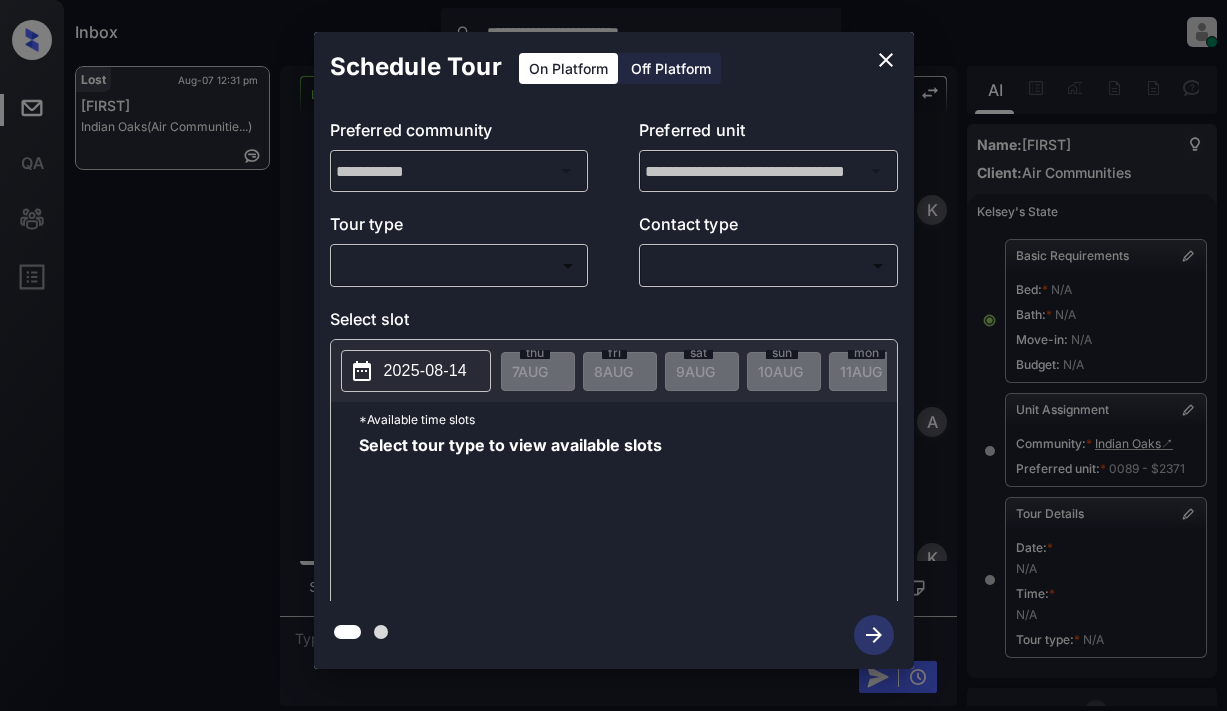 scroll, scrollTop: 0, scrollLeft: 0, axis: both 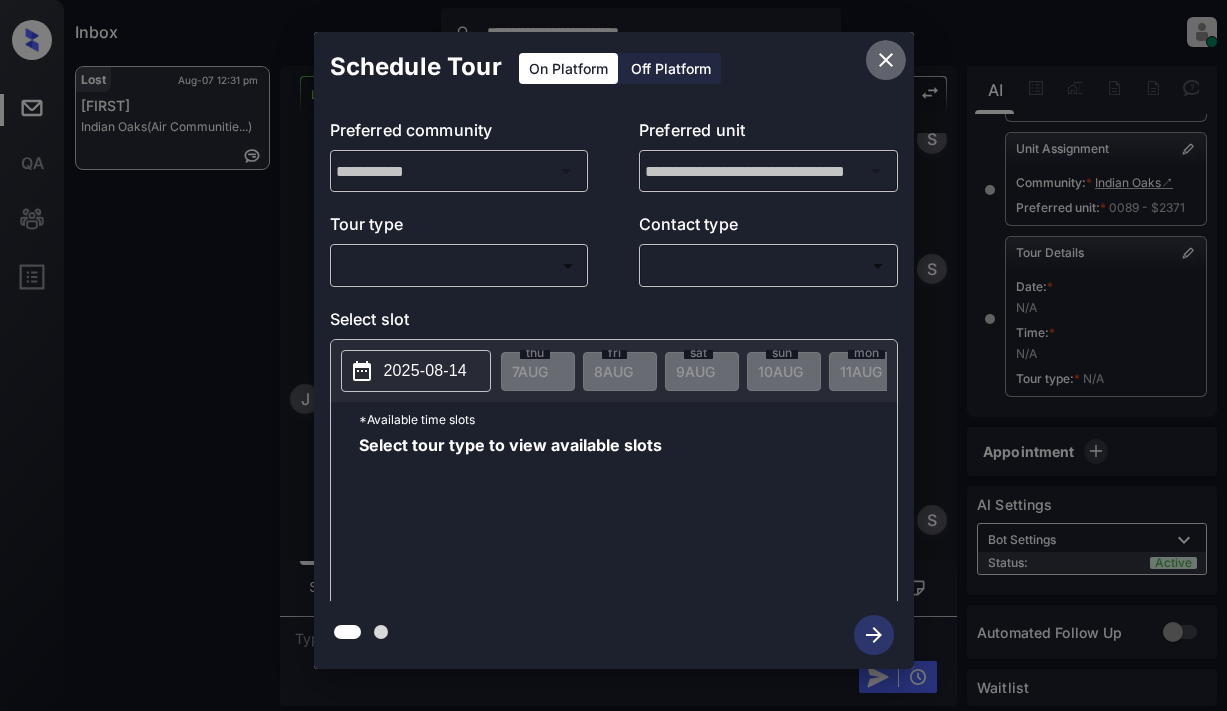 click 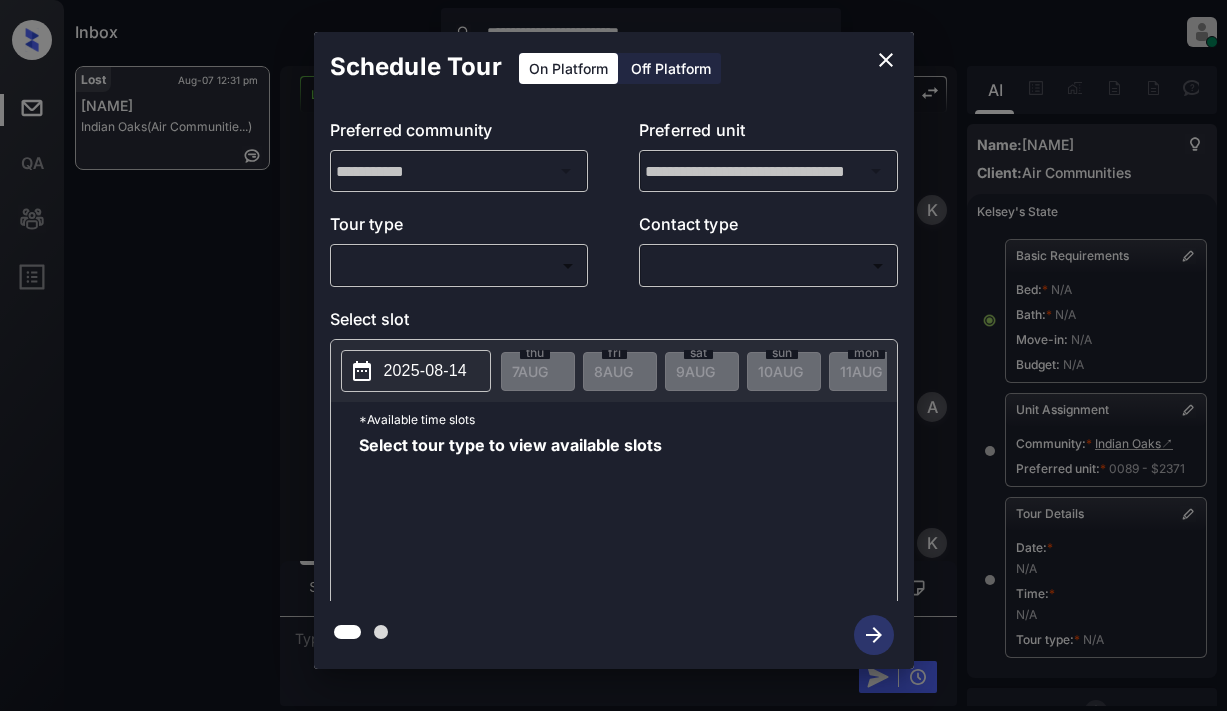 scroll, scrollTop: 0, scrollLeft: 0, axis: both 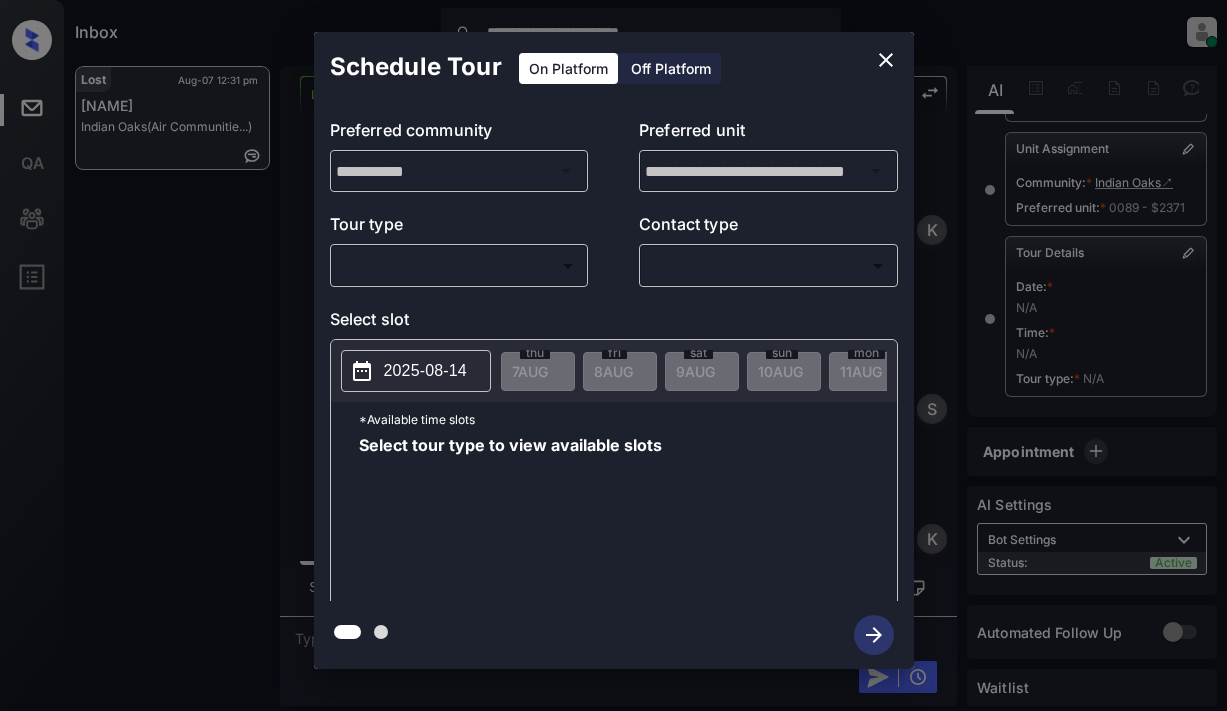 click on "**********" at bounding box center [613, 355] 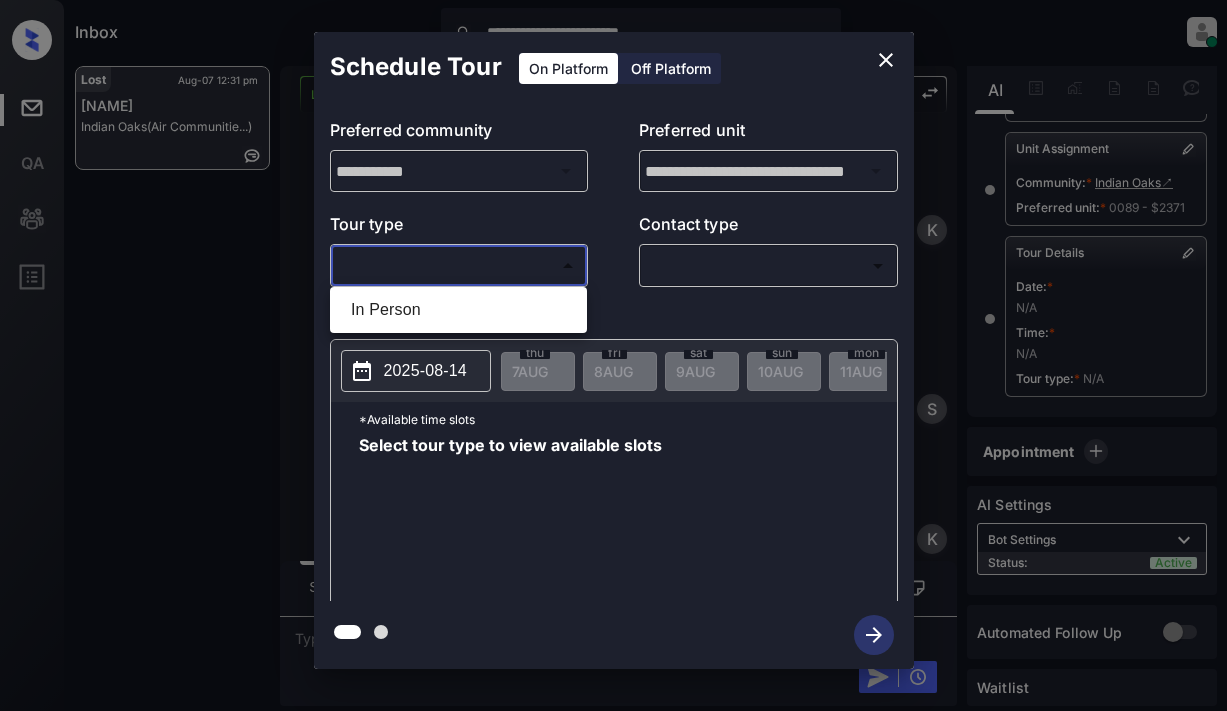 drag, startPoint x: 401, startPoint y: 316, endPoint x: 590, endPoint y: 298, distance: 189.85521 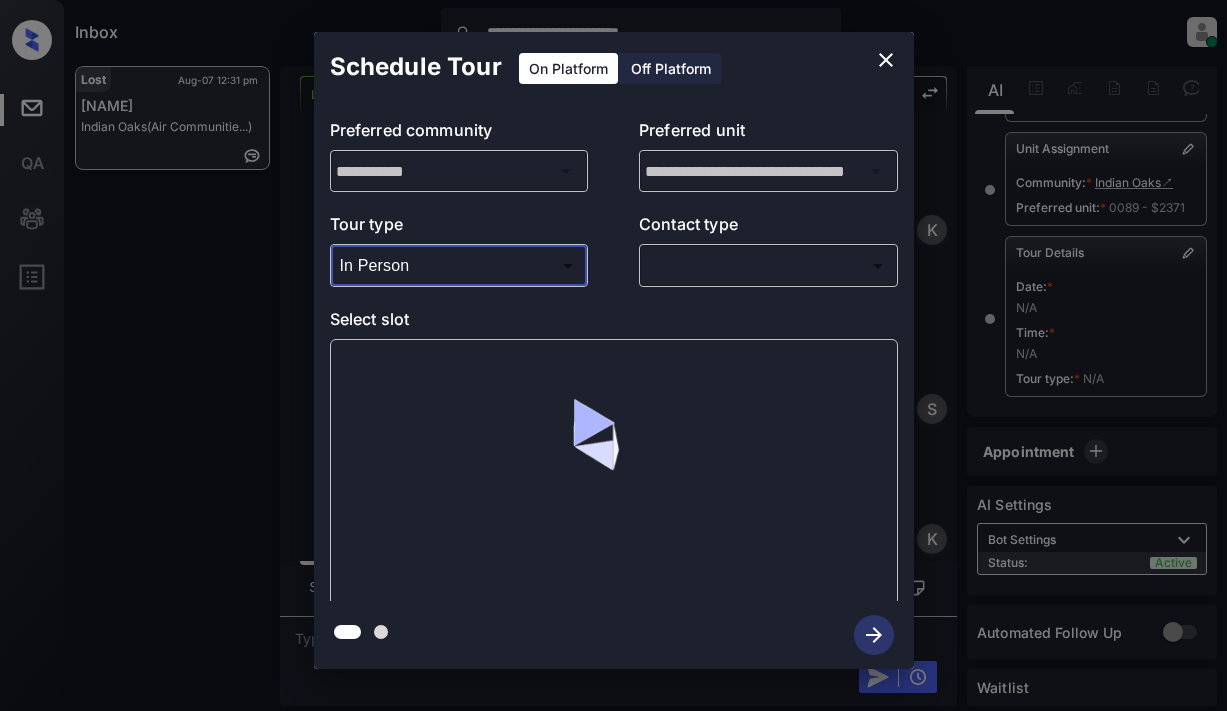 click on "**********" at bounding box center (613, 355) 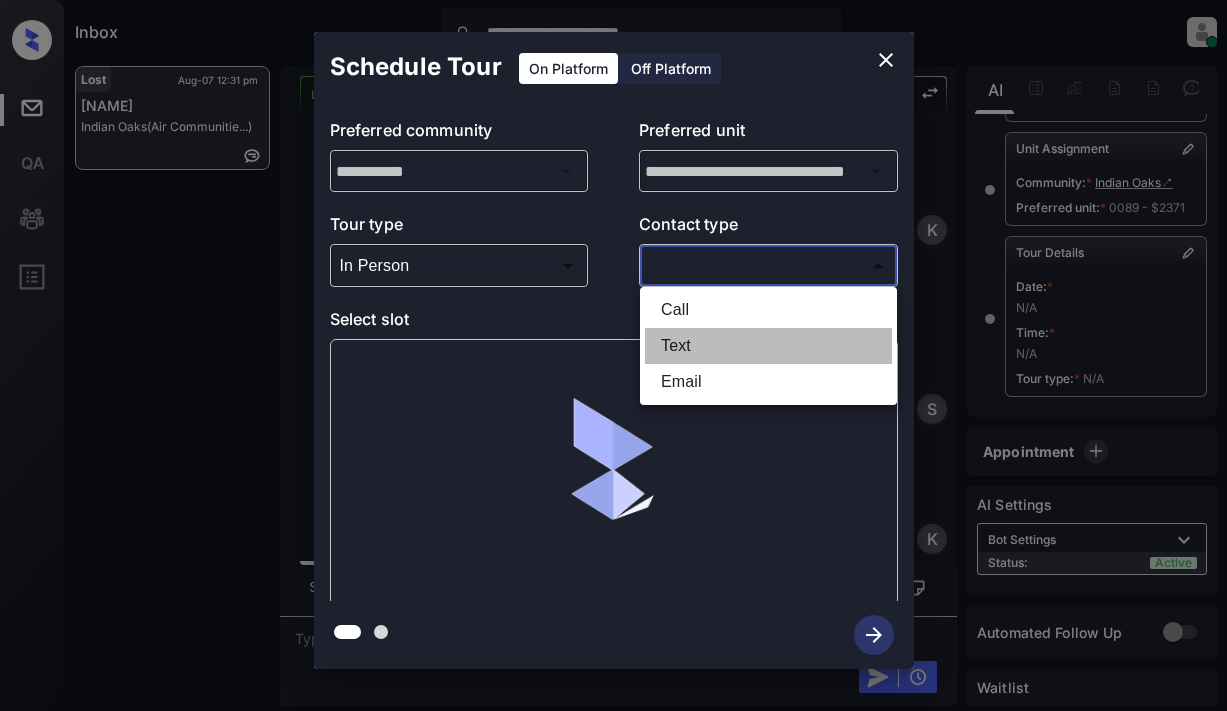 click on "Text" at bounding box center [768, 346] 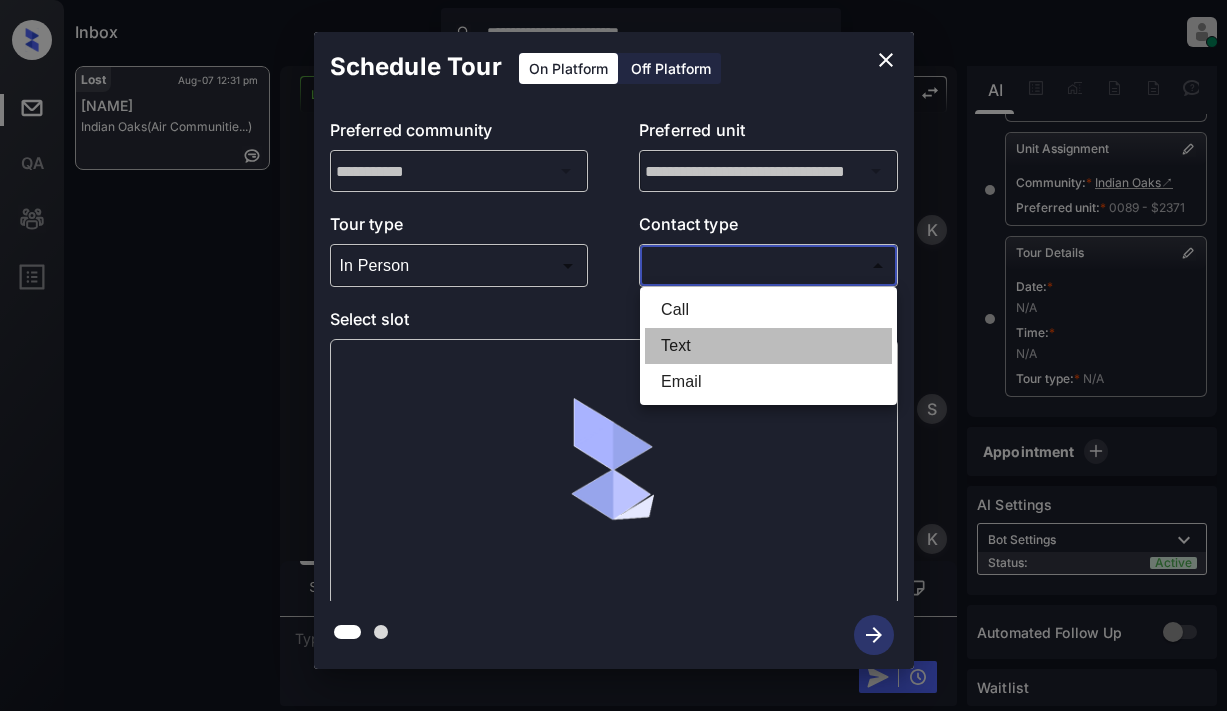 type on "****" 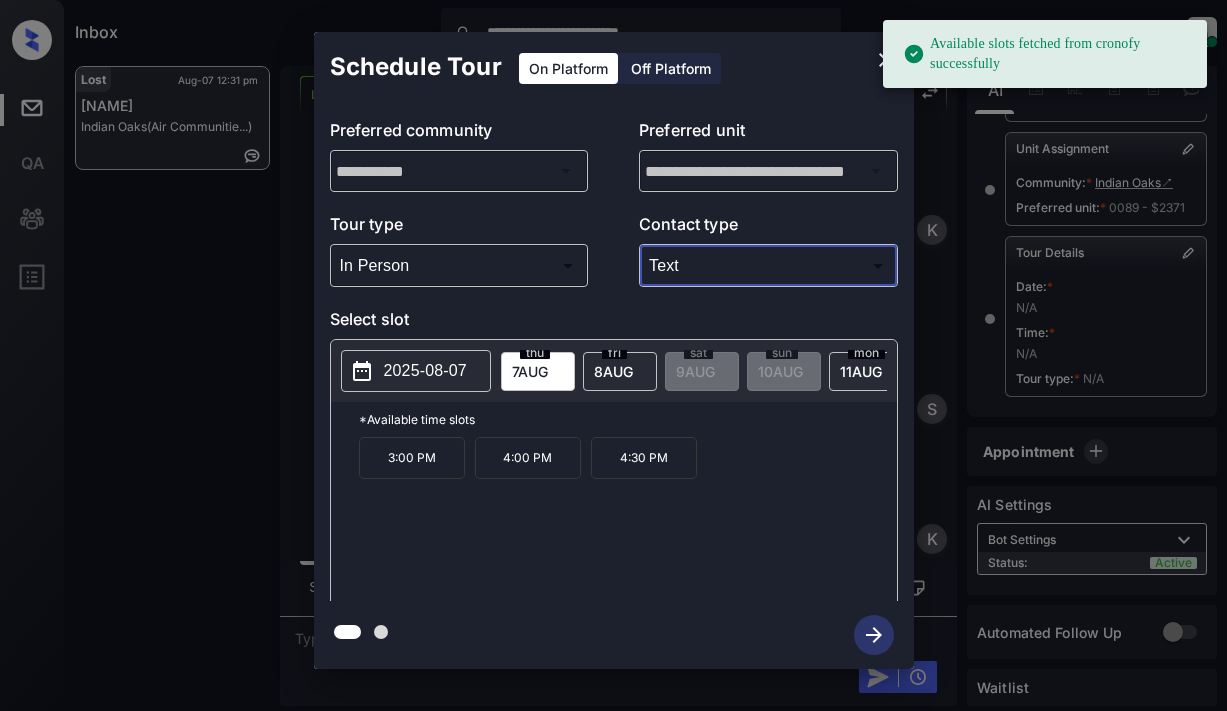 click on "2025-08-07" at bounding box center [425, 371] 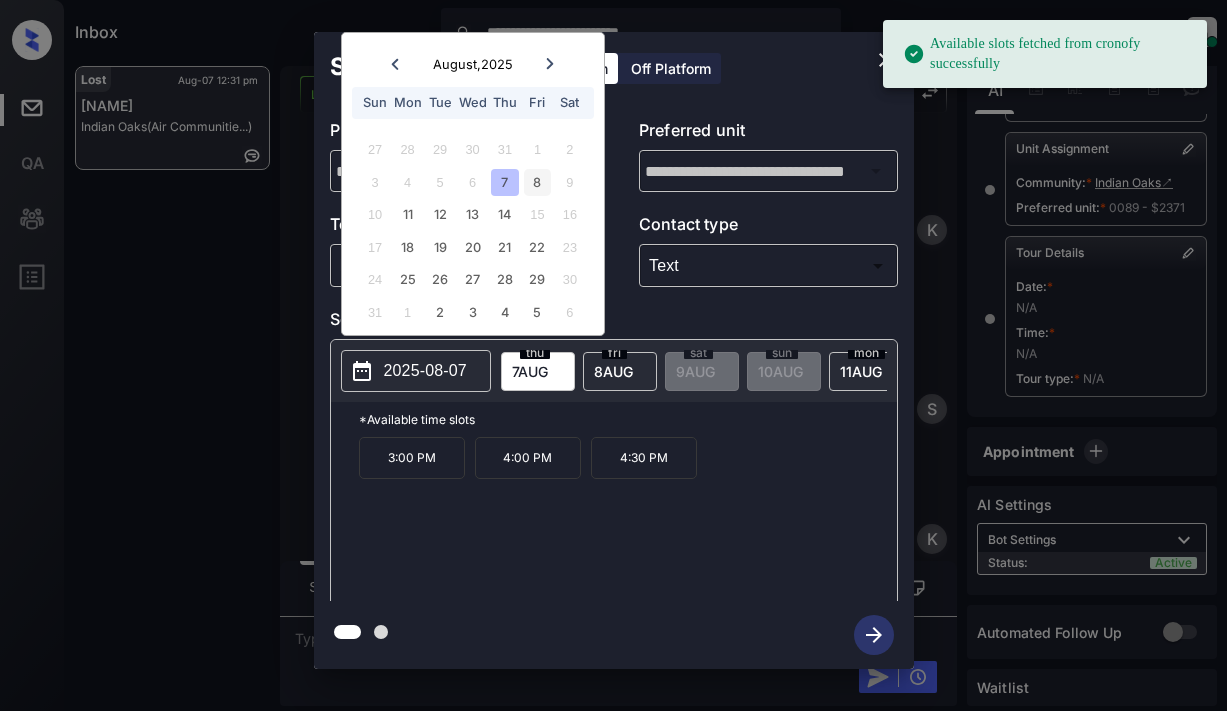 click on "8" at bounding box center [537, 182] 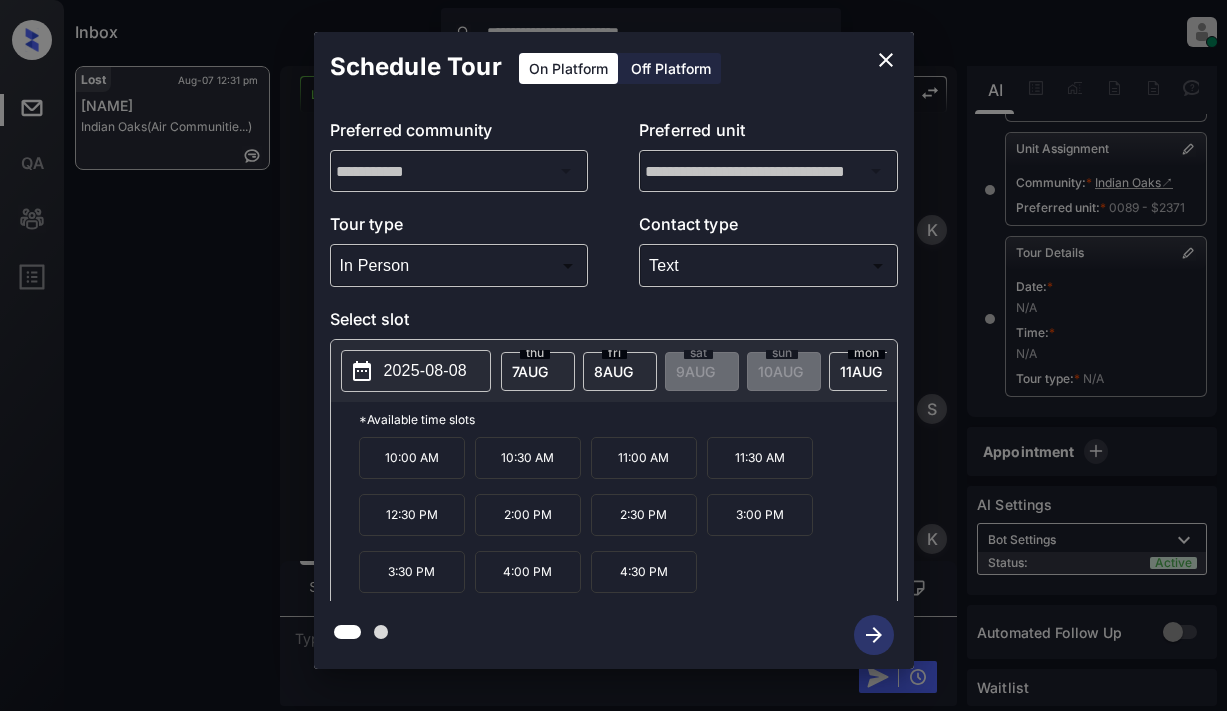 drag, startPoint x: 626, startPoint y: 580, endPoint x: 715, endPoint y: 539, distance: 97.98979 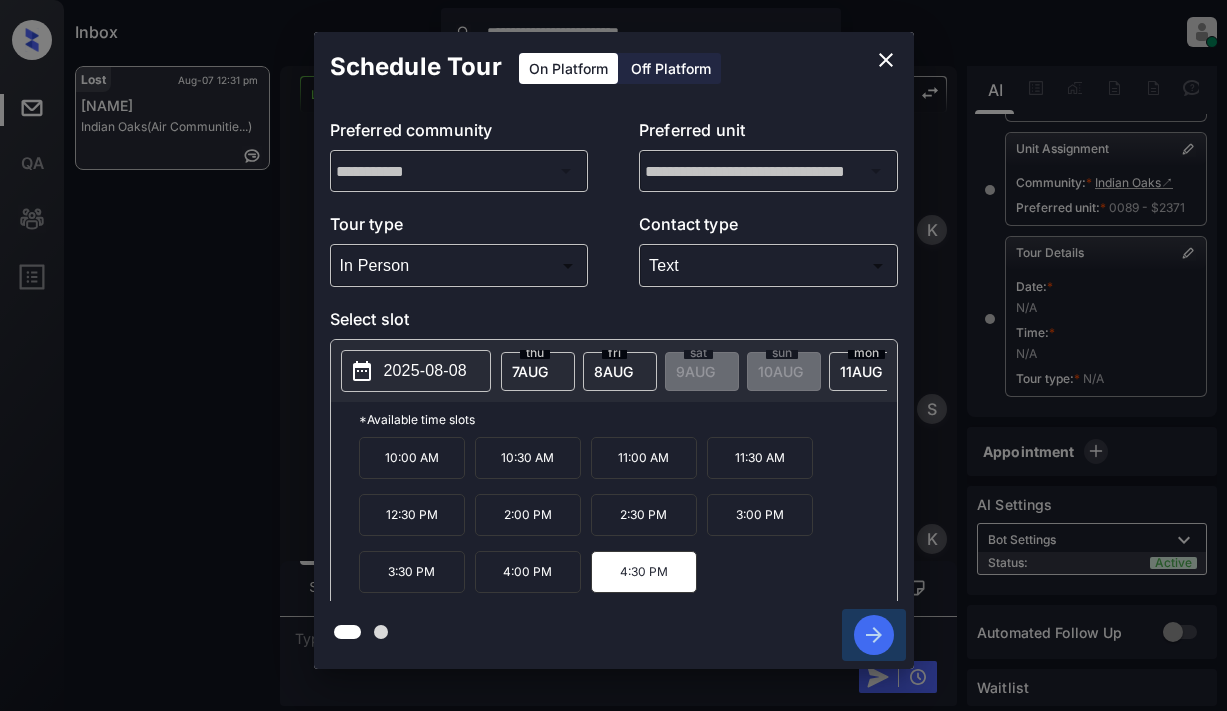 click 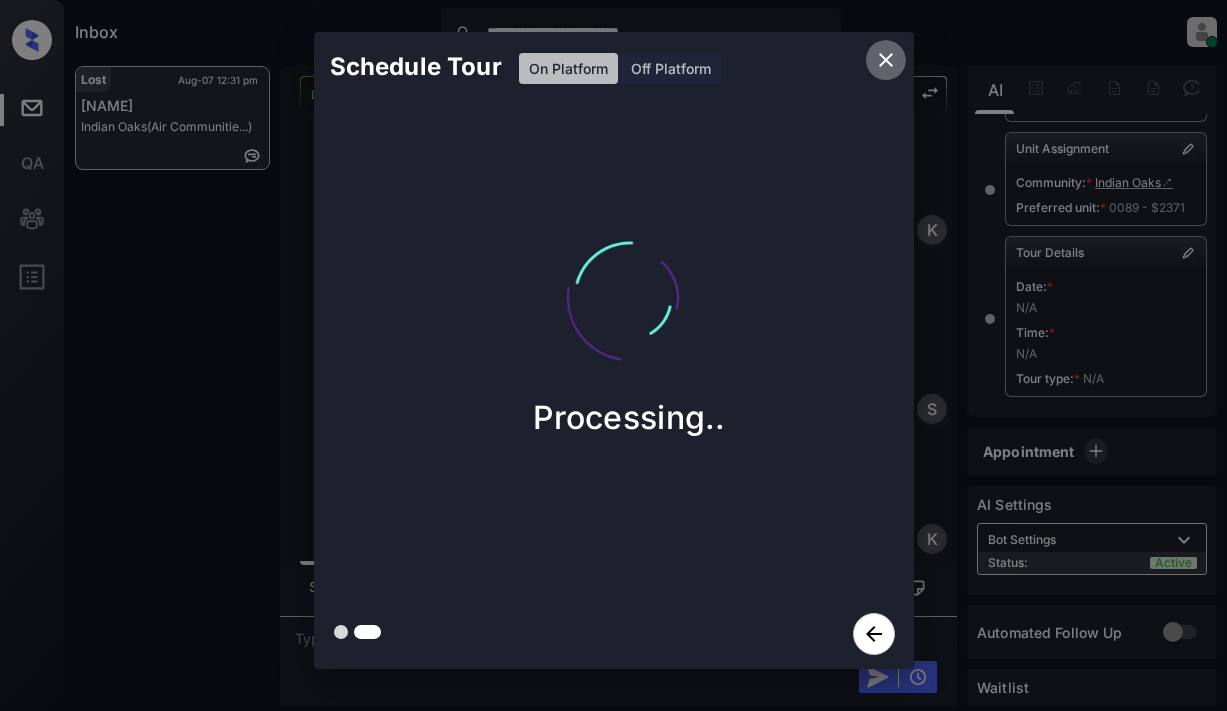 click 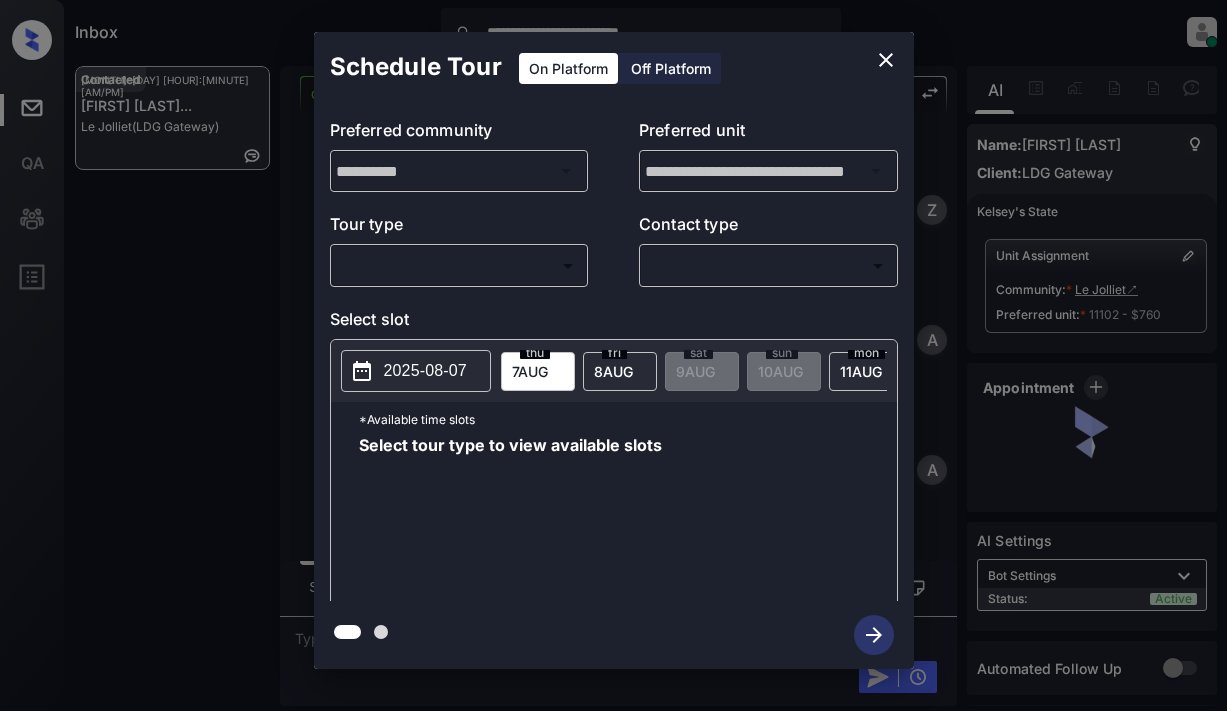 scroll, scrollTop: 0, scrollLeft: 0, axis: both 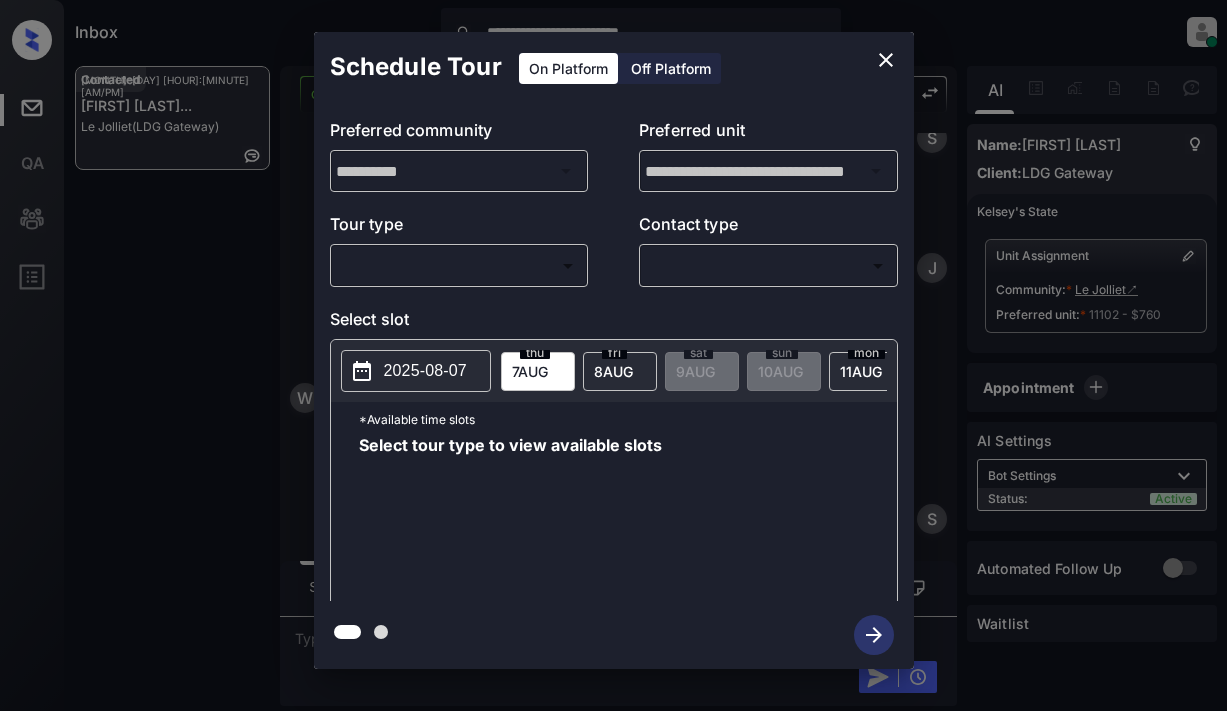 click on "**********" at bounding box center (613, 355) 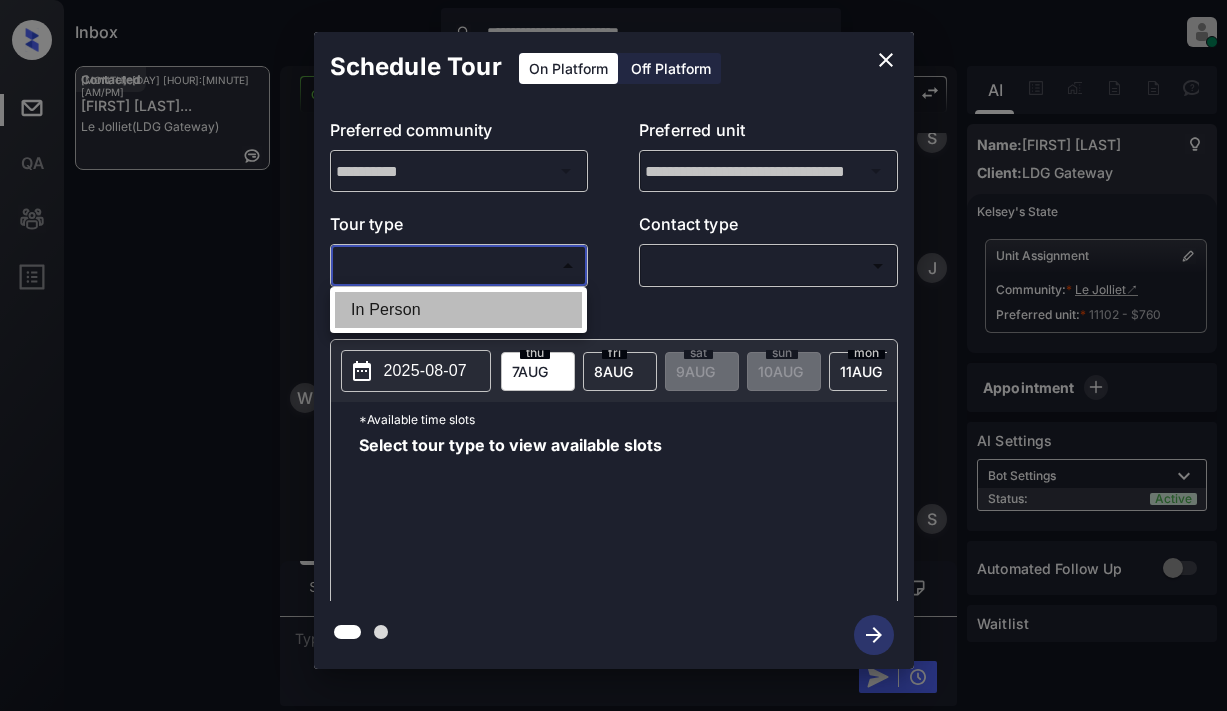 click on "In Person" at bounding box center [458, 310] 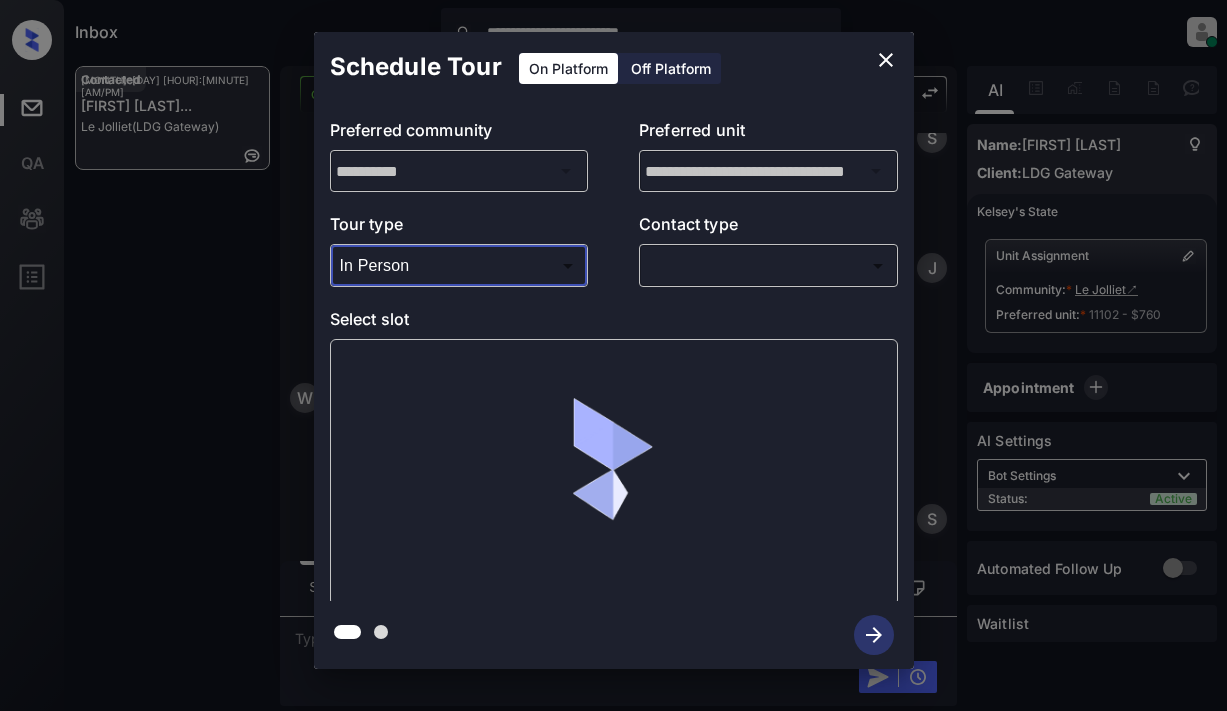 click on "**********" at bounding box center (613, 355) 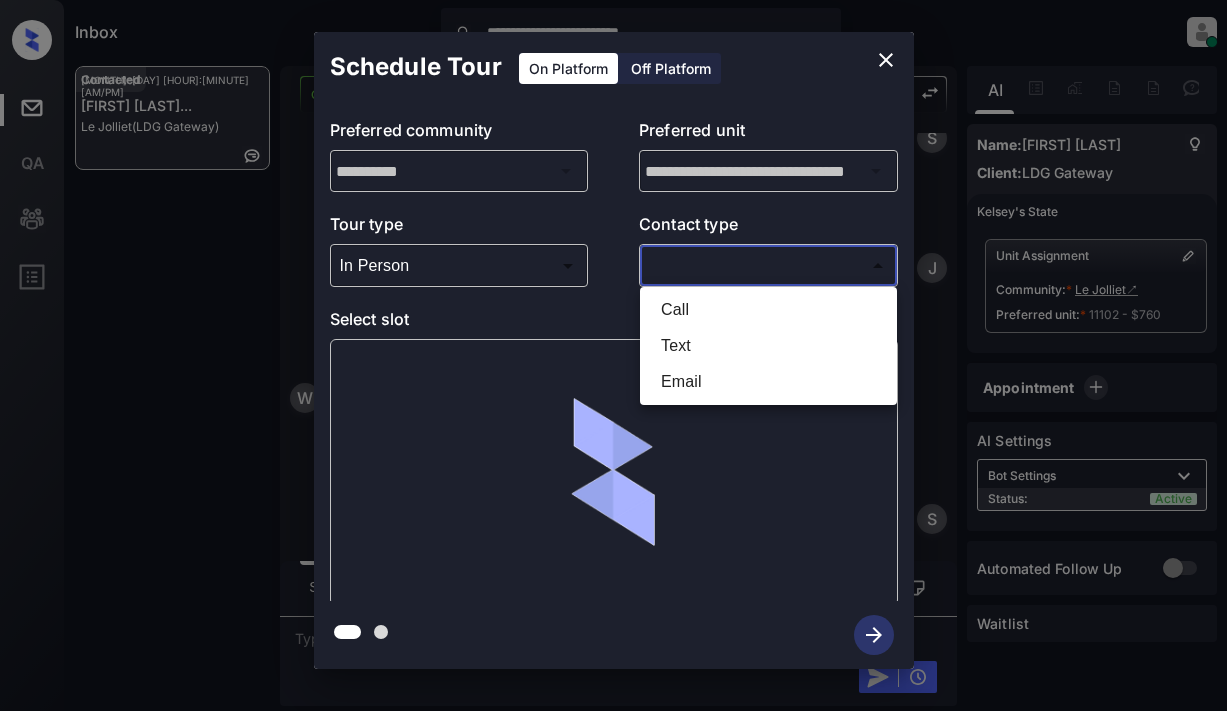 drag, startPoint x: 676, startPoint y: 344, endPoint x: 709, endPoint y: 327, distance: 37.12142 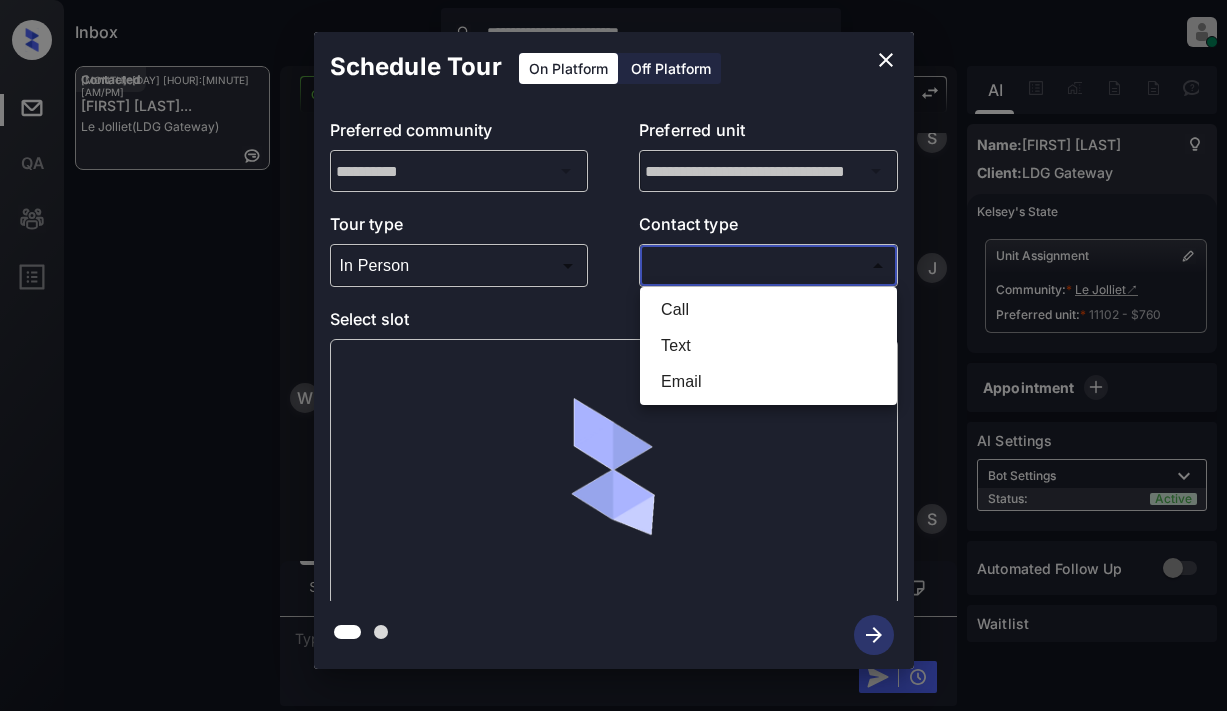 click on "Text" at bounding box center [768, 346] 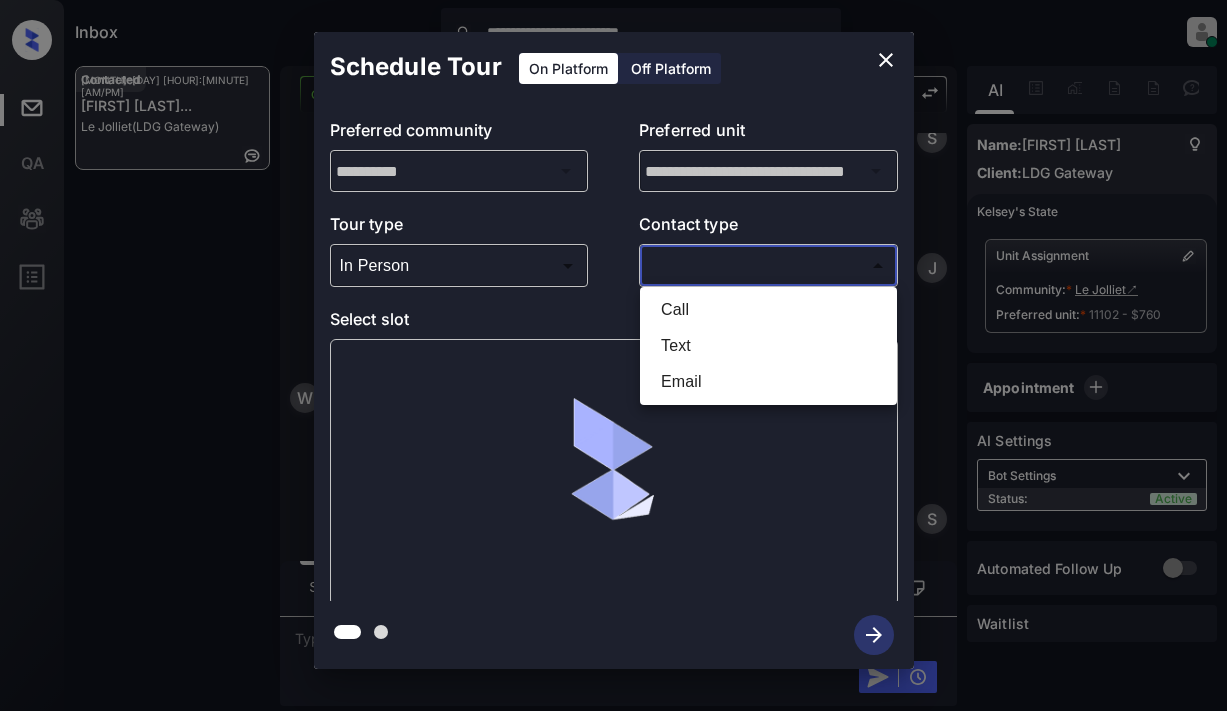 type on "****" 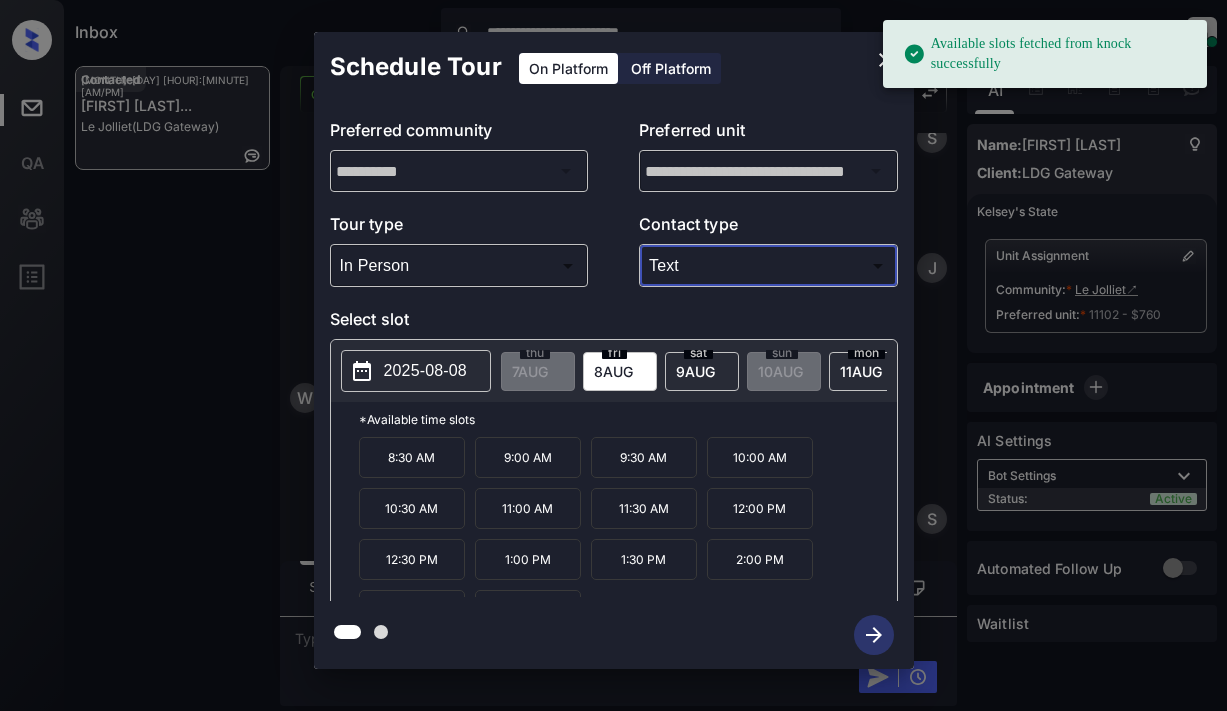 click on "2025-08-08" at bounding box center (425, 371) 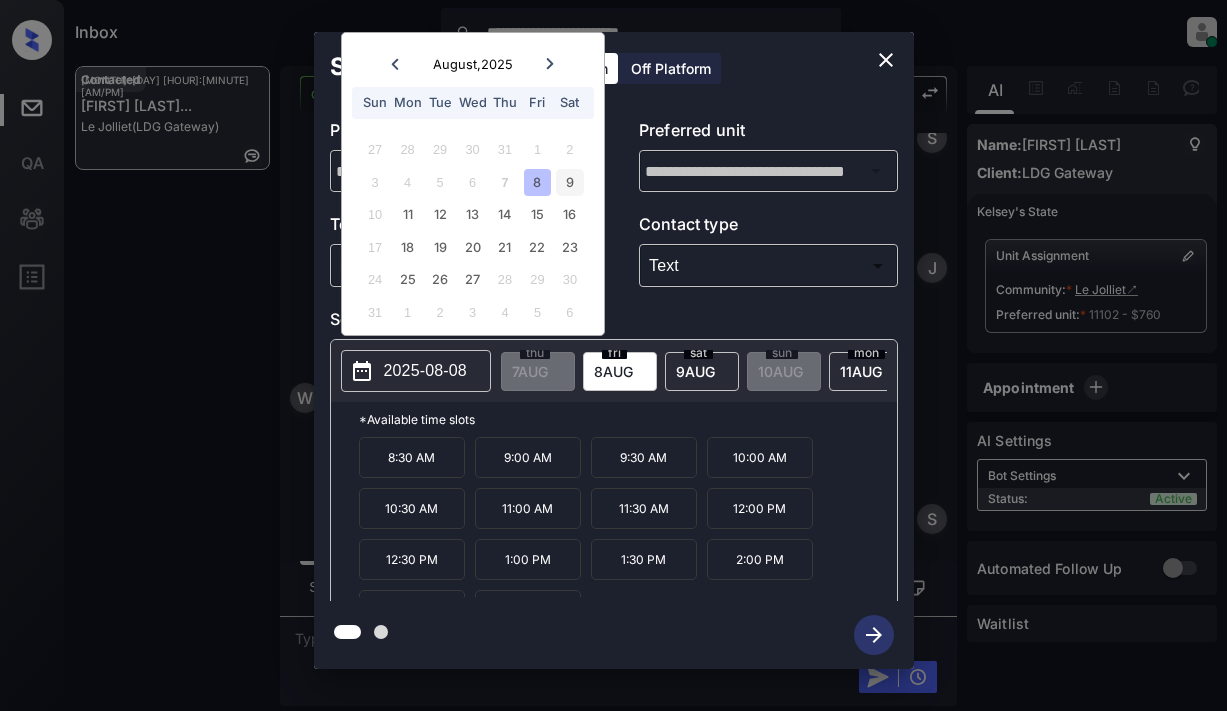 click on "9" at bounding box center (569, 182) 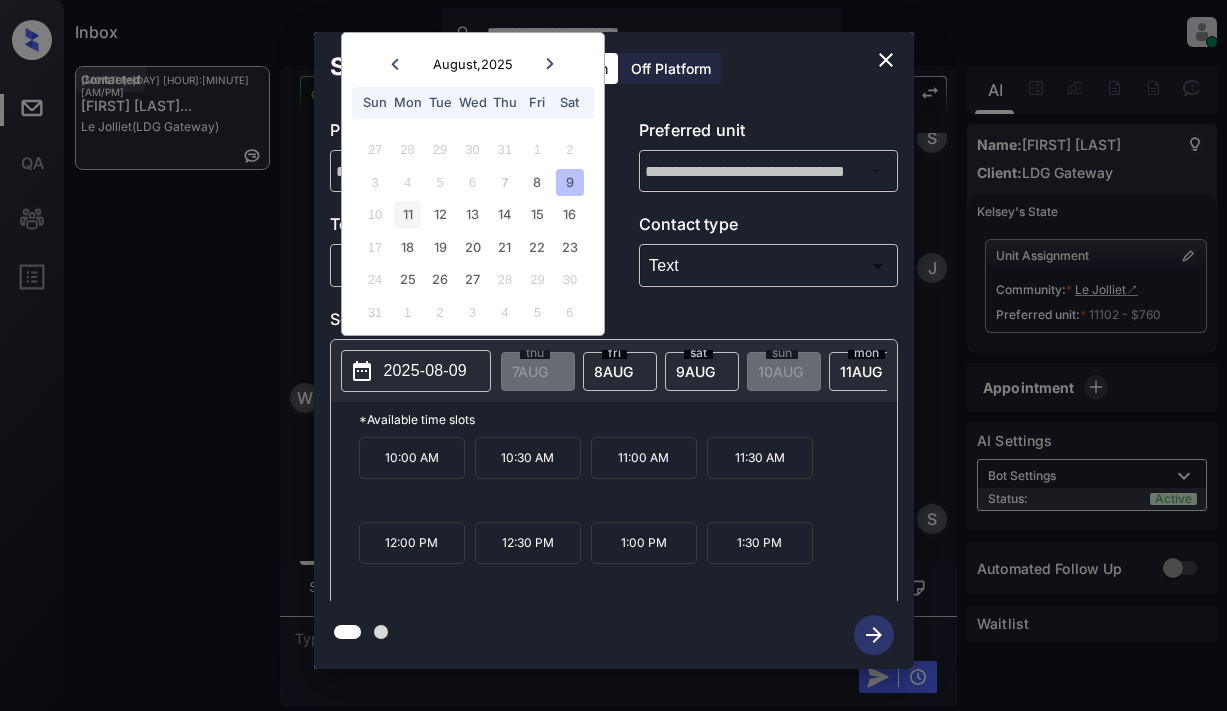 click on "11" at bounding box center (407, 214) 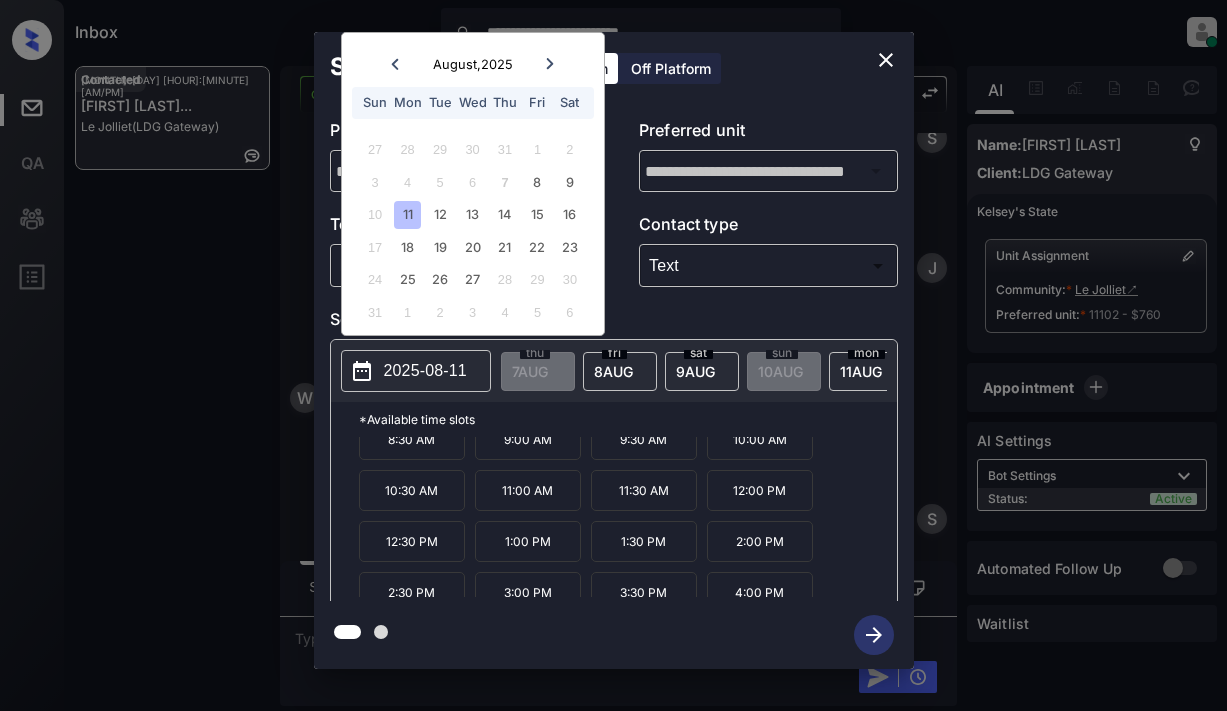 scroll, scrollTop: 34, scrollLeft: 0, axis: vertical 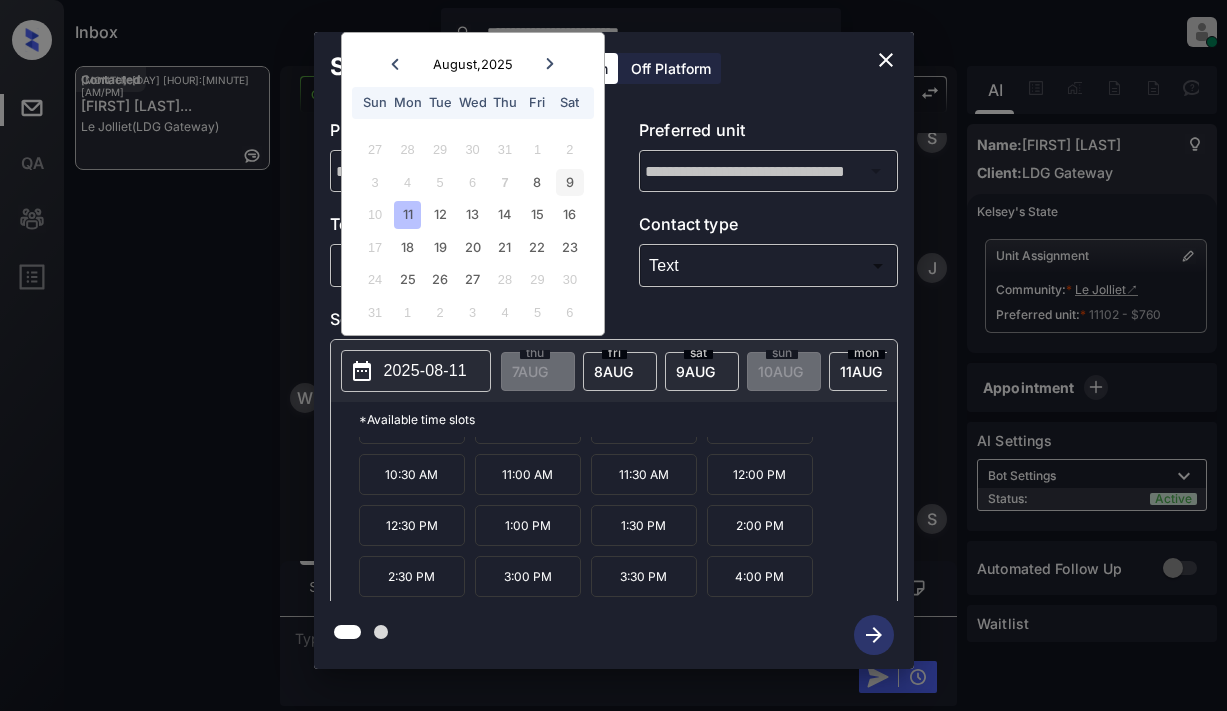 click on "9" at bounding box center (569, 182) 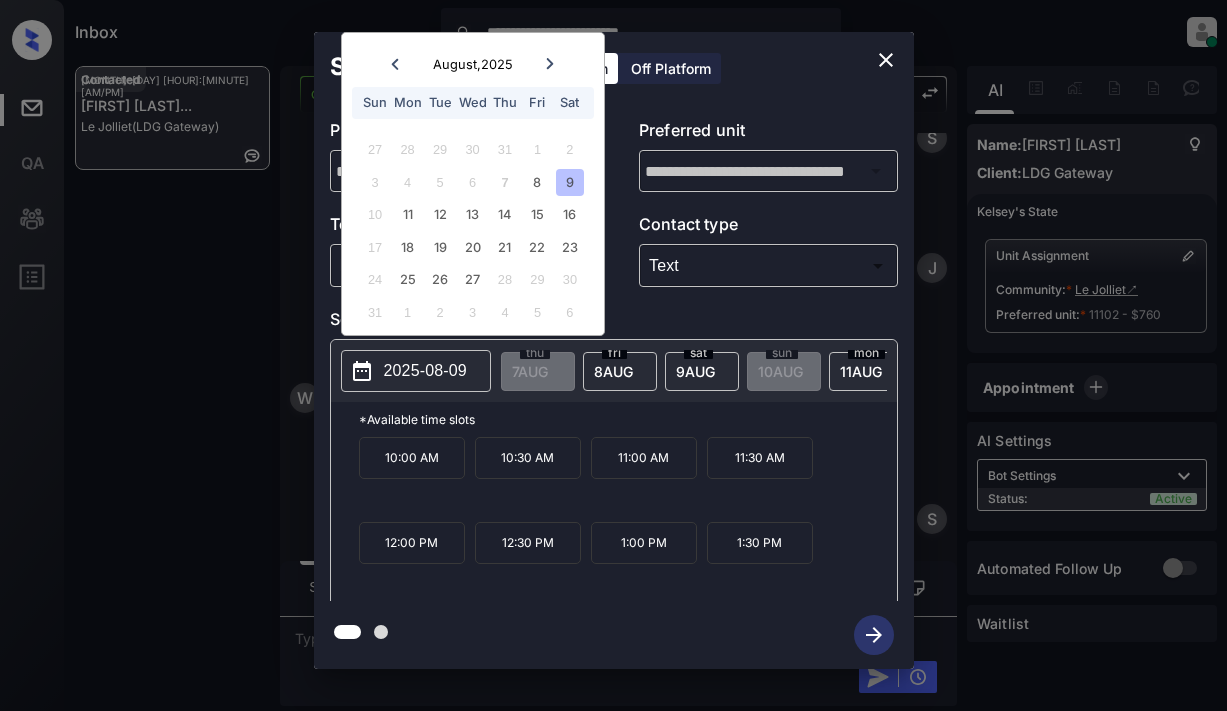 scroll, scrollTop: 0, scrollLeft: 0, axis: both 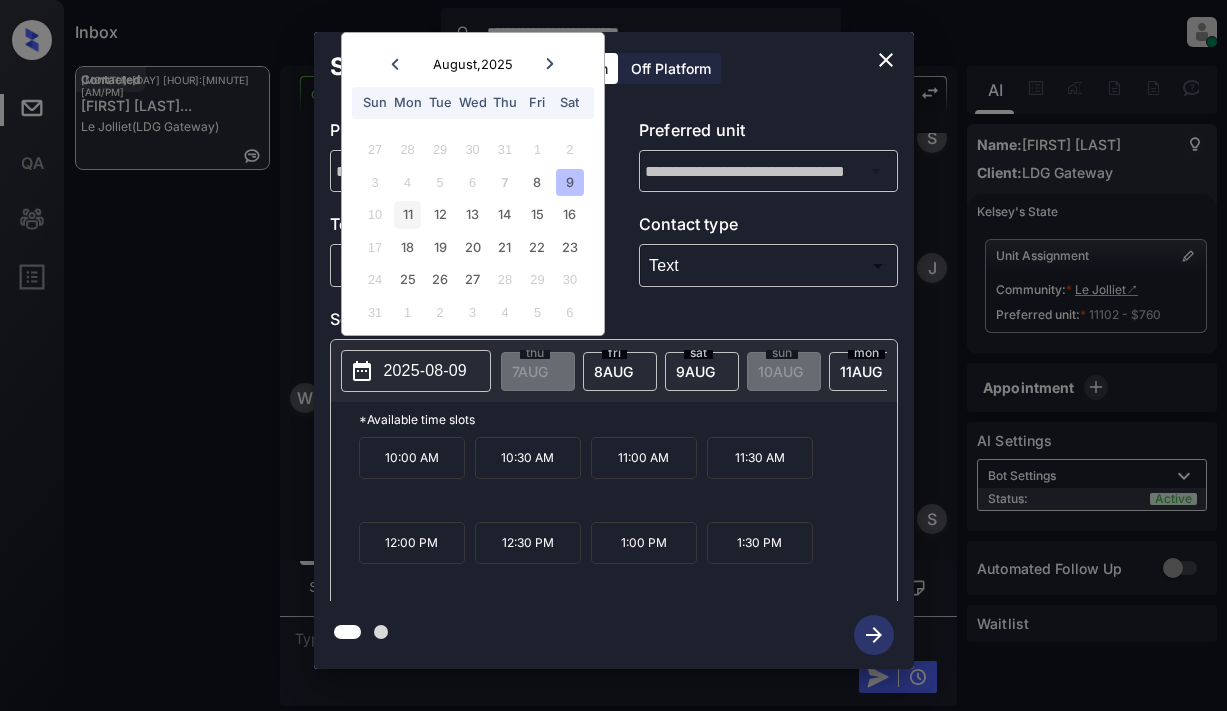 click on "11" at bounding box center [407, 214] 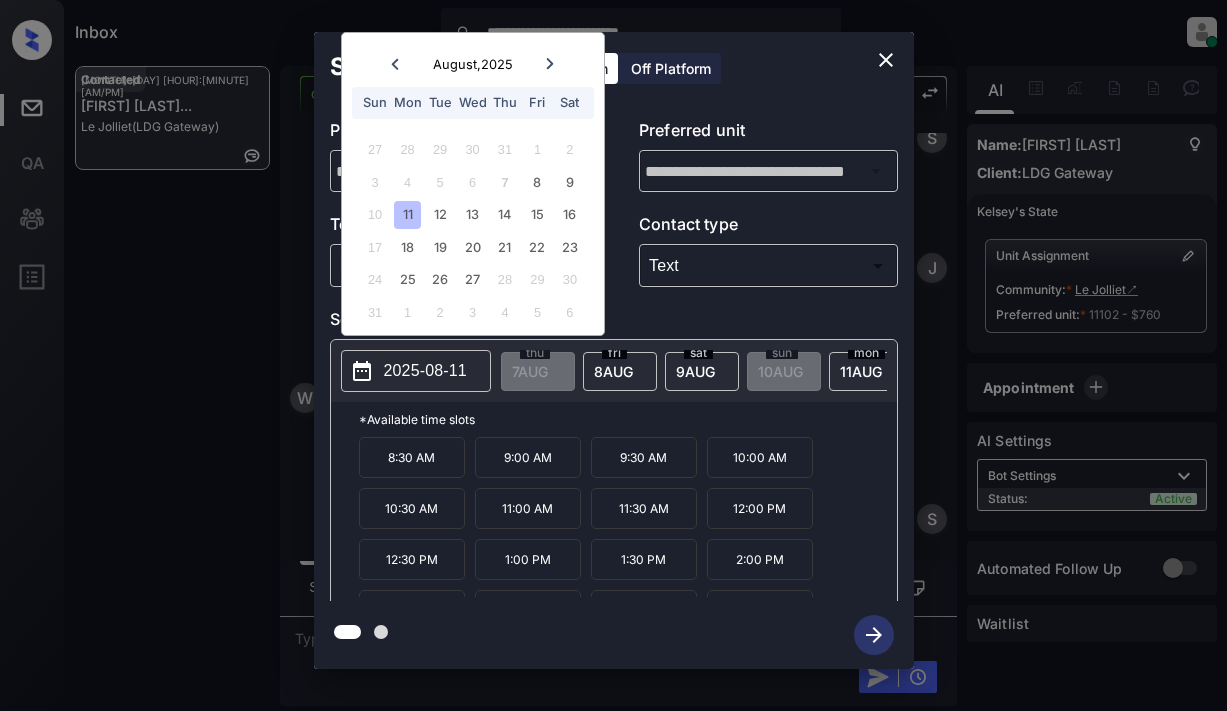 scroll, scrollTop: 34, scrollLeft: 0, axis: vertical 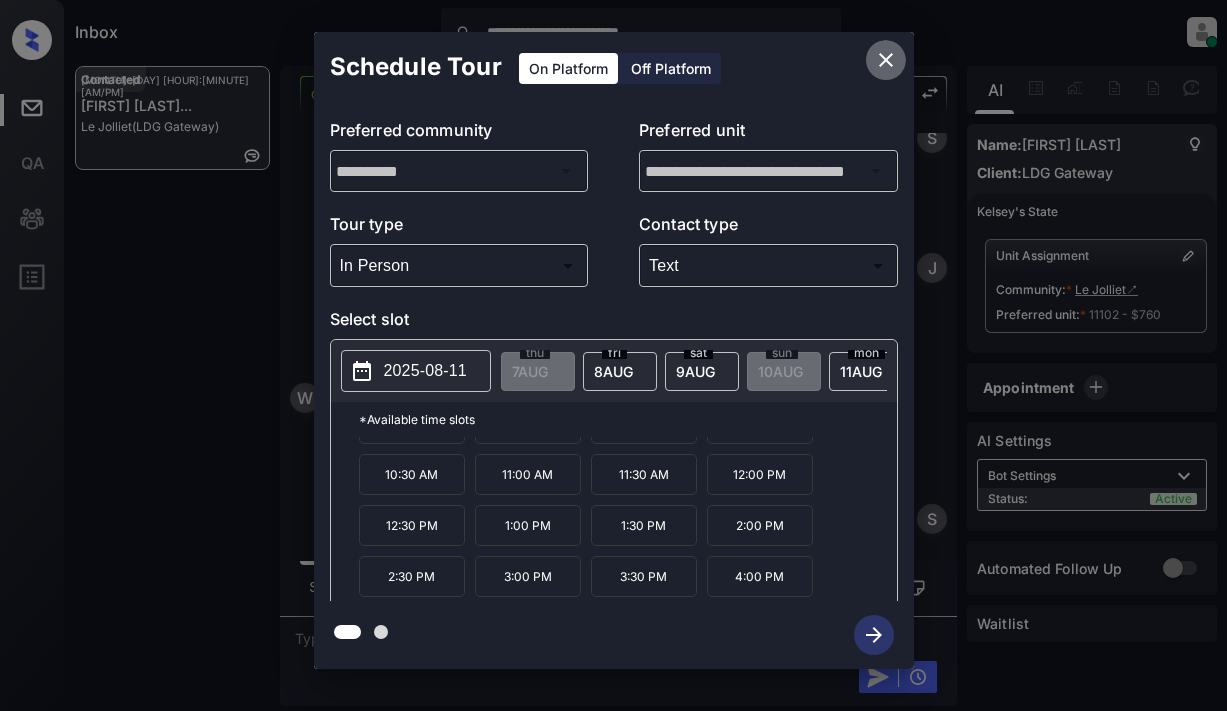 click 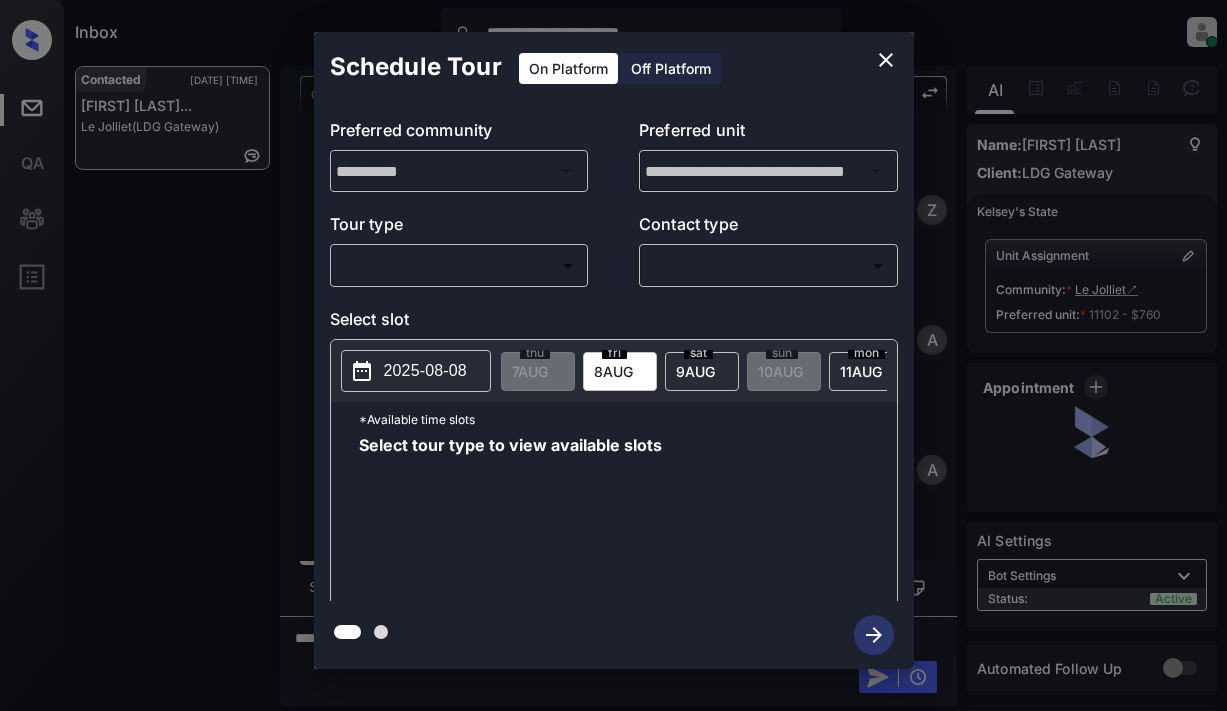 scroll, scrollTop: 0, scrollLeft: 0, axis: both 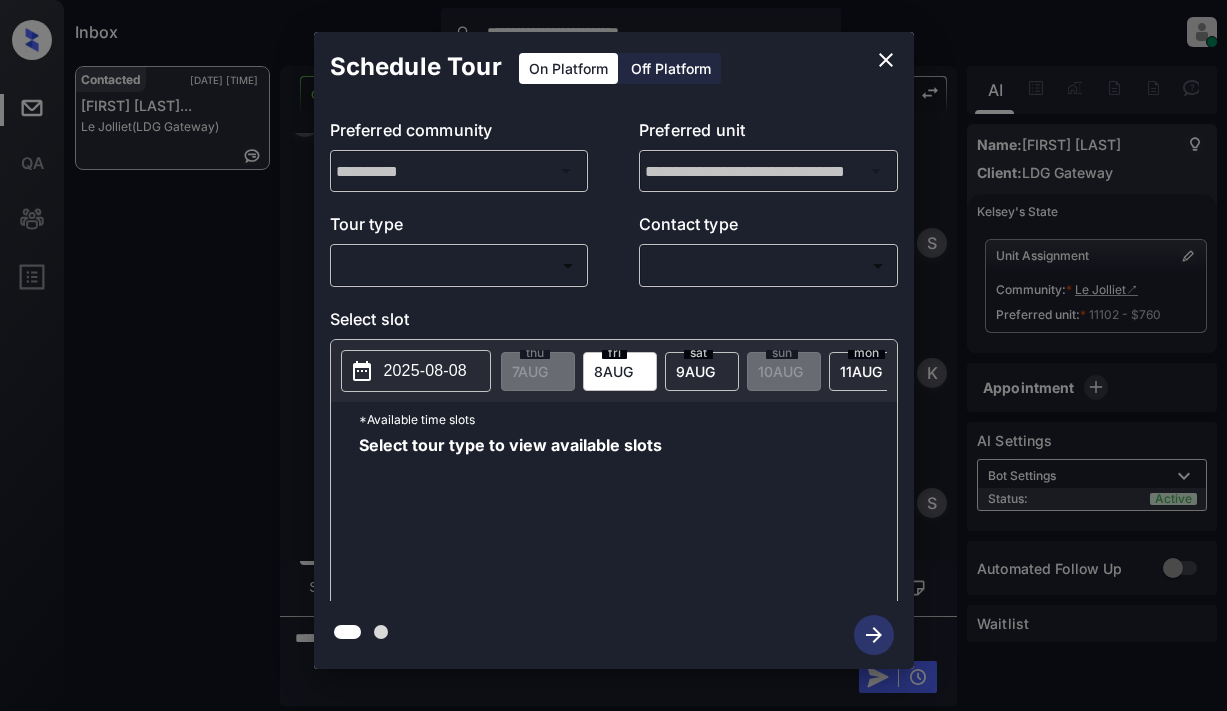 click on "**********" at bounding box center (613, 355) 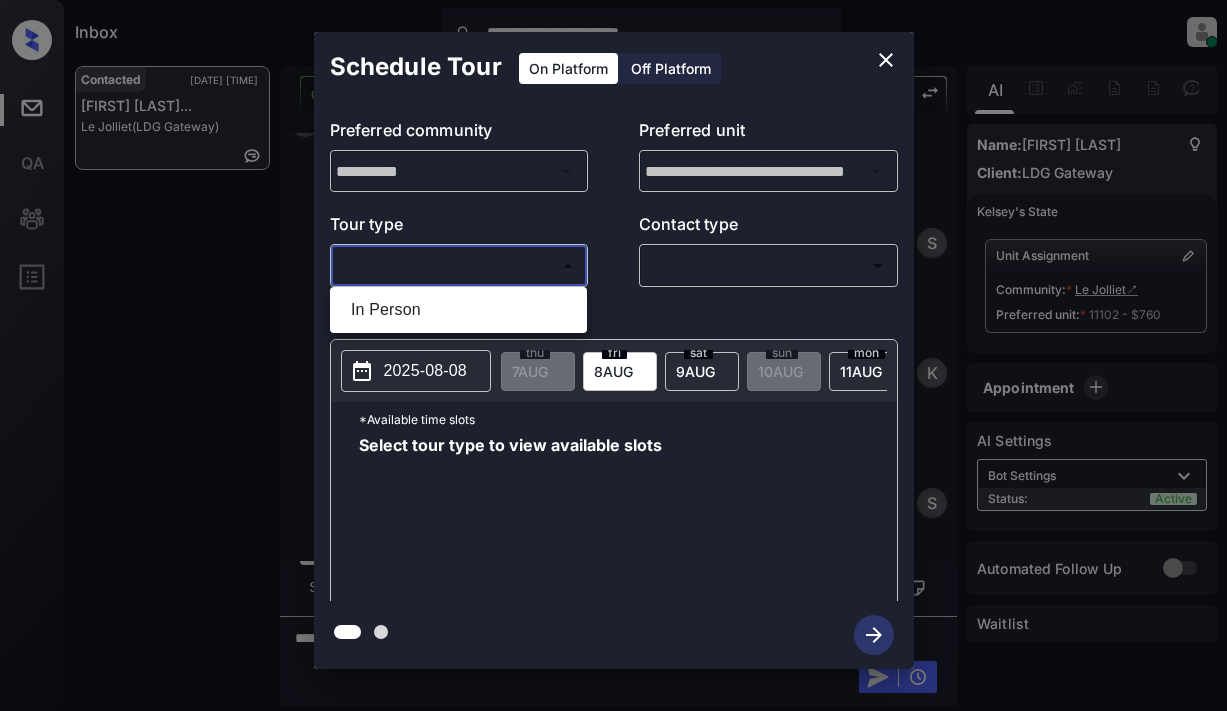 click on "In Person" at bounding box center (458, 310) 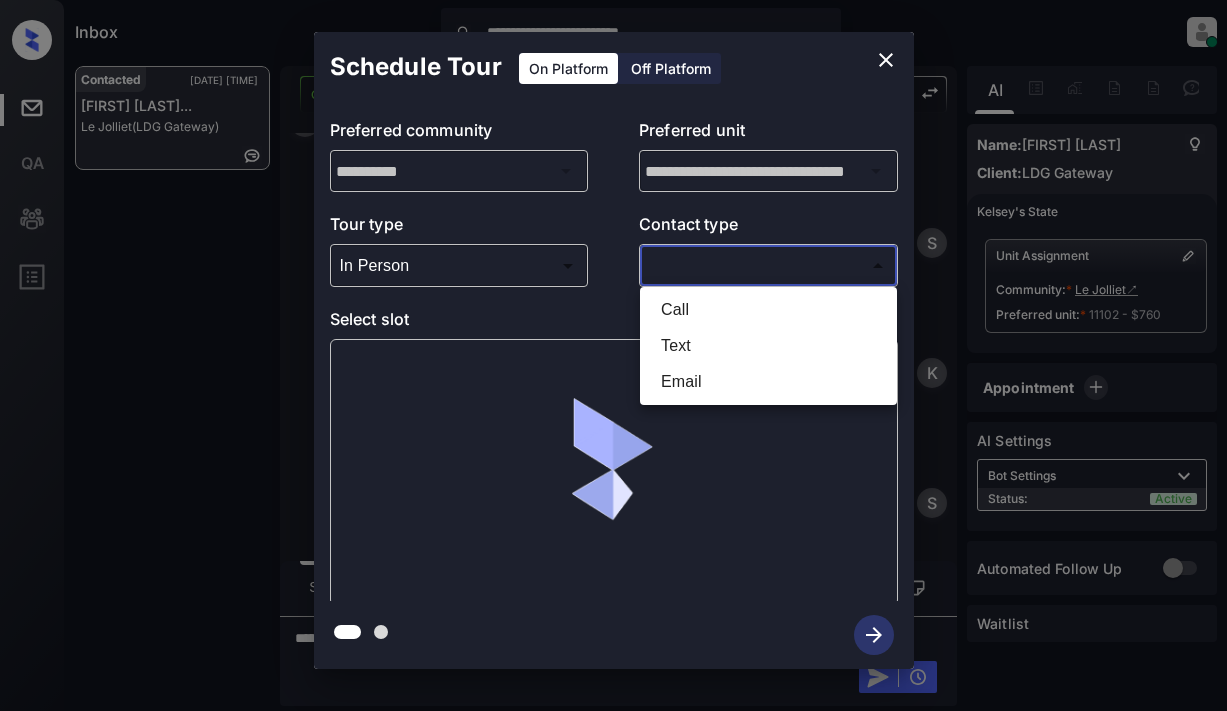 drag, startPoint x: 711, startPoint y: 264, endPoint x: 739, endPoint y: 268, distance: 28.284271 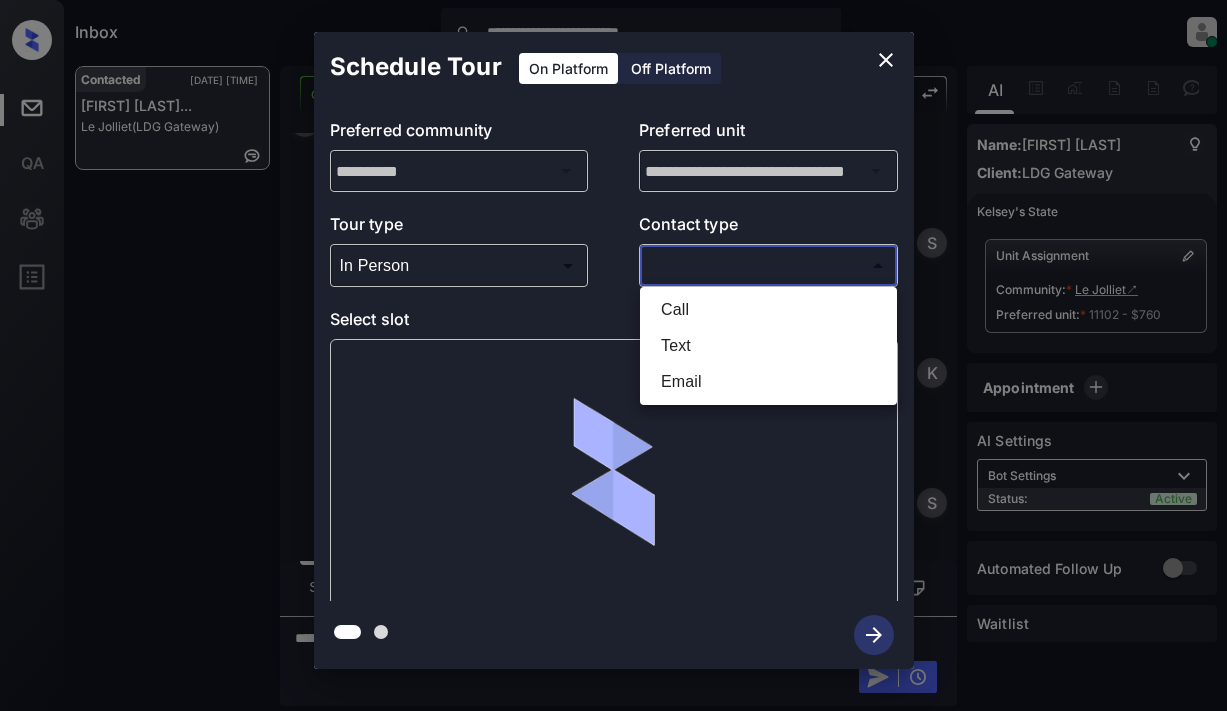 click on "**********" at bounding box center [613, 355] 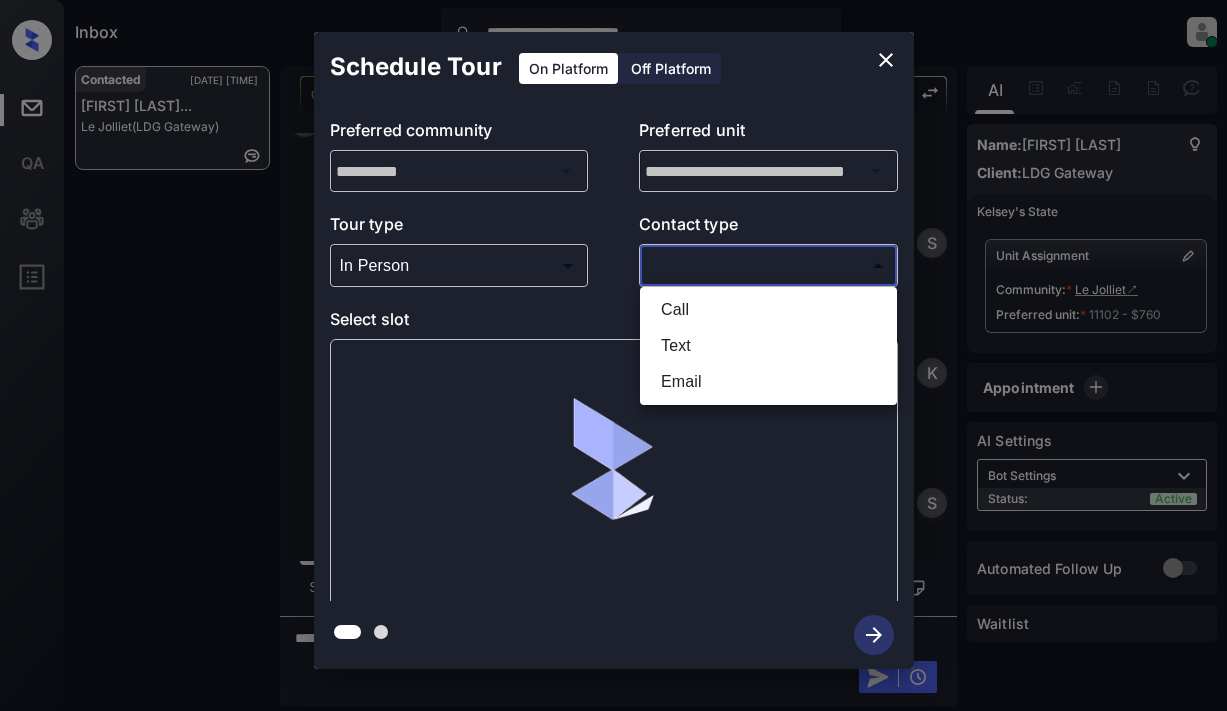 click on "Text" at bounding box center (768, 346) 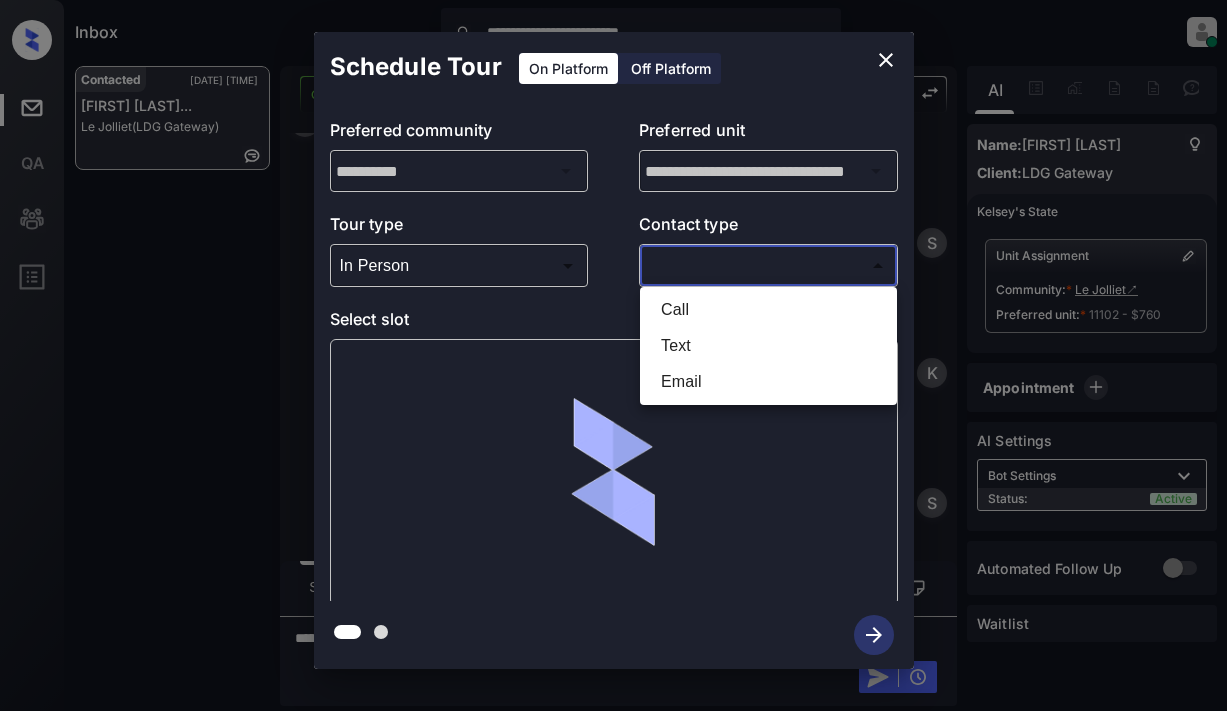 type on "****" 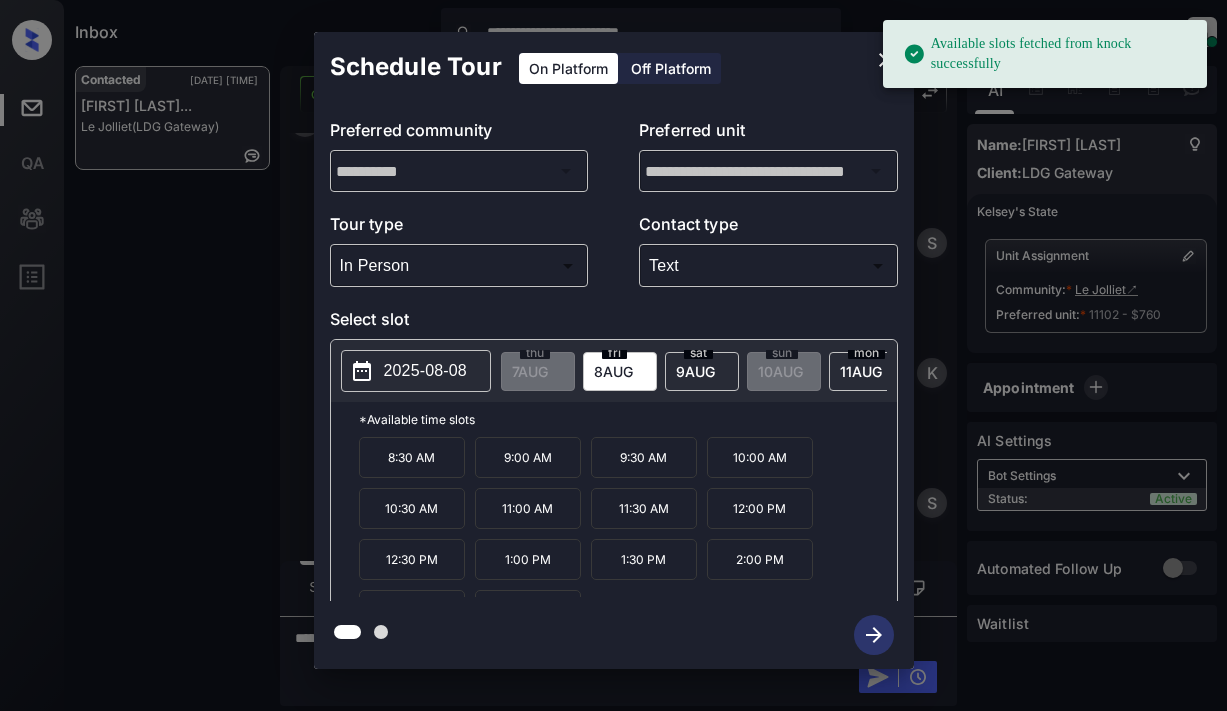 click on "2025-08-08" at bounding box center (425, 371) 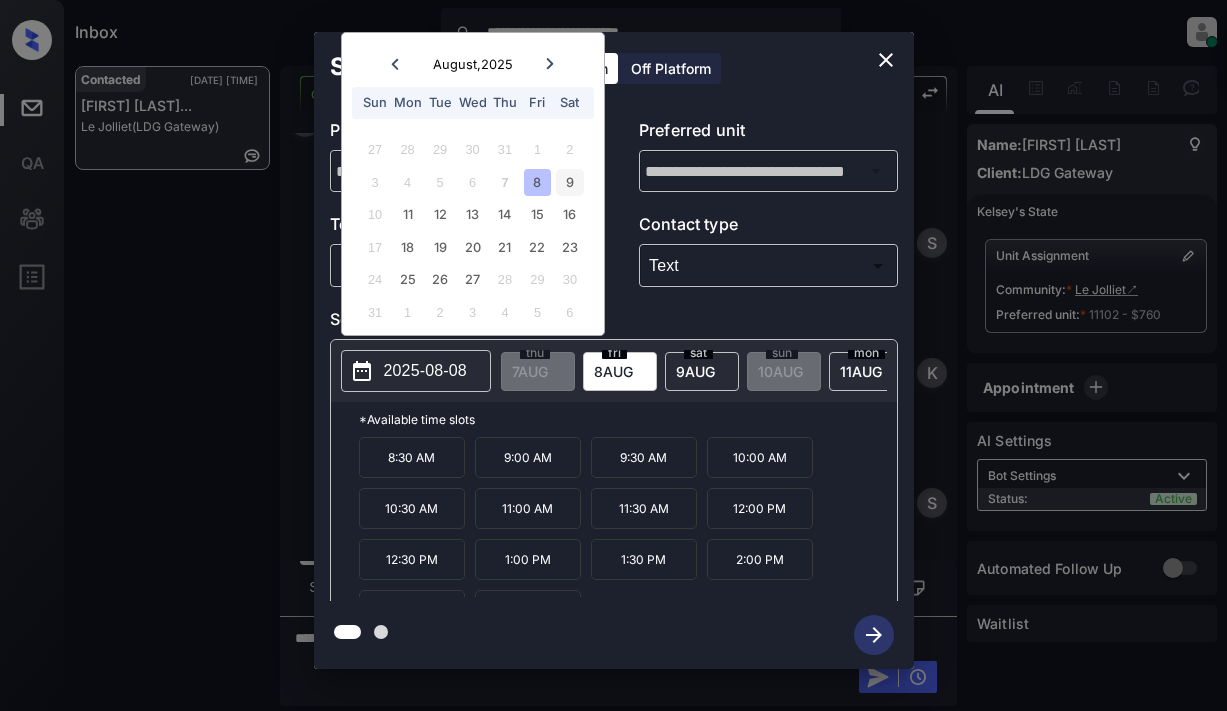 click on "9" at bounding box center [569, 182] 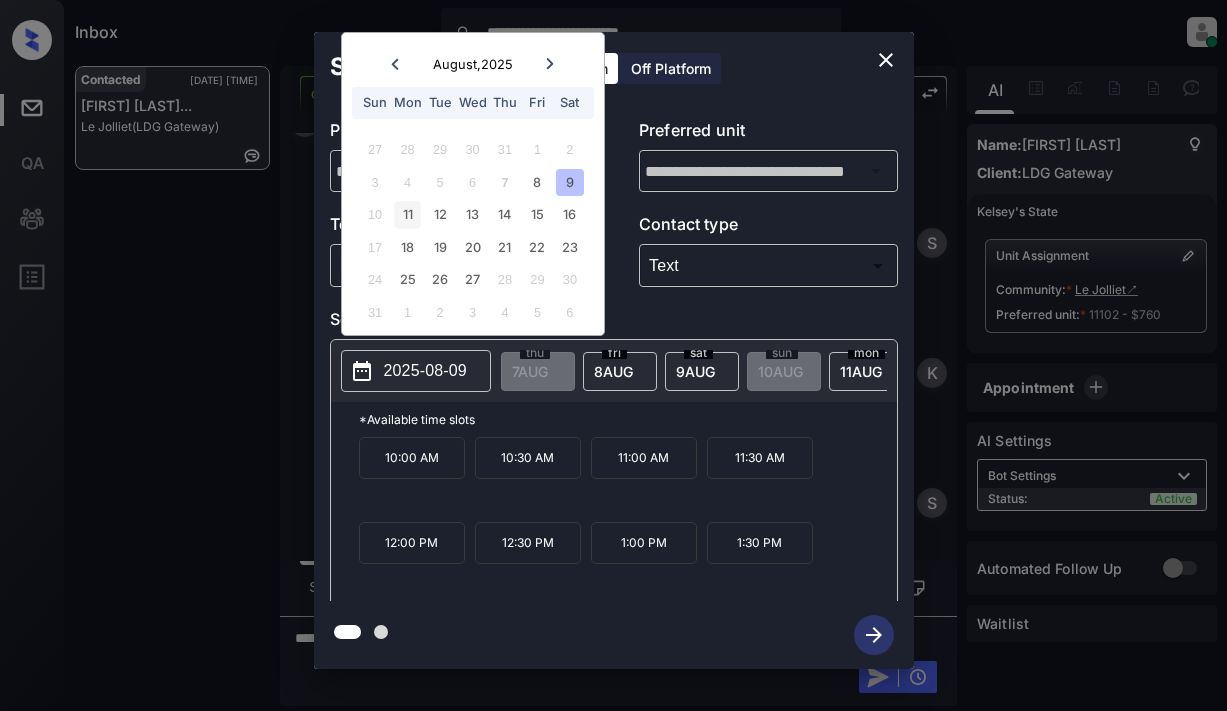 click on "11" at bounding box center (407, 214) 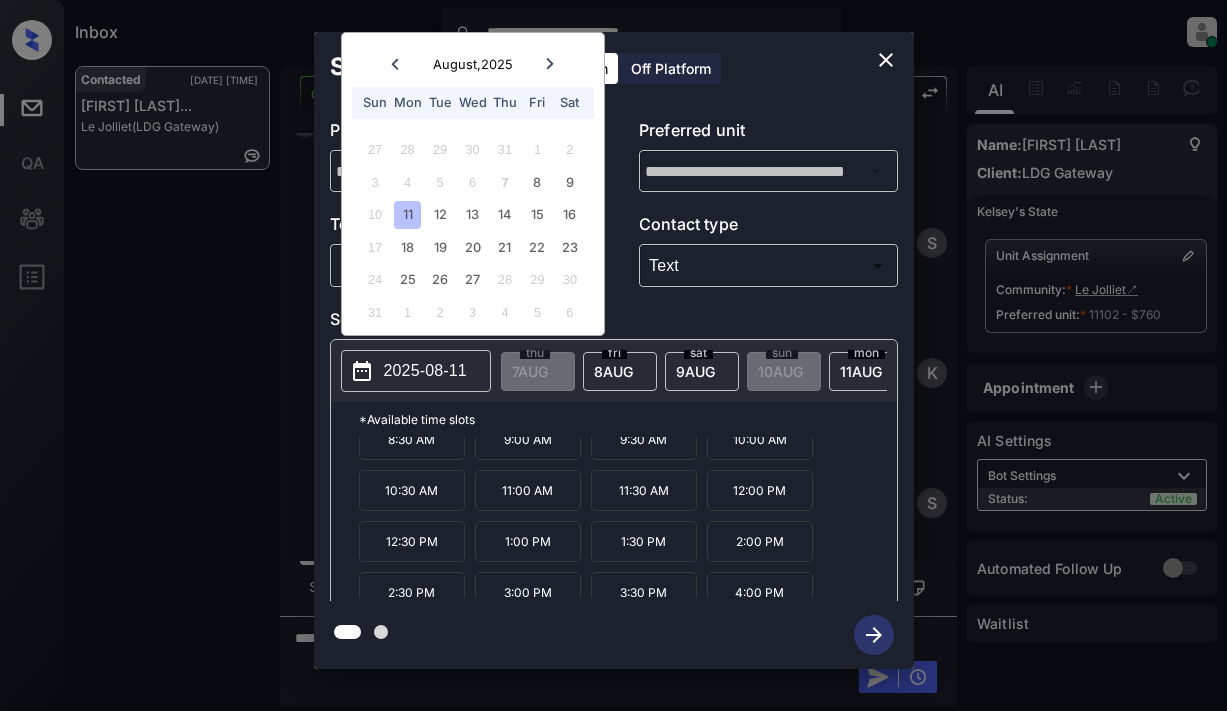 scroll, scrollTop: 34, scrollLeft: 0, axis: vertical 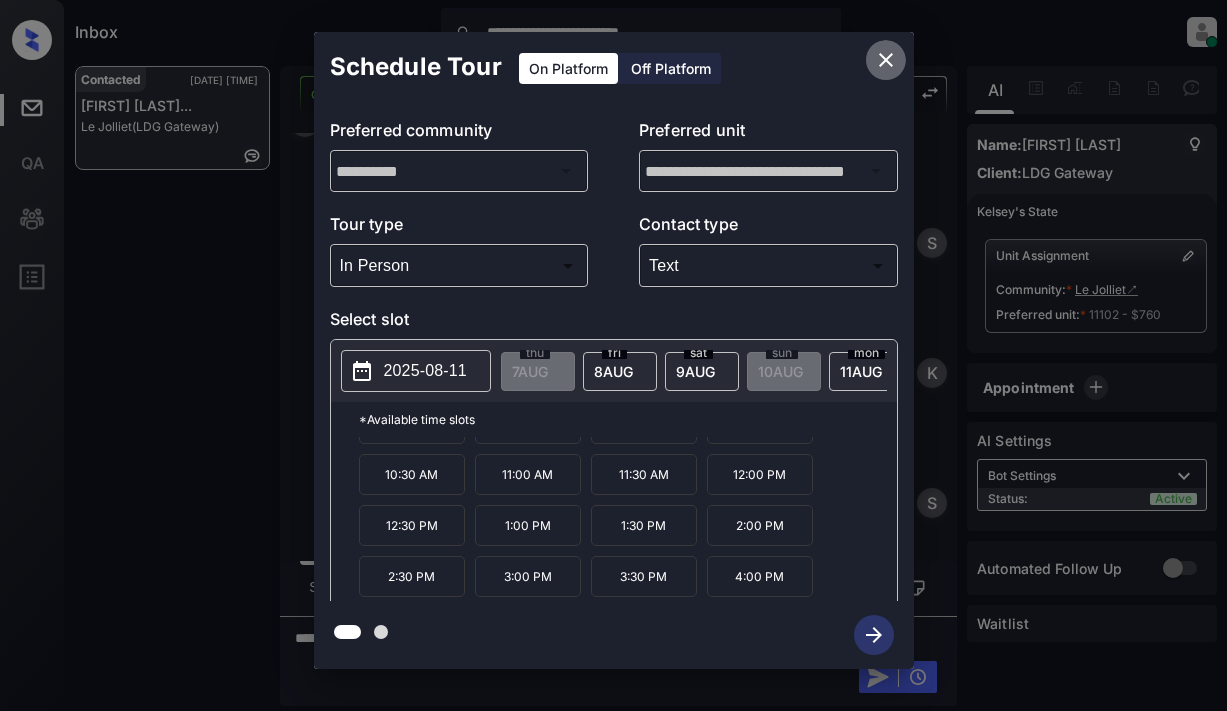 click 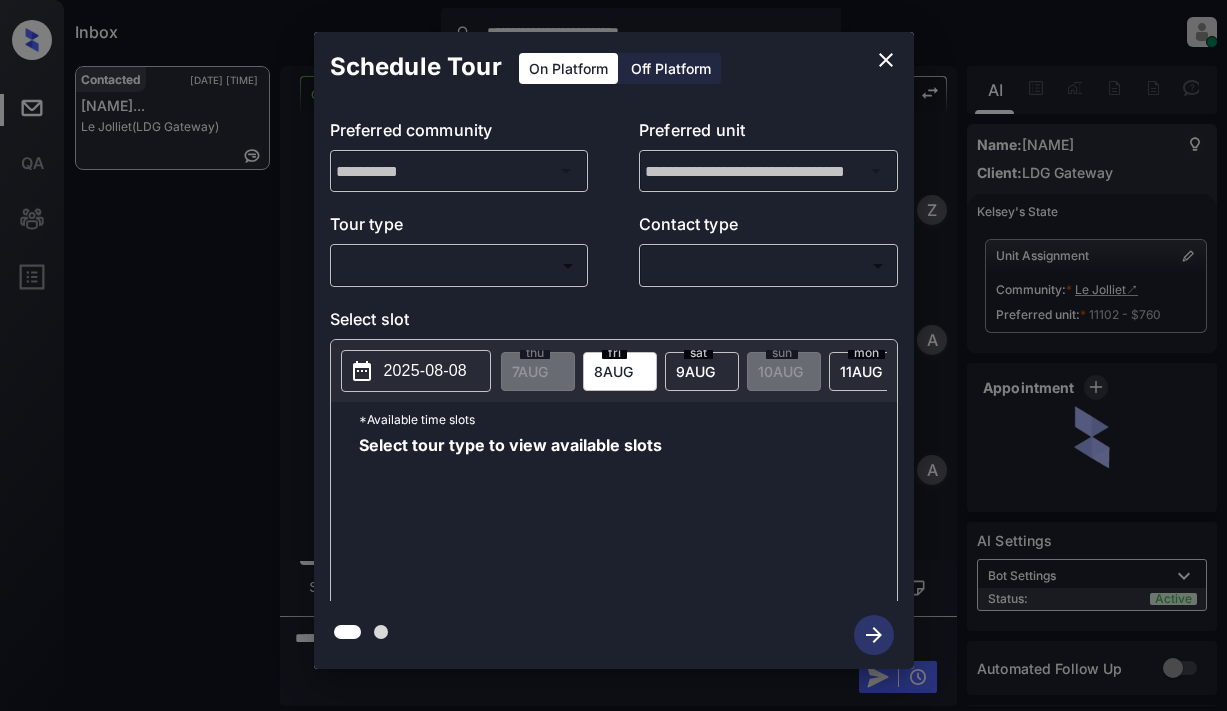 scroll, scrollTop: 0, scrollLeft: 0, axis: both 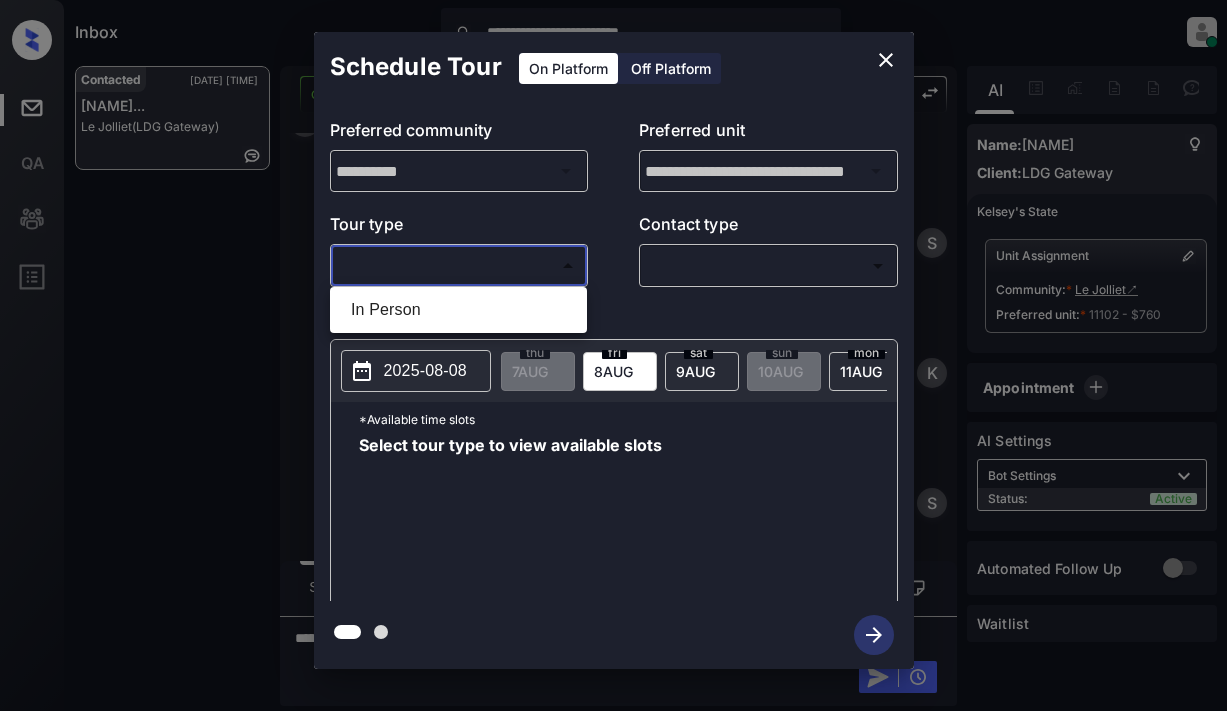click on "**********" at bounding box center [613, 355] 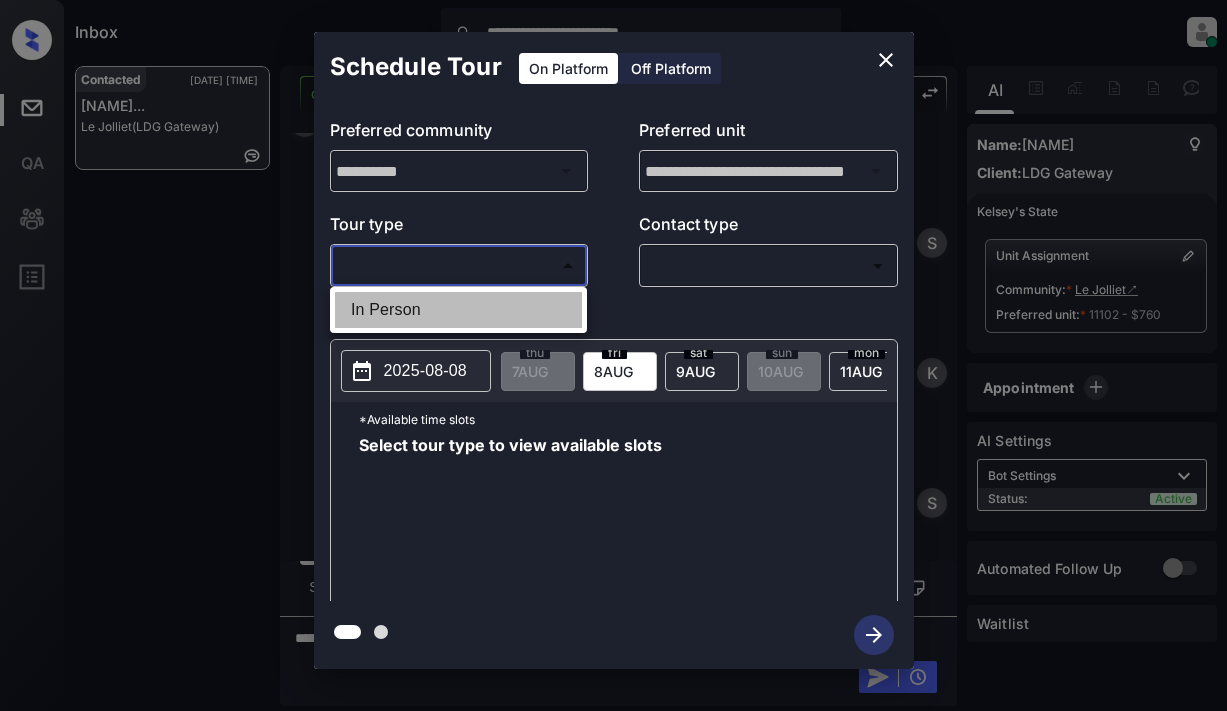 drag, startPoint x: 390, startPoint y: 300, endPoint x: 619, endPoint y: 290, distance: 229.21823 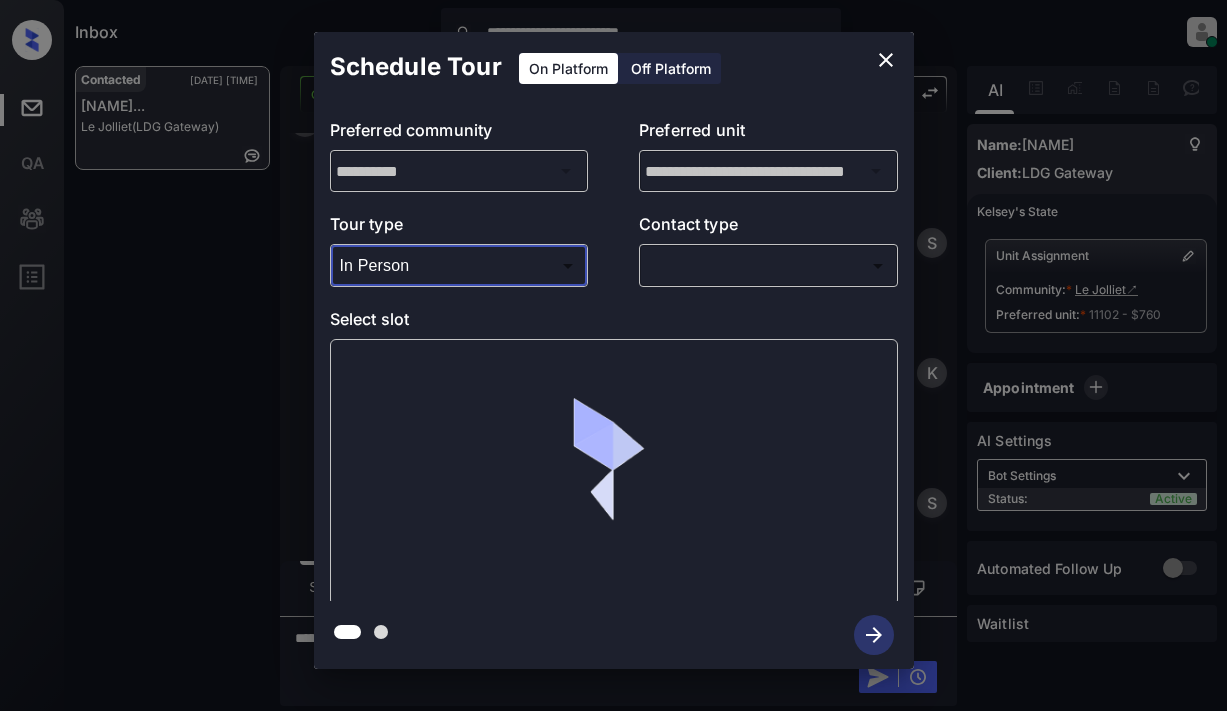 click on "**********" at bounding box center [613, 355] 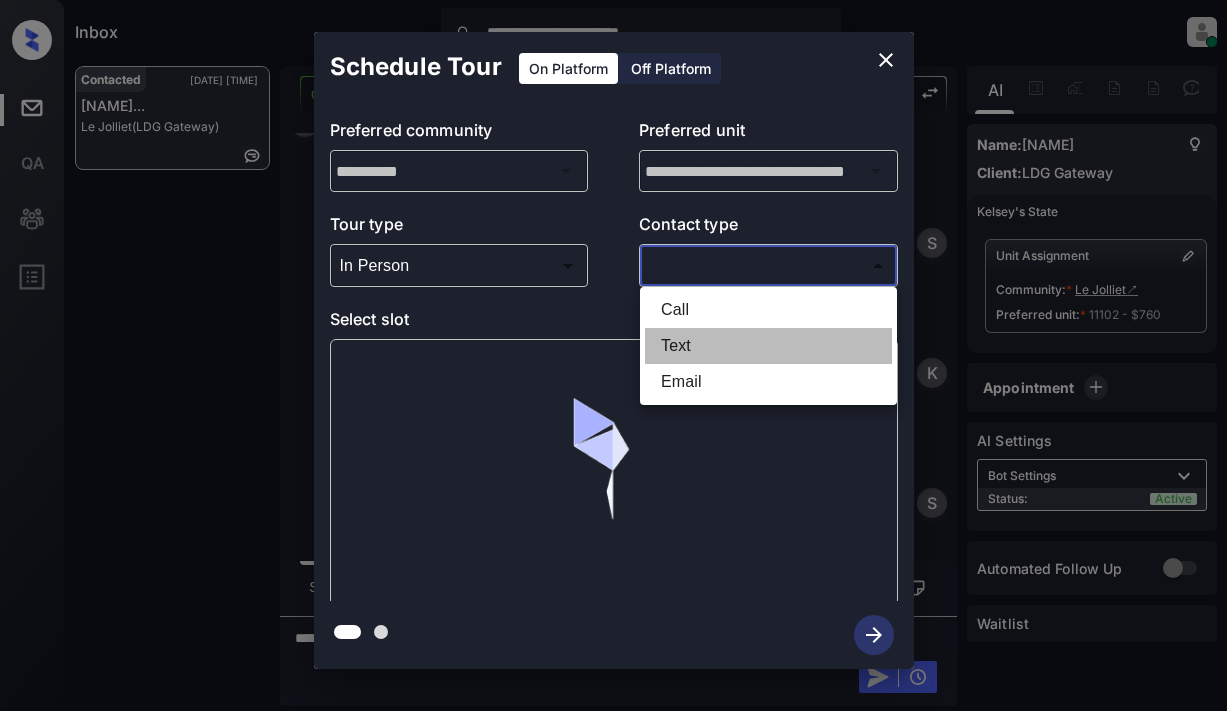 click on "Text" at bounding box center [768, 346] 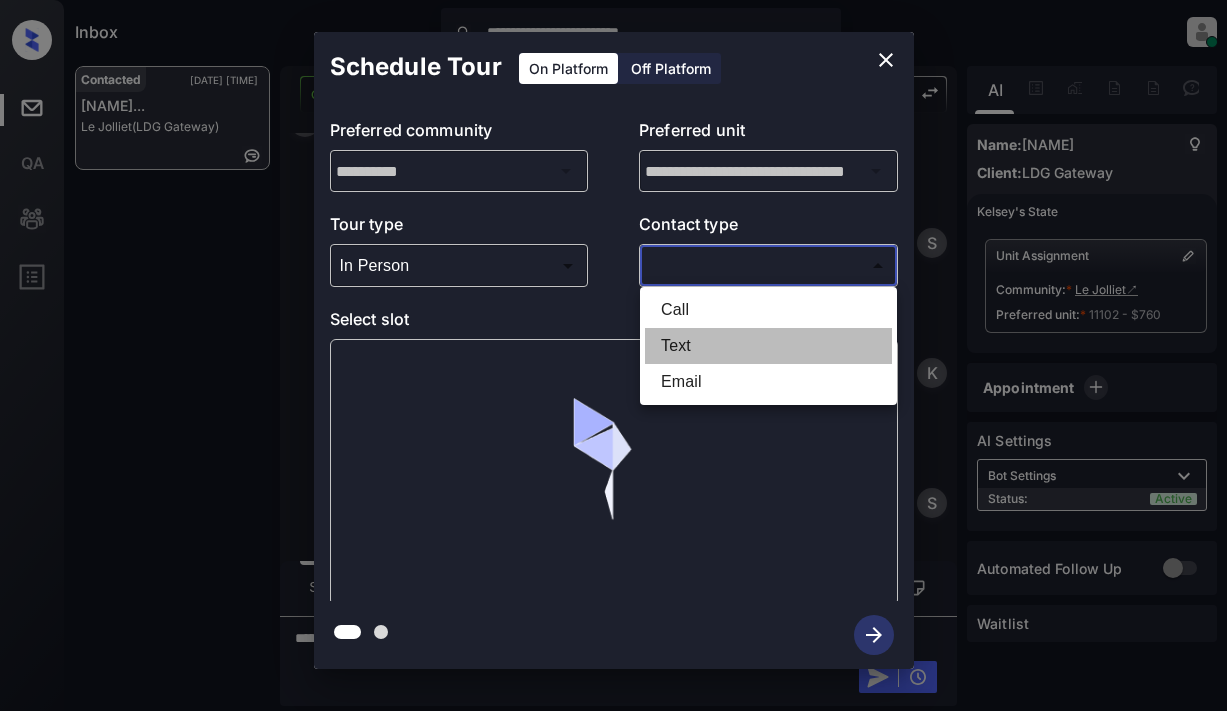 type on "****" 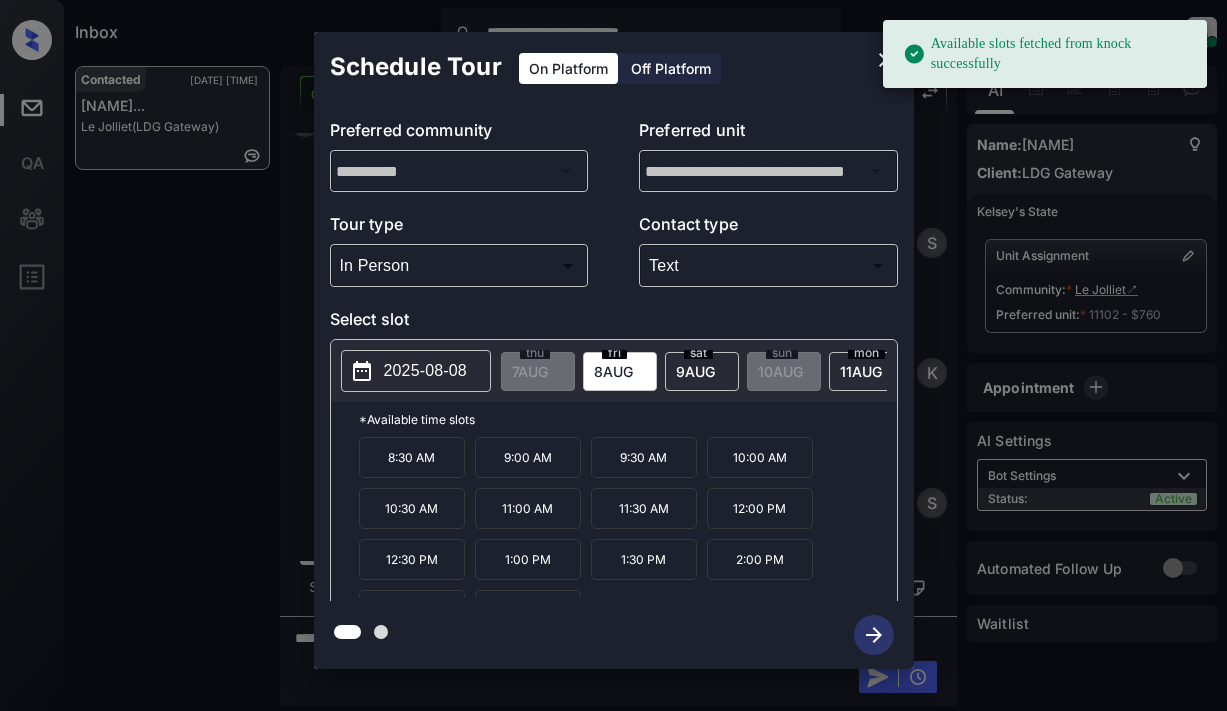 click on "2025-08-08" at bounding box center (425, 371) 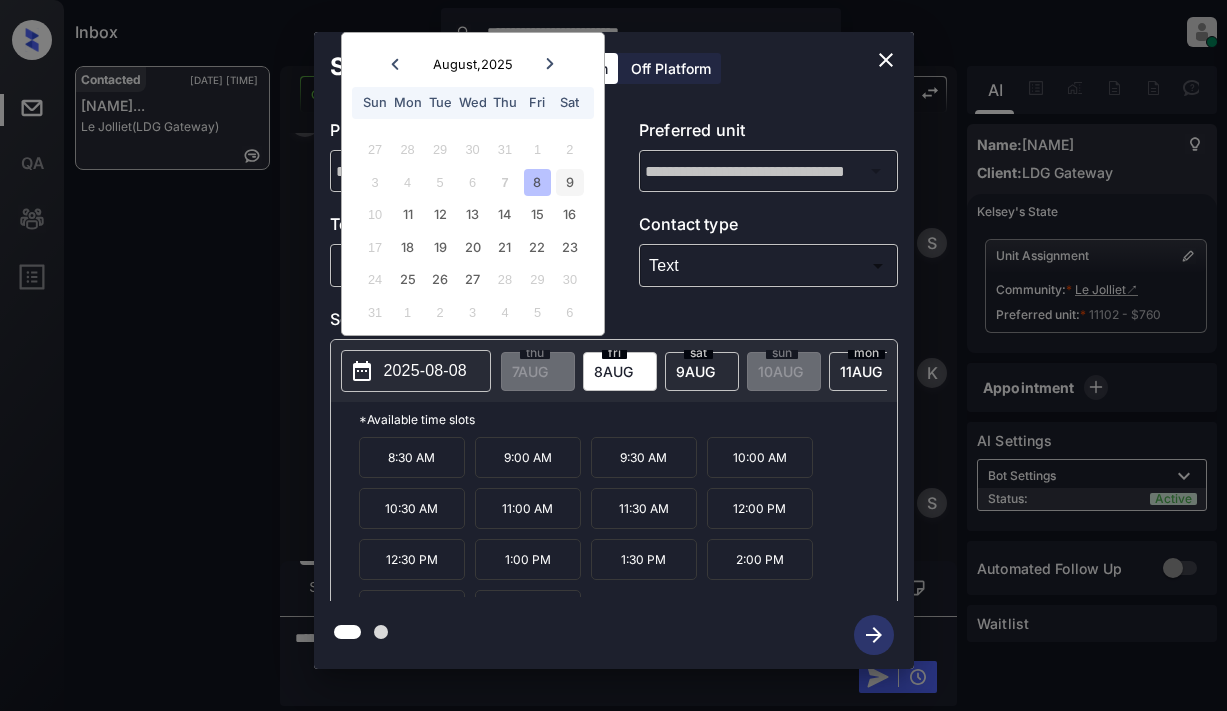 click on "9" at bounding box center [569, 182] 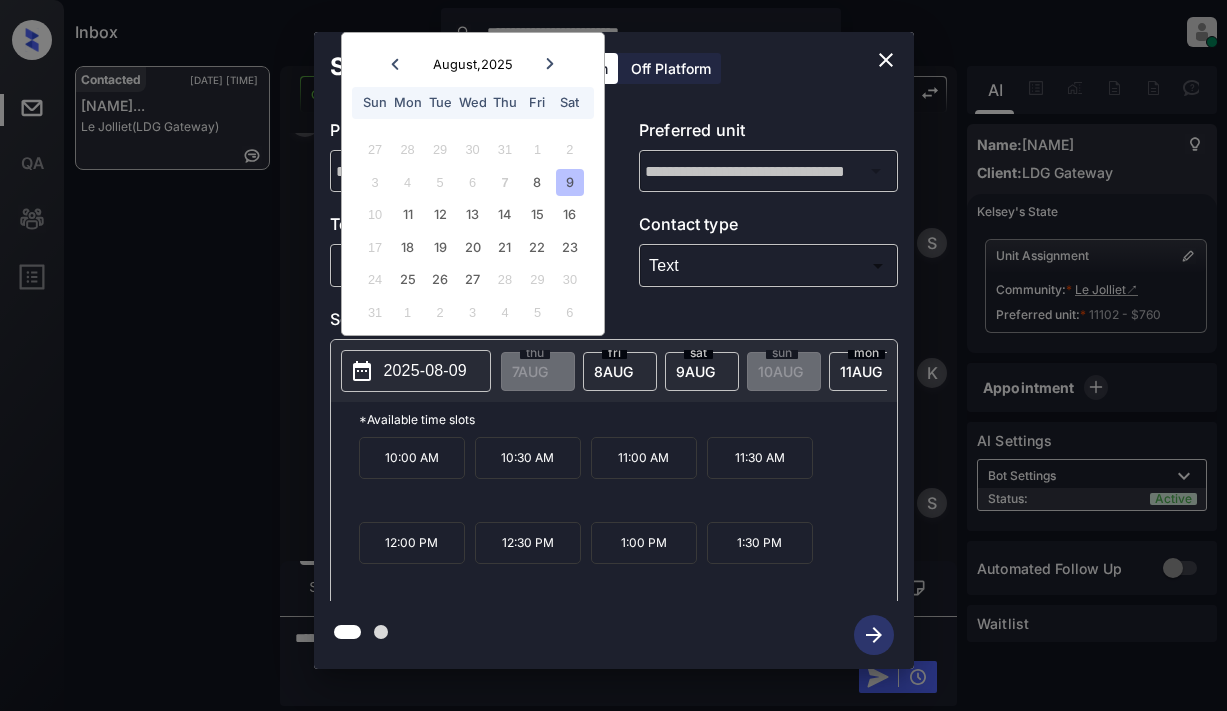 click 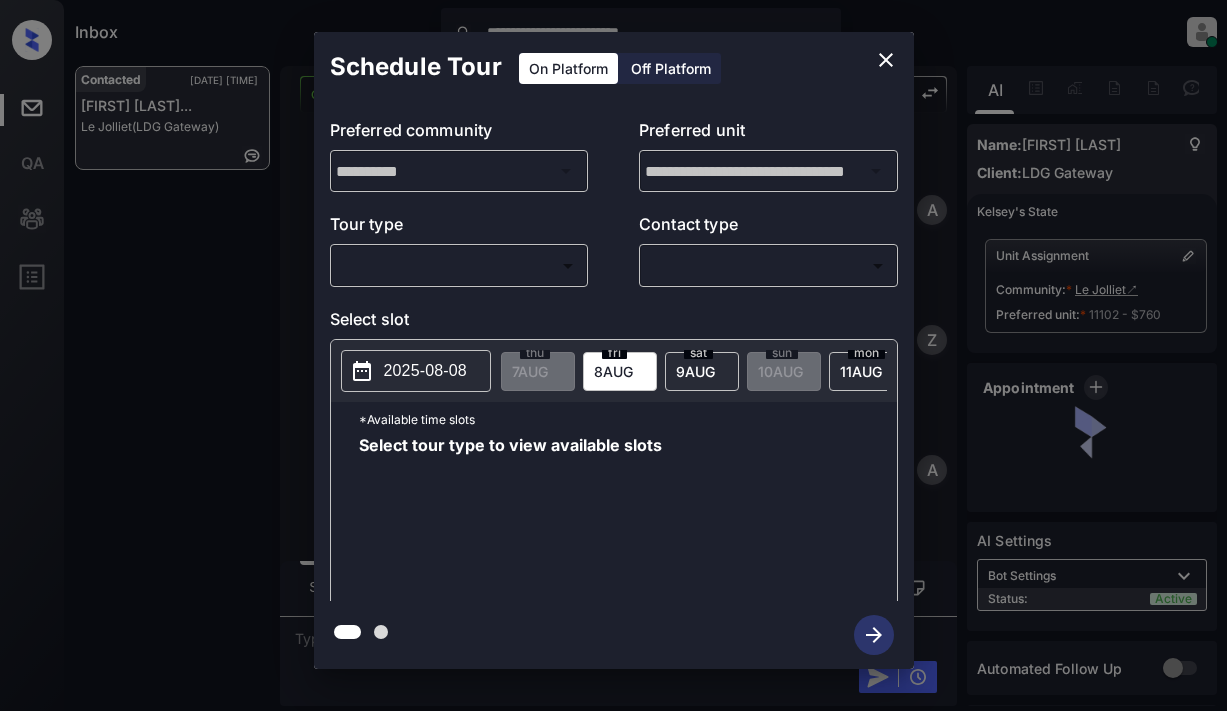 scroll, scrollTop: 0, scrollLeft: 0, axis: both 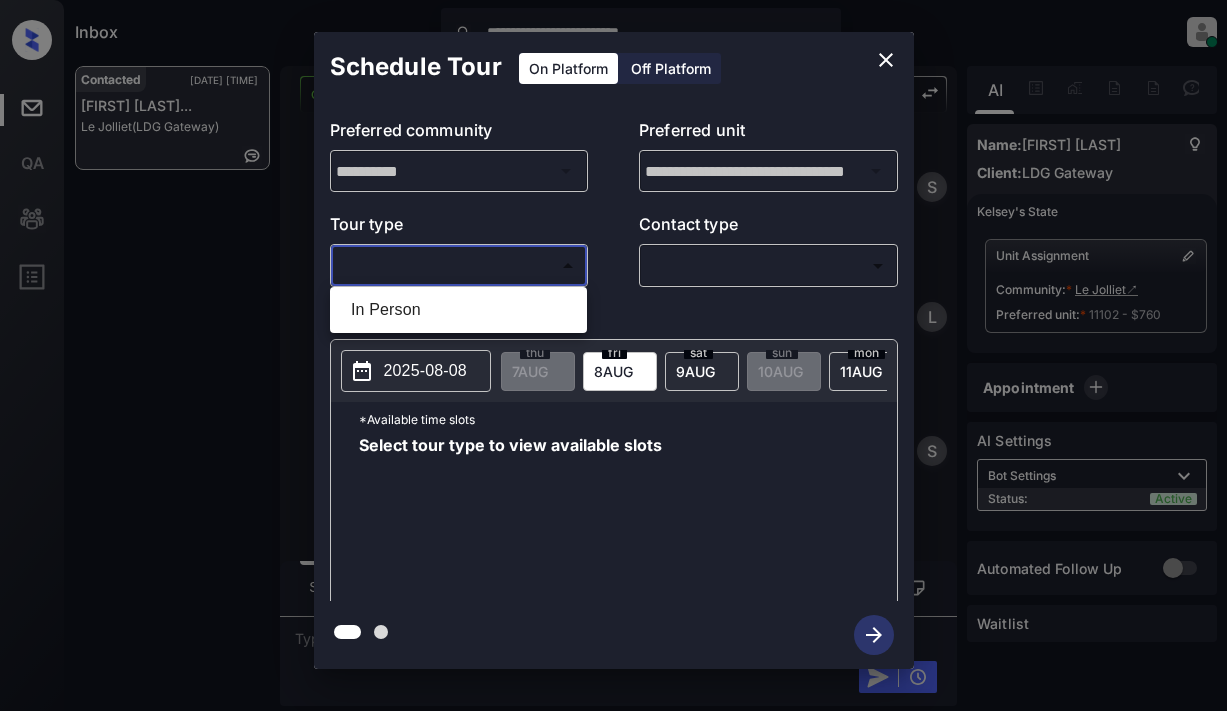 click on "**********" at bounding box center (613, 355) 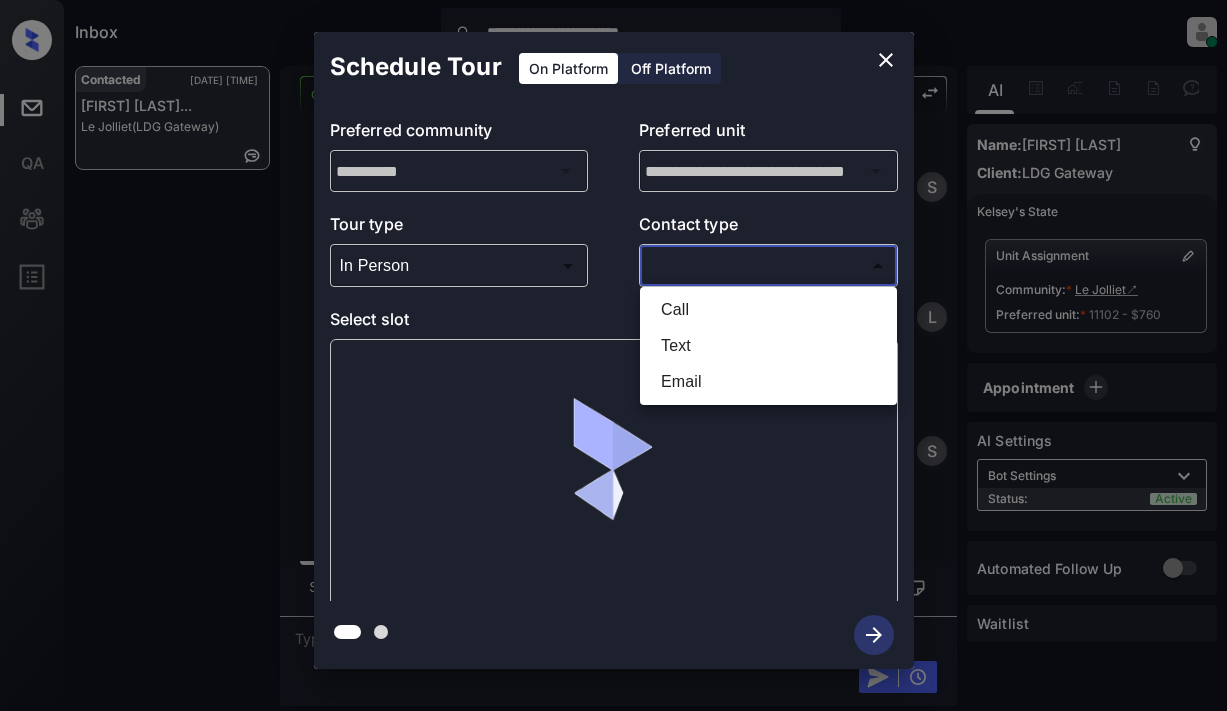 drag, startPoint x: 684, startPoint y: 262, endPoint x: 763, endPoint y: 263, distance: 79.00633 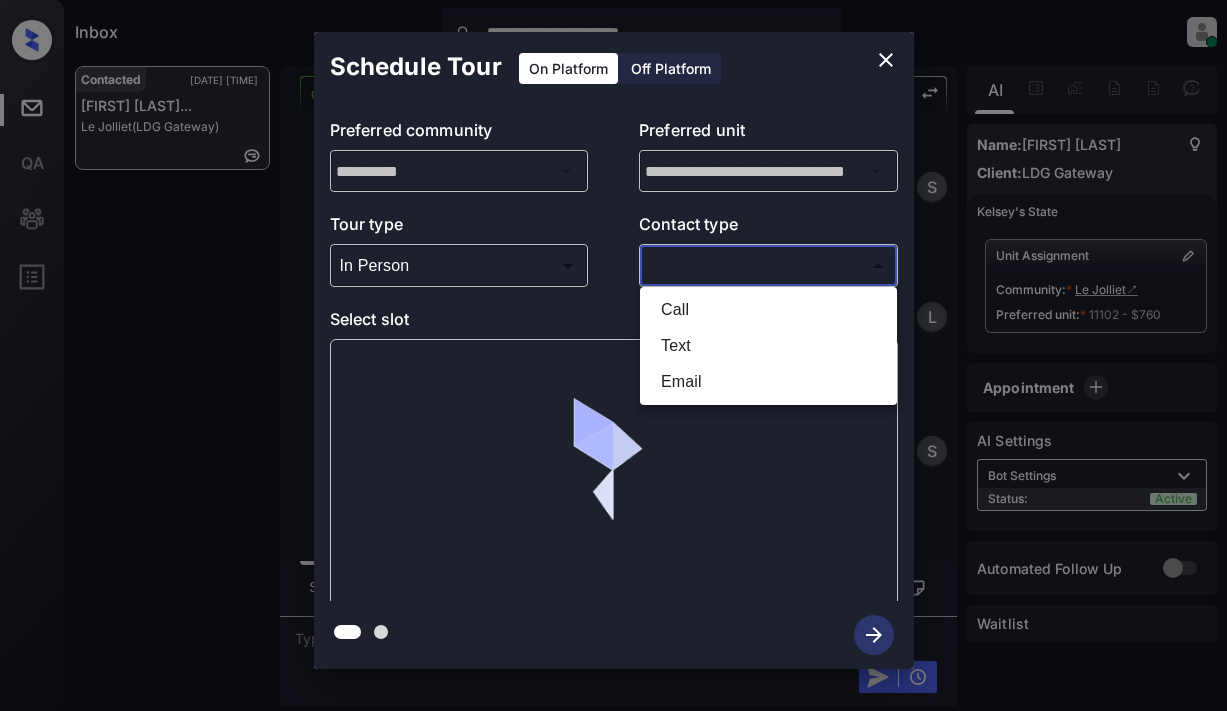 click on "**********" at bounding box center (613, 355) 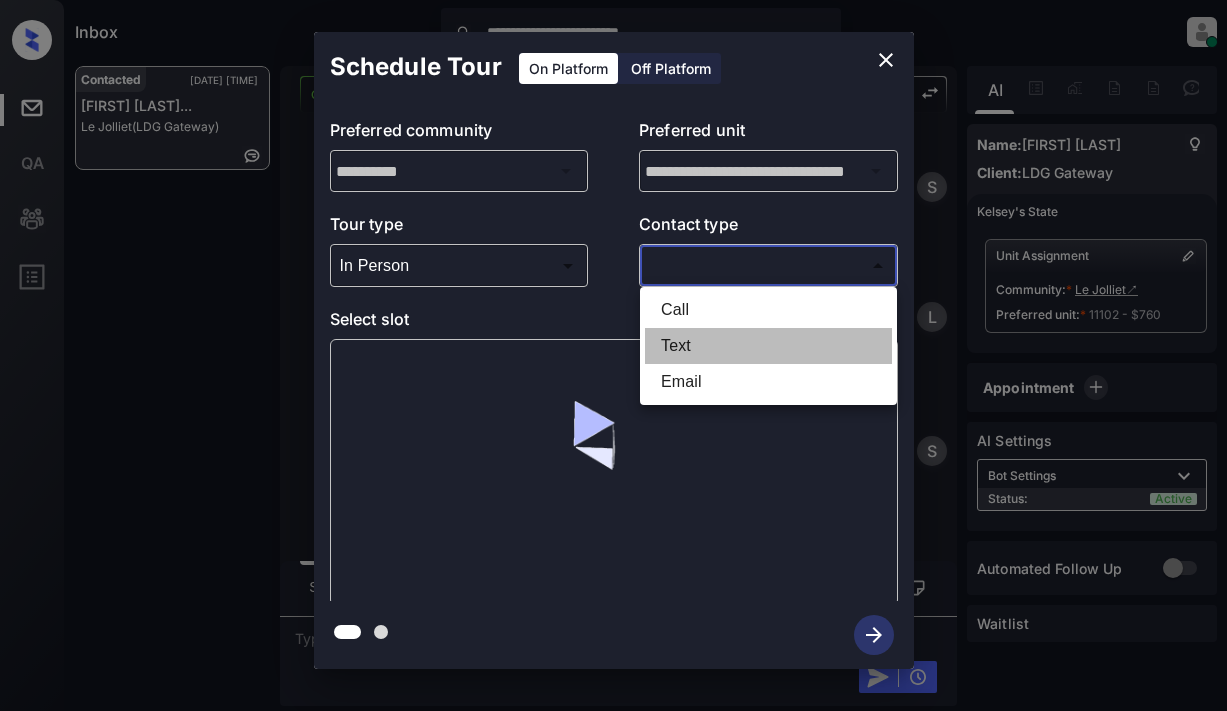 click on "Text" at bounding box center (768, 346) 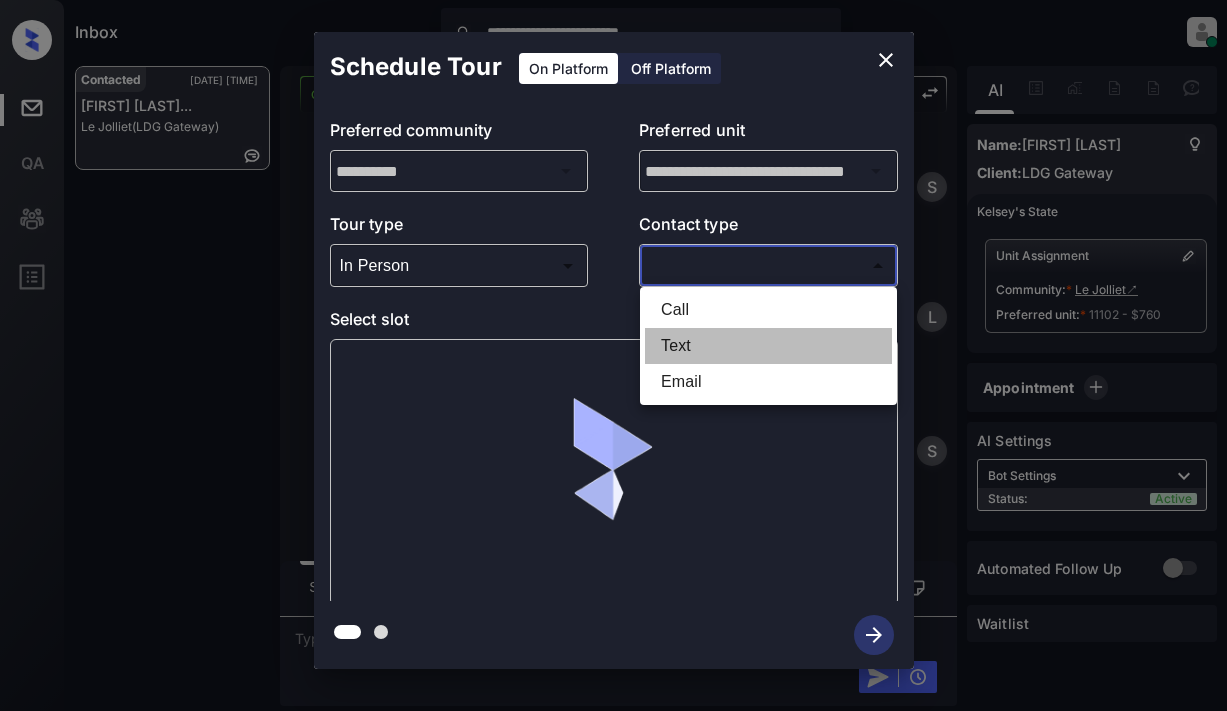 type on "****" 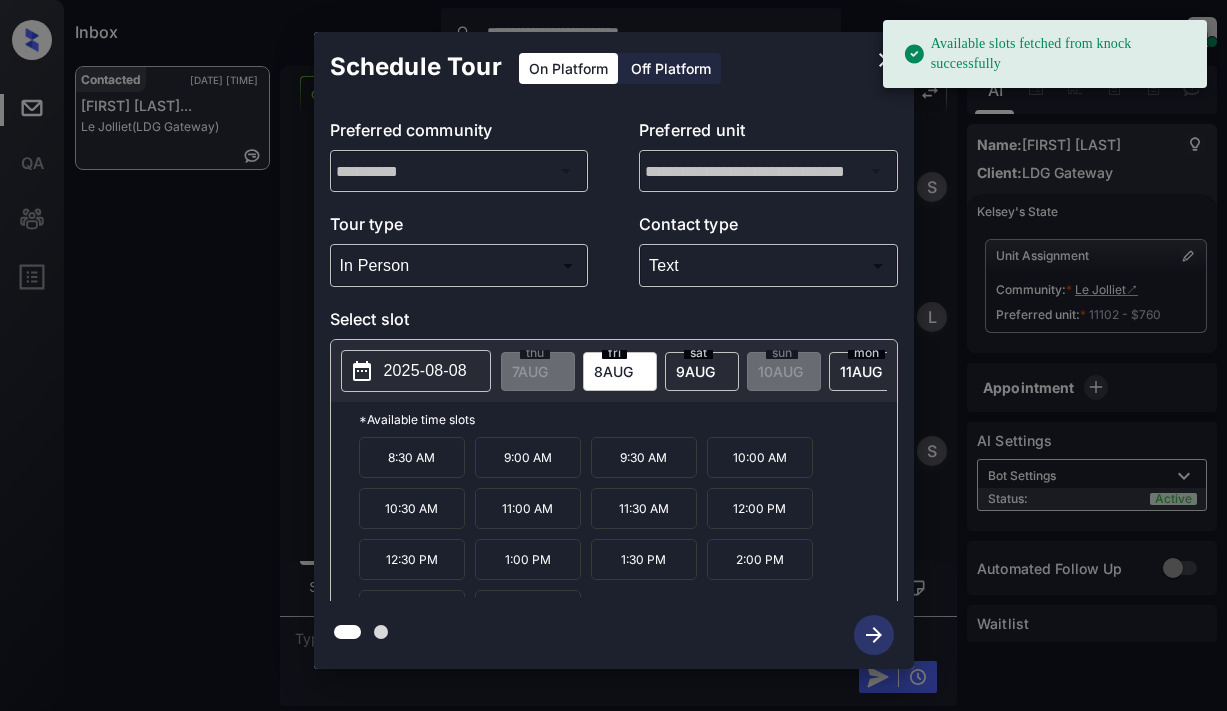 click on "2025-08-08" at bounding box center (425, 371) 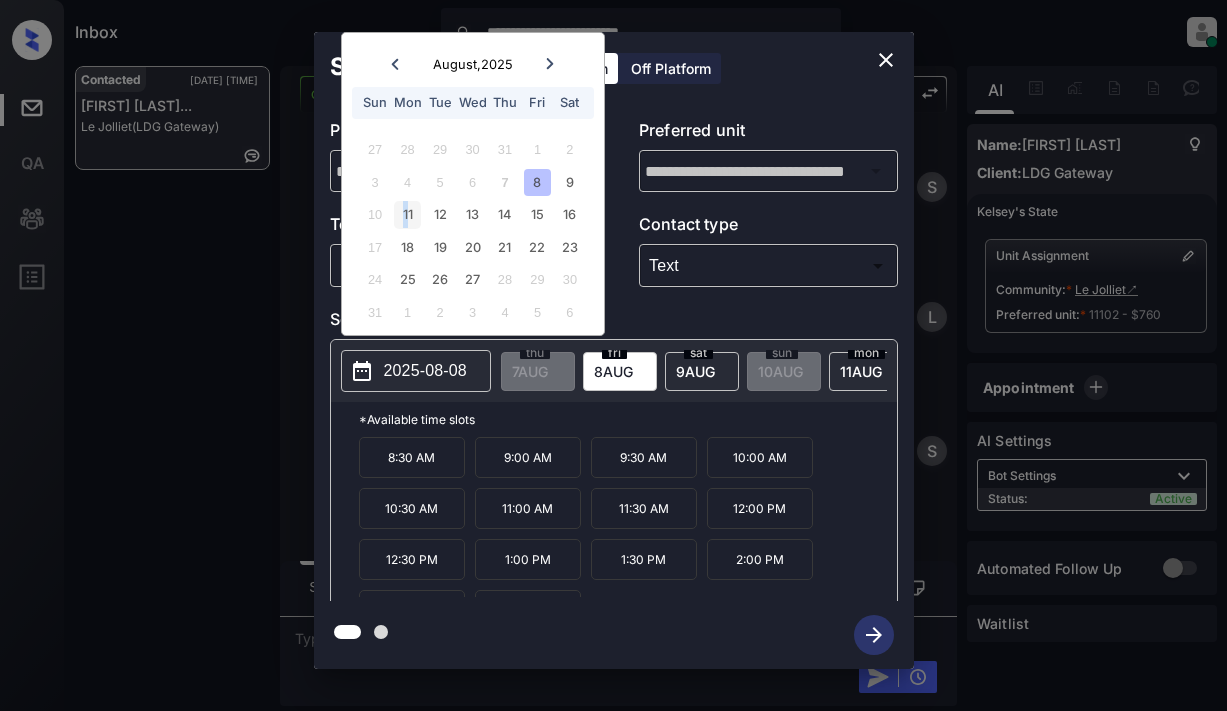click on "11" at bounding box center (407, 214) 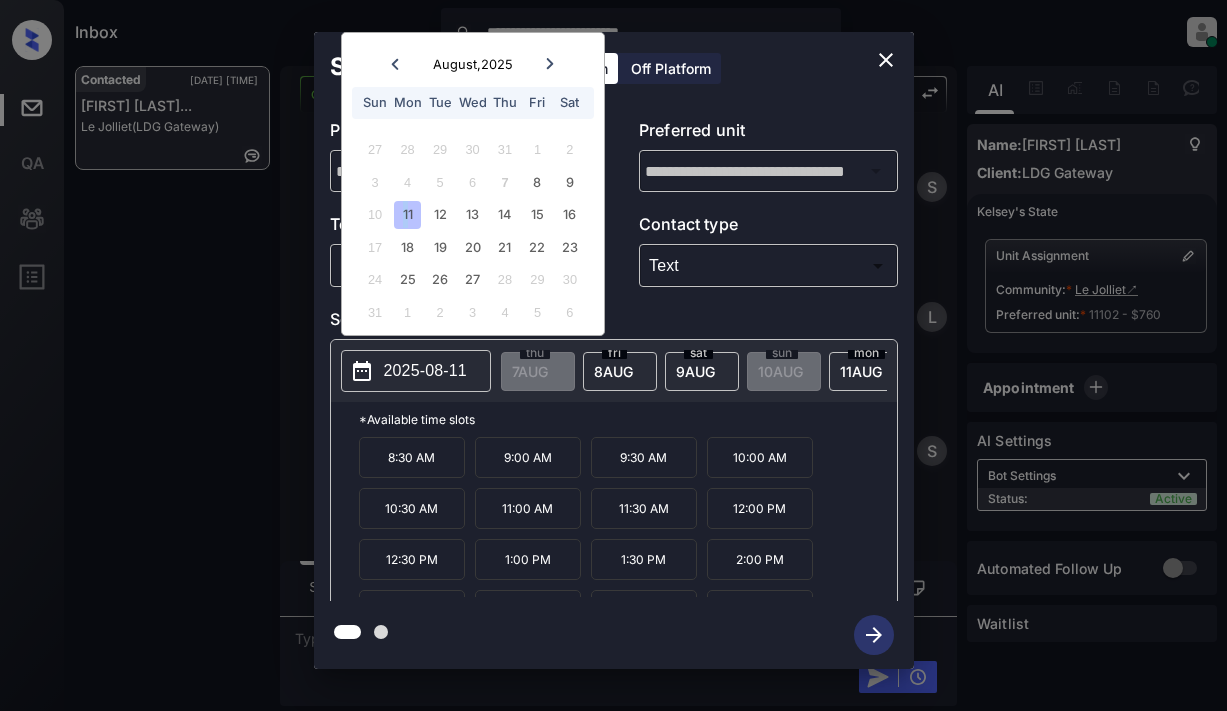 scroll, scrollTop: 34, scrollLeft: 0, axis: vertical 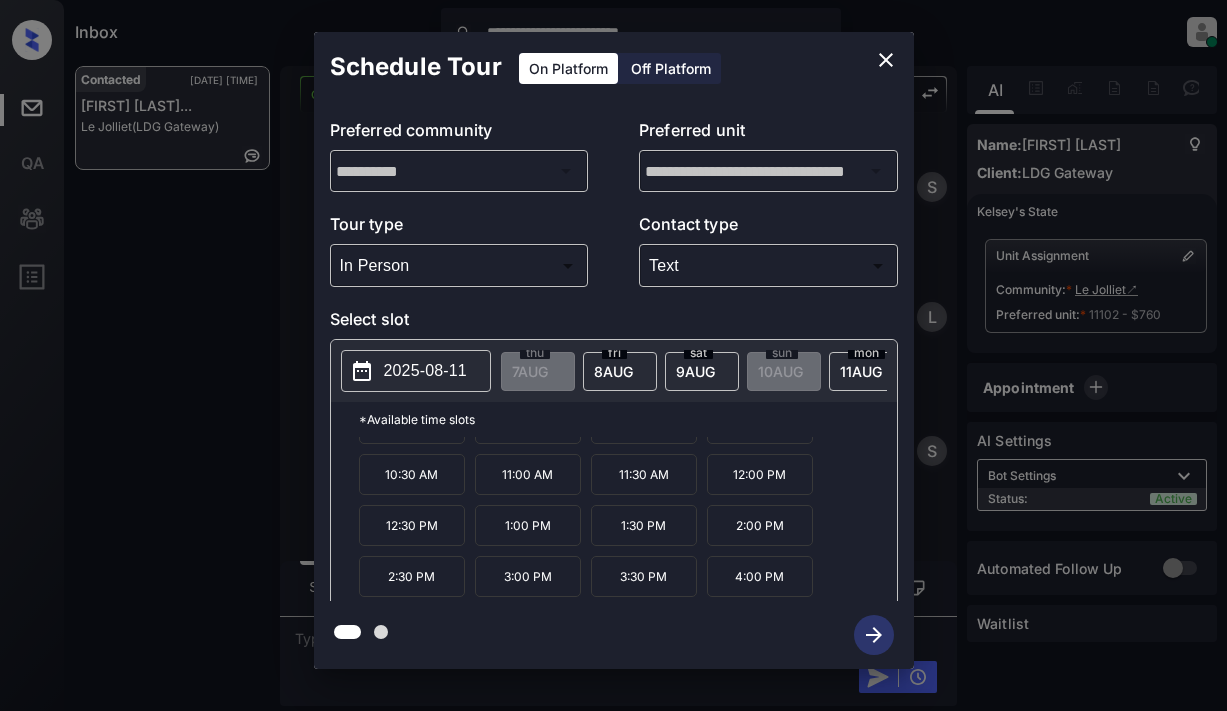 click on "4:00 PM" at bounding box center (760, 576) 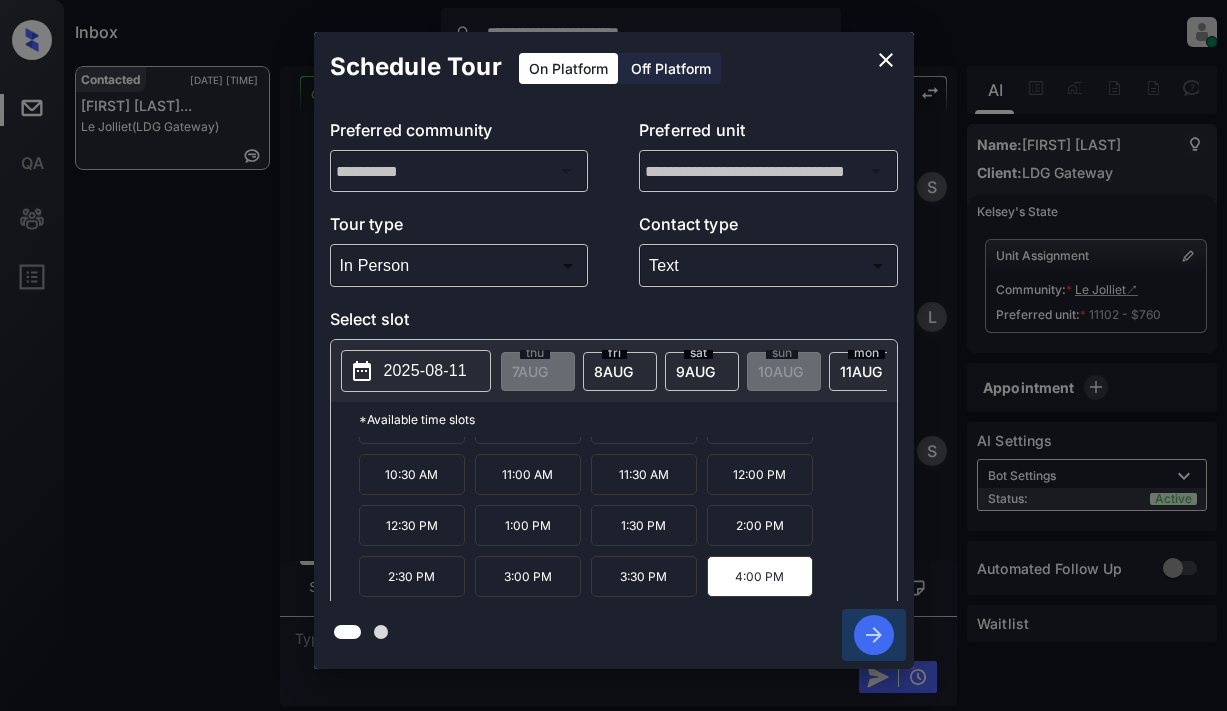 click 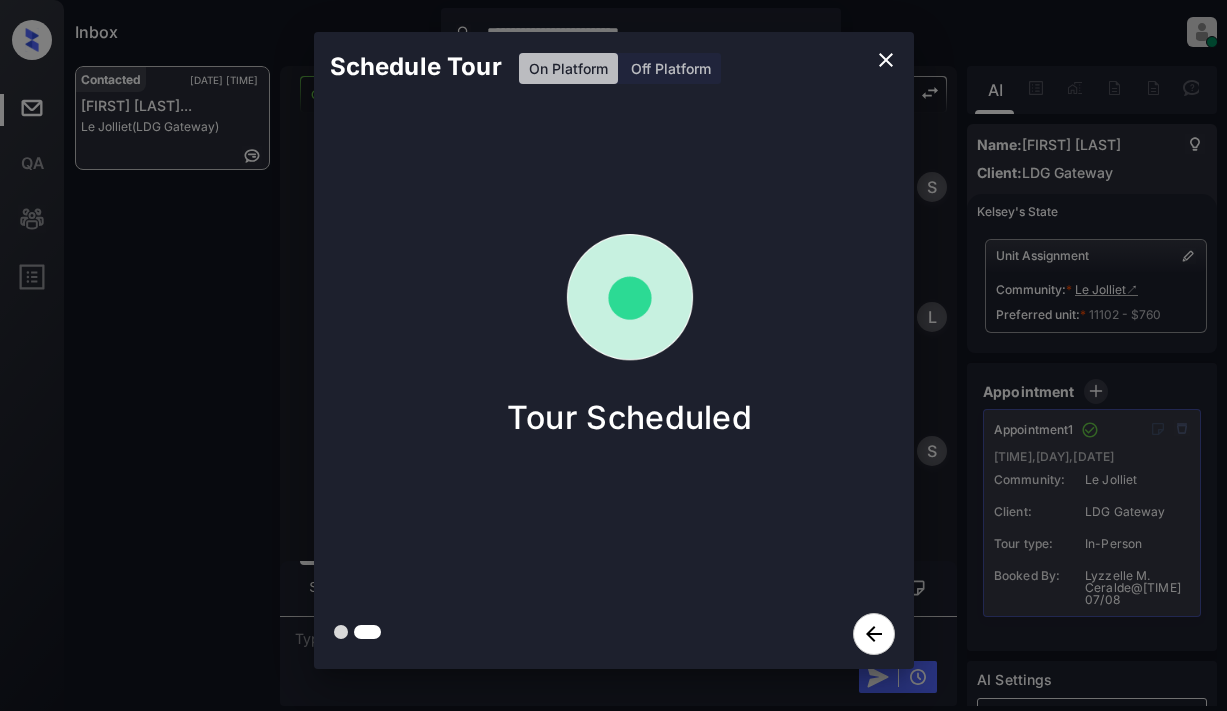 click 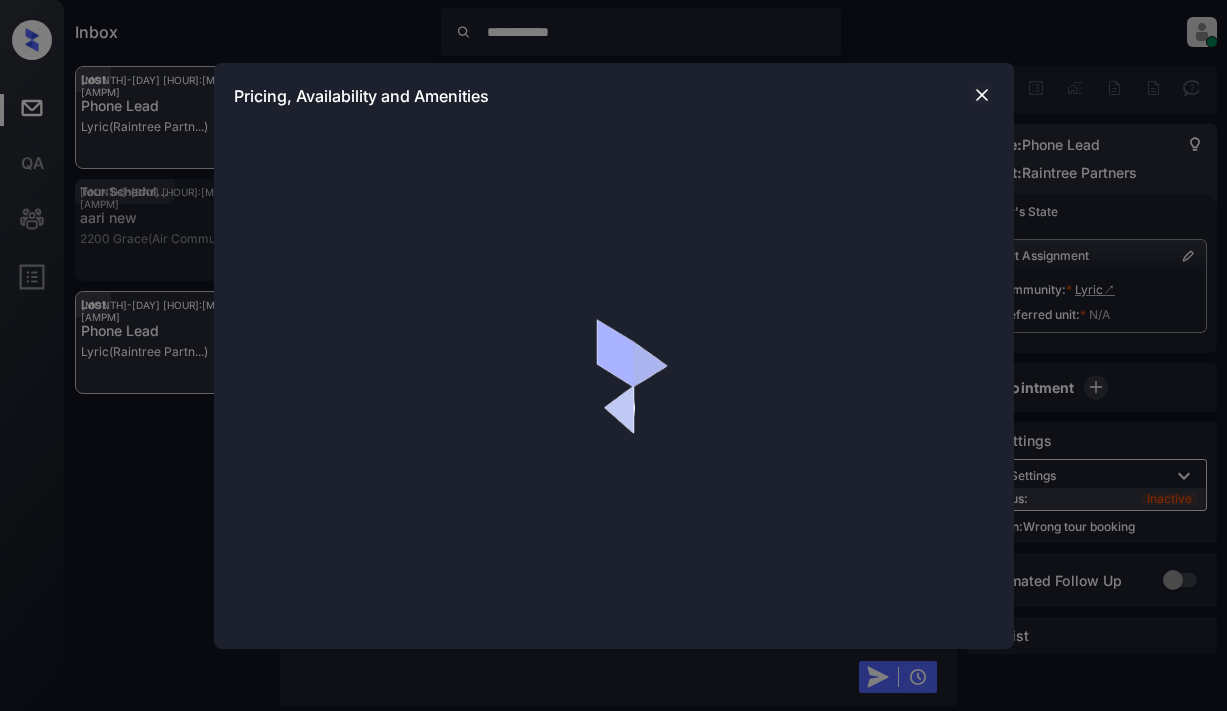 scroll, scrollTop: 0, scrollLeft: 0, axis: both 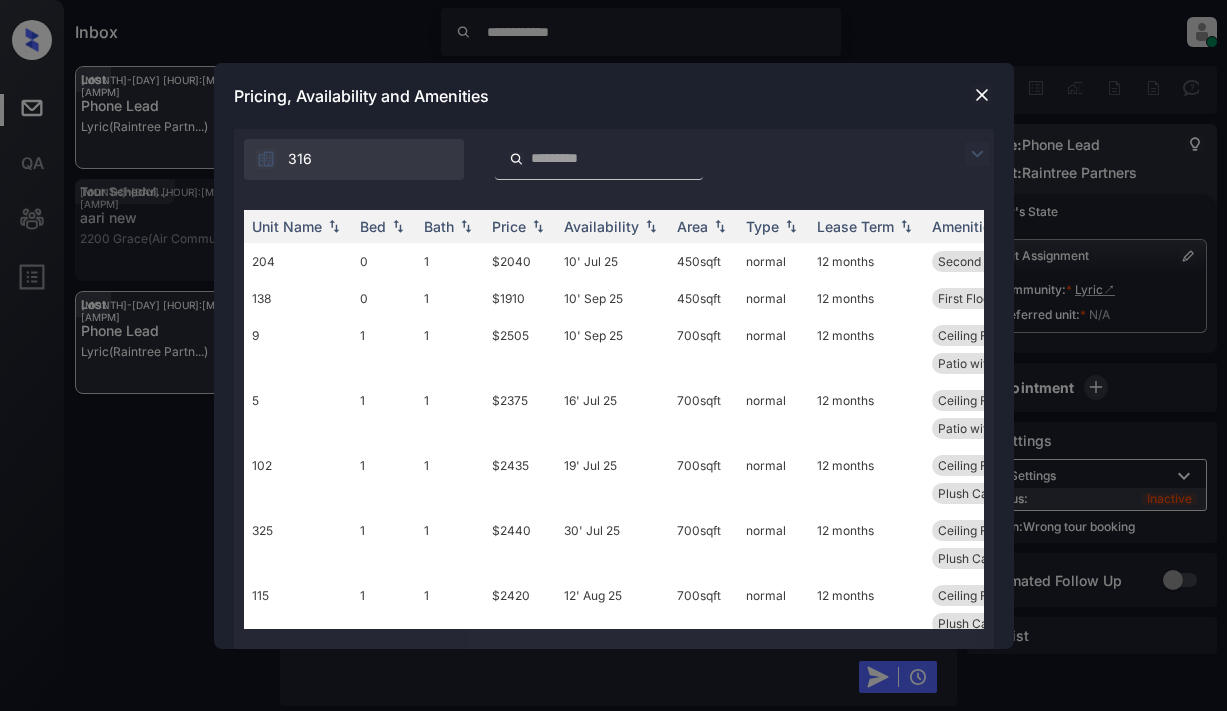 click at bounding box center (982, 95) 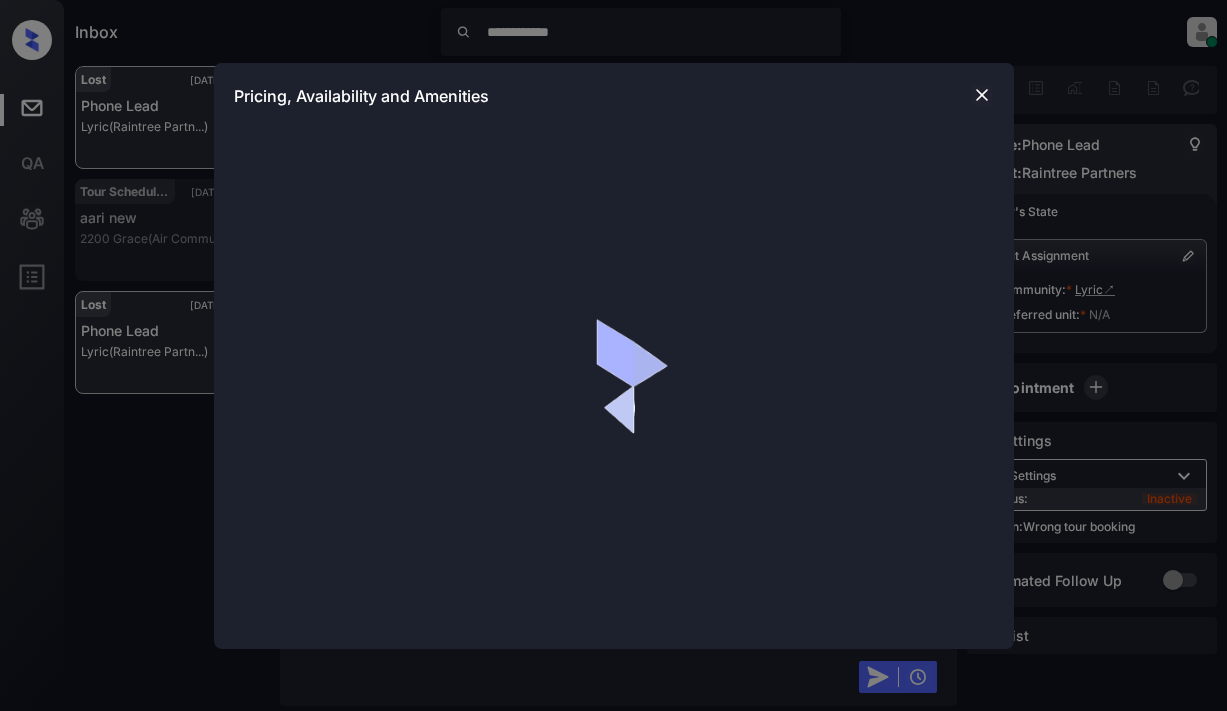 scroll, scrollTop: 0, scrollLeft: 0, axis: both 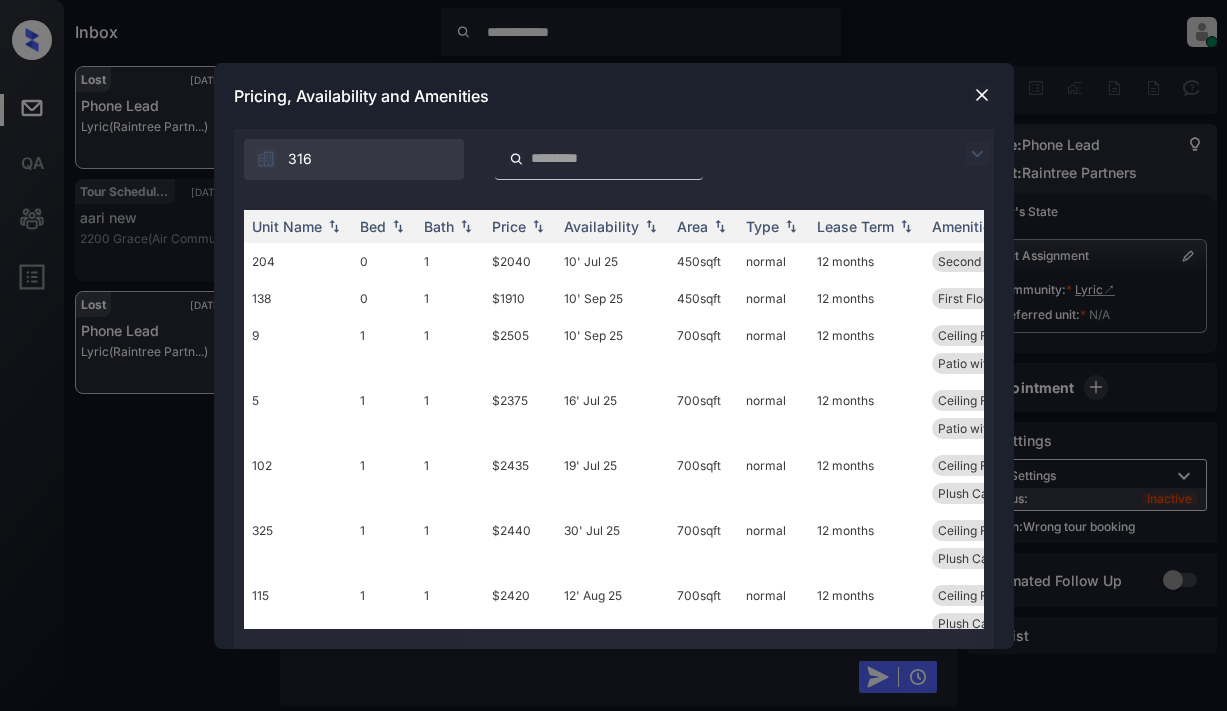 click at bounding box center (977, 154) 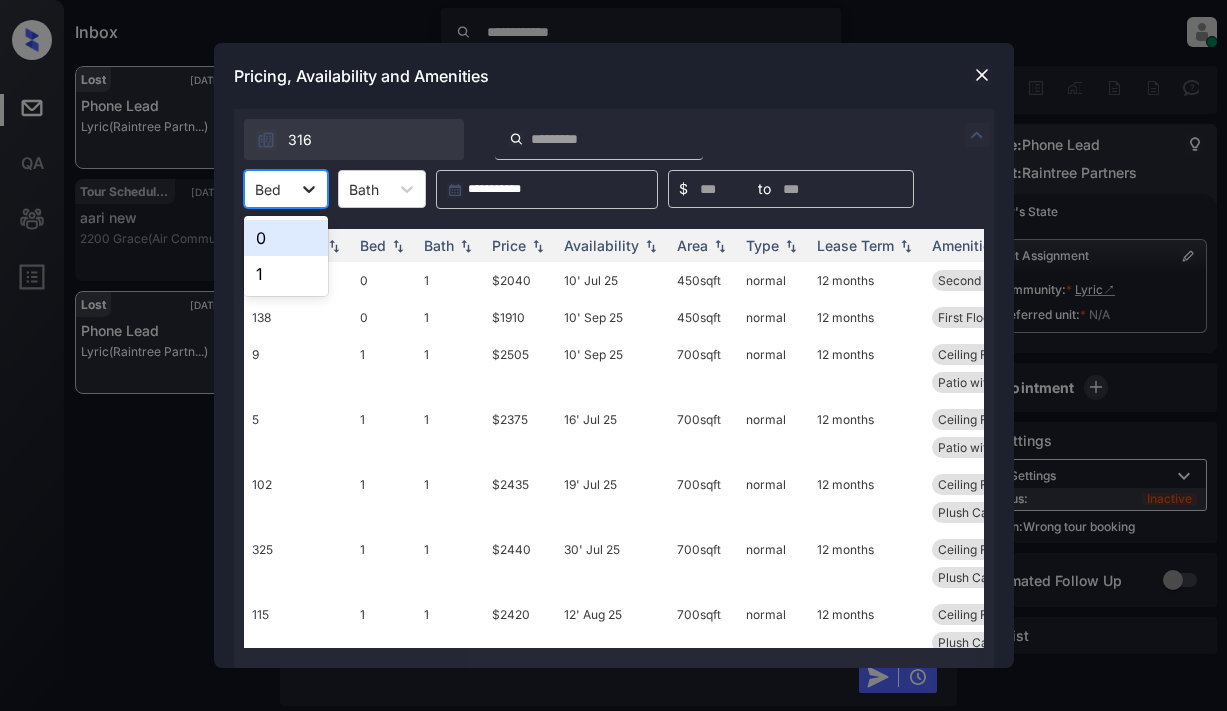 click at bounding box center [309, 189] 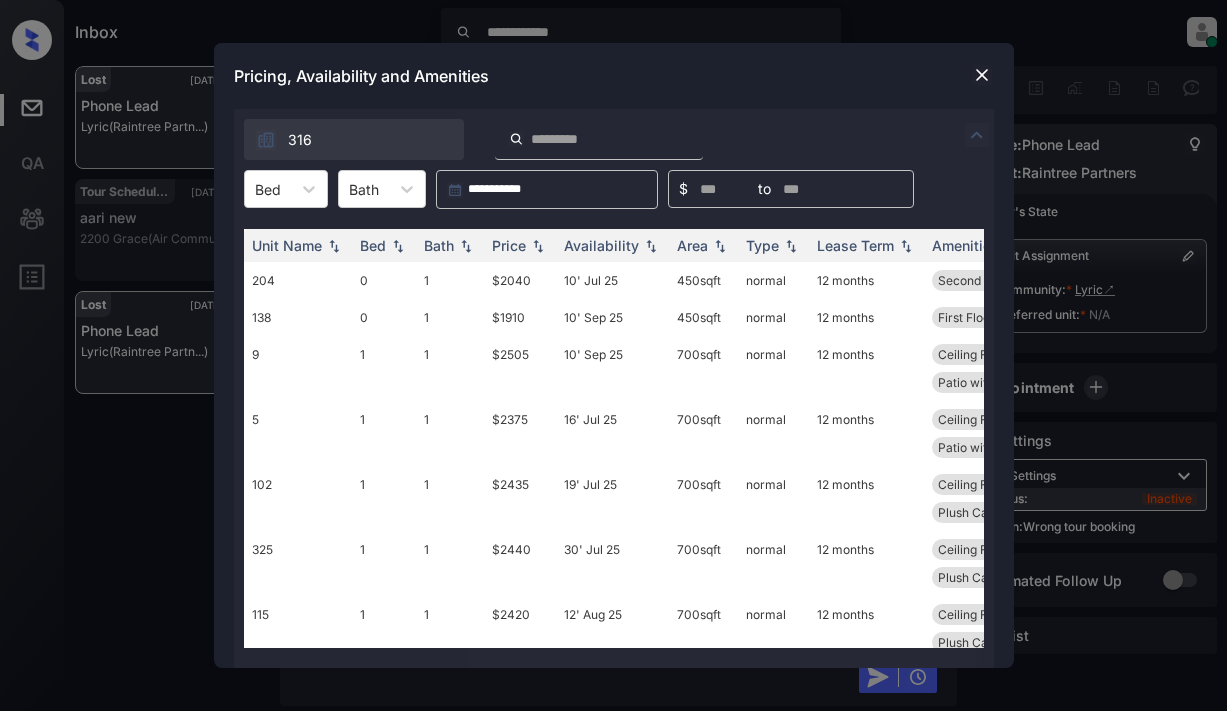 click at bounding box center (982, 75) 